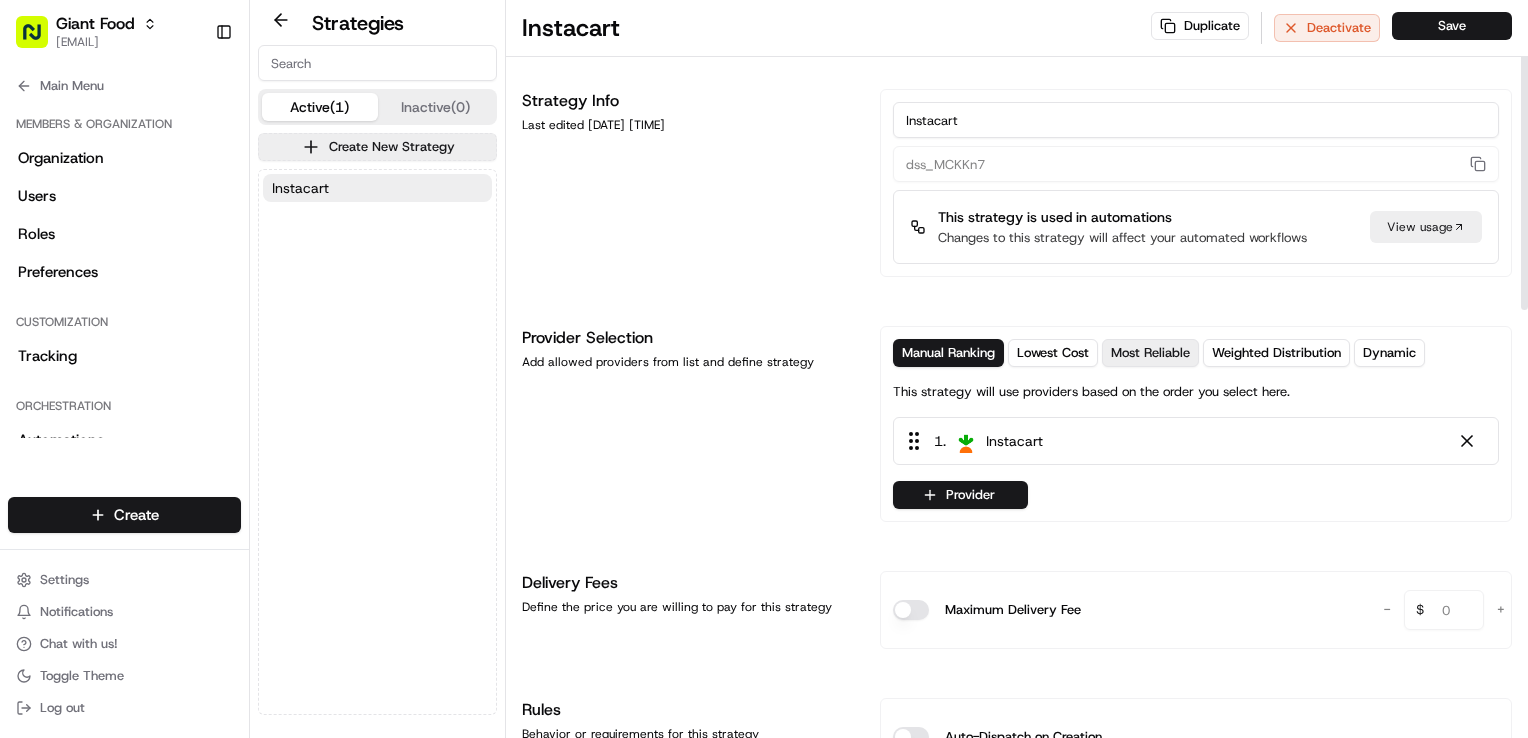 scroll, scrollTop: 0, scrollLeft: 0, axis: both 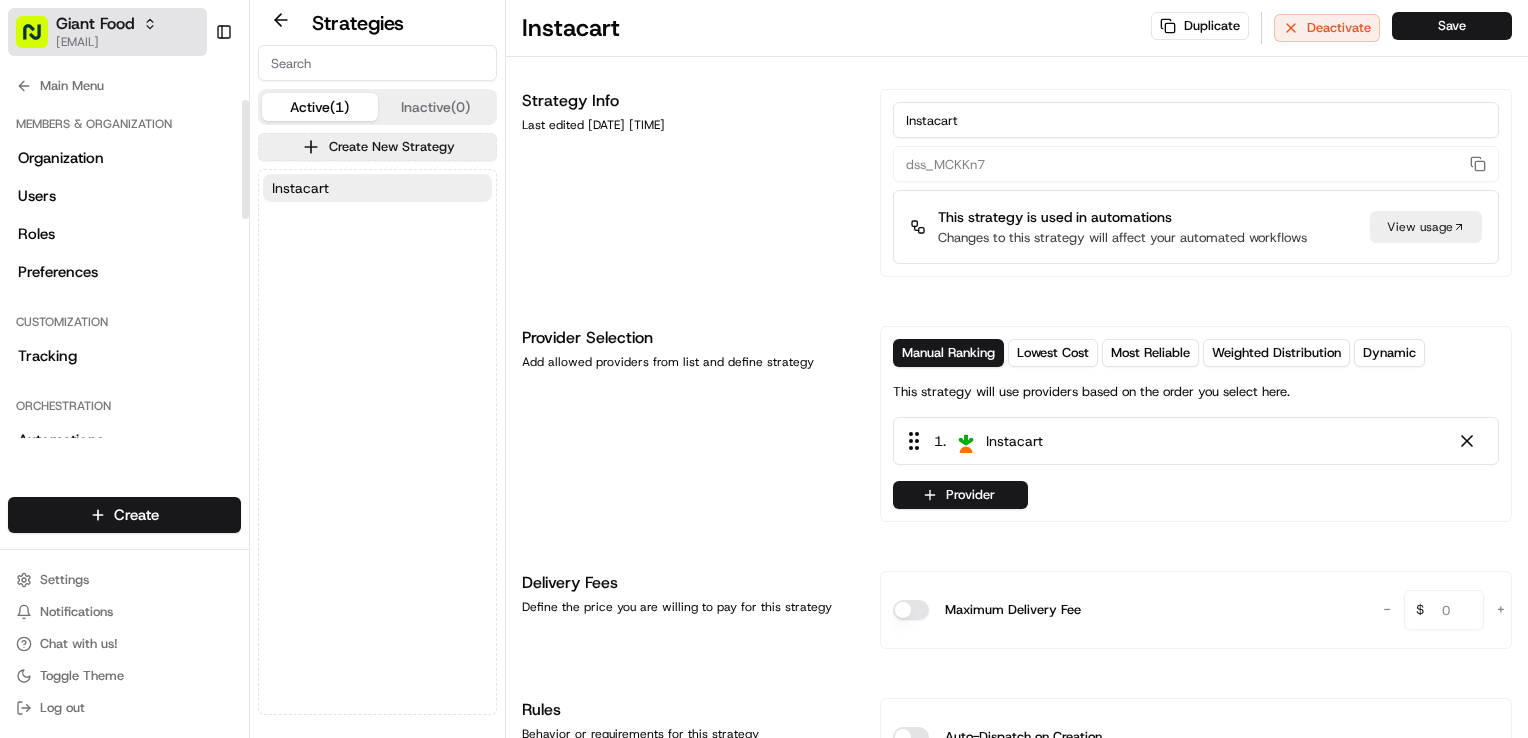 click on "[EMAIL]" at bounding box center [106, 42] 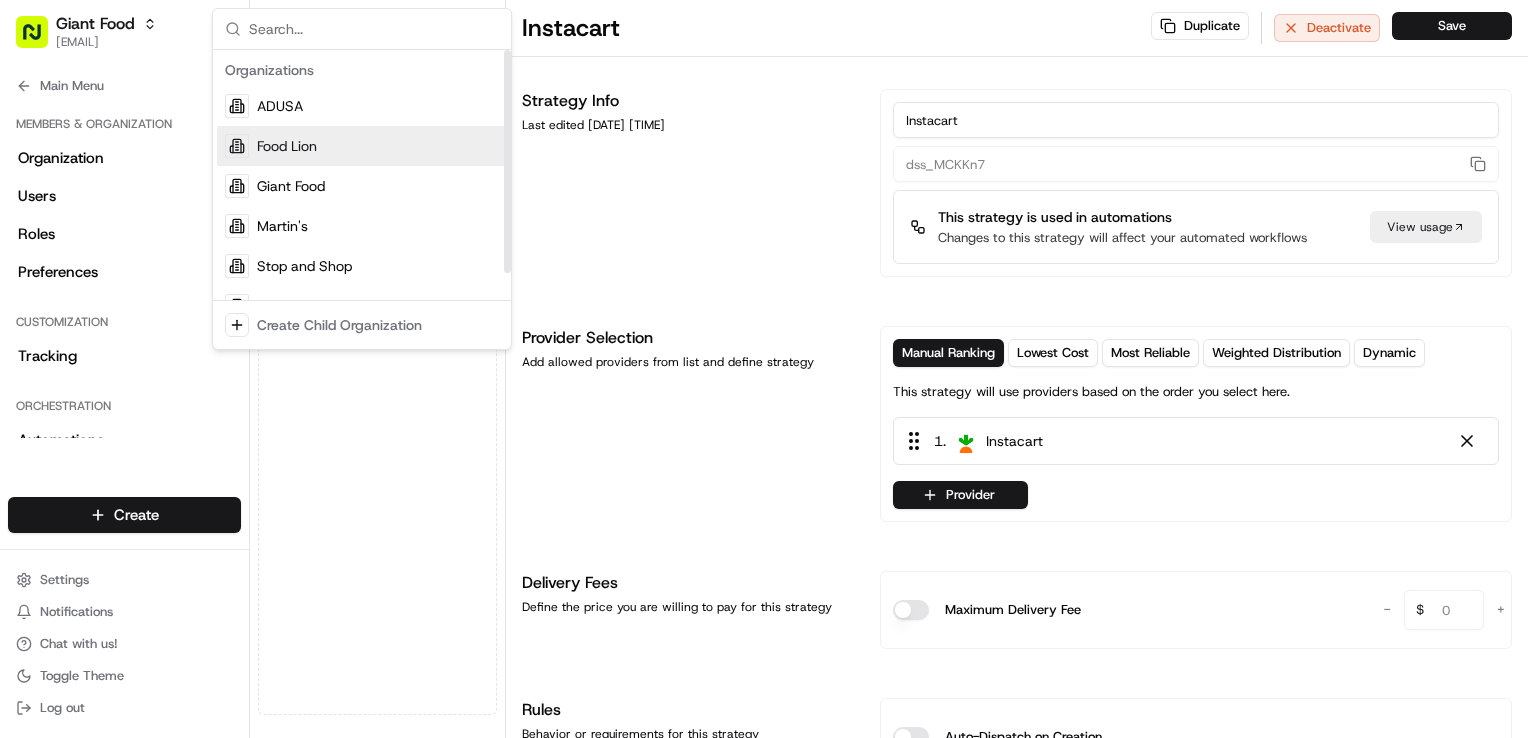 click on "Food Lion" at bounding box center [362, 146] 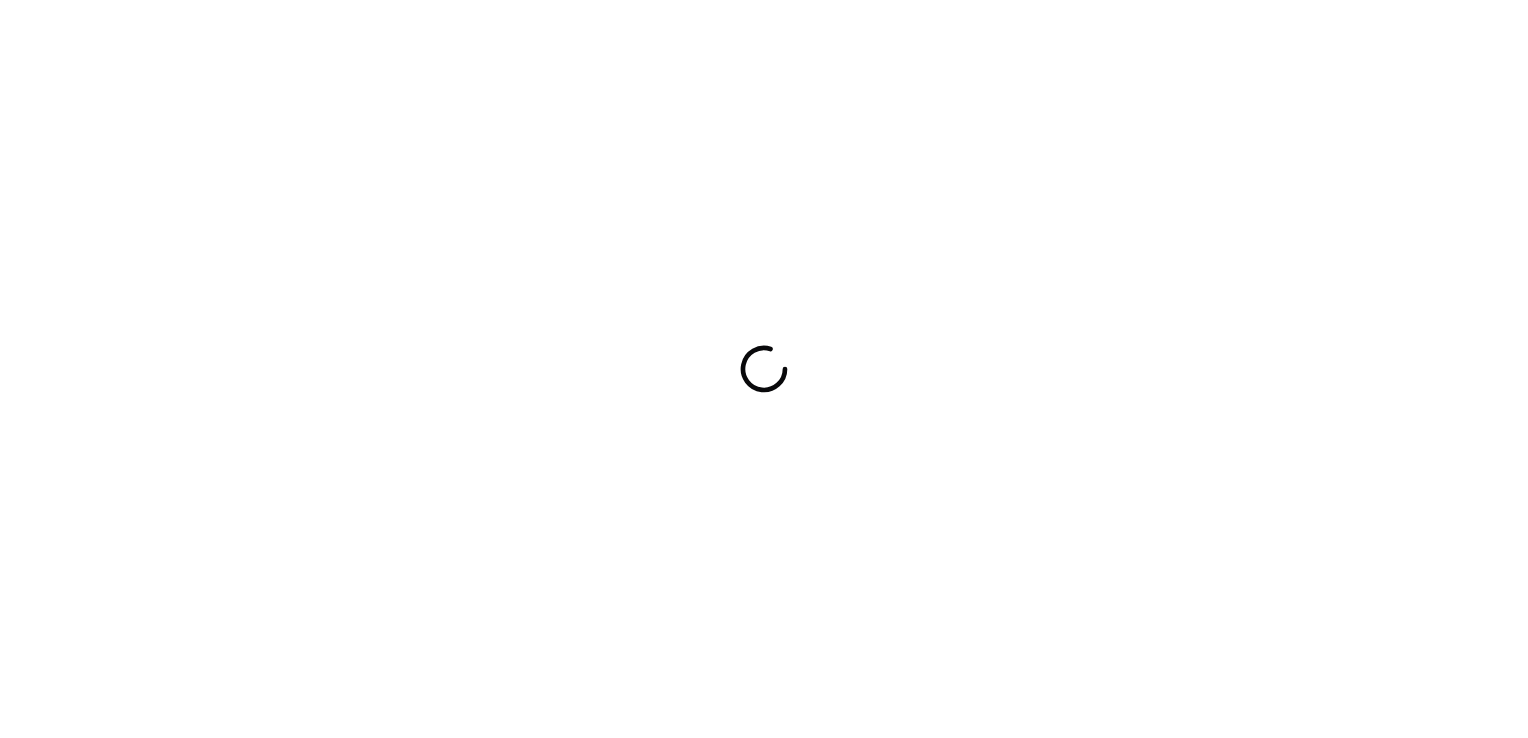 scroll, scrollTop: 0, scrollLeft: 0, axis: both 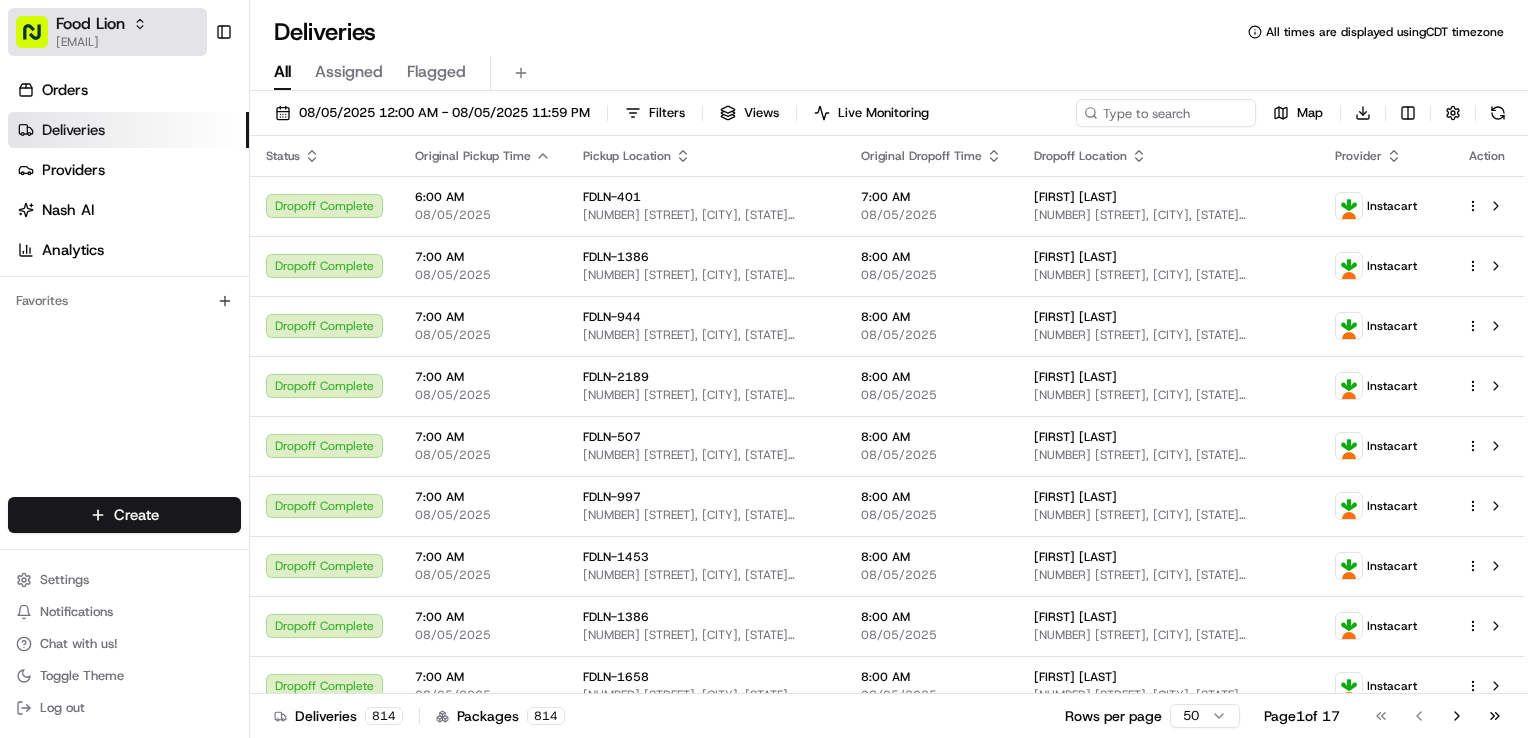 click on "[EMAIL]" at bounding box center (101, 42) 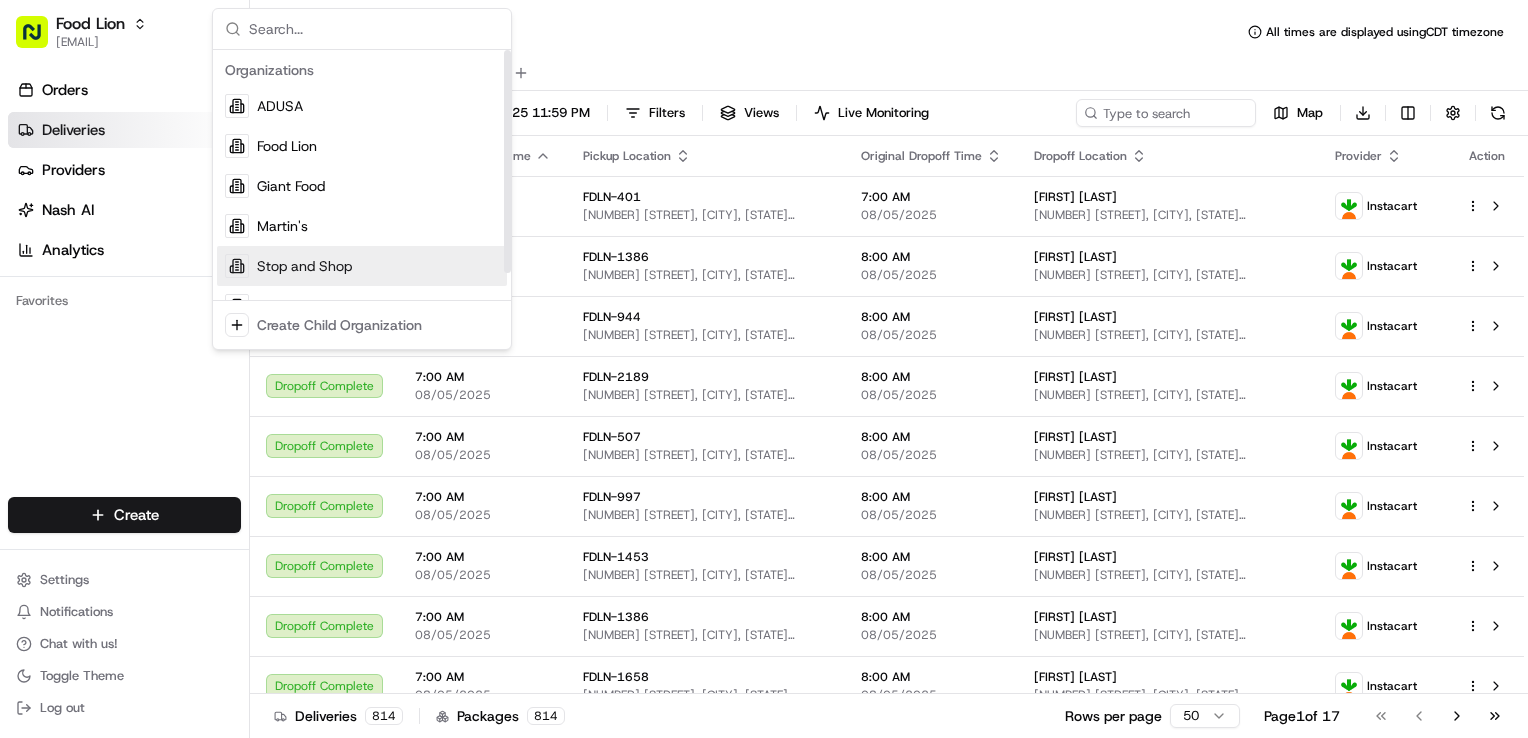 click on "Stop and Shop" at bounding box center (304, 266) 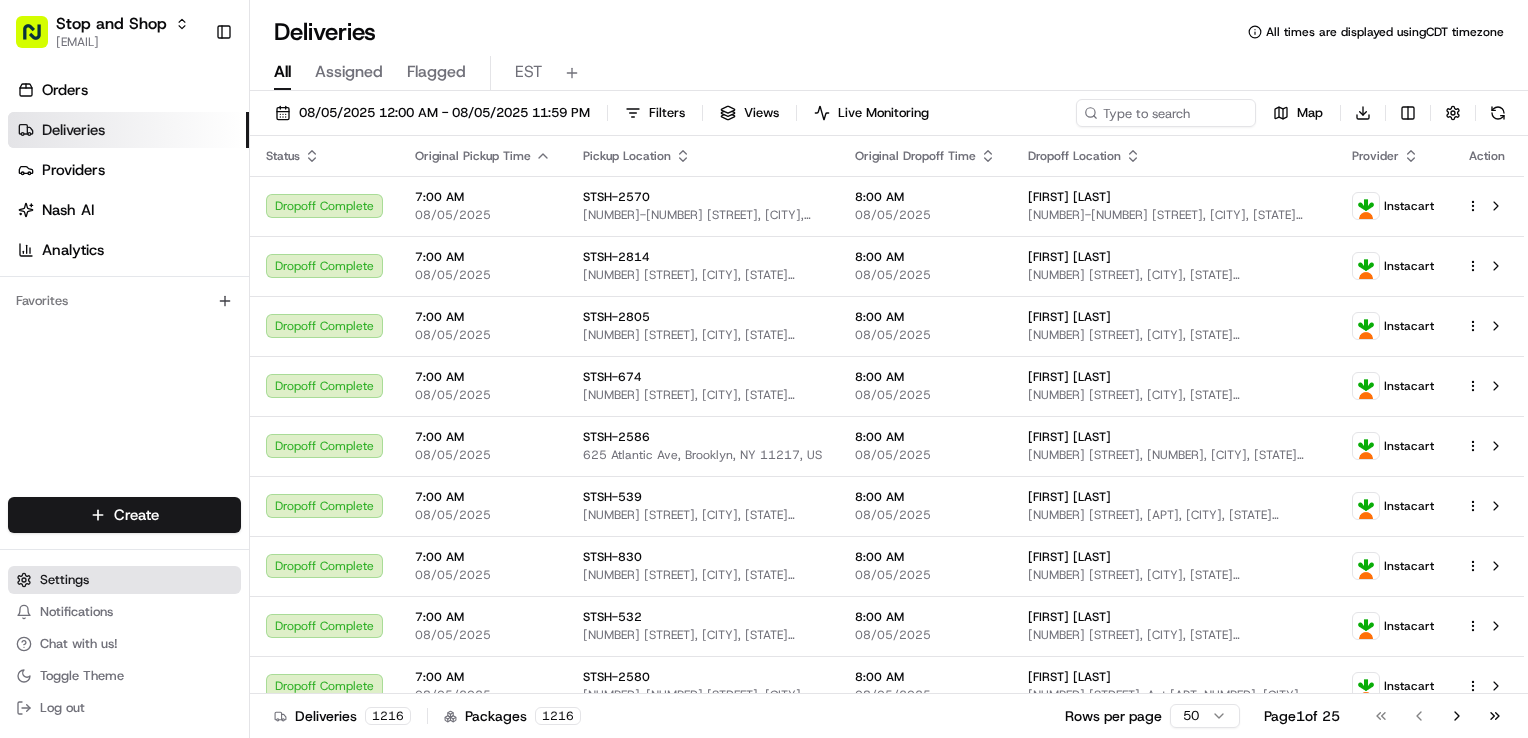 click on "Settings" at bounding box center [124, 580] 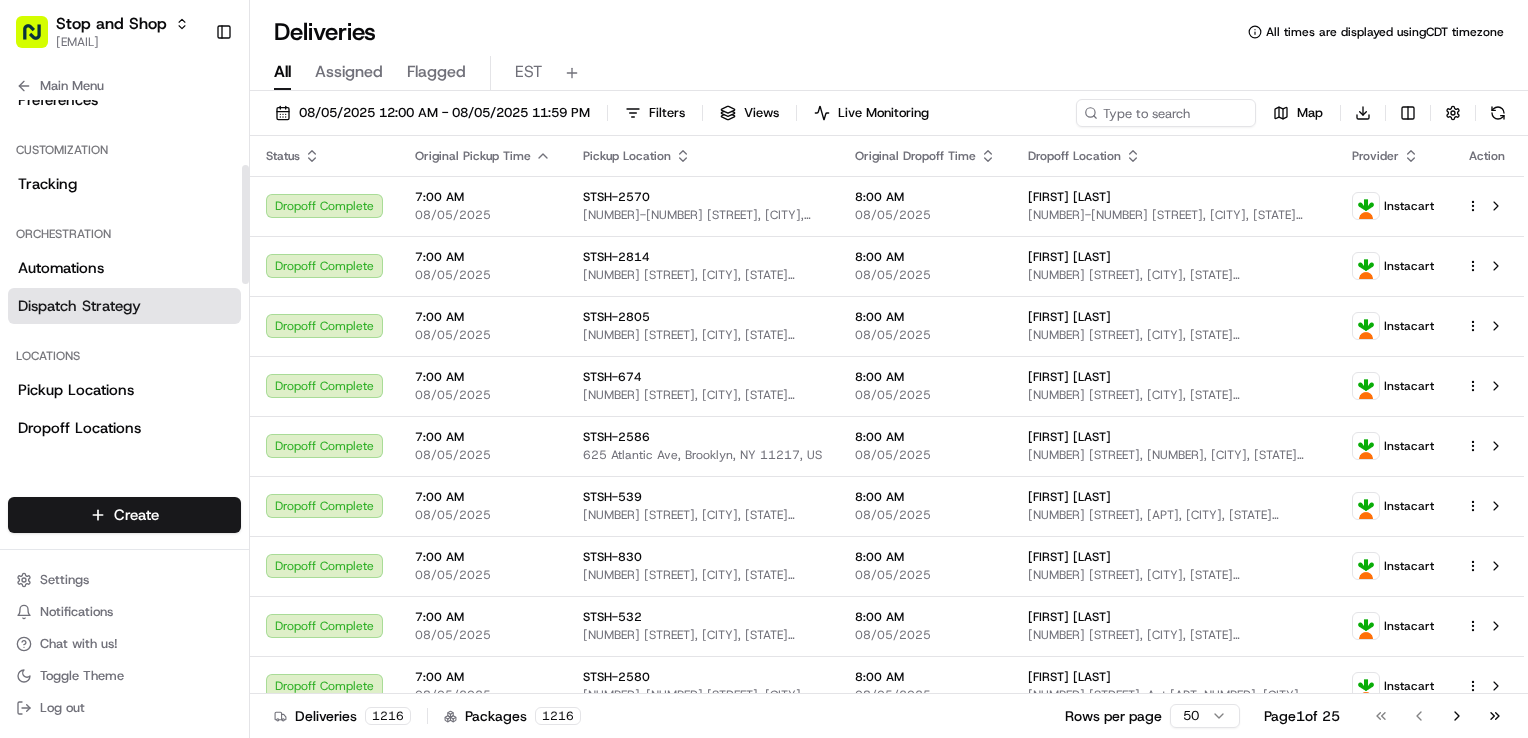 scroll, scrollTop: 200, scrollLeft: 0, axis: vertical 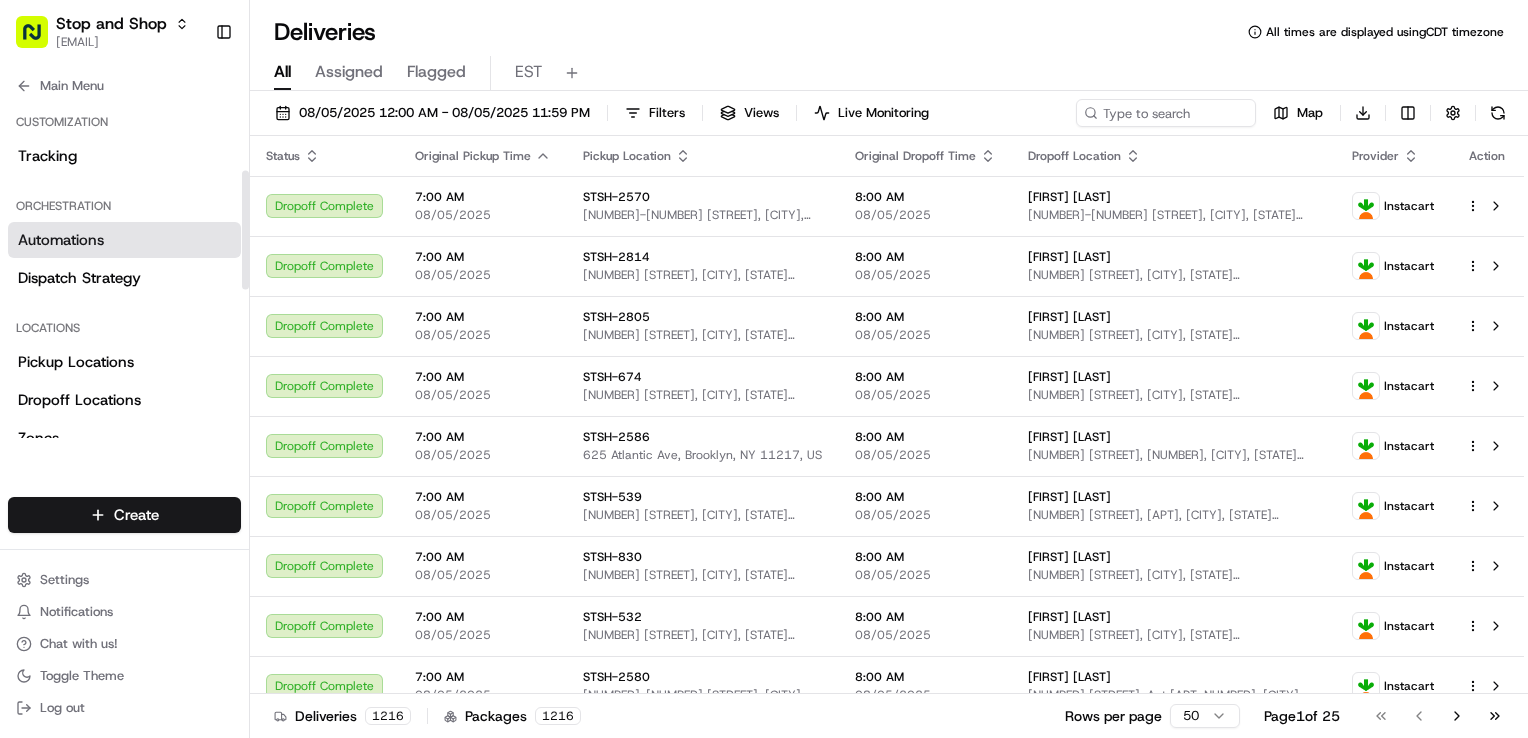 click on "Automations" at bounding box center [124, 240] 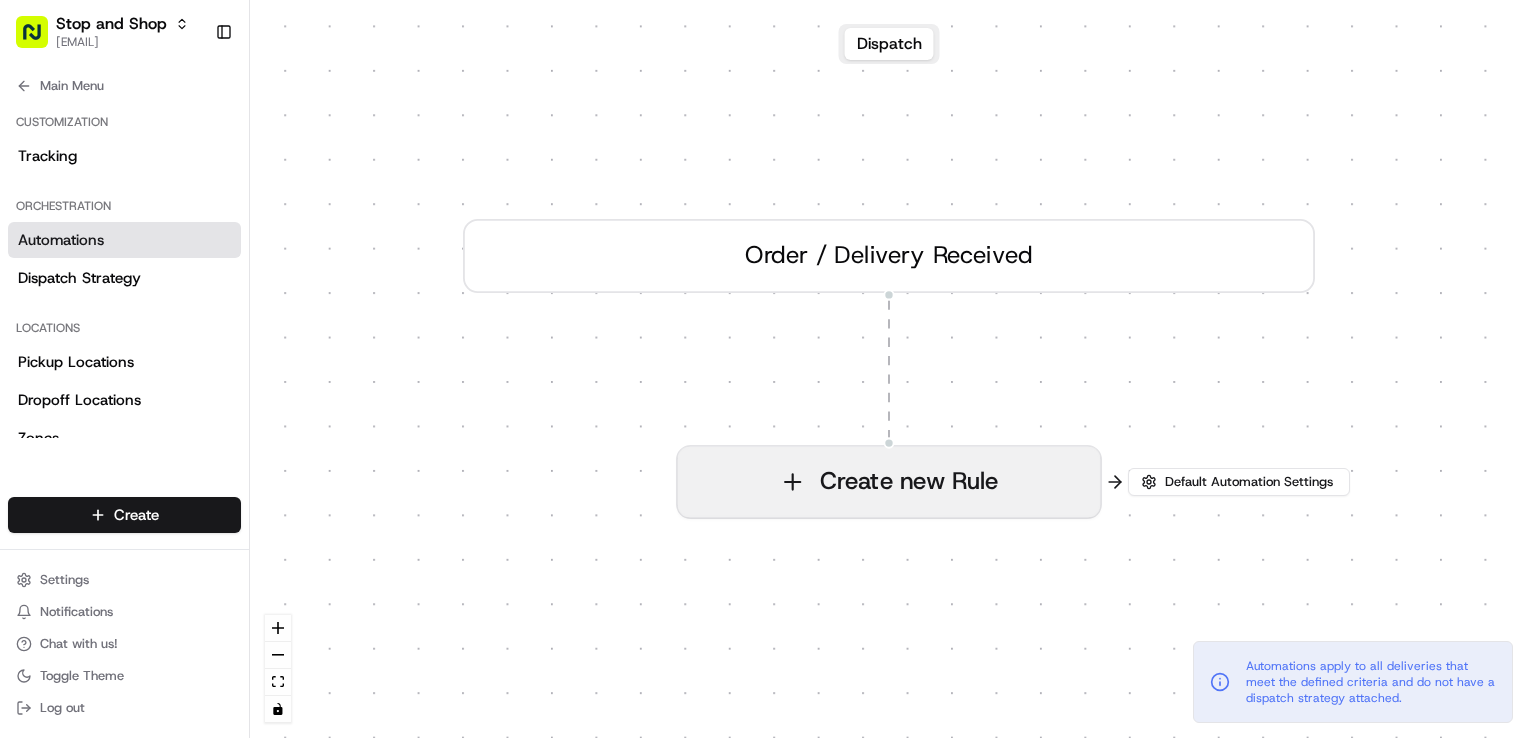 click on "Create new Rule" at bounding box center (889, 482) 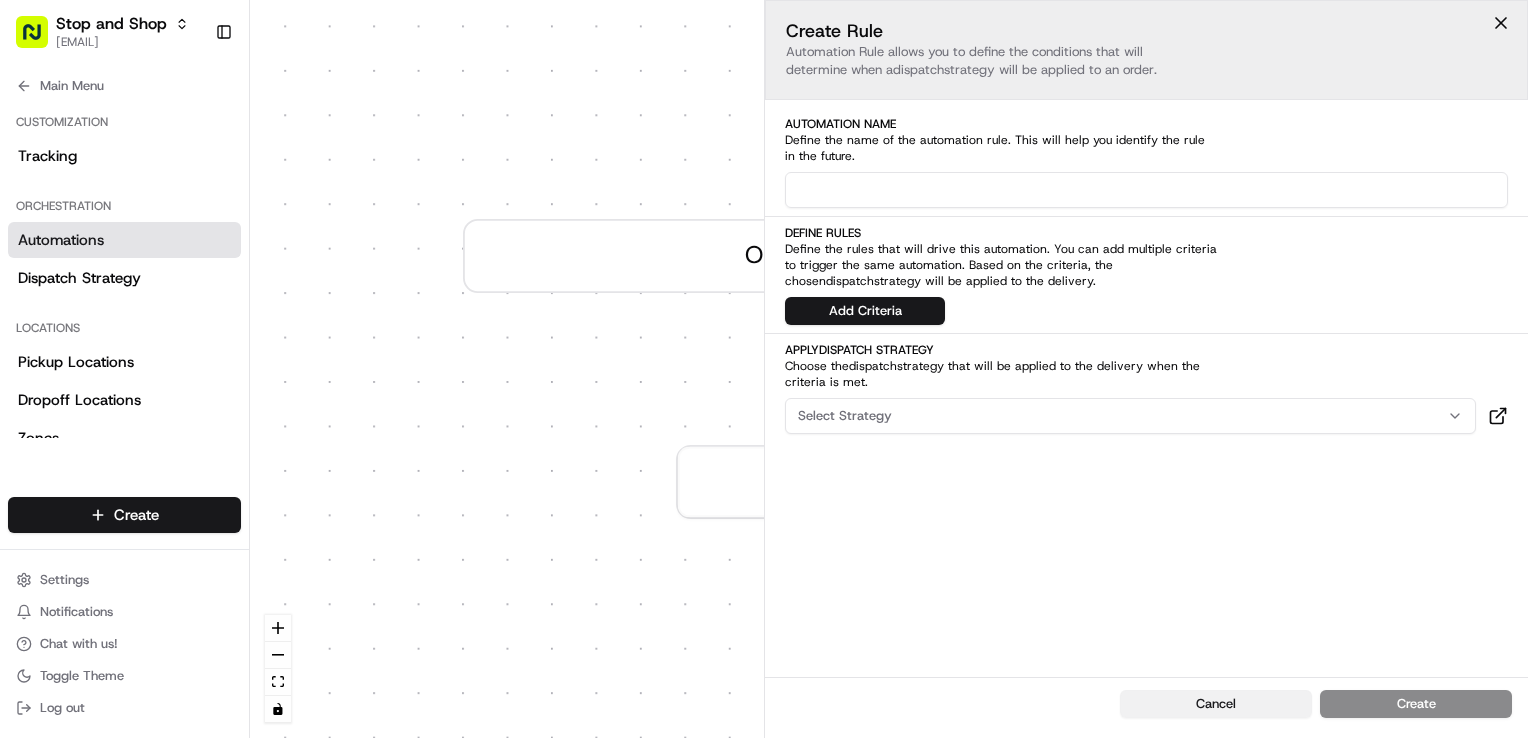 click on "Cancel" at bounding box center (1216, 704) 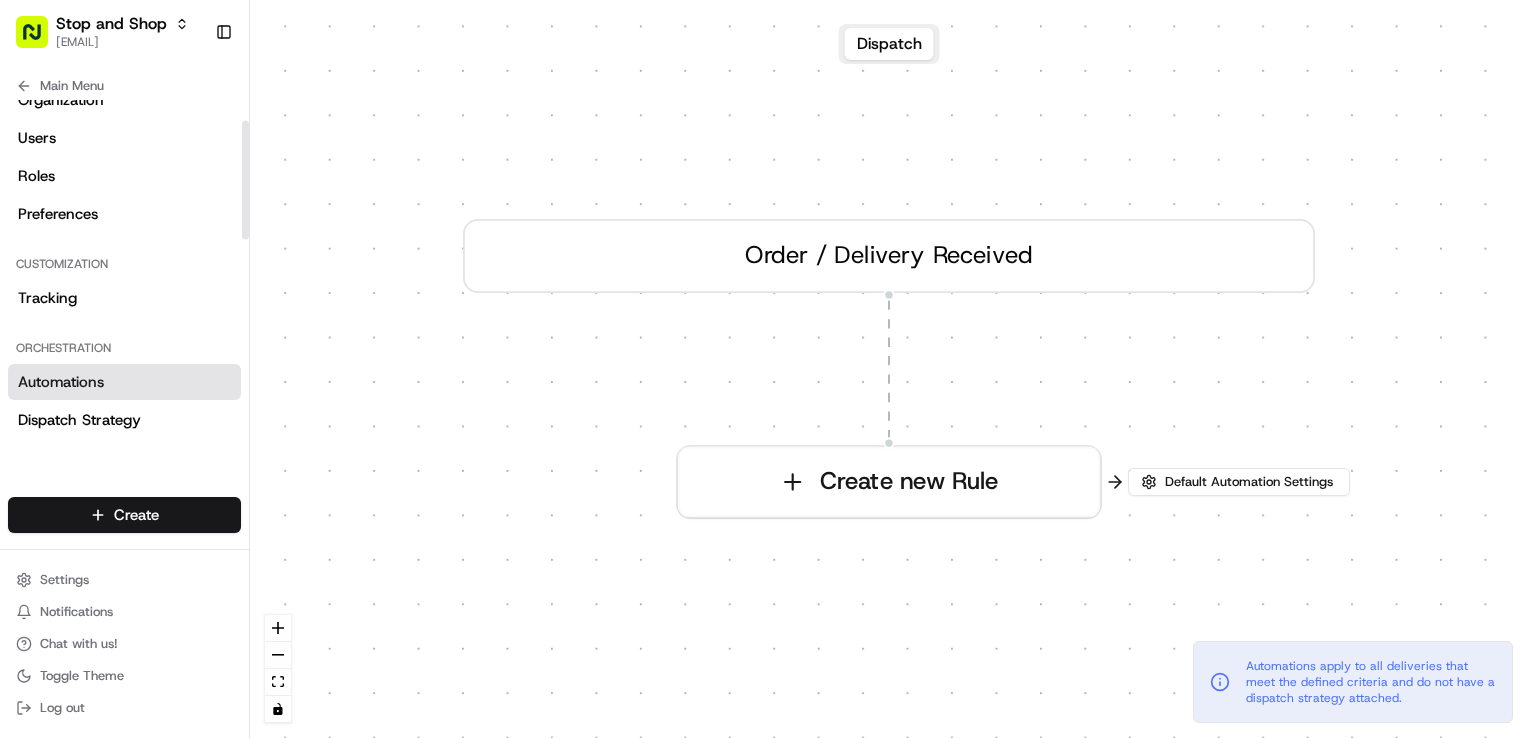 scroll, scrollTop: 0, scrollLeft: 0, axis: both 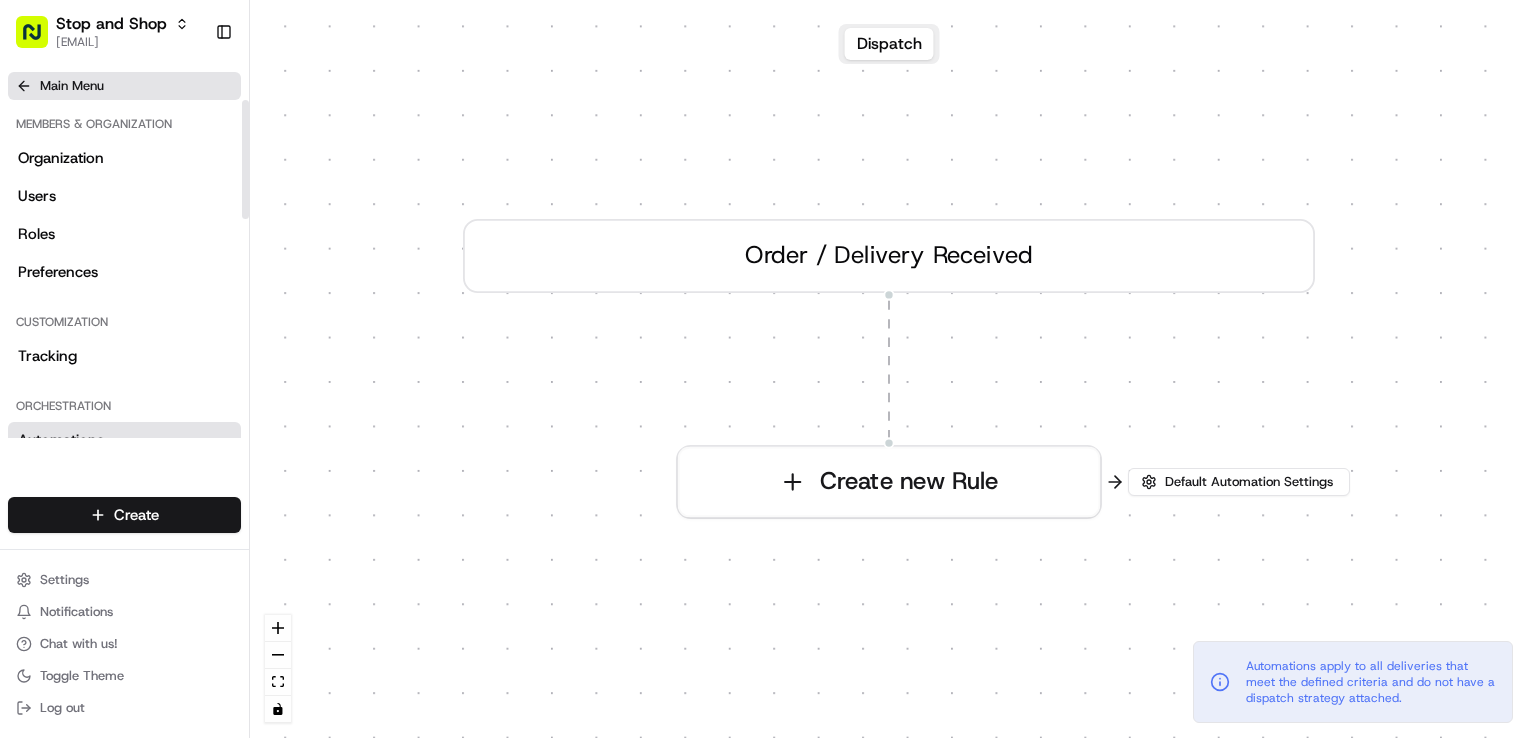 click 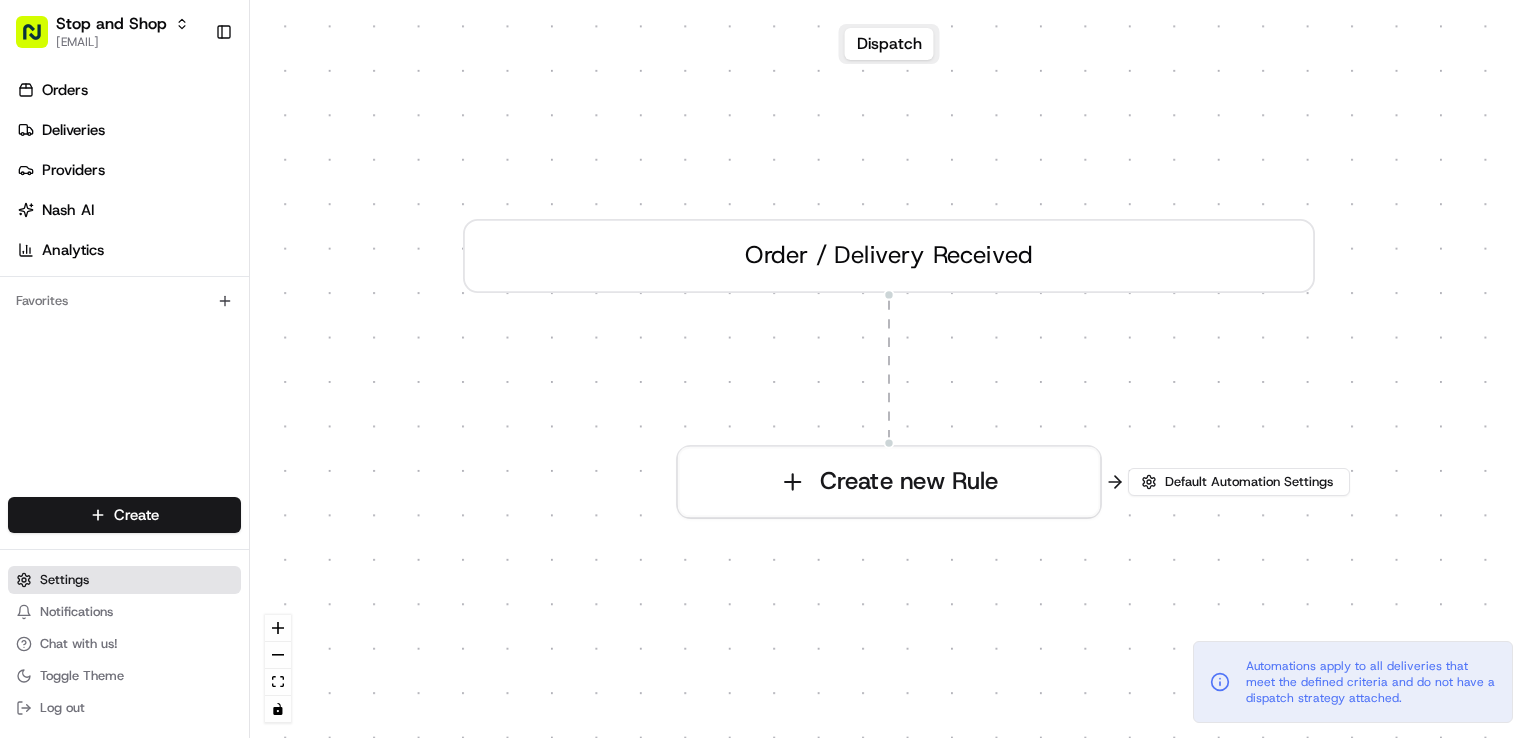 click on "Settings" at bounding box center [124, 580] 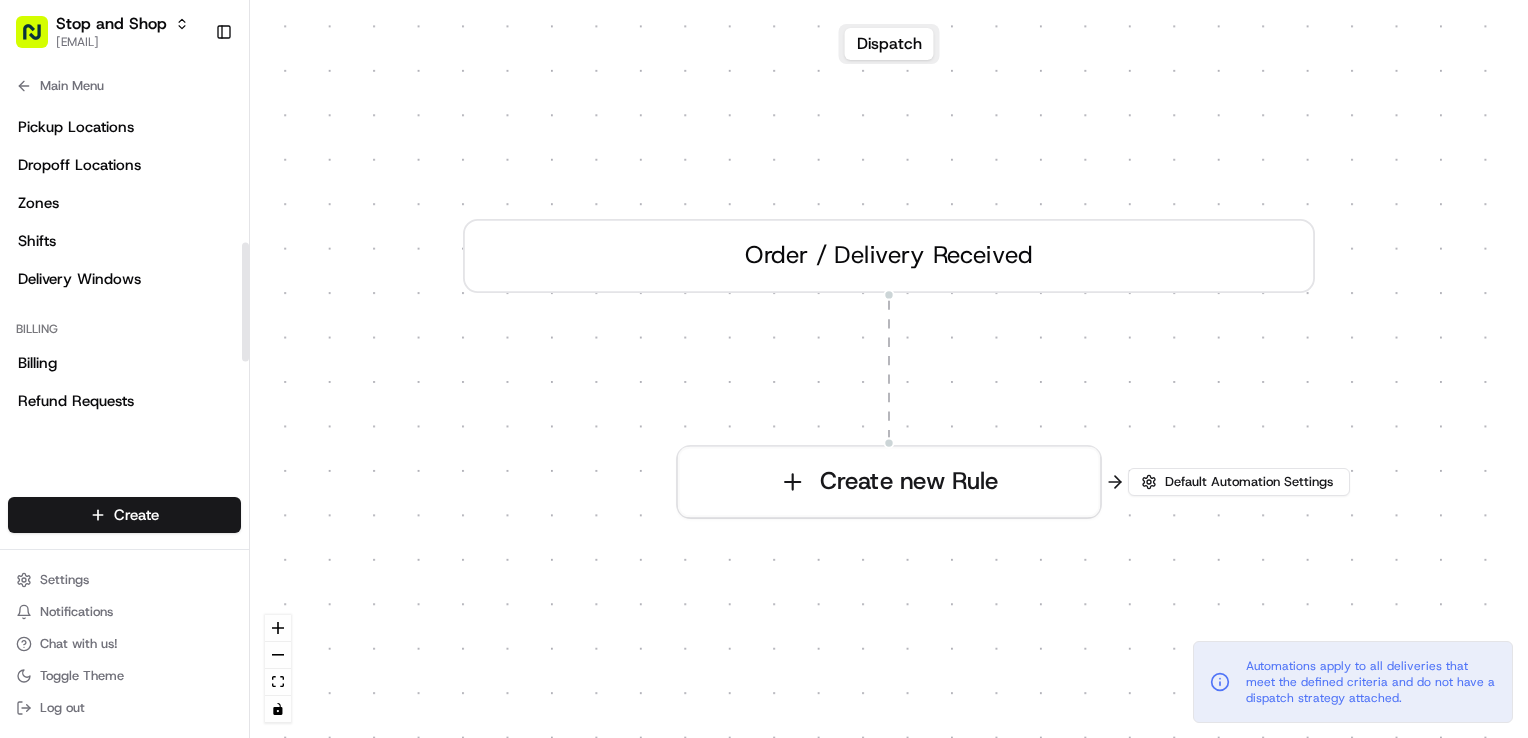 scroll, scrollTop: 400, scrollLeft: 0, axis: vertical 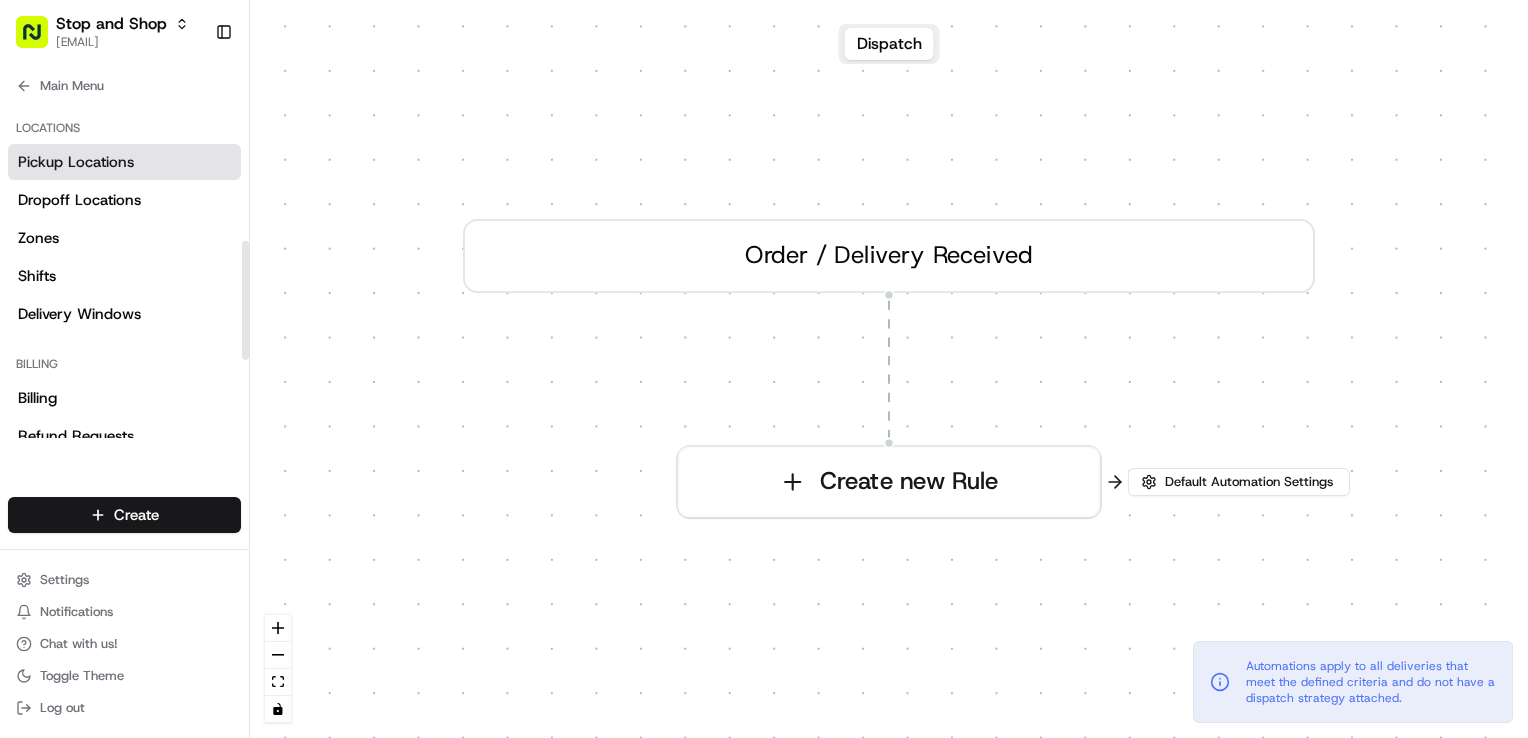 click on "Pickup Locations" at bounding box center (124, 162) 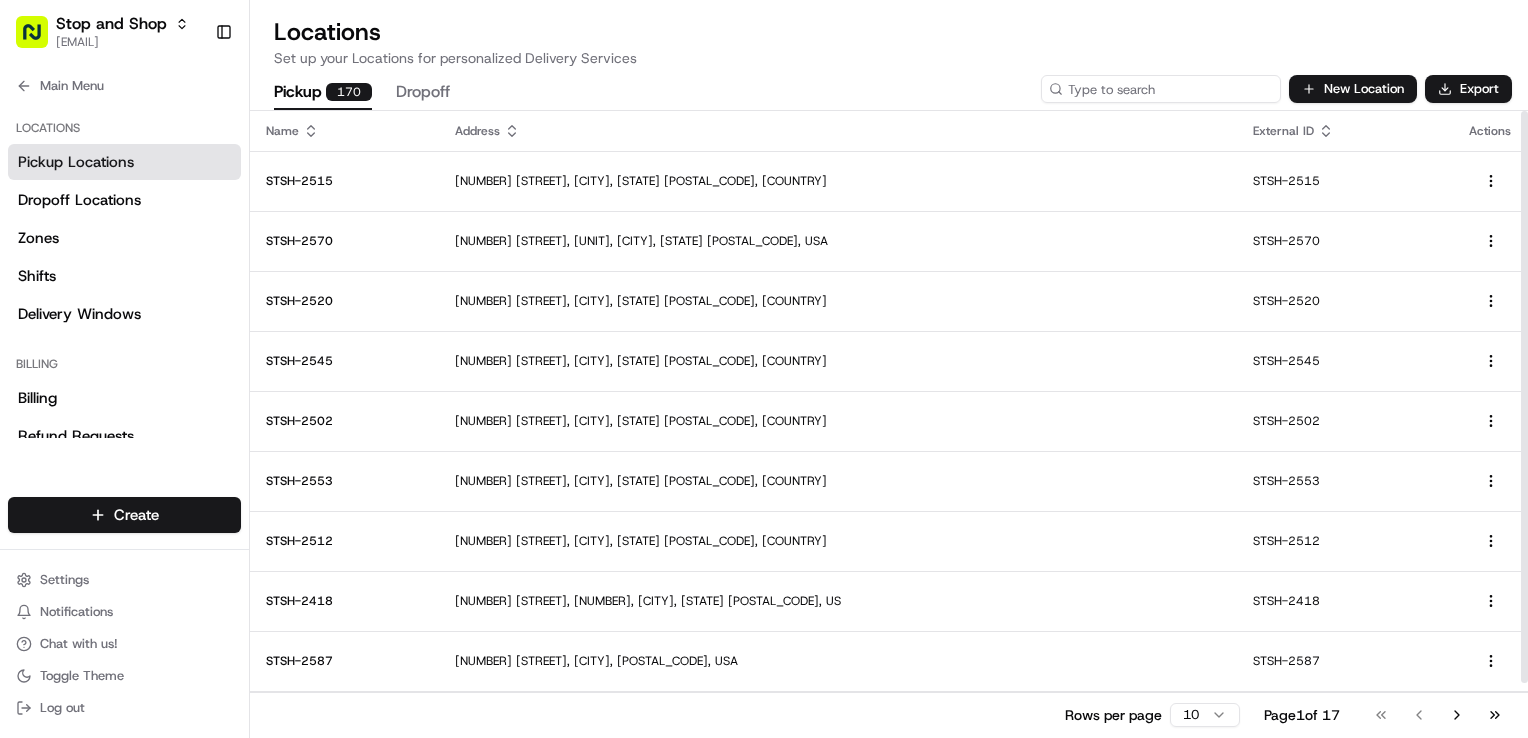 click at bounding box center (1161, 89) 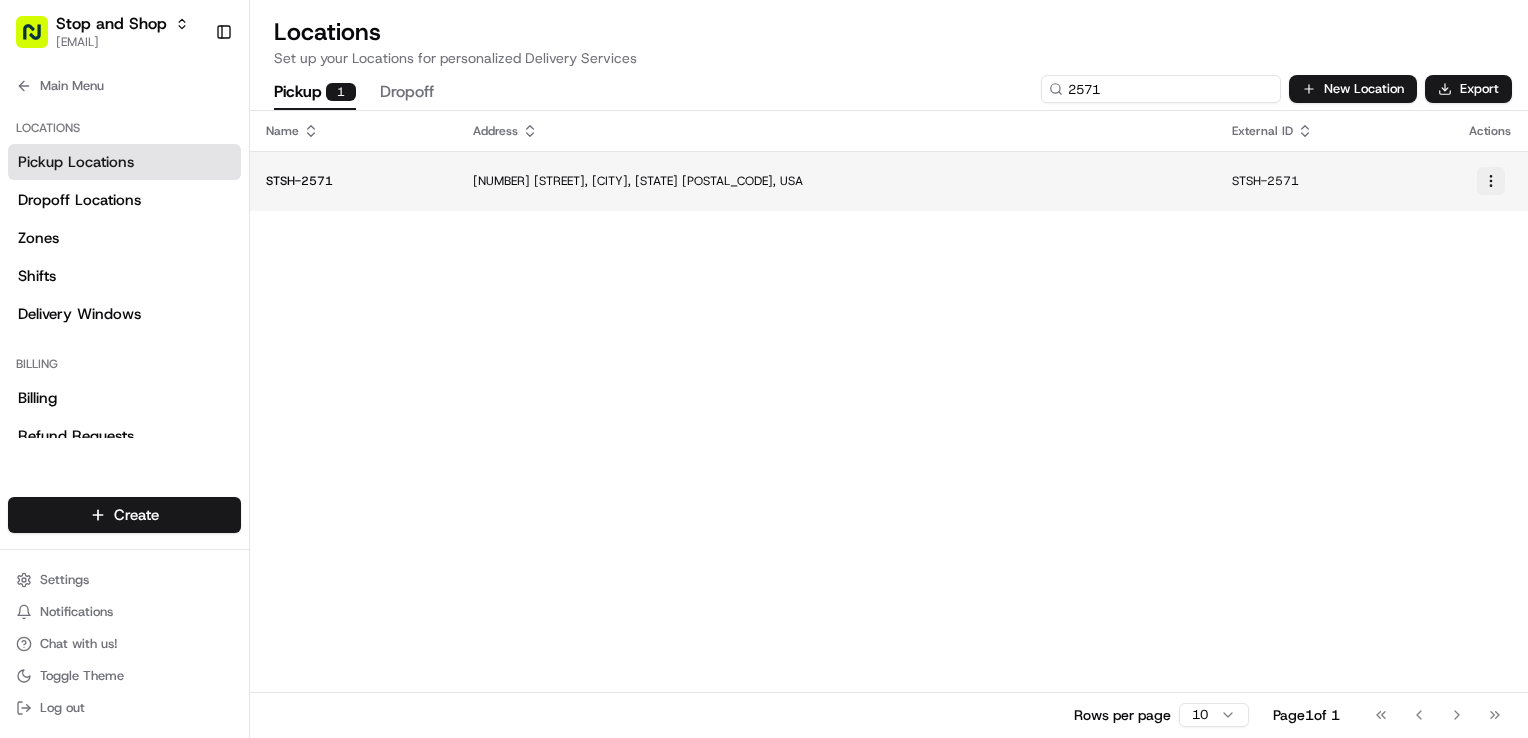 type on "2571" 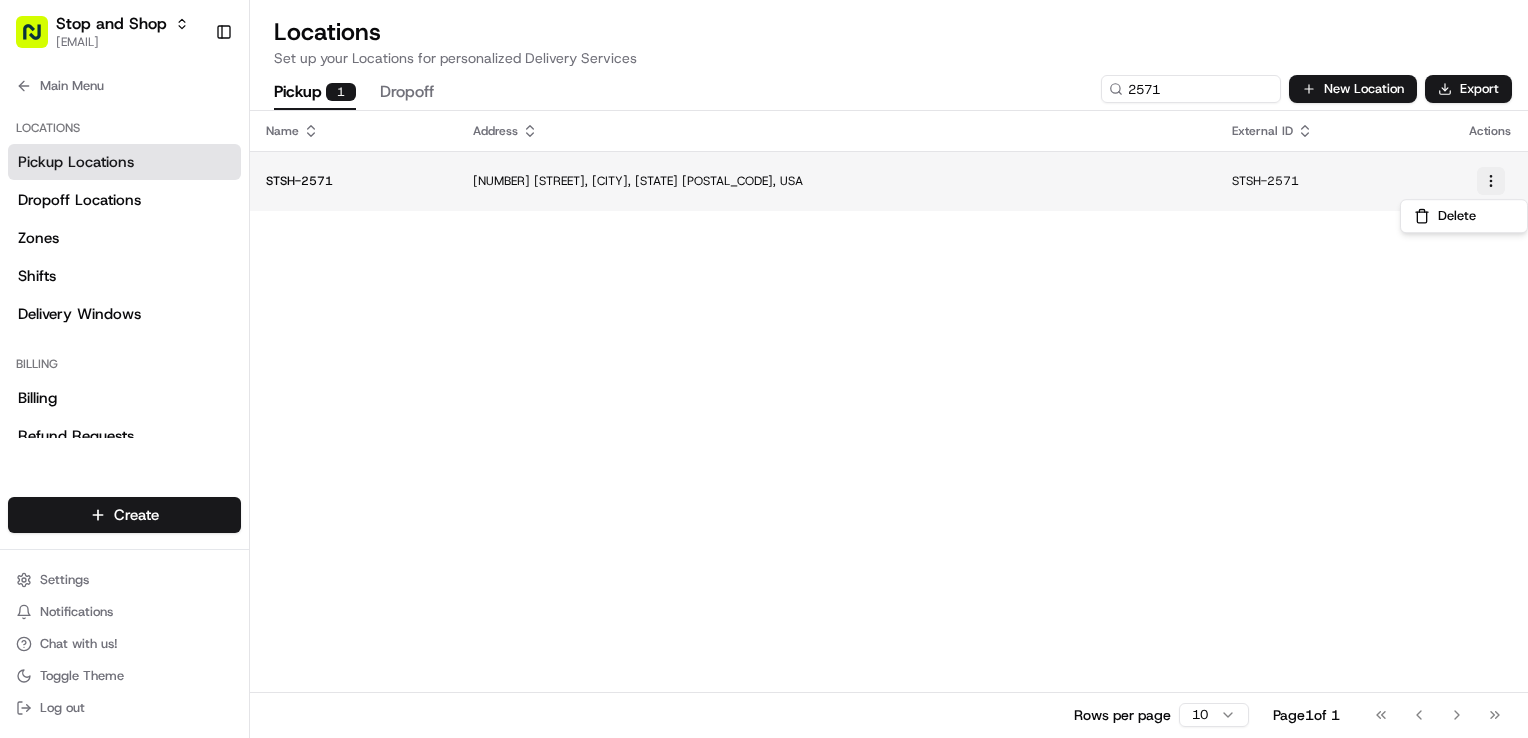 click on "Stop and Shop [EMAIL] Toggle Sidebar Orders Deliveries Providers Nash AI Analytics Favorites Main Menu Members & Organization Organization Users Roles Preferences Customization Tracking Orchestration Automations Dispatch Strategy Locations Pickup Locations Dropoff Locations Zones Shifts Delivery Windows Billing Billing Refund Requests Integrations Notification Triggers Webhooks API Keys Request Logs Create Settings Notifications Chat with us! Toggle Theme Log out Locations Set up your Locations for personalized Delivery Services Pickup 1 Dropoff 2571 New Location Export Name Address External ID Actions STSH-2571 [NUMBER] [STREET], [CITY], [STATE] [POSTAL_CODE], USA STSH-2571 Rows per page 10 Page 1 of 1 Go to first page Go to previous page Go to next page Go to last page Delete" at bounding box center [764, 369] 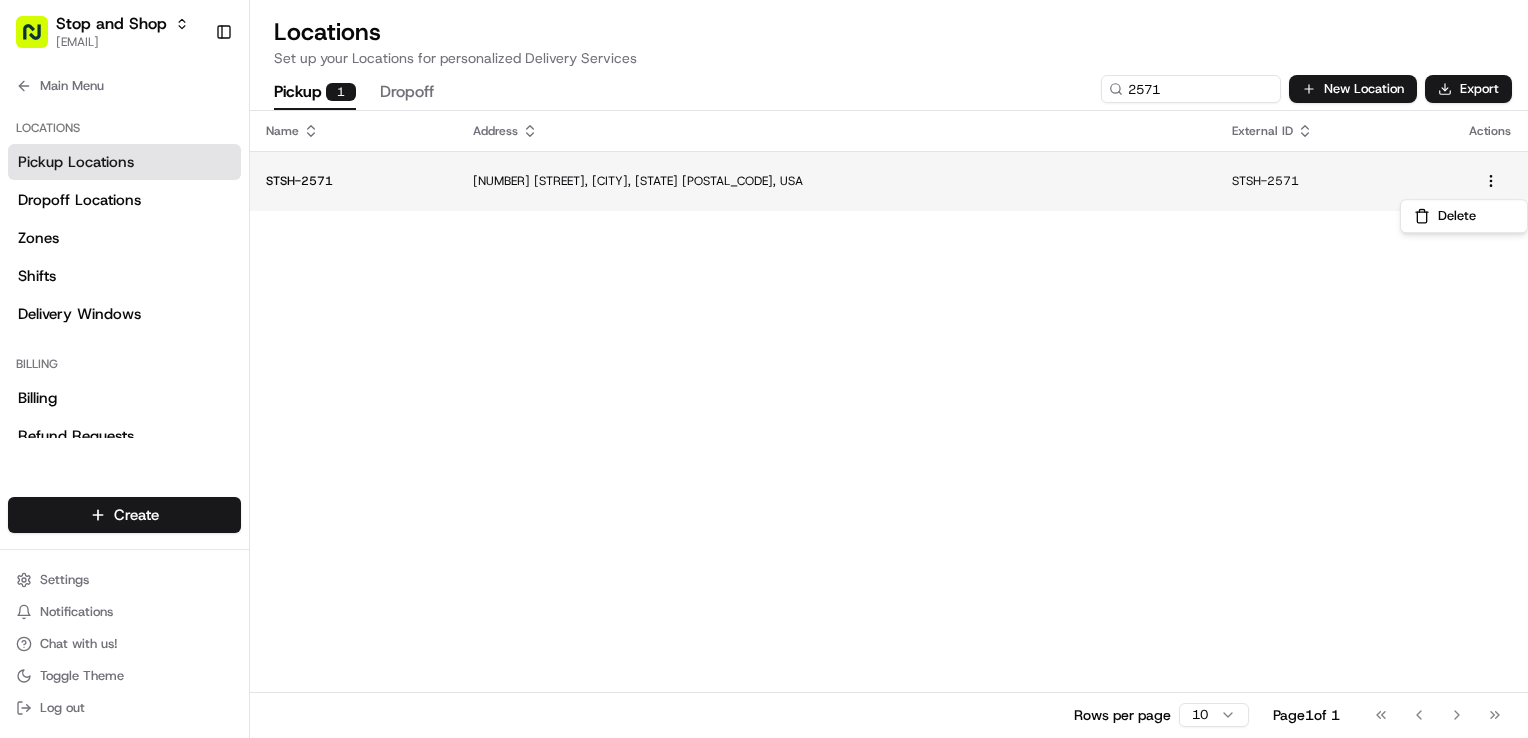 click on "Stop and Shop [EMAIL] Toggle Sidebar Orders Deliveries Providers Nash AI Analytics Favorites Main Menu Members & Organization Organization Users Roles Preferences Customization Tracking Orchestration Automations Dispatch Strategy Locations Pickup Locations Dropoff Locations Zones Shifts Delivery Windows Billing Billing Refund Requests Integrations Notification Triggers Webhooks API Keys Request Logs Create Settings Notifications Chat with us! Toggle Theme Log out Locations Set up your Locations for personalized Delivery Services Pickup 1 Dropoff 2571 New Location Export Name Address External ID Actions STSH-2571 [NUMBER] [STREET], [CITY], [STATE] [POSTAL_CODE], USA STSH-2571 Rows per page 10 Page 1 of 1 Go to first page Go to previous page Go to next page Go to last page Delete" at bounding box center (764, 369) 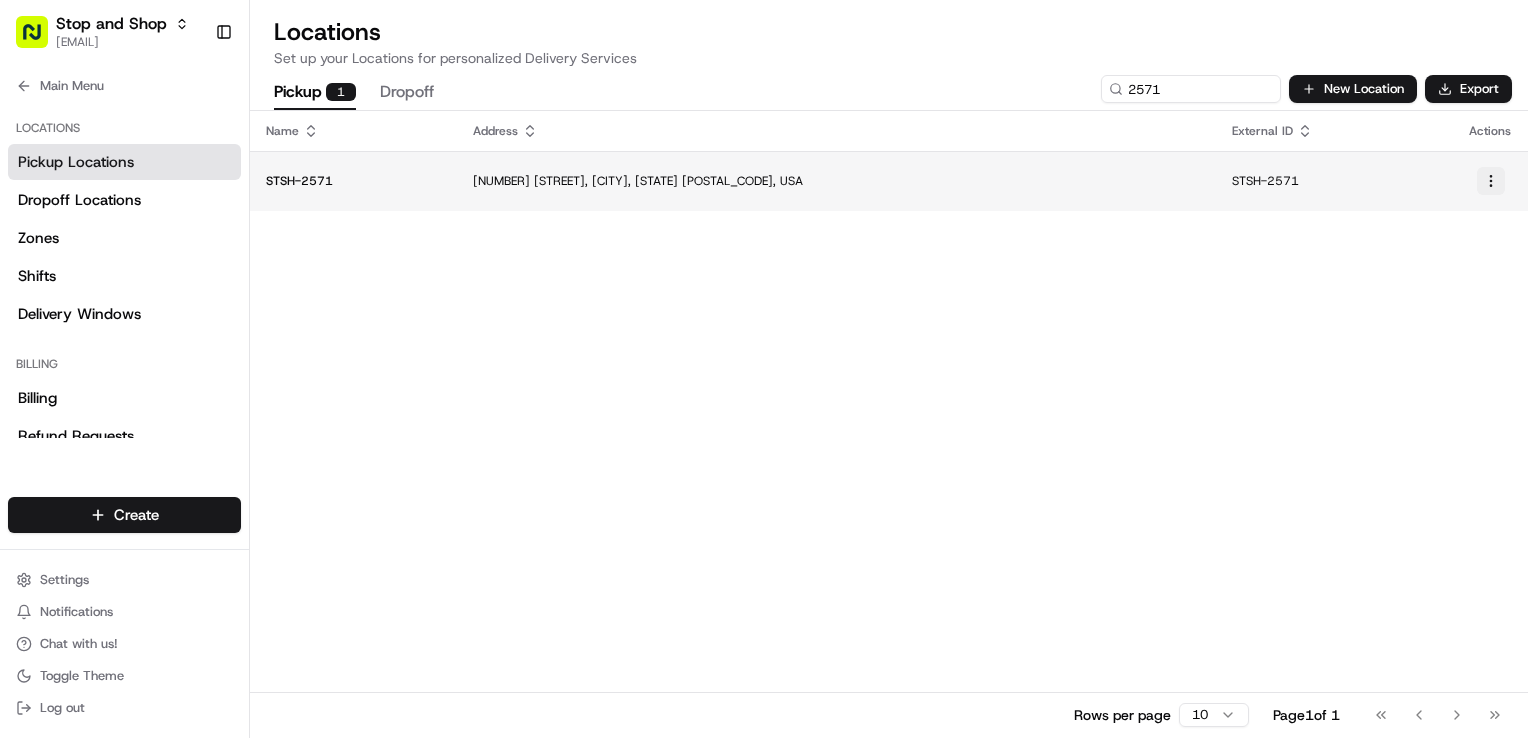 click on "Stop and Shop [EMAIL] Toggle Sidebar Orders Deliveries Providers Nash AI Analytics Favorites Main Menu Members & Organization Organization Users Roles Preferences Customization Tracking Orchestration Automations Dispatch Strategy Locations Pickup Locations Dropoff Locations Zones Shifts Delivery Windows Billing Billing Refund Requests Integrations Notification Triggers Webhooks API Keys Request Logs Create Settings Notifications Chat with us! Toggle Theme Log out Locations Set up your Locations for personalized Delivery Services Pickup 1 Dropoff [ID] Export Name Address External ID Actions [ID] Rows per page 10 Page 1 of 1 Go to first page Go to previous page Go to next page Go to last page" at bounding box center (764, 369) 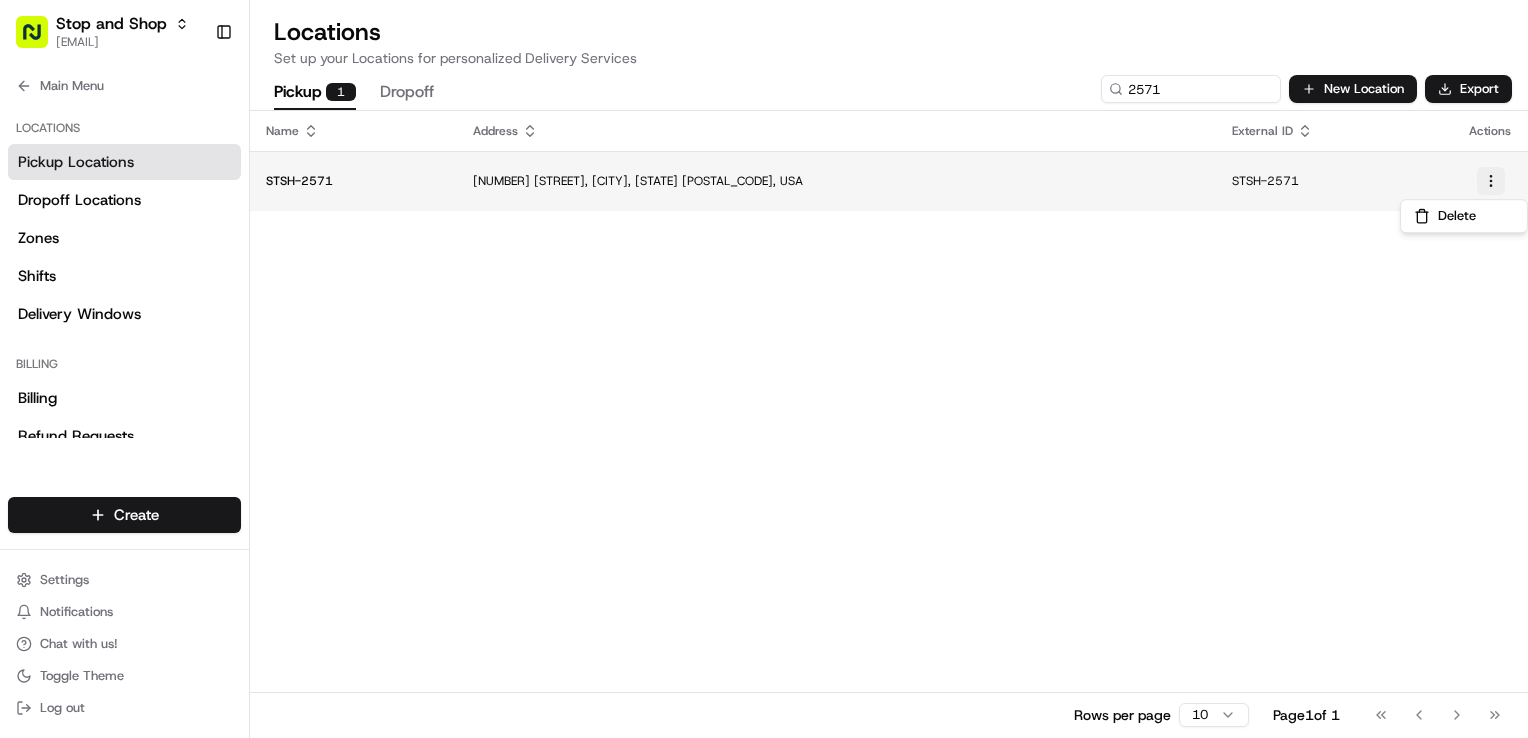 click on "Stop and Shop [EMAIL] Toggle Sidebar Orders Deliveries Providers Nash AI Analytics Favorites Main Menu Members & Organization Organization Users Roles Preferences Customization Tracking Orchestration Automations Dispatch Strategy Locations Pickup Locations Dropoff Locations Zones Shifts Delivery Windows Billing Billing Refund Requests Integrations Notification Triggers Webhooks API Keys Request Logs Create Settings Notifications Chat with us! Toggle Theme Log out Locations Set up your Locations for personalized Delivery Services Pickup 1 Dropoff 2571 New Location Export Name Address External ID Actions STSH-2571 [NUMBER] [STREET], [CITY], [STATE] [POSTAL_CODE], USA STSH-2571 Rows per page 10 Page 1 of 1 Go to first page Go to previous page Go to next page Go to last page Delete" at bounding box center (764, 369) 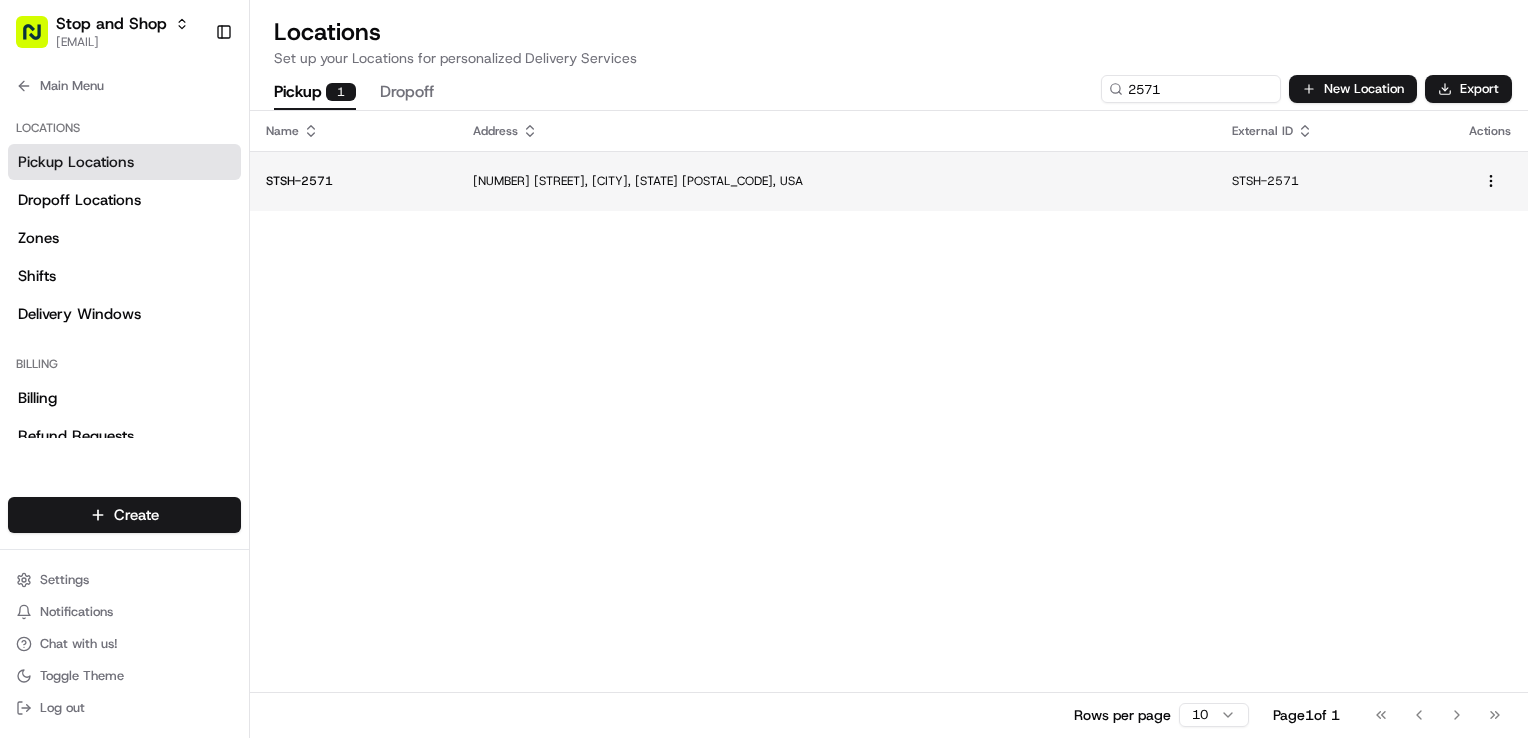 click on "[NUMBER] [STREET], [CITY], [STATE] [POSTAL_CODE], USA" at bounding box center [836, 181] 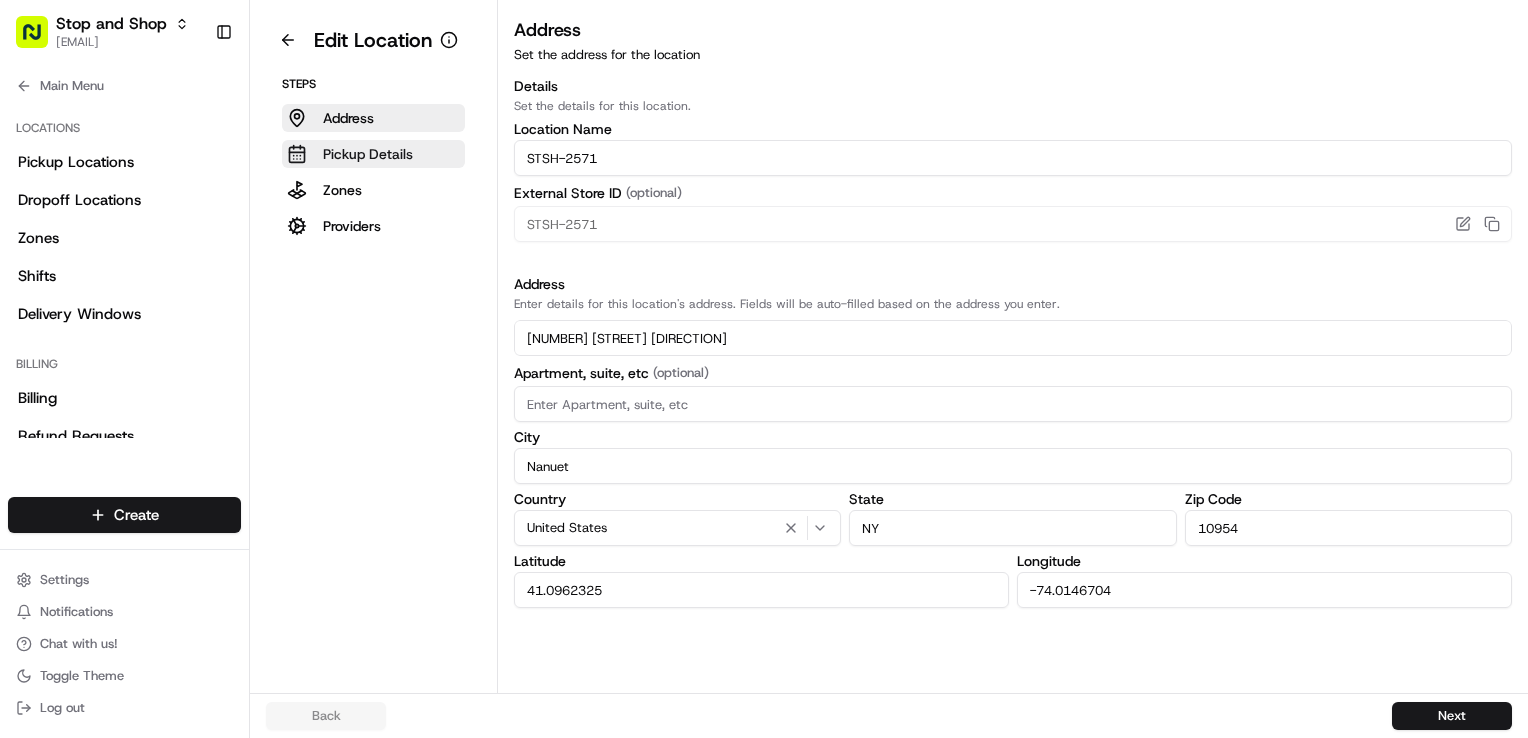click on "Pickup Details" at bounding box center (368, 154) 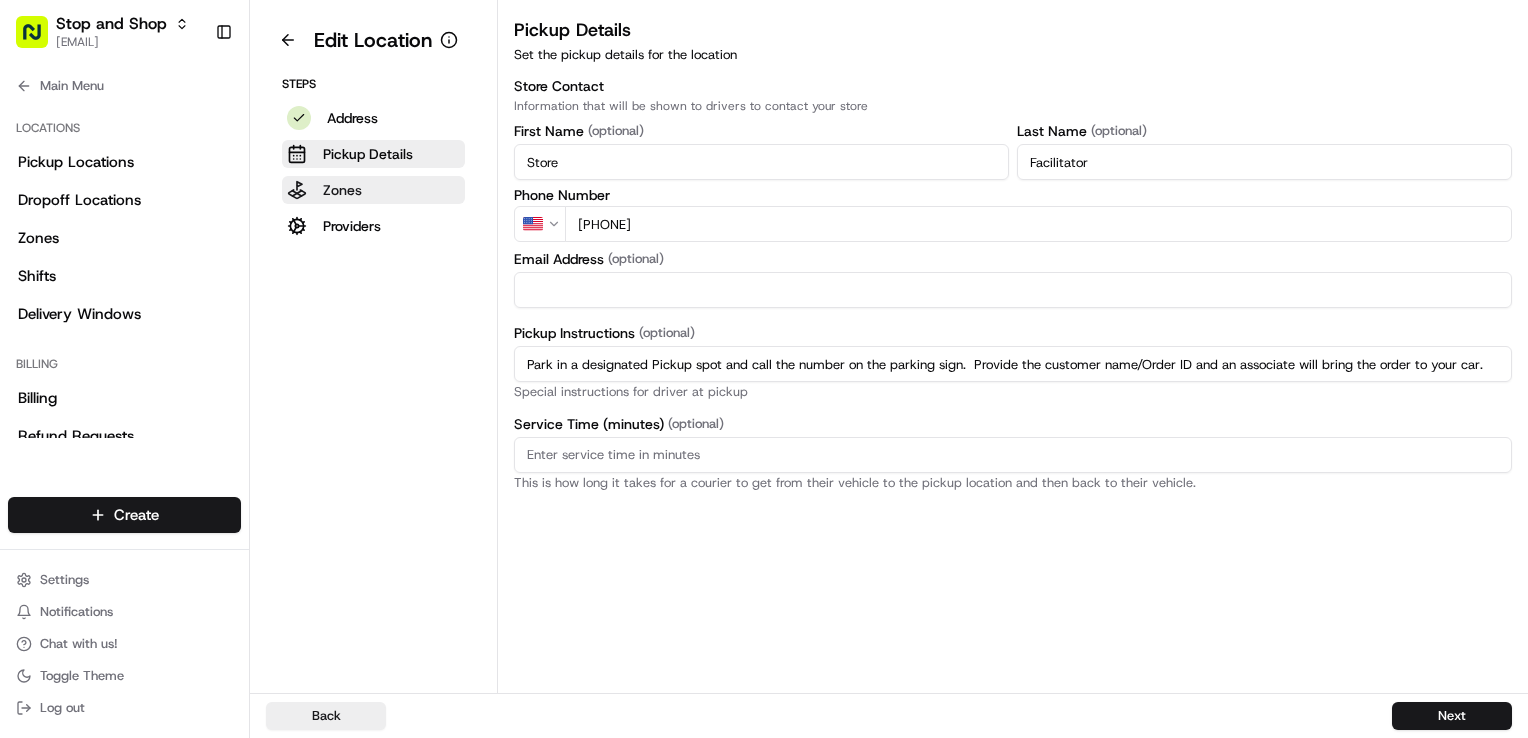 click on "Zones" at bounding box center (373, 190) 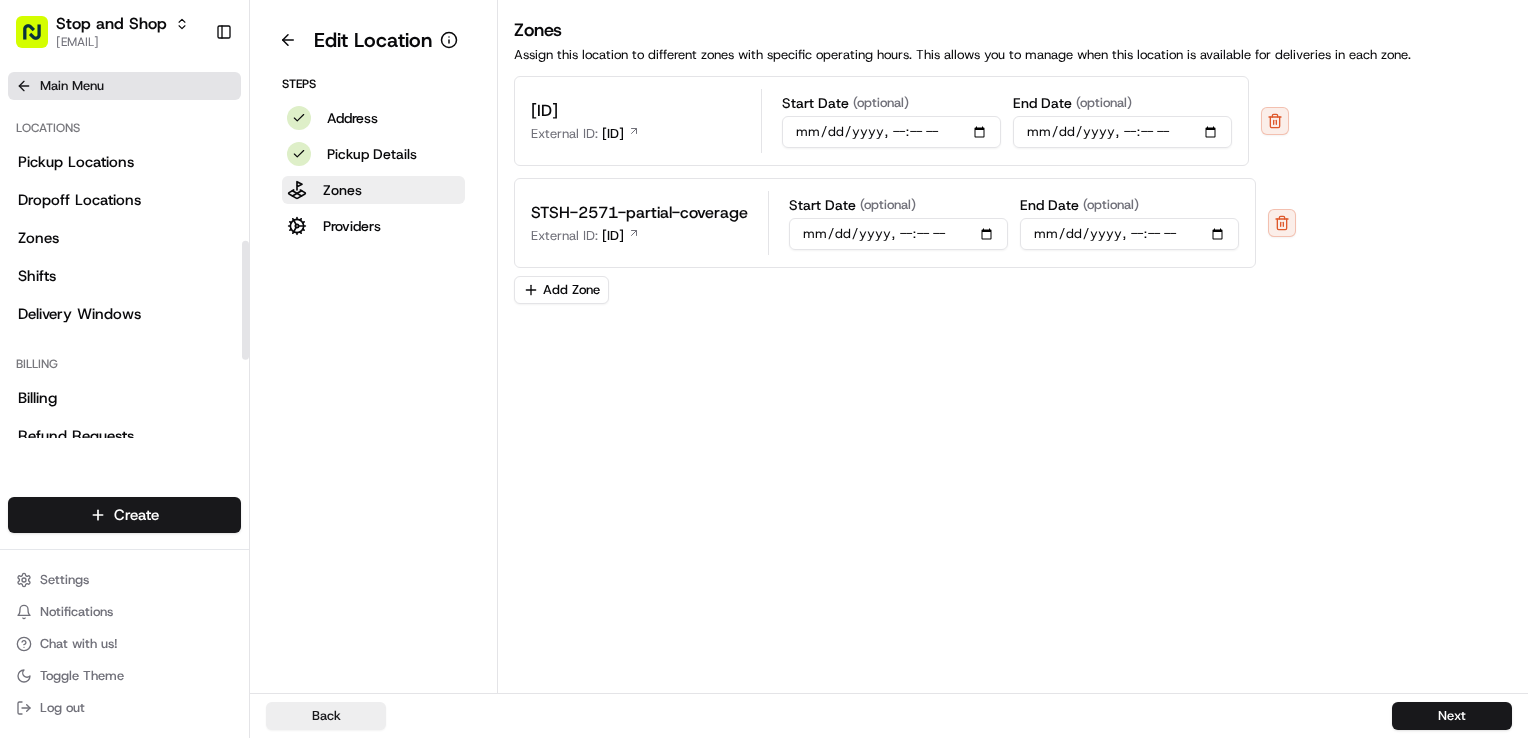 click 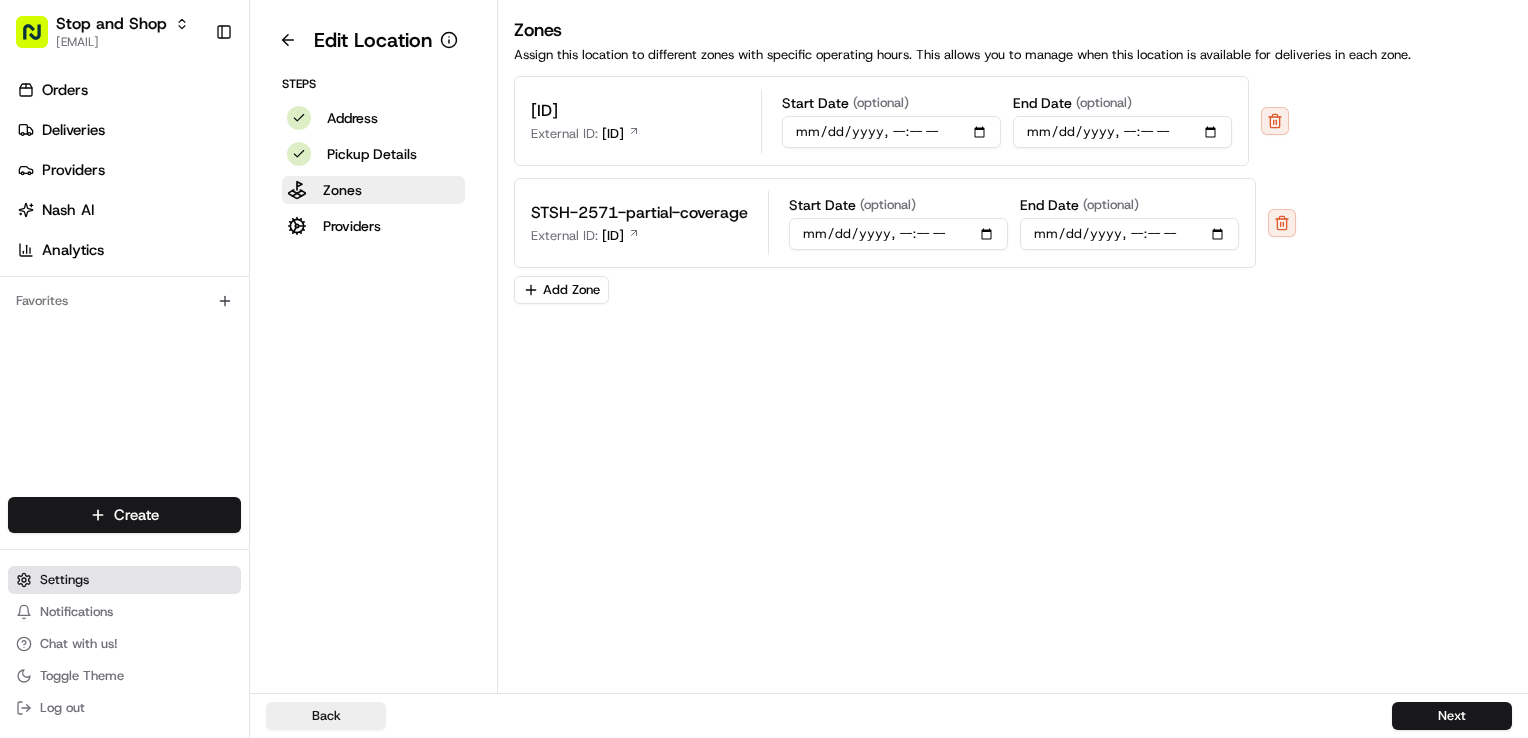 click on "Settings" at bounding box center (124, 580) 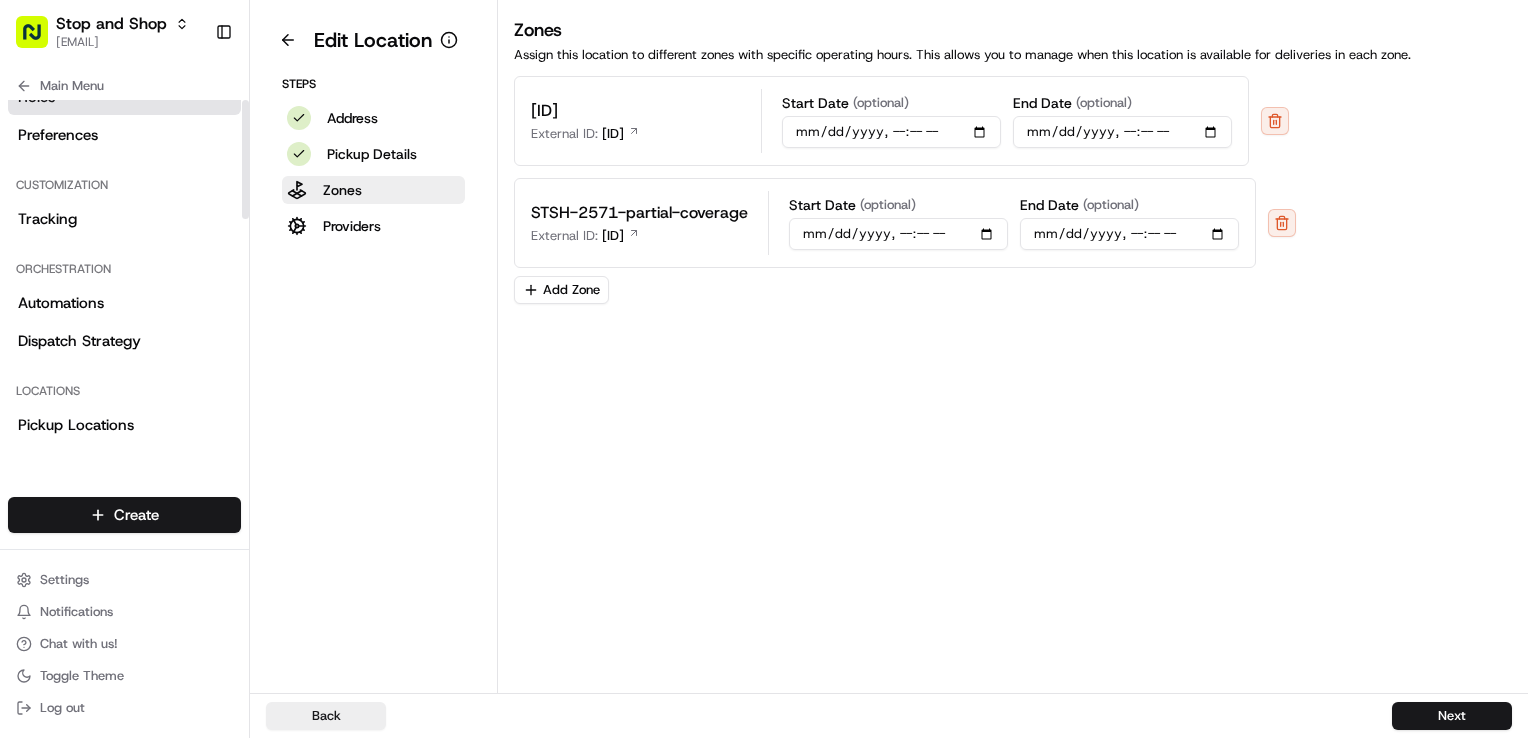 scroll, scrollTop: 0, scrollLeft: 0, axis: both 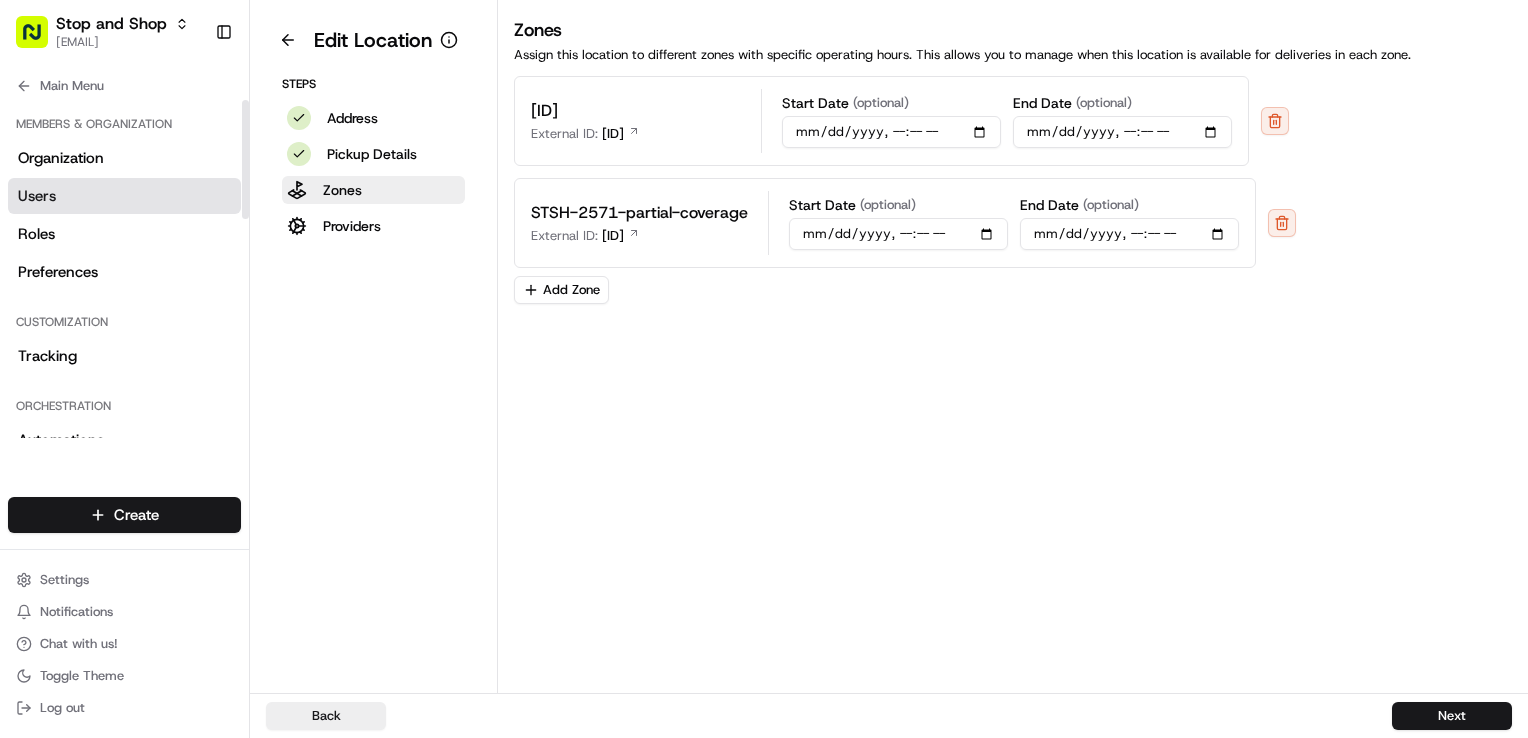 click on "Users" at bounding box center [124, 196] 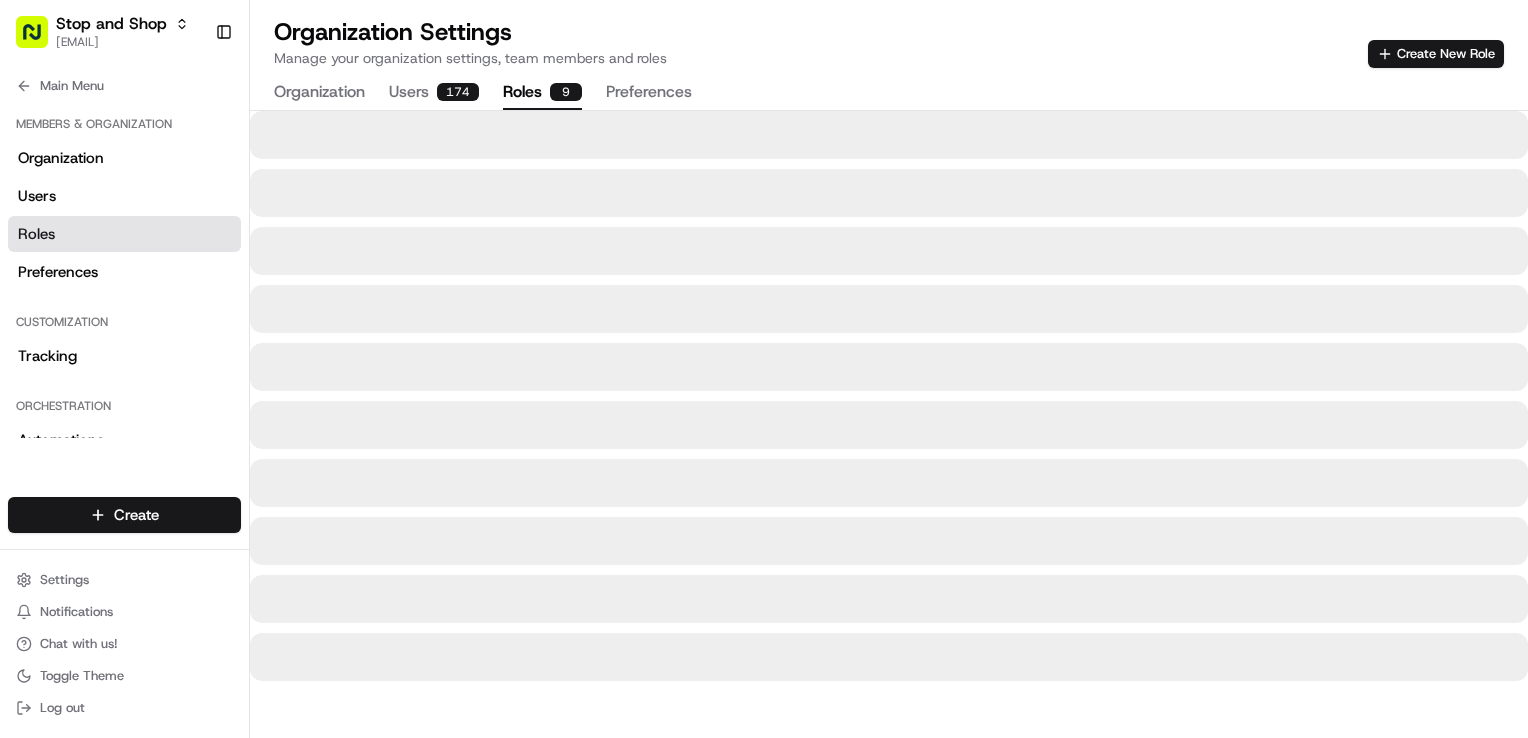 click on "Roles 9" at bounding box center (542, 93) 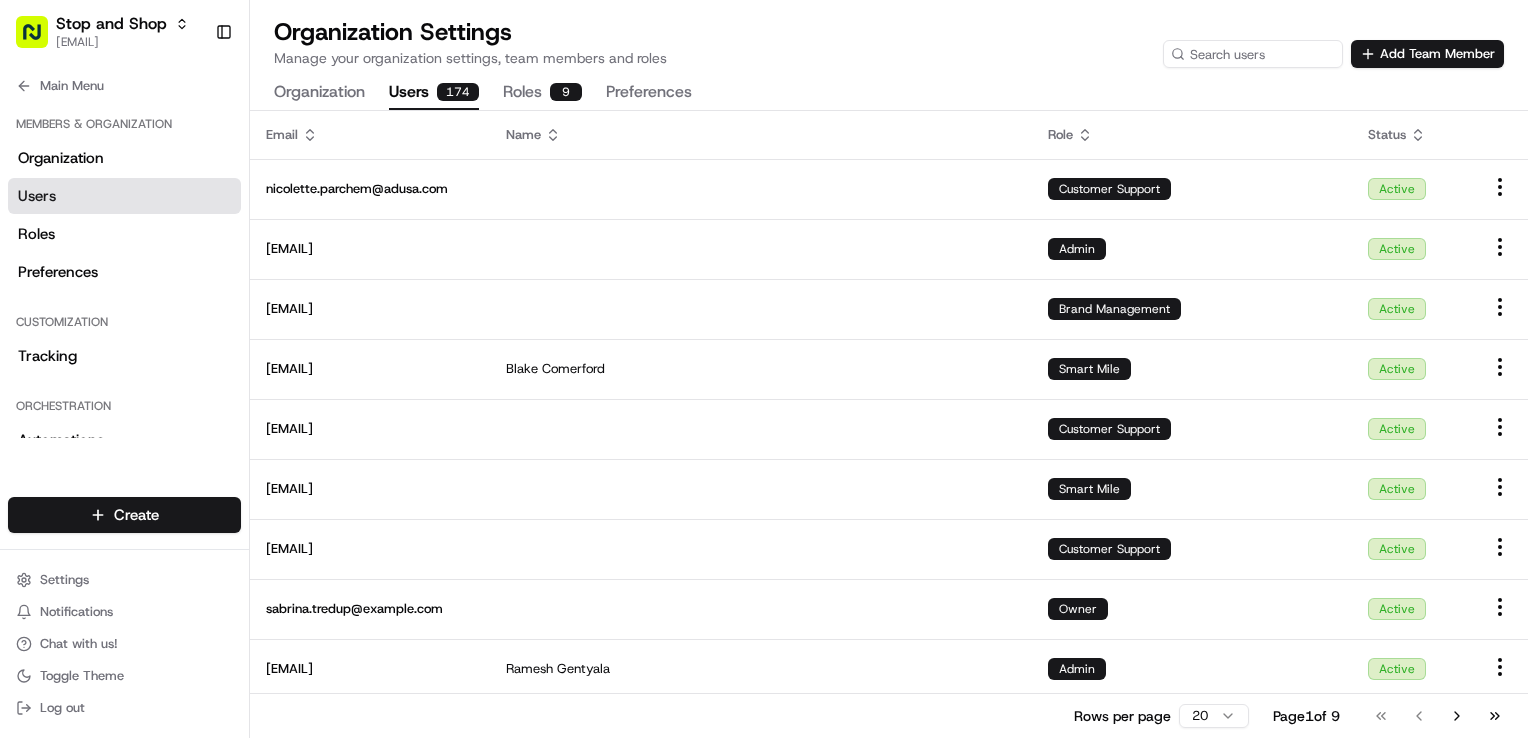 click on "Users 174" at bounding box center [434, 93] 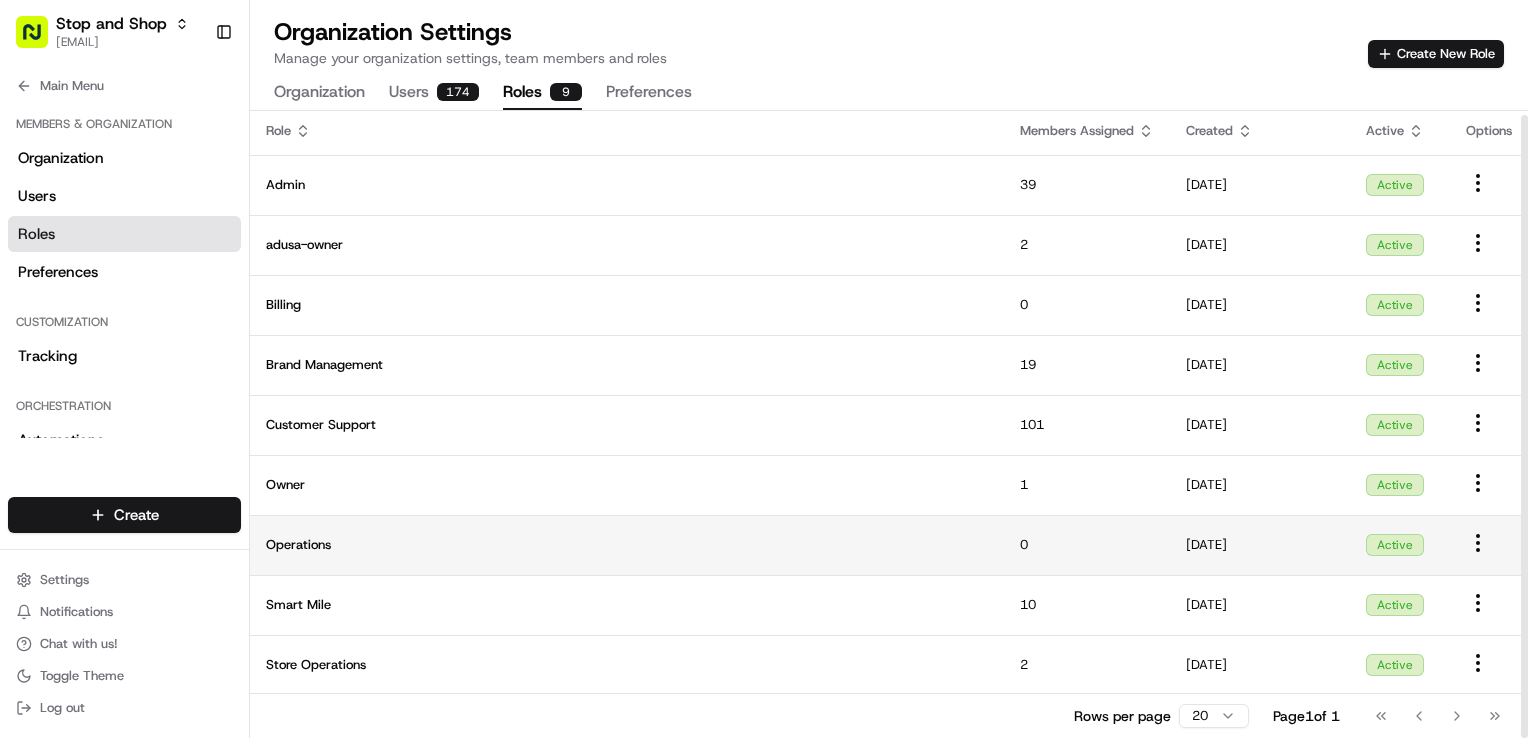 scroll, scrollTop: 4, scrollLeft: 0, axis: vertical 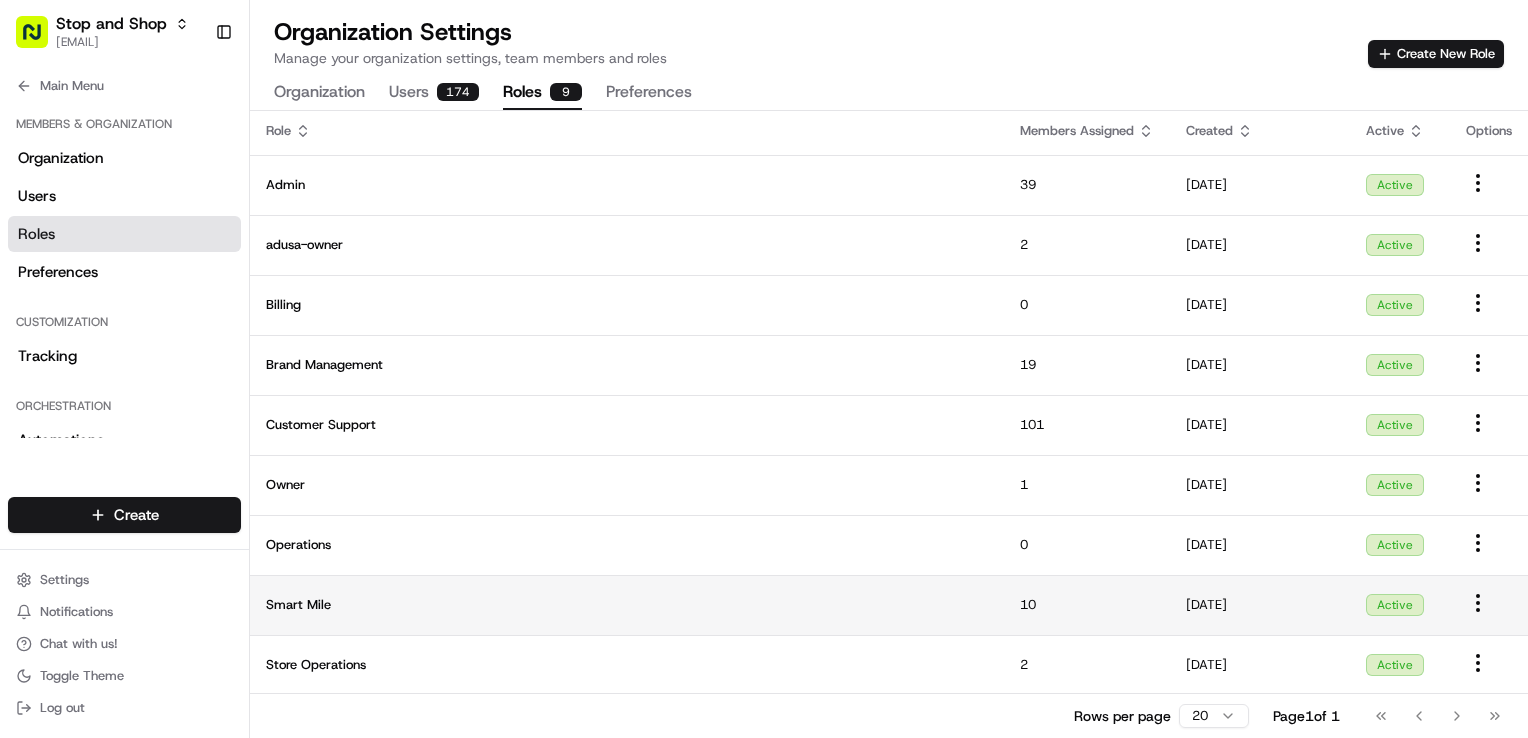 click on "Stop and Shop [EMAIL] Toggle Sidebar Orders Deliveries Providers Nash AI Analytics Favorites Main Menu Members & Organization Organization Users Roles Preferences Customization Tracking Orchestration Automations Dispatch Strategy Locations Pickup Locations Dropoff Locations Zones Shifts Delivery Windows Billing Billing Refund Requests Integrations Notification Triggers Webhooks API Keys Request Logs Create Settings Notifications Chat with us! Toggle Theme Log out Organization Settings Manage your organization settings, team members and roles Create New Role Organization Users 174 Roles 9 Preferences Role Members Assigned Created Active Options Admin 39 05/16/2025 Active adusa-owner 2 05/30/2025 Active Billing 0 05/16/2025 Active Brand Management 19 05/16/2025 Active Customer Support 101 05/16/2025 Active Owner 1 05/16/2025 Active Operations 0 05/16/2025 Active Smart Mile 10 05/16/2025 Active Store Operations 2 05/16/2025 Active Rows per page 20 Page 1 of 1 Go to first page" at bounding box center [764, 369] 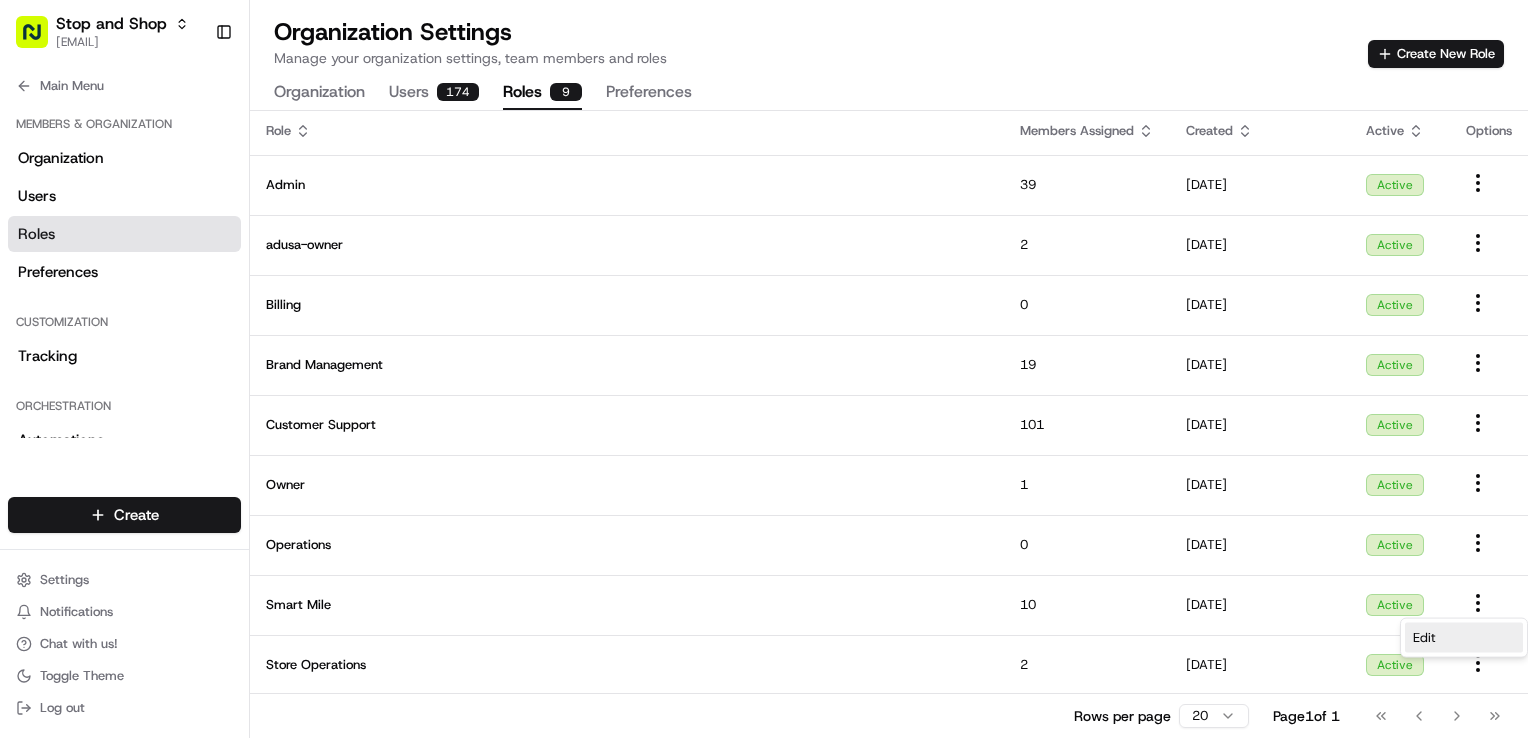 click on "Edit" at bounding box center [1464, 638] 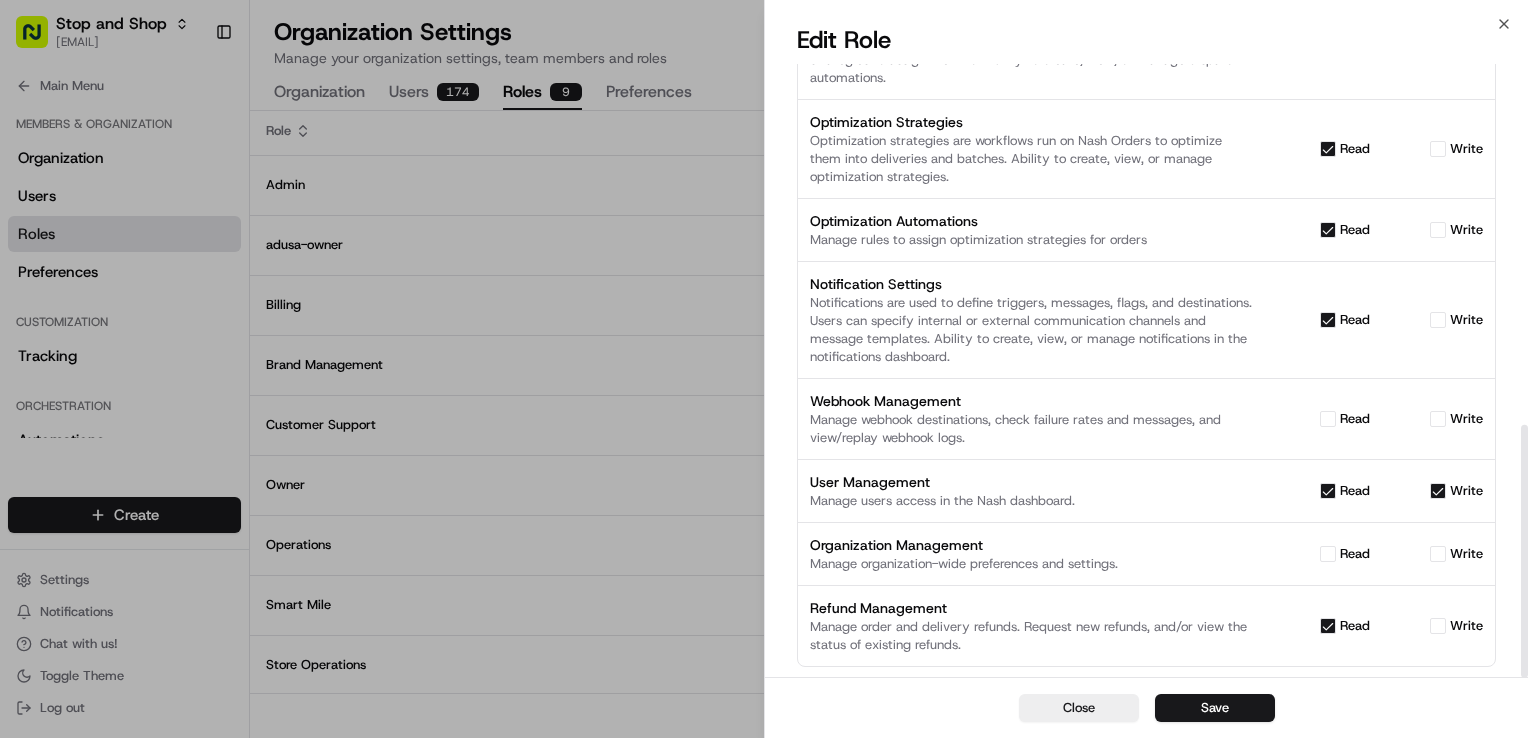 scroll, scrollTop: 875, scrollLeft: 0, axis: vertical 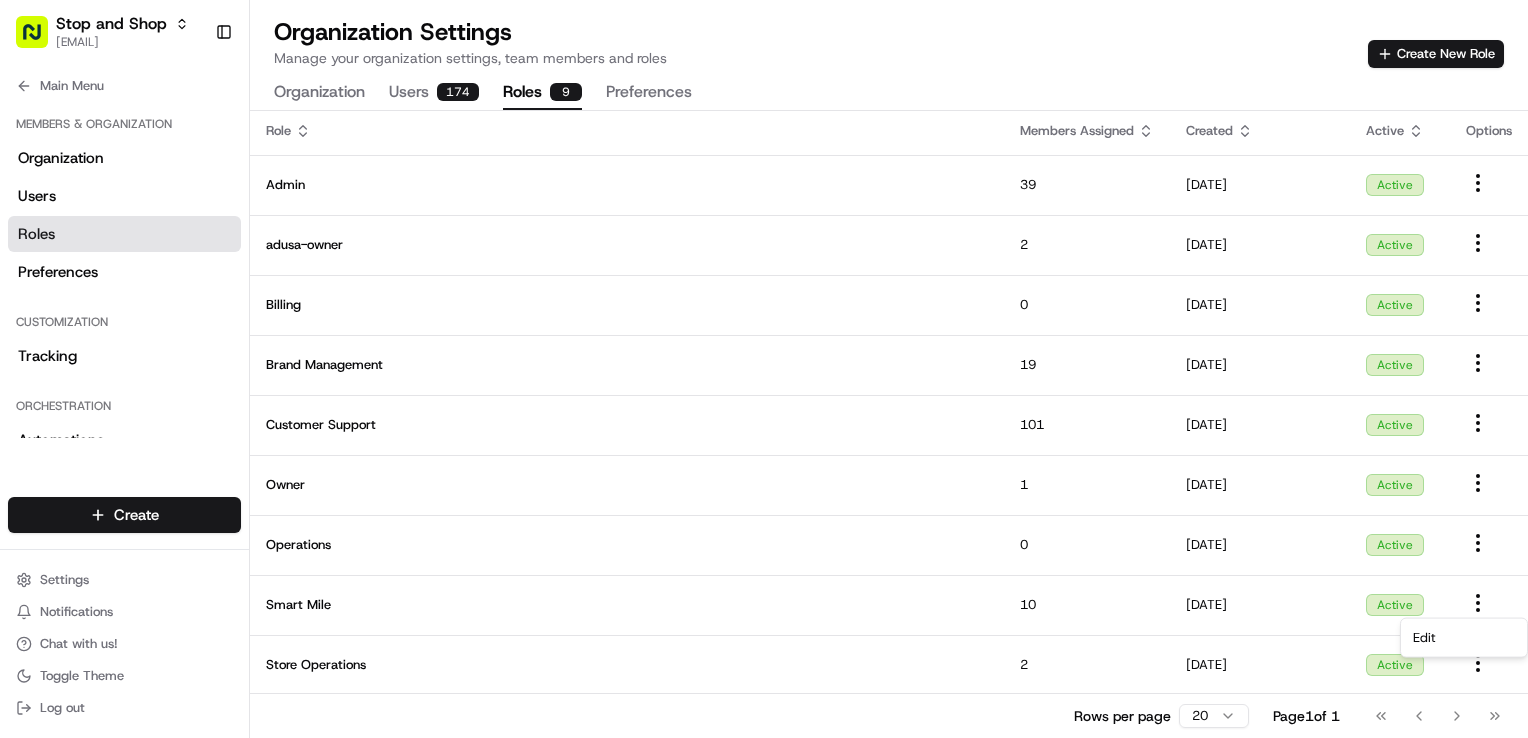 click on "Users 174" at bounding box center (434, 93) 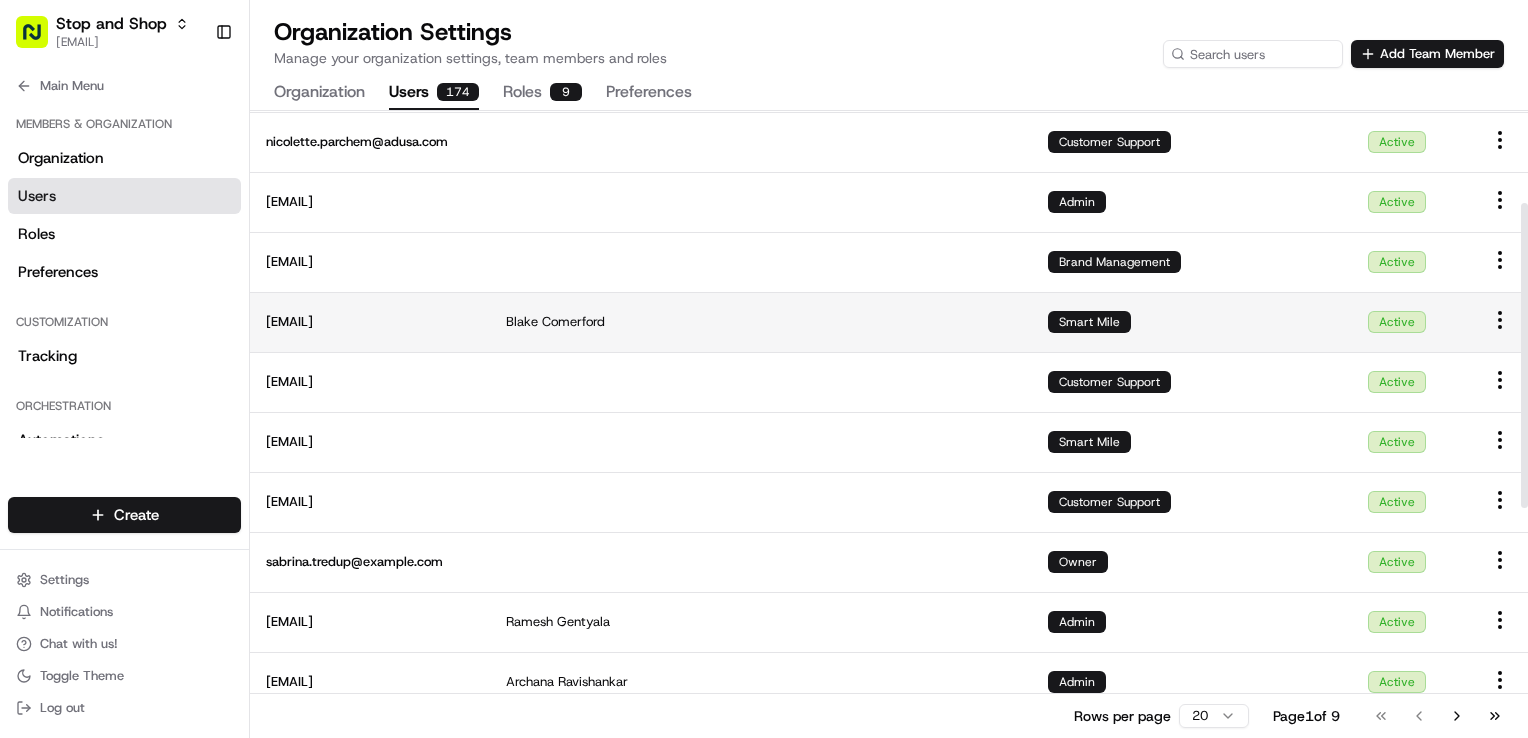 scroll, scrollTop: 0, scrollLeft: 0, axis: both 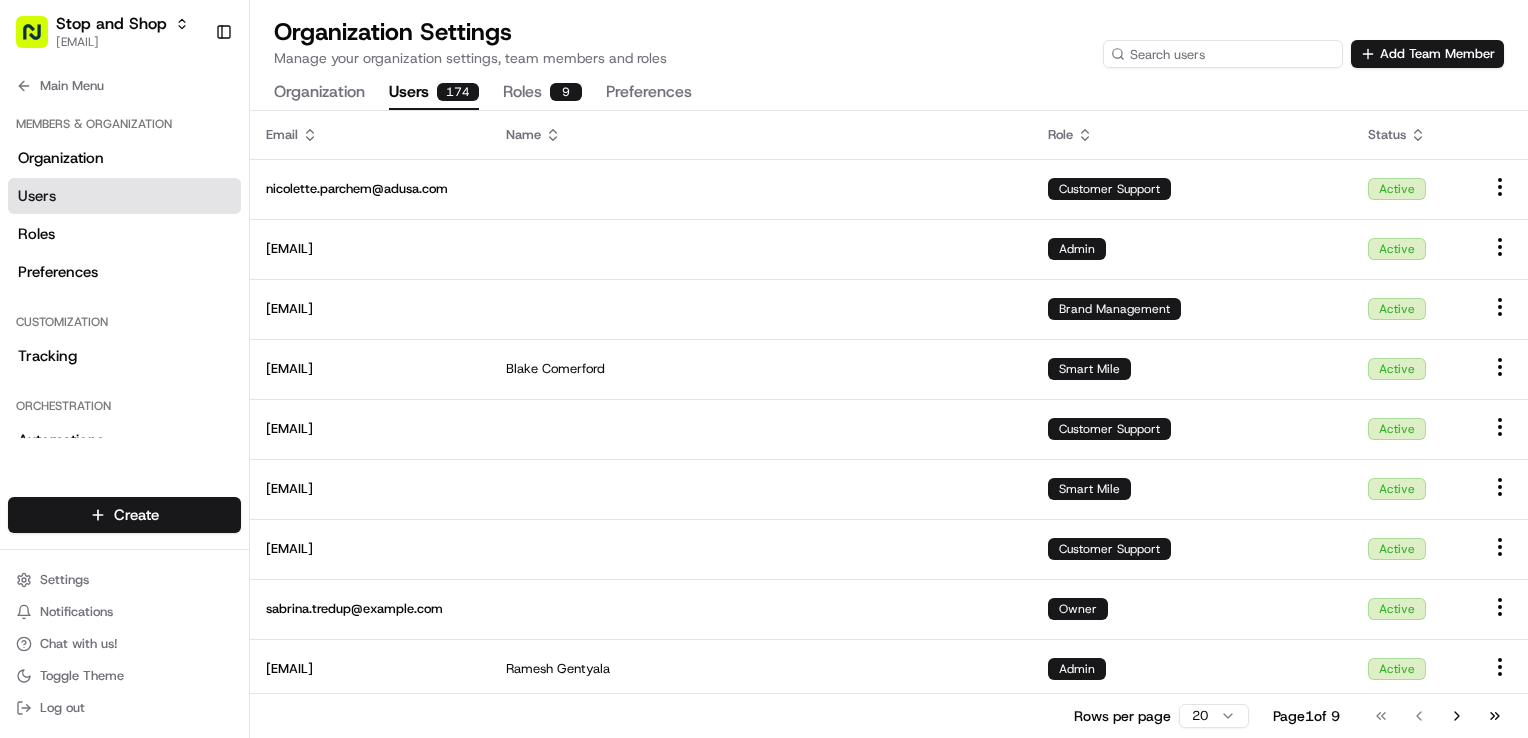click at bounding box center (1223, 54) 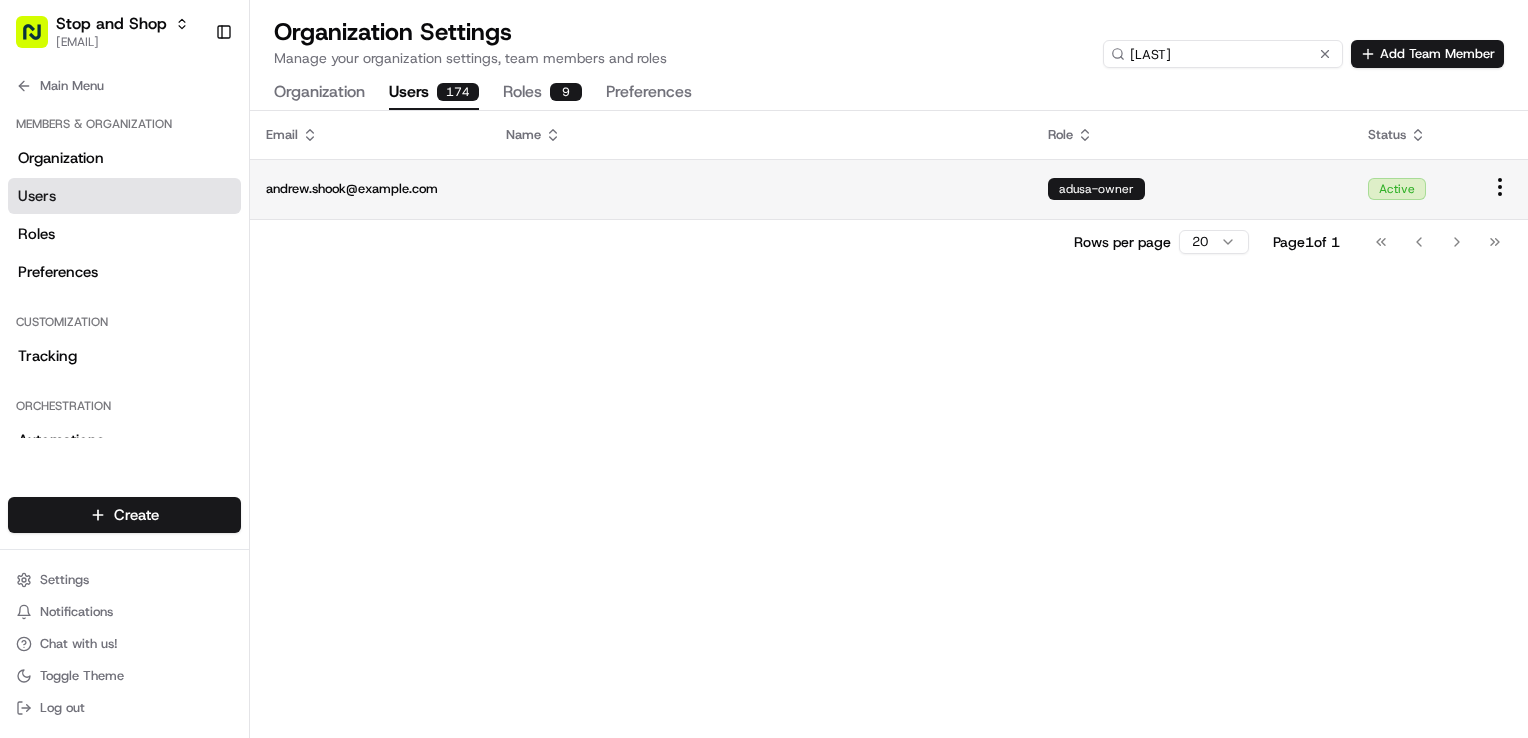 type on "[LAST]" 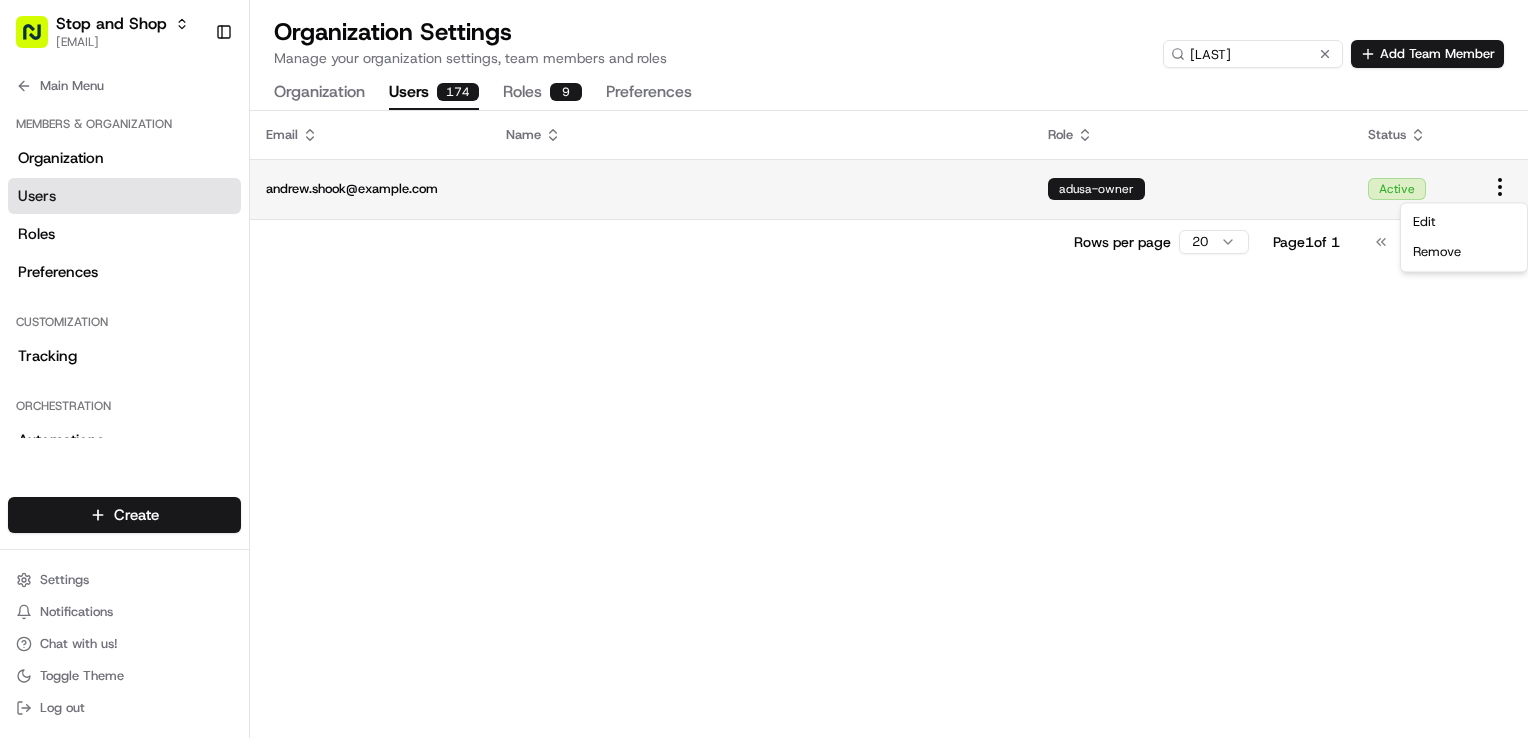 click on "Stop and Shop [EMAIL] Toggle Sidebar Orders Deliveries Providers Nash AI Analytics Favorites Main Menu Members & Organization Organization Users Roles Preferences Customization Tracking Orchestration Automations Dispatch Strategy Locations Pickup Locations Dropoff Locations Zones Shifts Delivery Windows Billing Billing Refund Requests Integrations Notification Triggers Webhooks API Keys Request Logs Create Settings Notifications Chat with us! Toggle Theme Log out Organization Settings Manage your organization settings, team members and roles shook Add Team Member Organization Users 174 Roles 9 Preferences Email Name Role Status [EMAIL] [FIRST] [LAST] Admin Active Rows per page 20 Page 1 of 1 Go to first page Go to previous page Go to next page Go to last page Edit Remove" at bounding box center (764, 369) 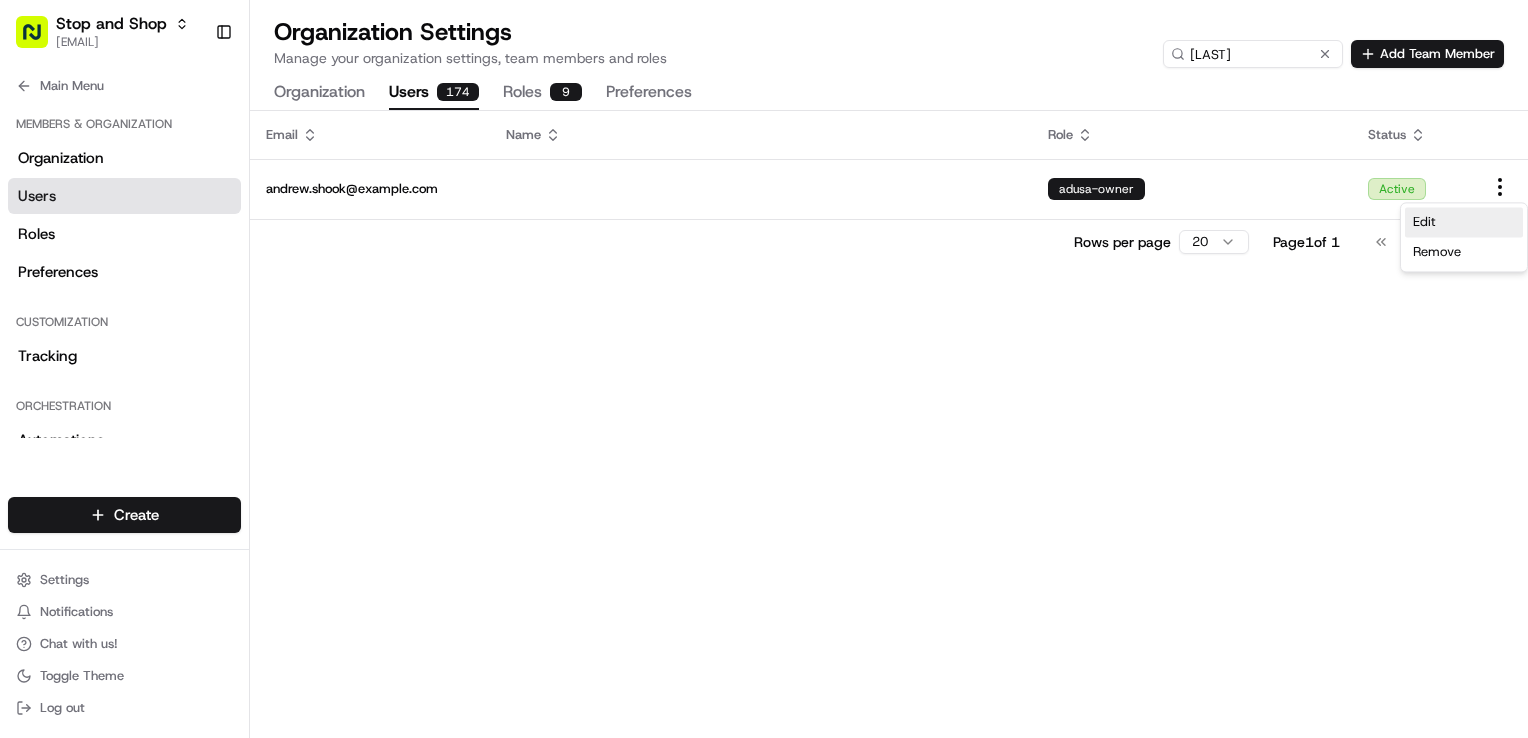 click on "Edit" at bounding box center [1424, 222] 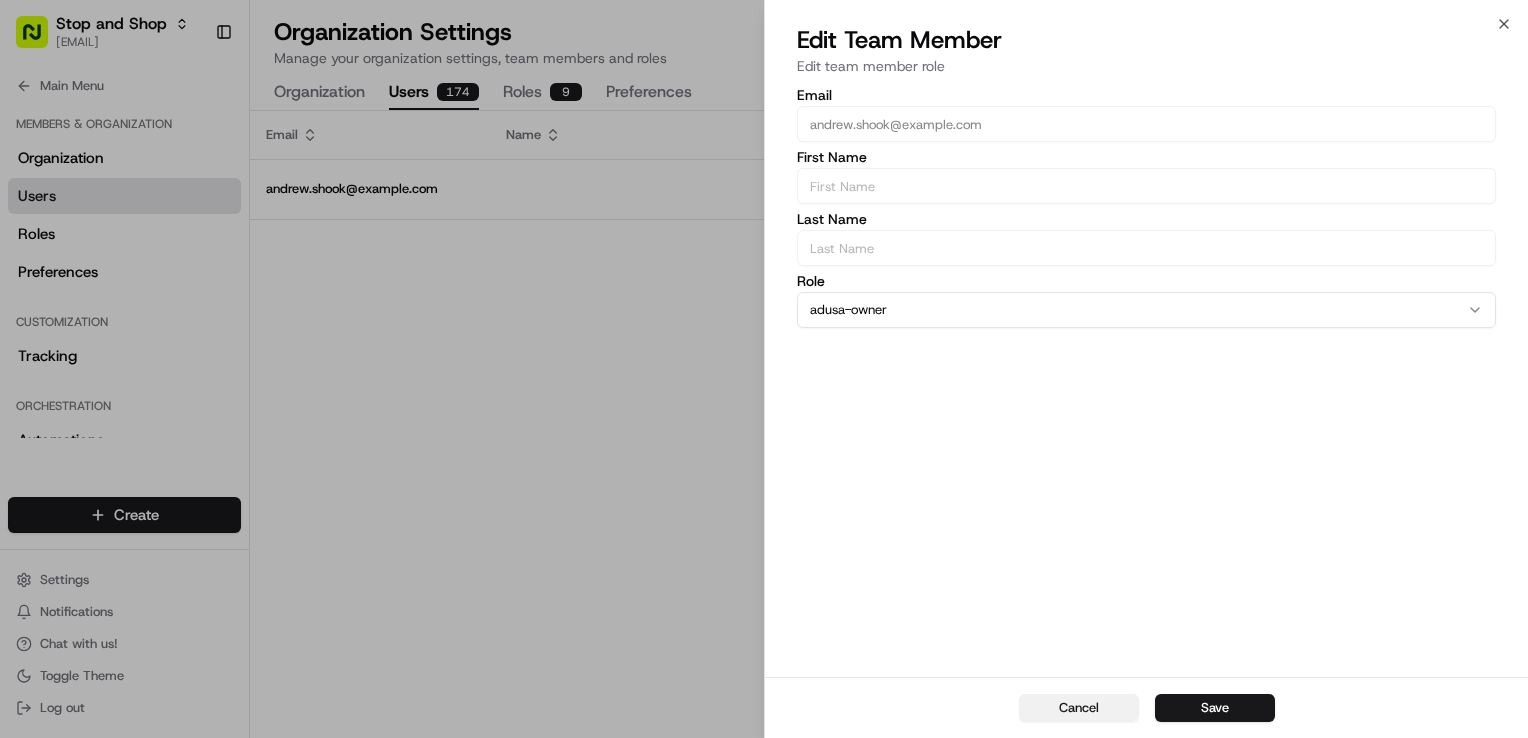 click on "Cancel" at bounding box center (1079, 708) 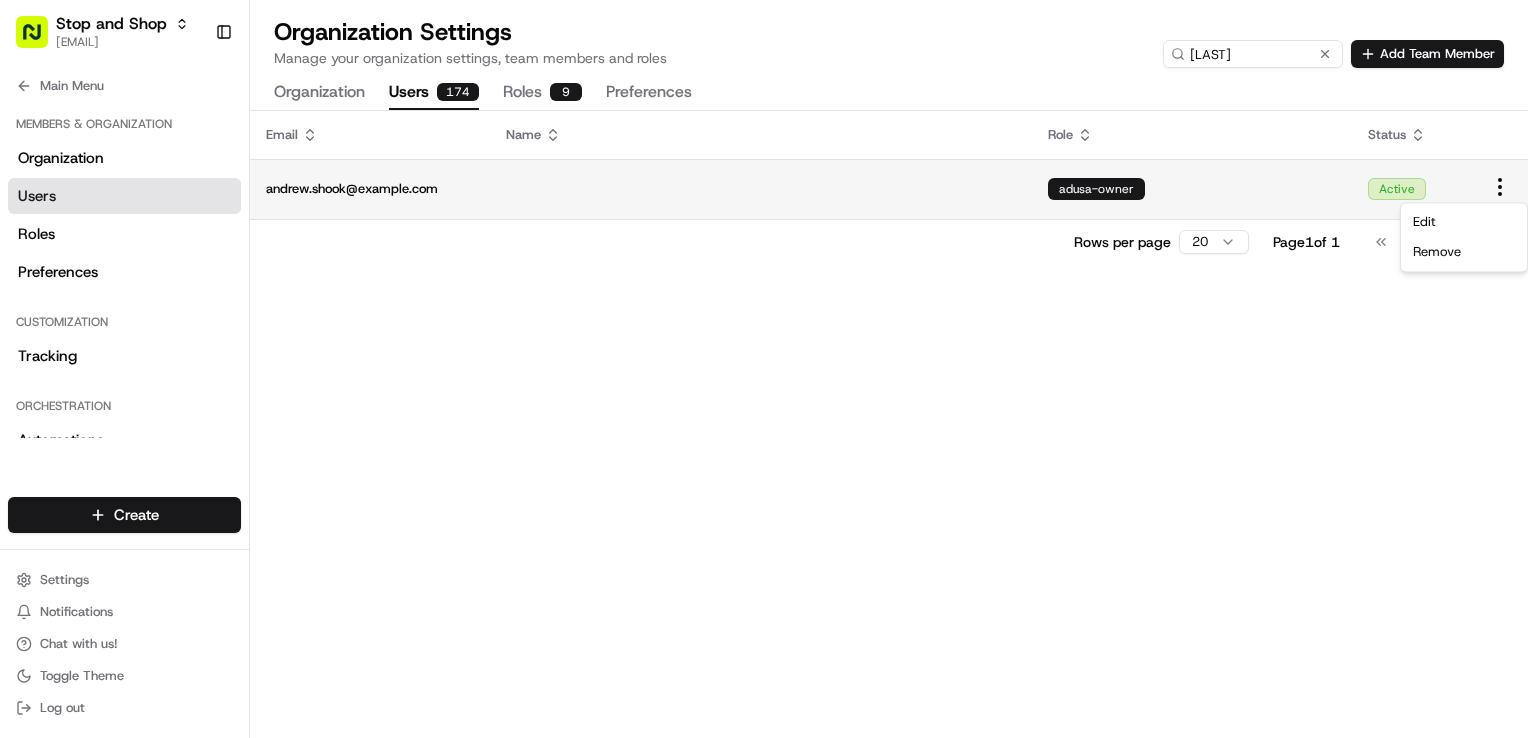 click at bounding box center (761, 189) 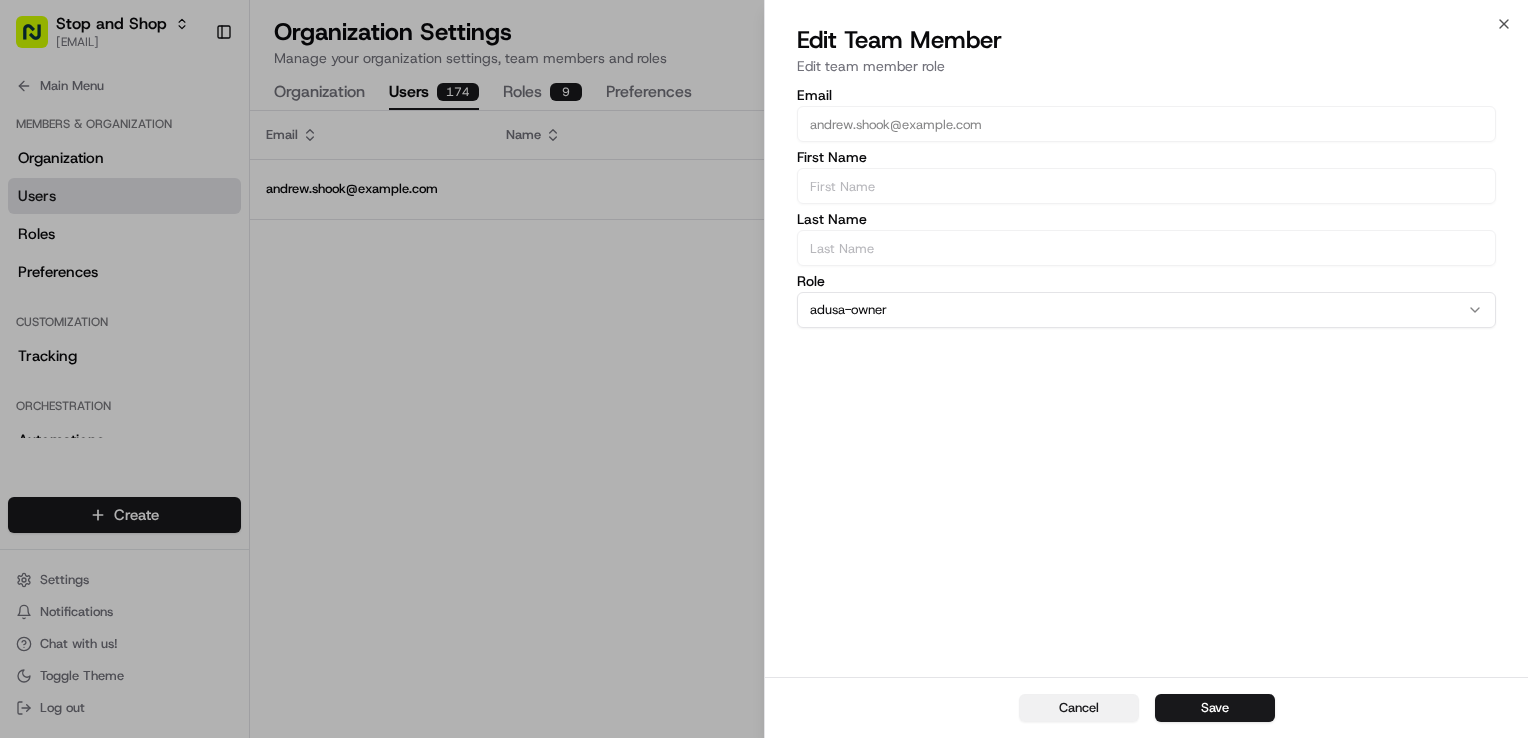 click on "Cancel" at bounding box center [1079, 708] 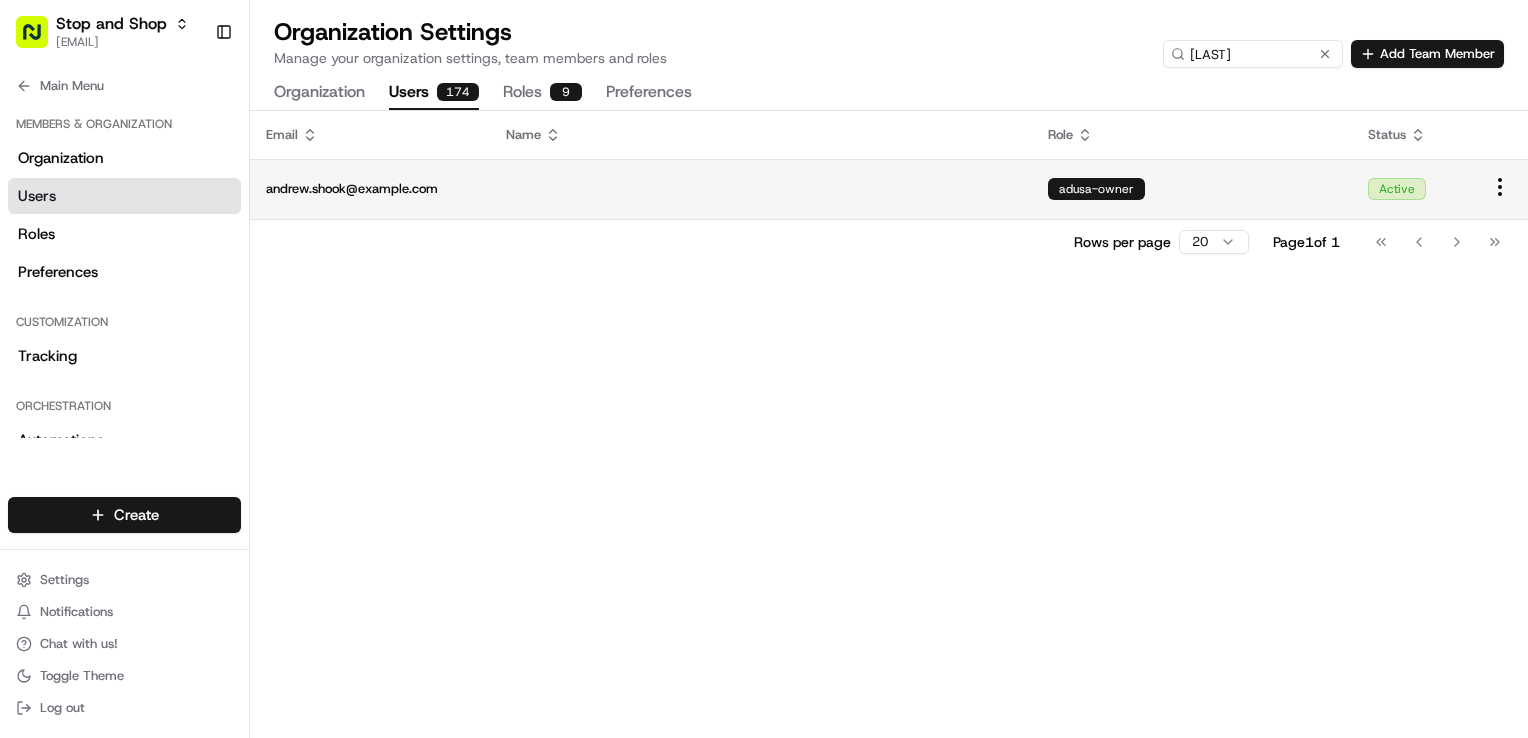 click on "andrew.shook@example.com" at bounding box center [370, 189] 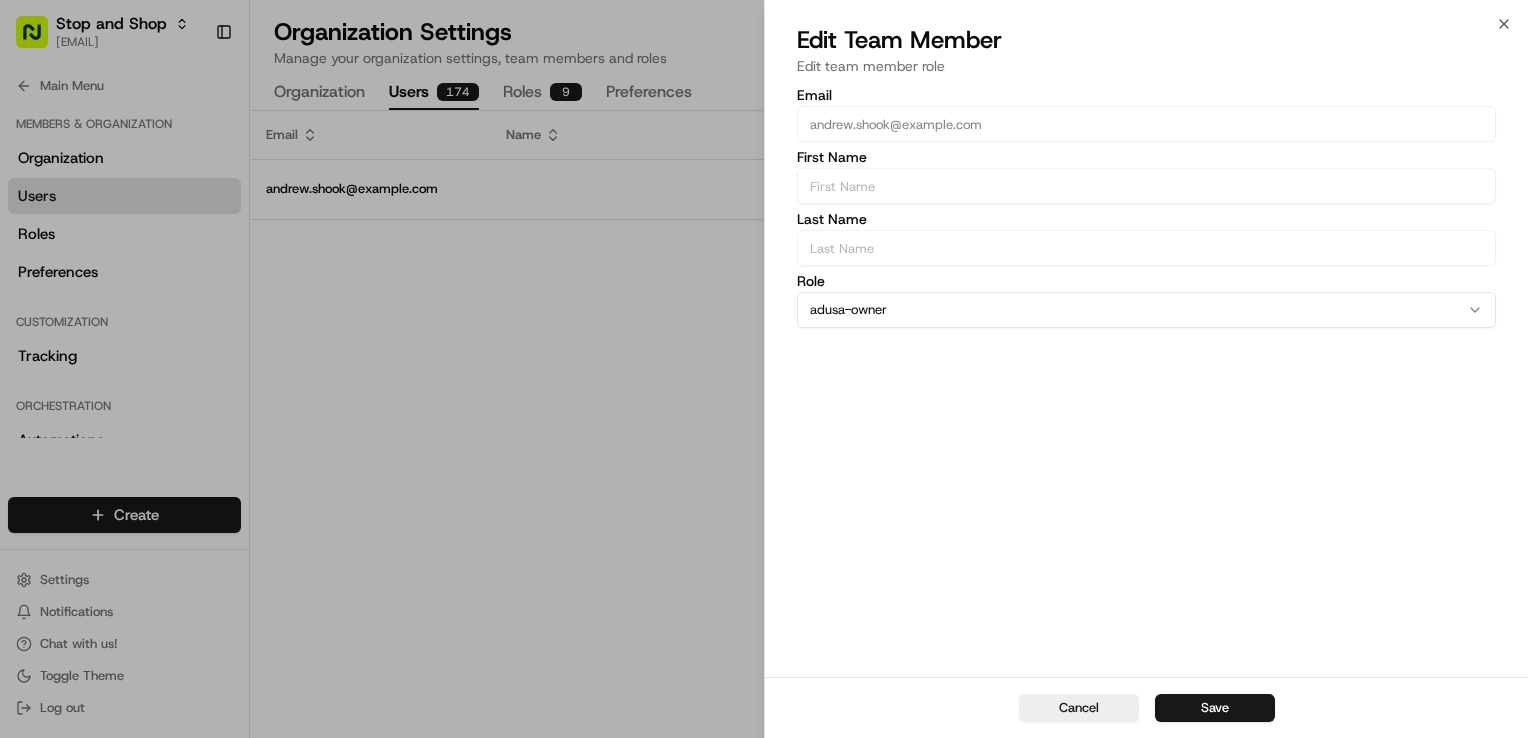 click 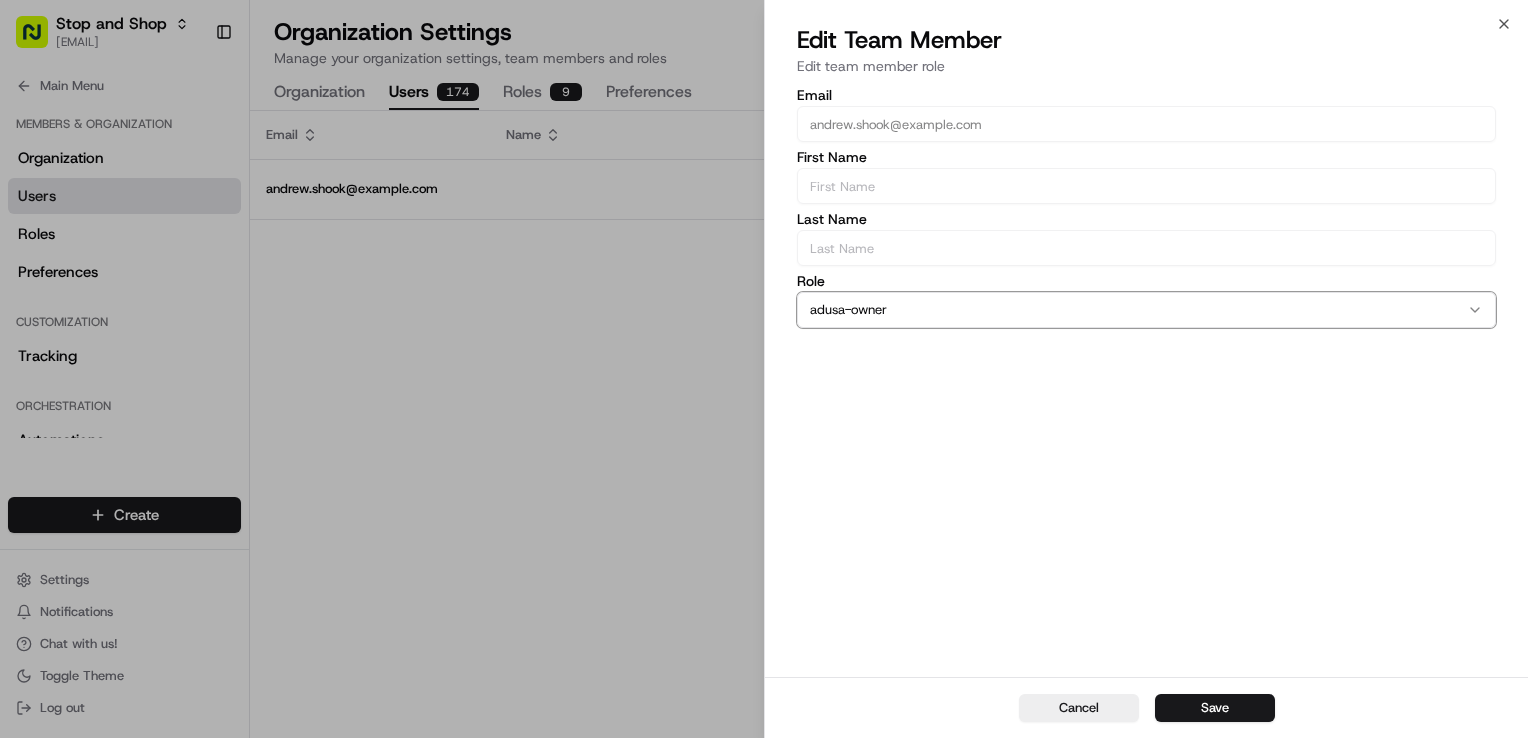 click on "Email andrew.shook@example.com First Name Last Name Role adusa-owner Admin adusa-owner Billing Brand Management Customer Support Owner Operations Smart Mile Store Operations" at bounding box center [1146, 380] 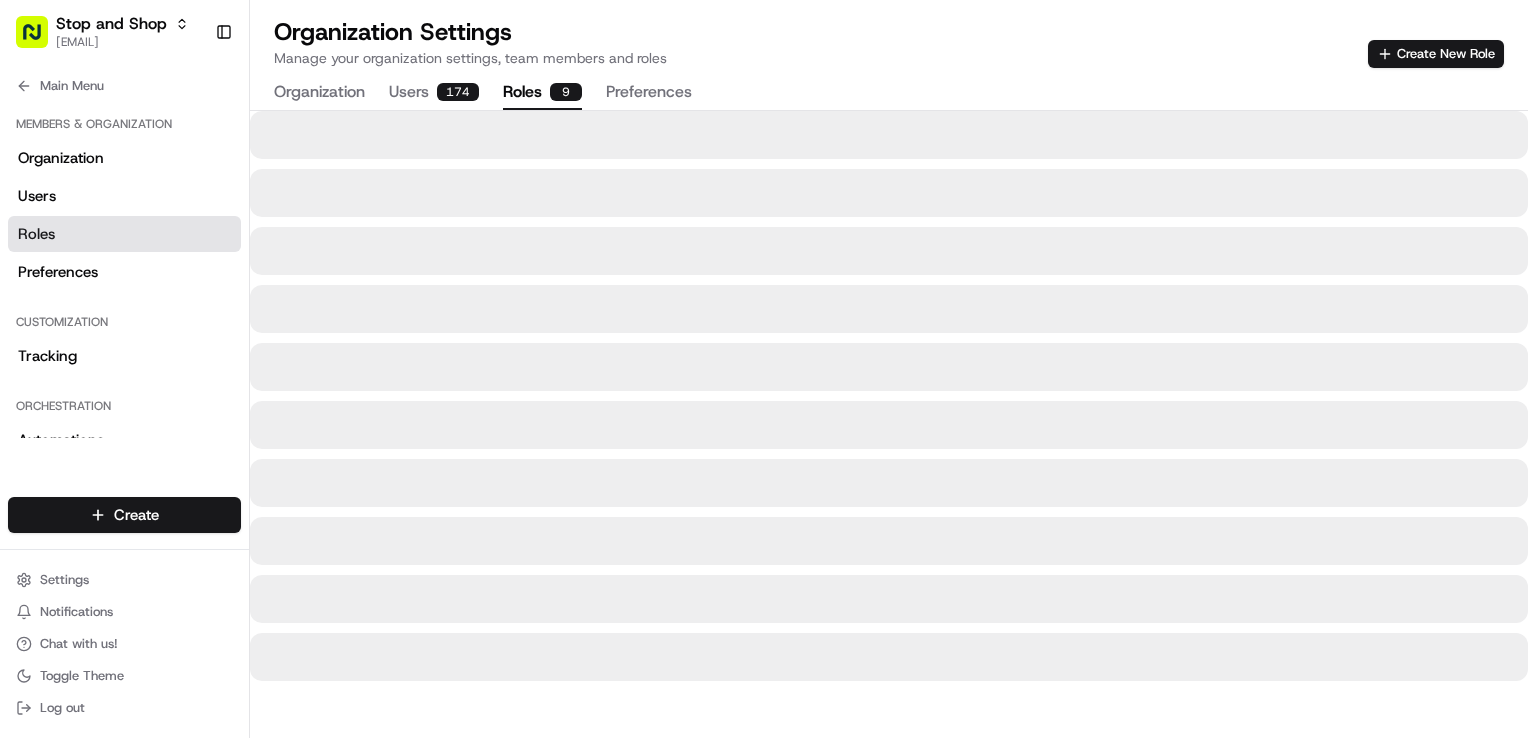 click on "Roles 9" at bounding box center [542, 93] 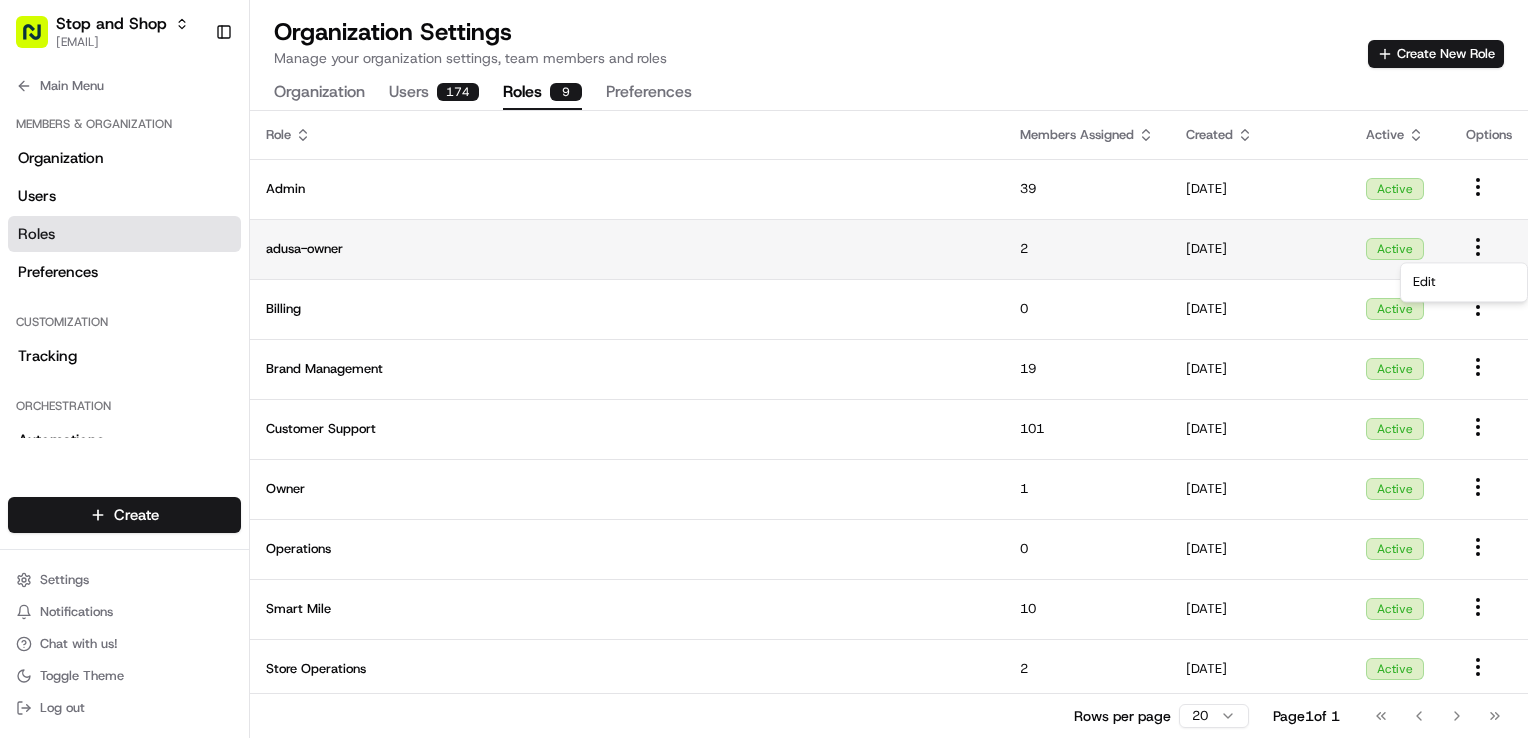click on "Stop and Shop [EMAIL] Toggle Sidebar Orders Deliveries Providers Nash AI Analytics Favorites Main Menu Members & Organization Organization Users Roles Preferences Customization Tracking Orchestration Automations Dispatch Strategy Locations Pickup Locations Dropoff Locations Zones Shifts Delivery Windows Billing Billing Refund Requests Integrations Notification Triggers Webhooks API Keys Request Logs Create Settings Notifications Chat with us! Toggle Theme Log out Organization Settings Manage your organization settings, team members and roles Create New Role Organization Users 174 Roles 9 Preferences Role Members Assigned Created Active Options Admin 39 05/16/2025 Active adusa-owner 2 05/30/2025 Active Billing 0 05/16/2025 Active Brand Management 19 05/16/2025 Active Customer Support 101 05/16/2025 Active Owner 1 05/16/2025 Active Operations 0 05/16/2025 Active Smart Mile 10 05/16/2025 Active Store Operations 2 05/16/2025 Active Rows per page 20 Page 1 of 1 Go to first page" at bounding box center (764, 369) 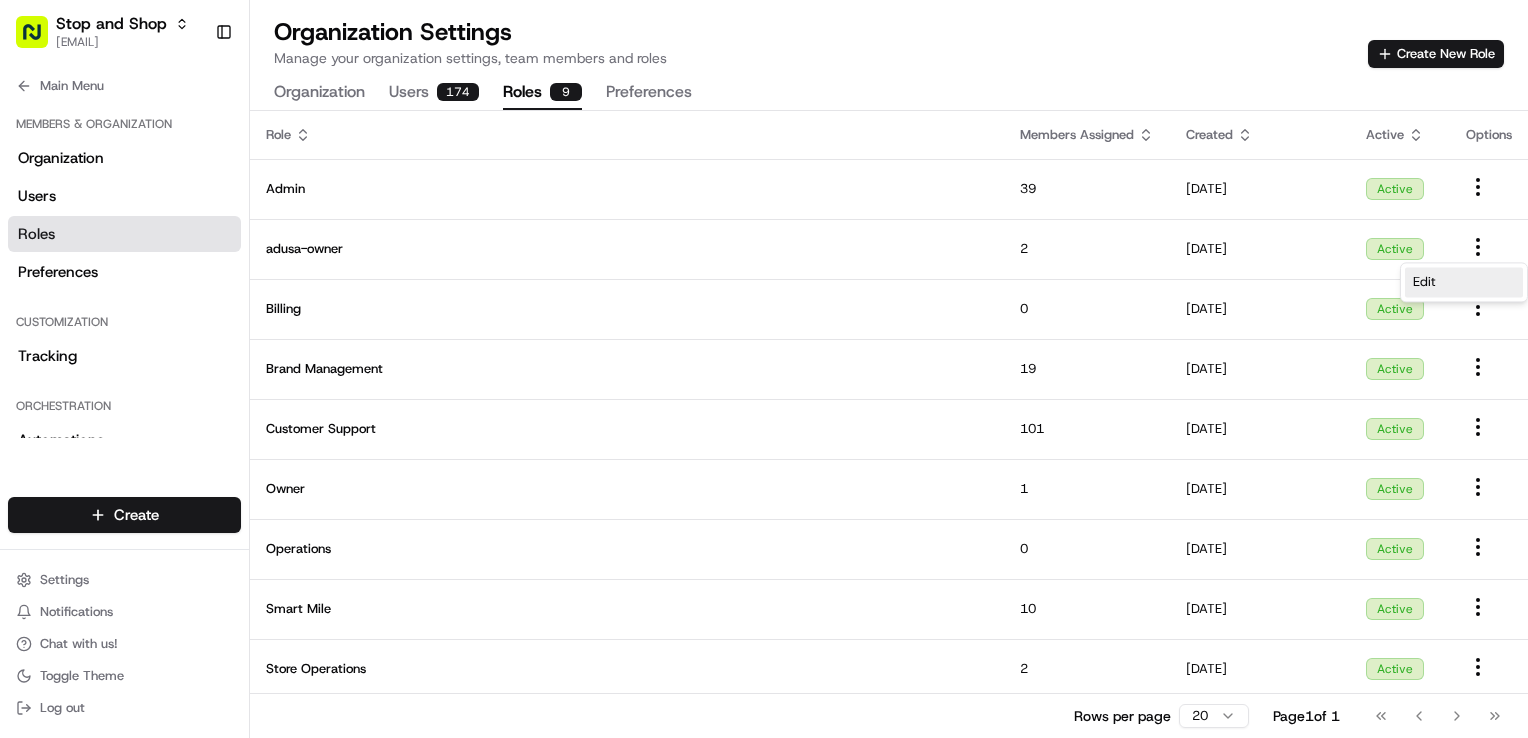 click on "Edit" at bounding box center (1464, 282) 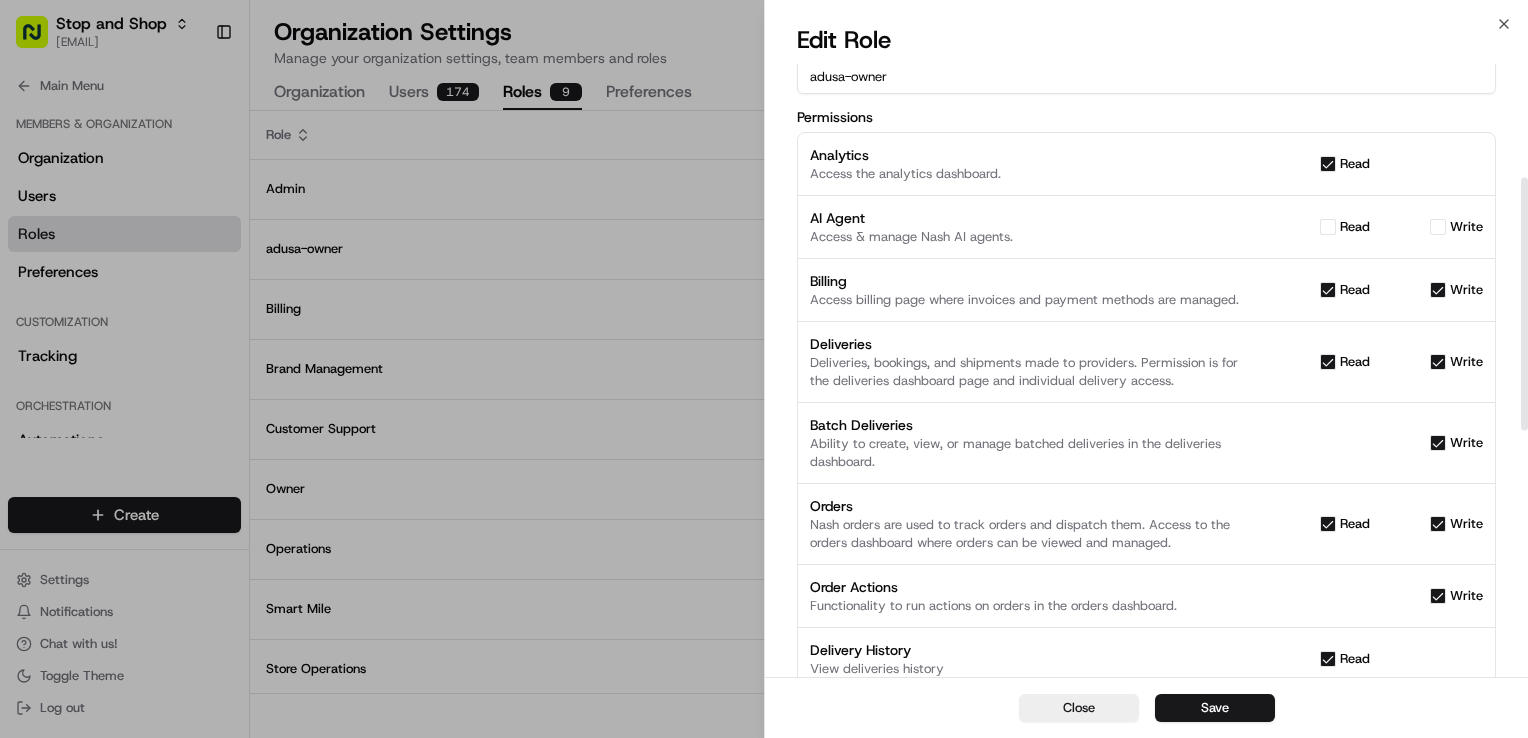 scroll, scrollTop: 0, scrollLeft: 0, axis: both 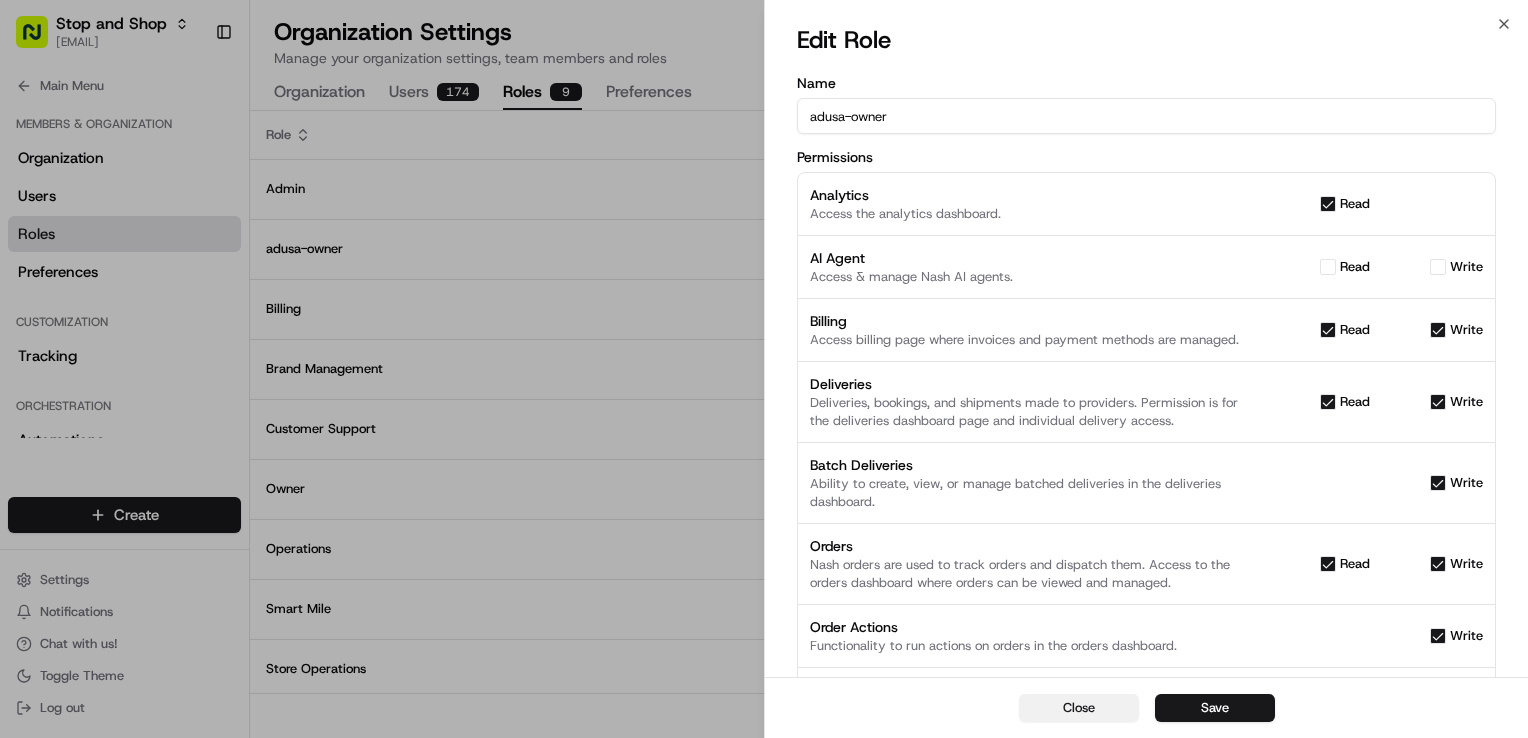 click on "Close" at bounding box center (1079, 708) 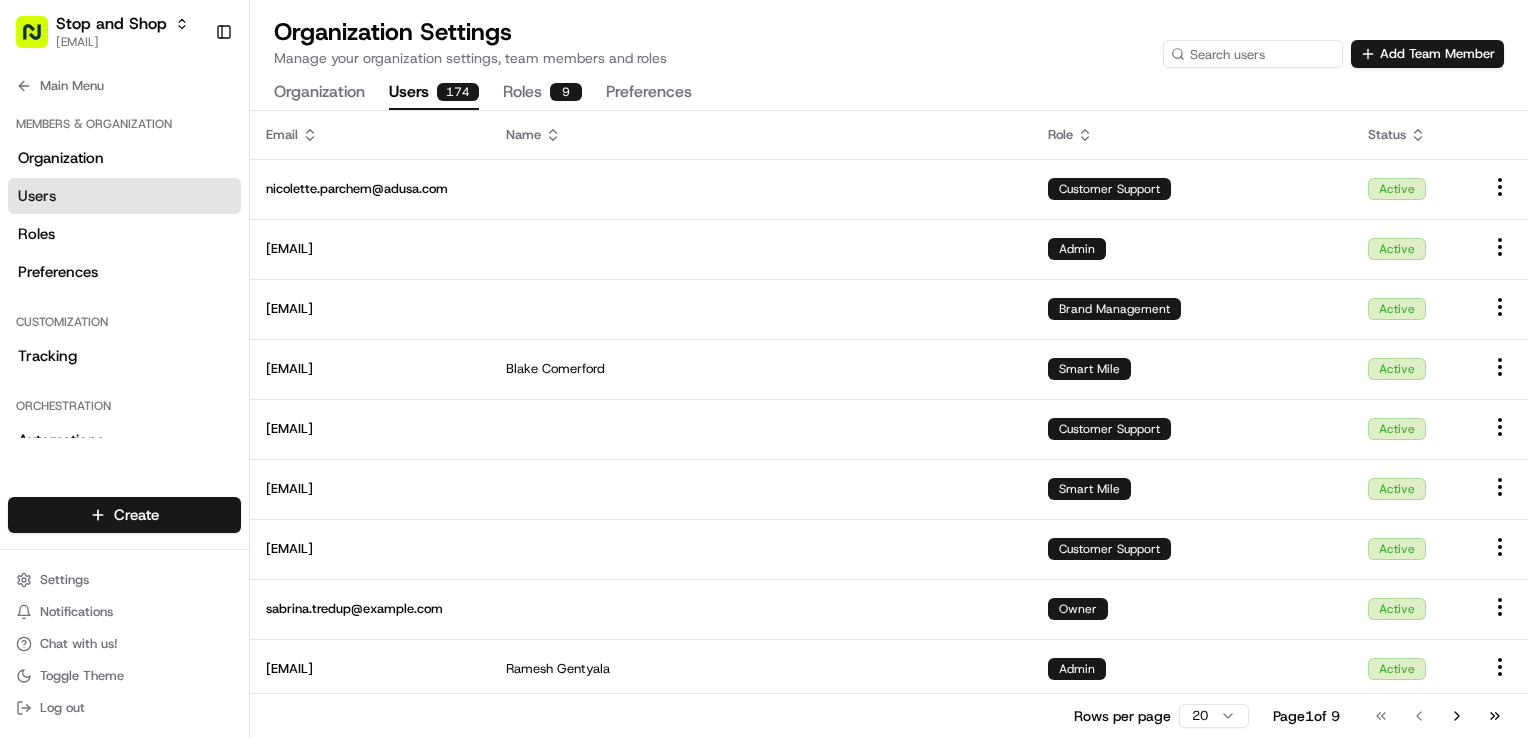 click on "Users 174" at bounding box center [434, 93] 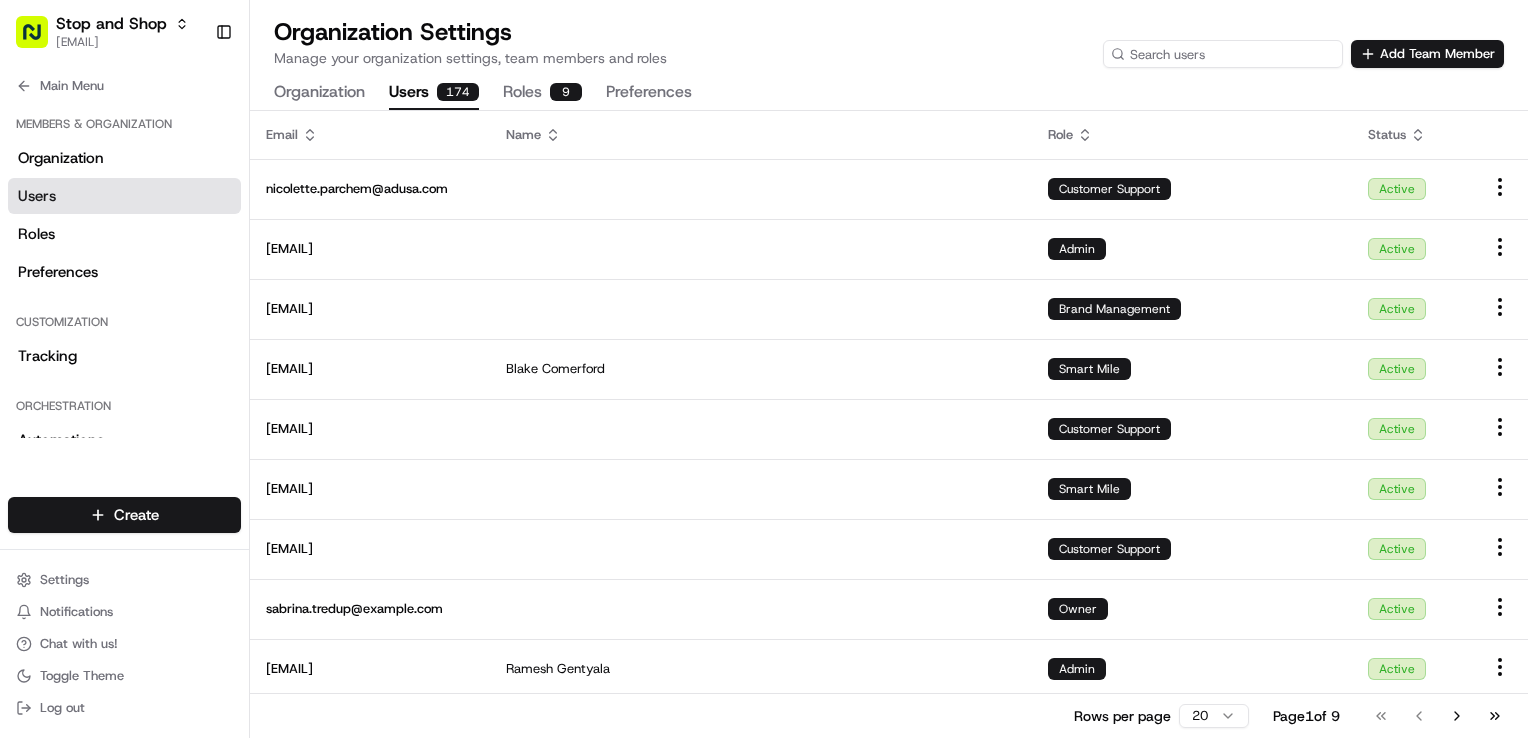 click at bounding box center [1223, 54] 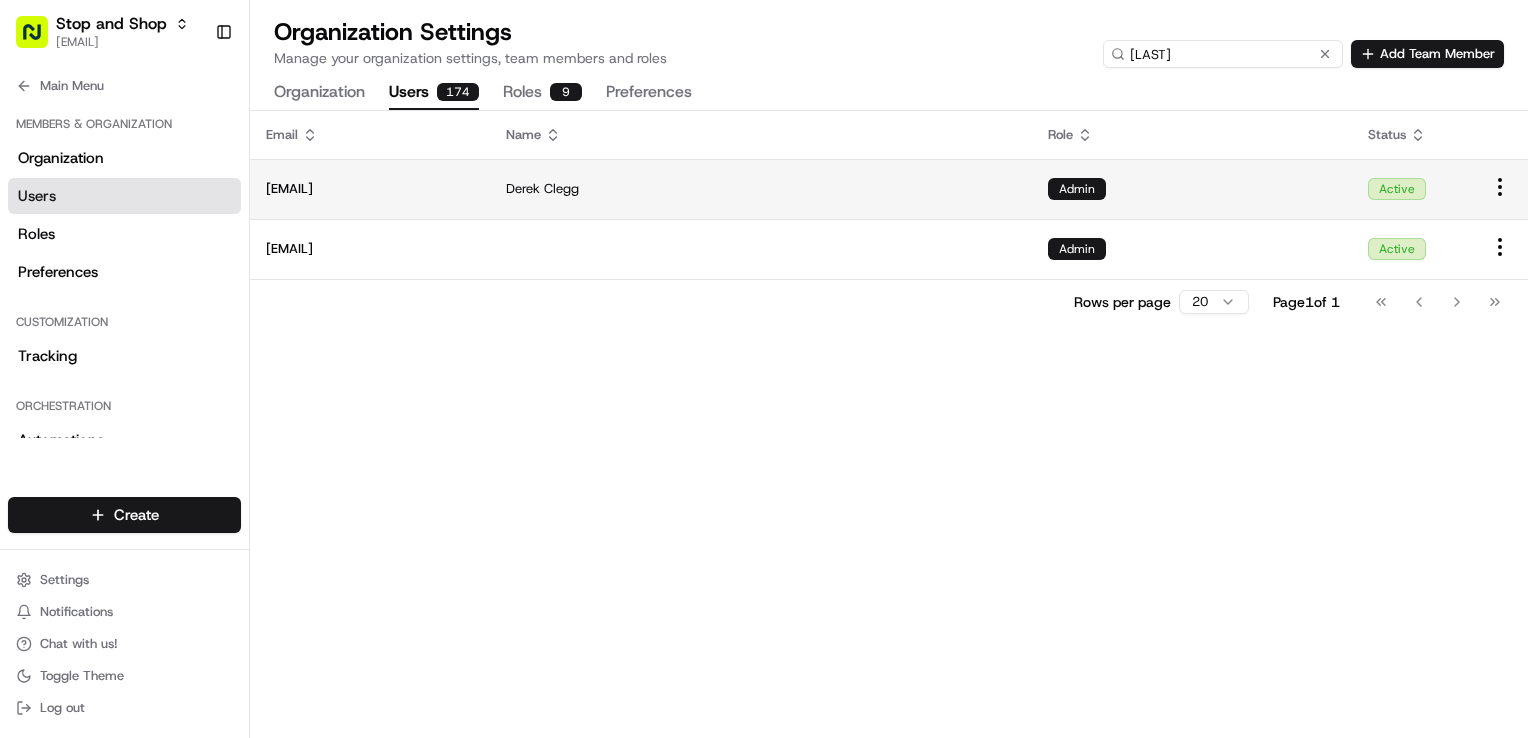 type on "[LAST]" 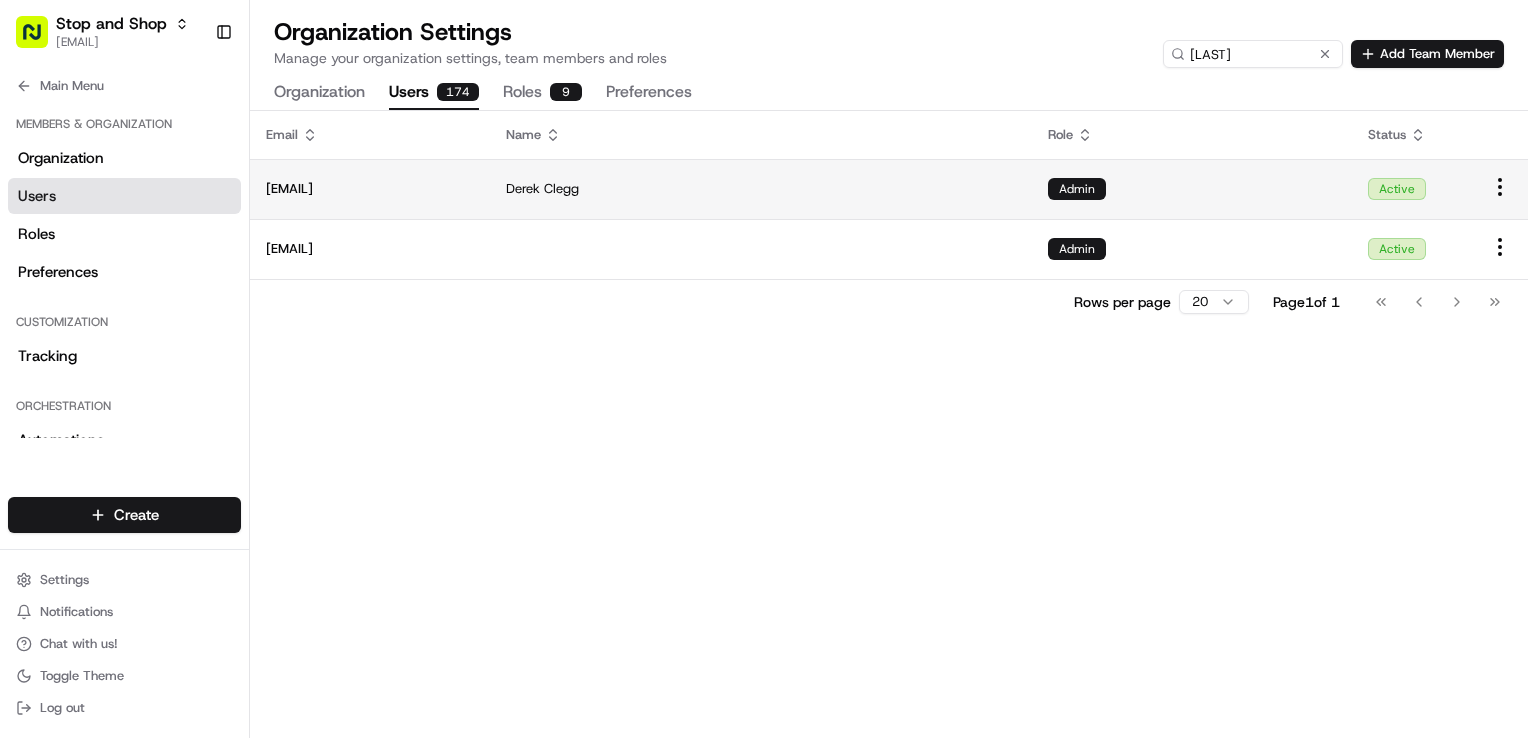 click on "Stop and Shop [EMAIL] Toggle Sidebar Orders Deliveries Providers Nash AI Analytics Favorites Main Menu Members & Organization Organization Users Roles Preferences Customization Tracking Orchestration Automations Dispatch Strategy Locations Pickup Locations Dropoff Locations Zones Shifts Delivery Windows Billing Billing Refund Requests Integrations Notification Triggers Webhooks API Keys Request Logs Create Settings Notifications Chat with us! Toggle Theme Log out Organization Settings Manage your organization settings, team members and roles clegg Add Team Member Organization Users 174 Roles 9 Preferences Email Name Role Status [EMAIL] [FIRST] [LAST] Admin Active [EMAIL] Admin Active Rows per page 20 Page 1 of 1 Go to first page Go to previous page Go to next page Go to last page" at bounding box center (764, 369) 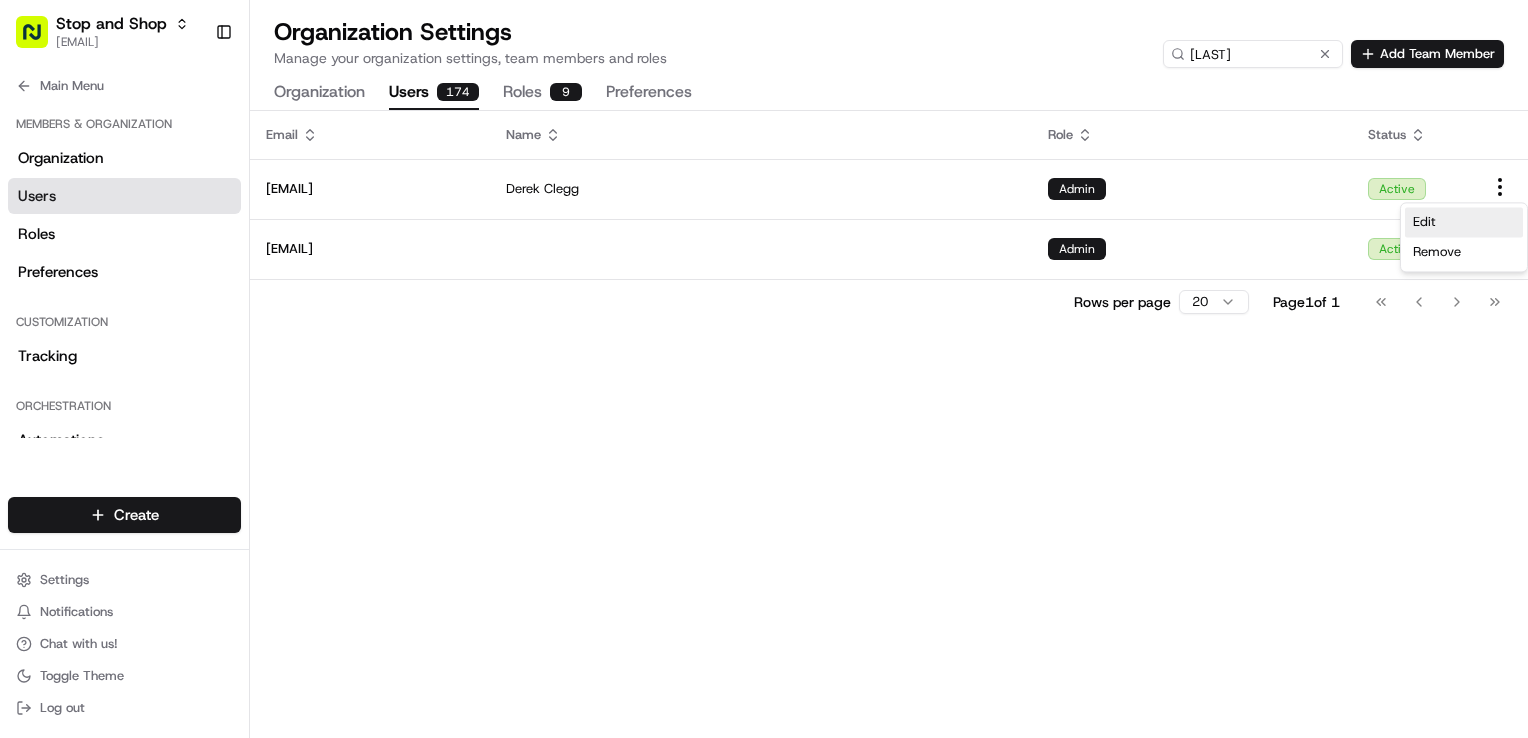 click on "Edit" at bounding box center [1464, 222] 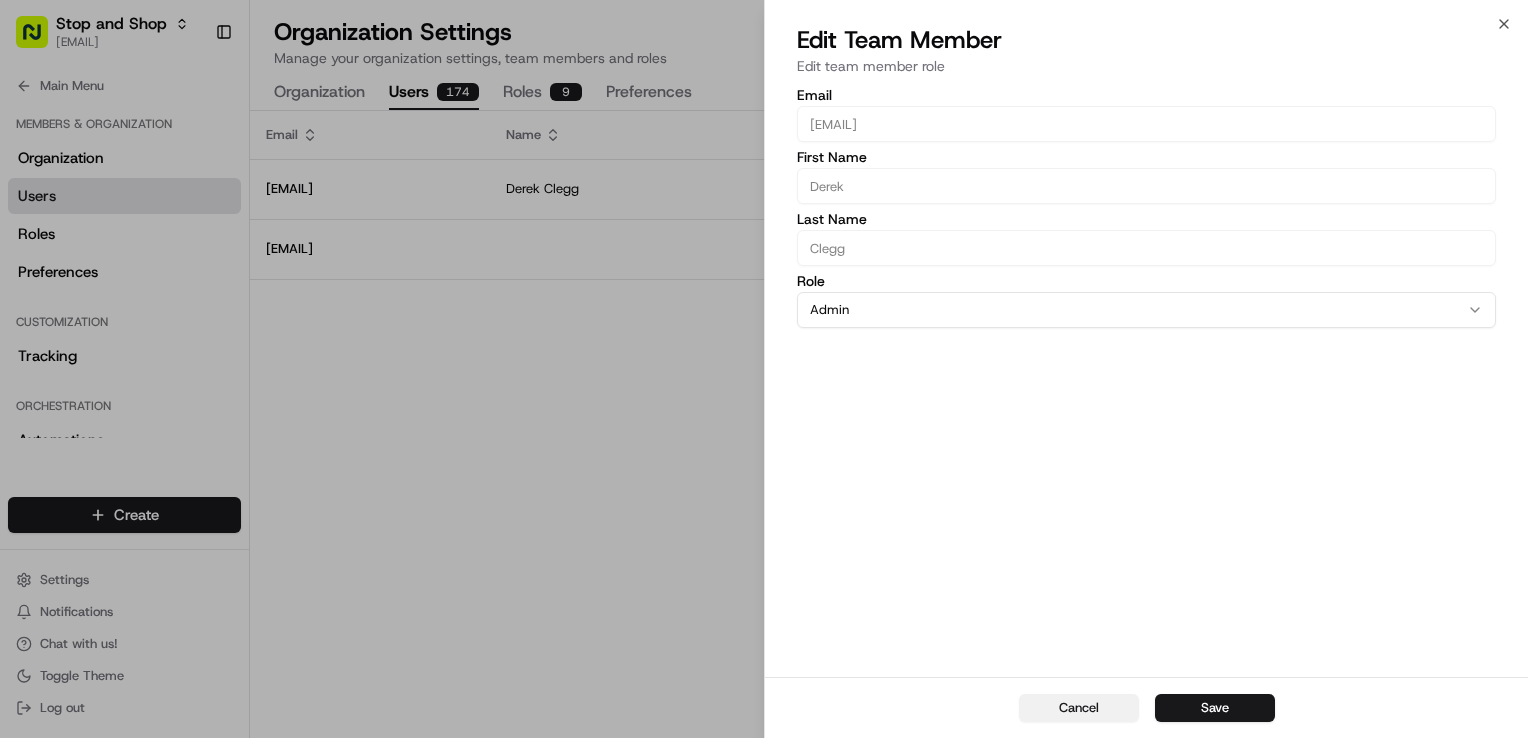 click on "Cancel" at bounding box center (1079, 708) 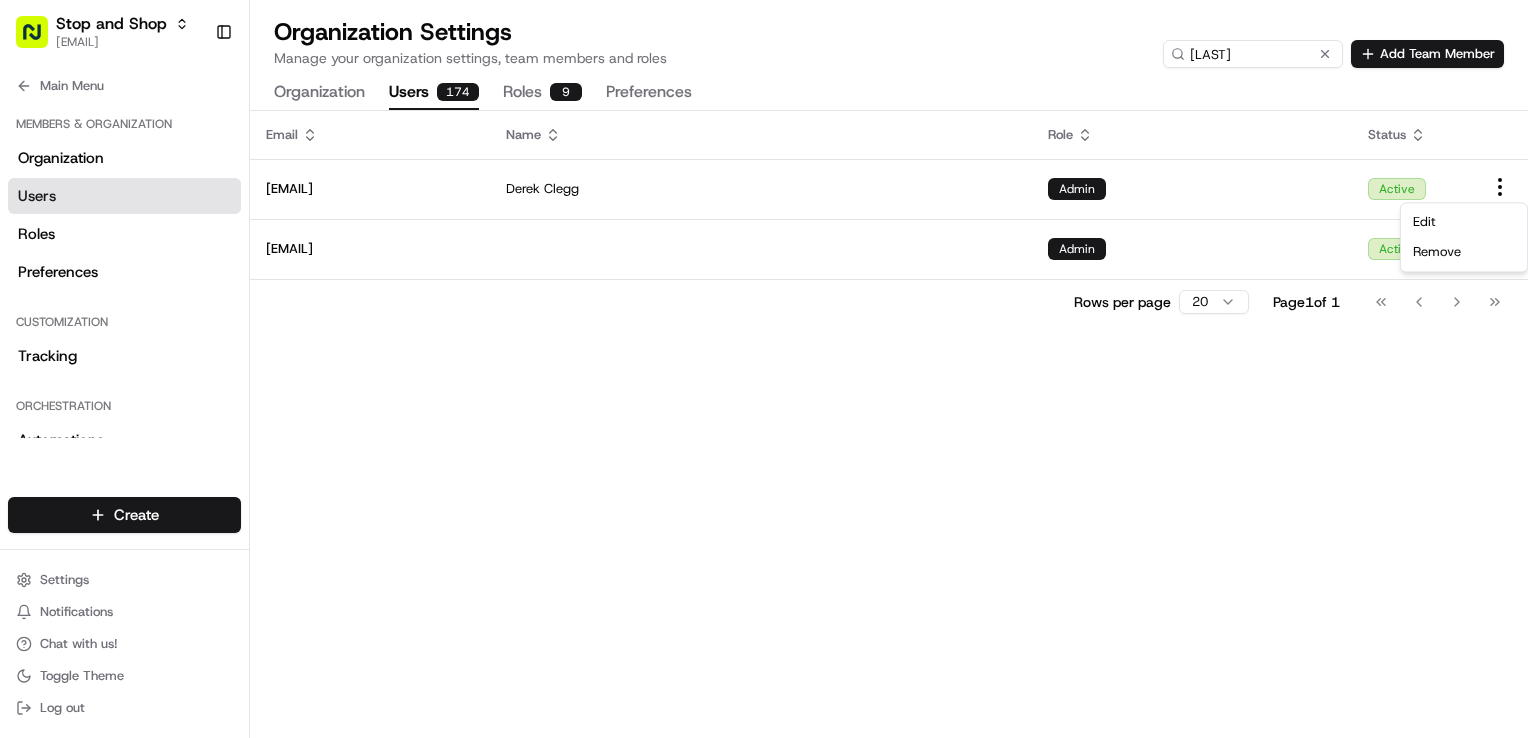 click on "Email Name Role Status [EMAIL] [FIRST] [LAST] Admin Active [EMAIL] Admin Active Rows per page 20 Page 1 of 1 Go to first page Go to previous page Go to next page Go to last page" at bounding box center (889, 424) 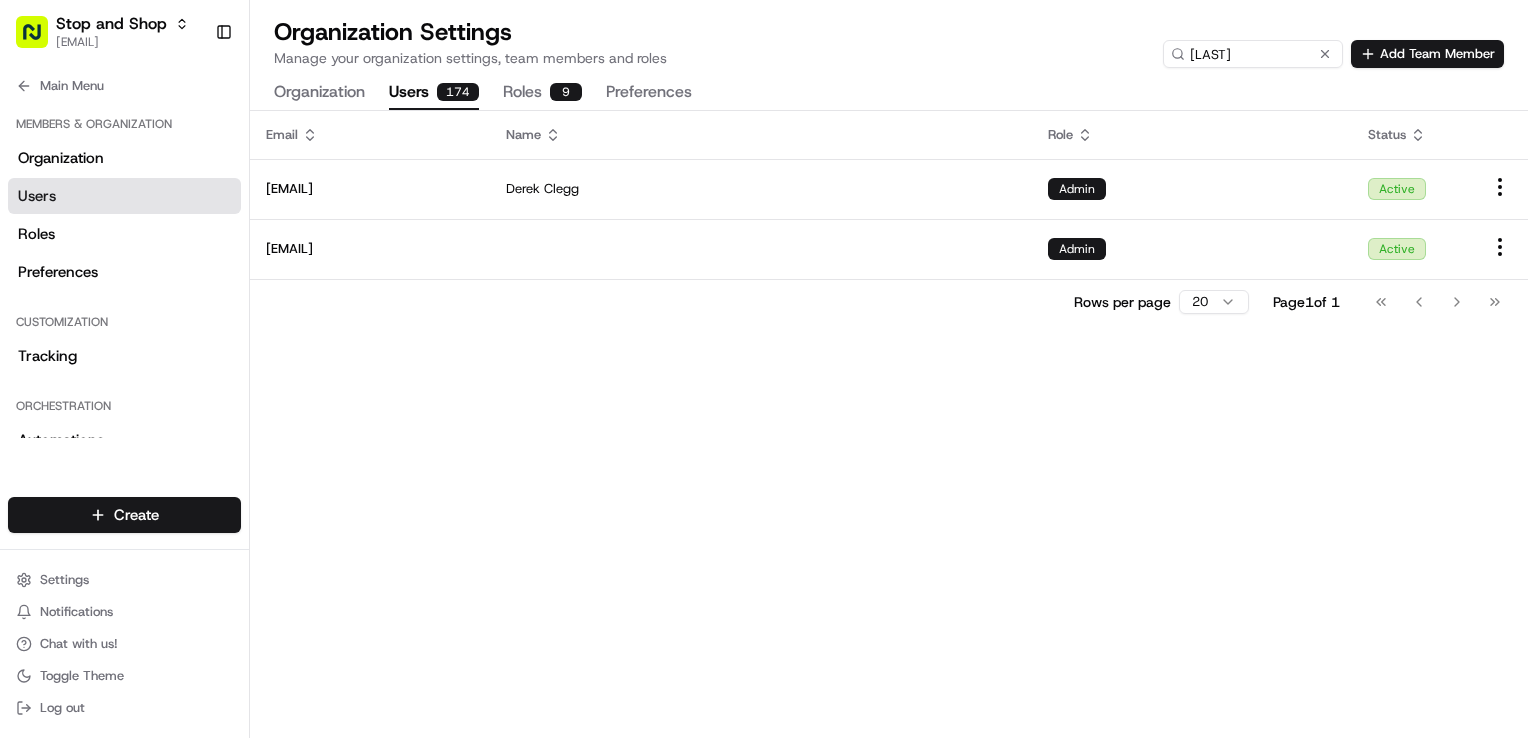 click on "Roles 9" at bounding box center [542, 93] 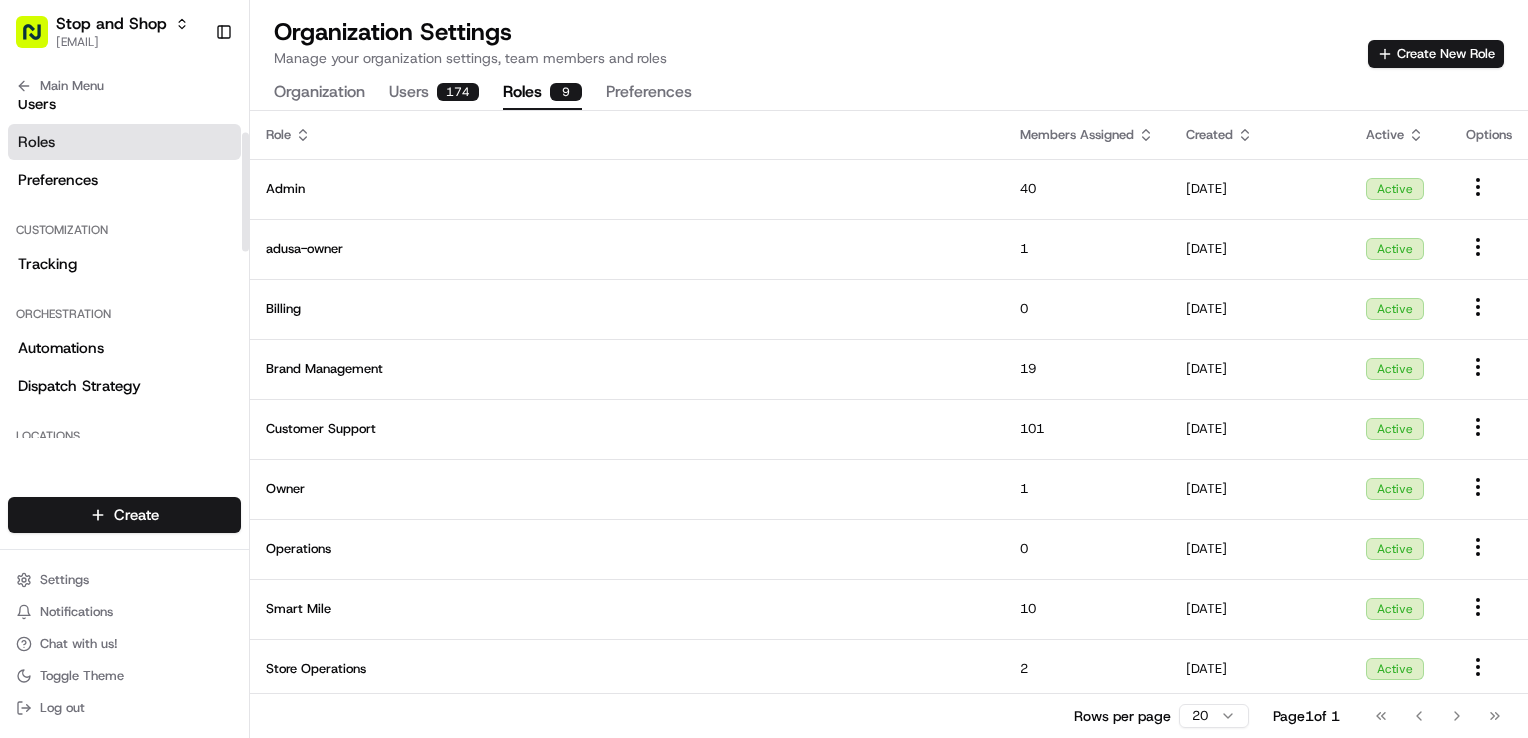 scroll, scrollTop: 300, scrollLeft: 0, axis: vertical 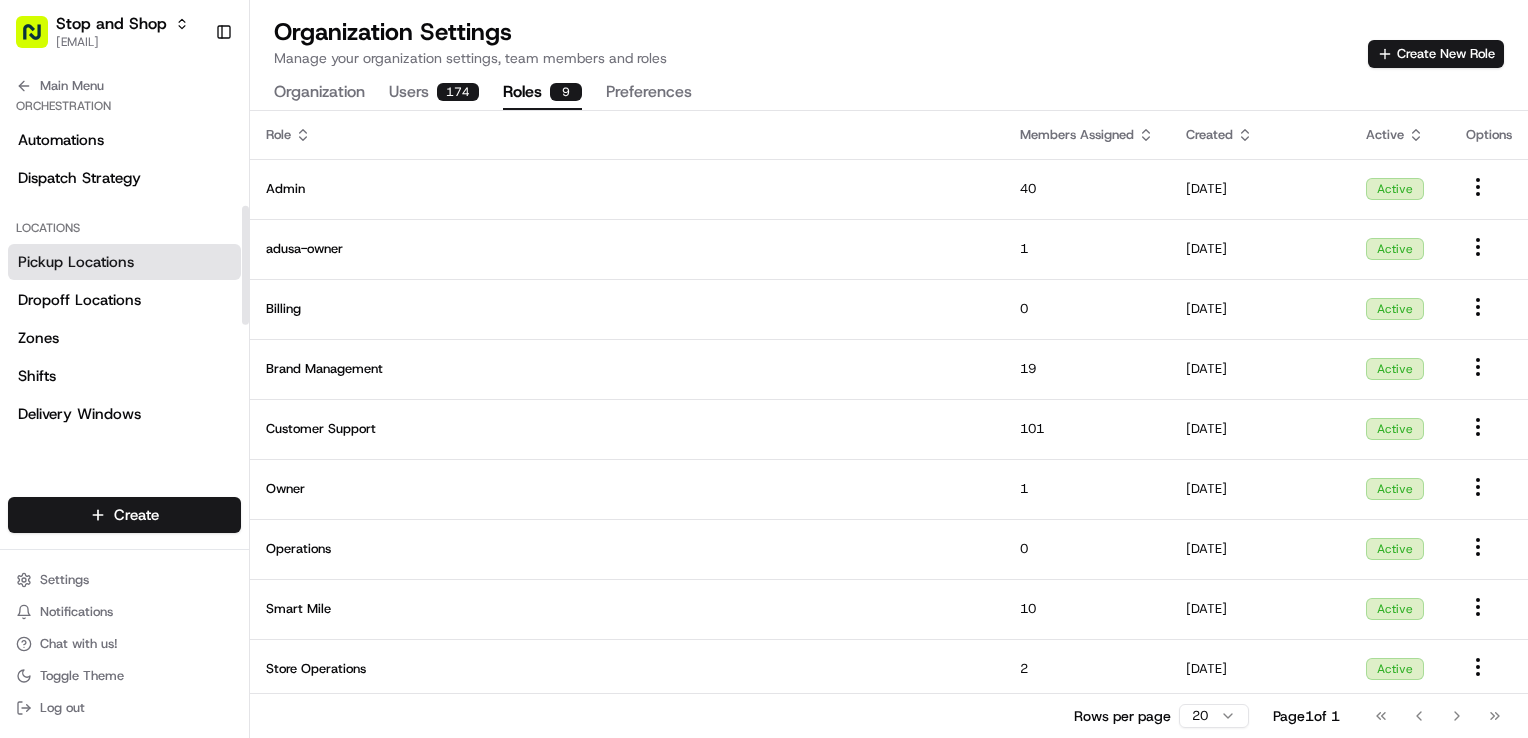 click on "Pickup Locations" at bounding box center [124, 262] 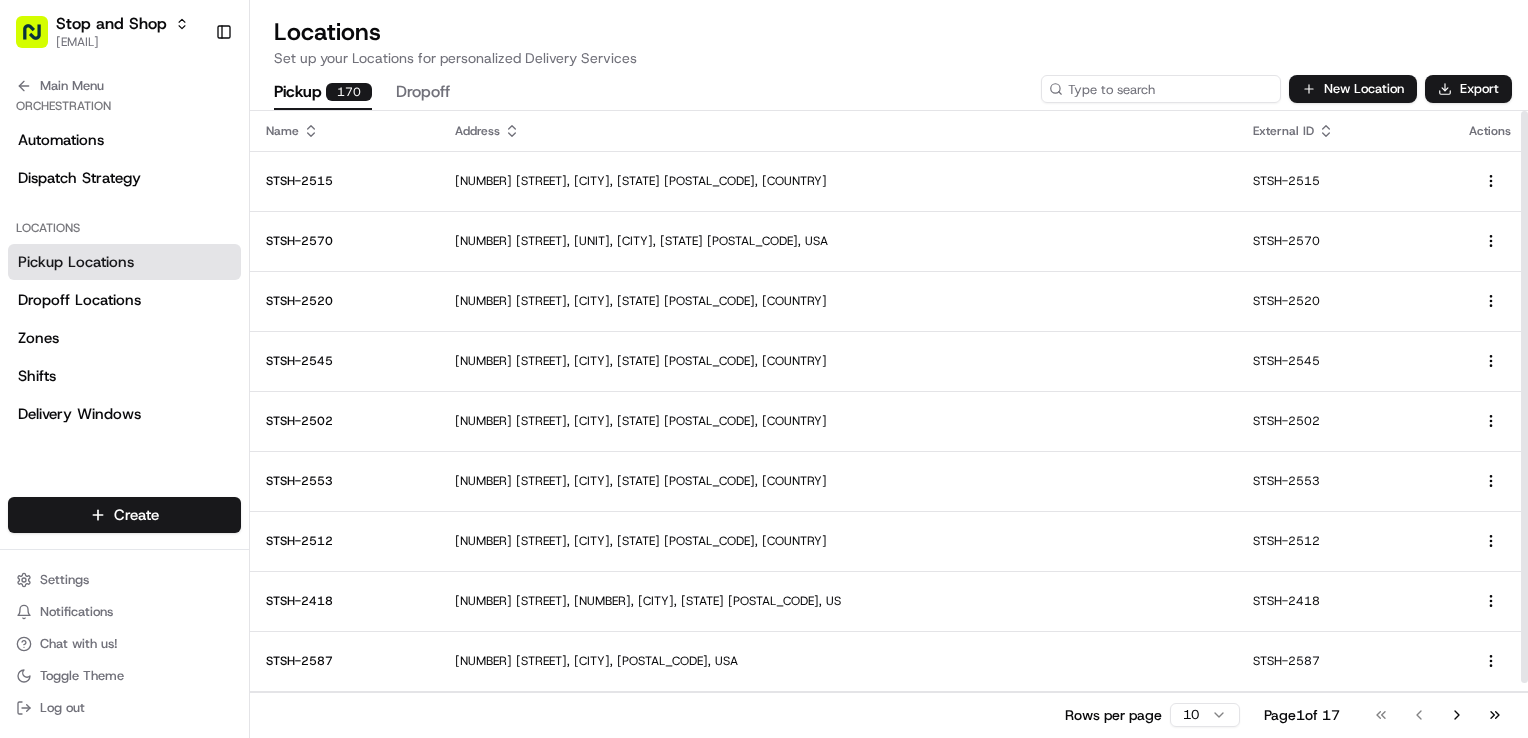 click at bounding box center (1161, 89) 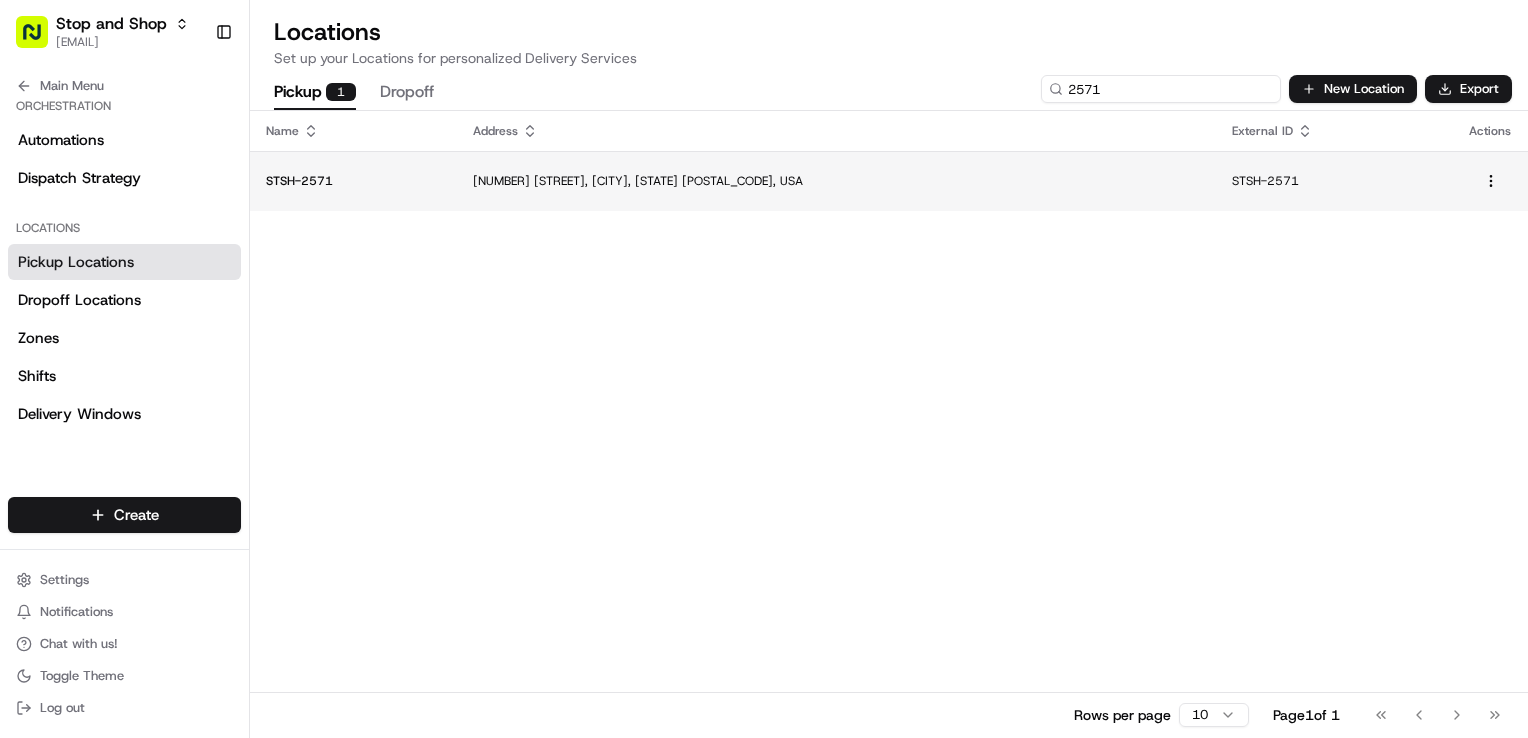 type on "2571" 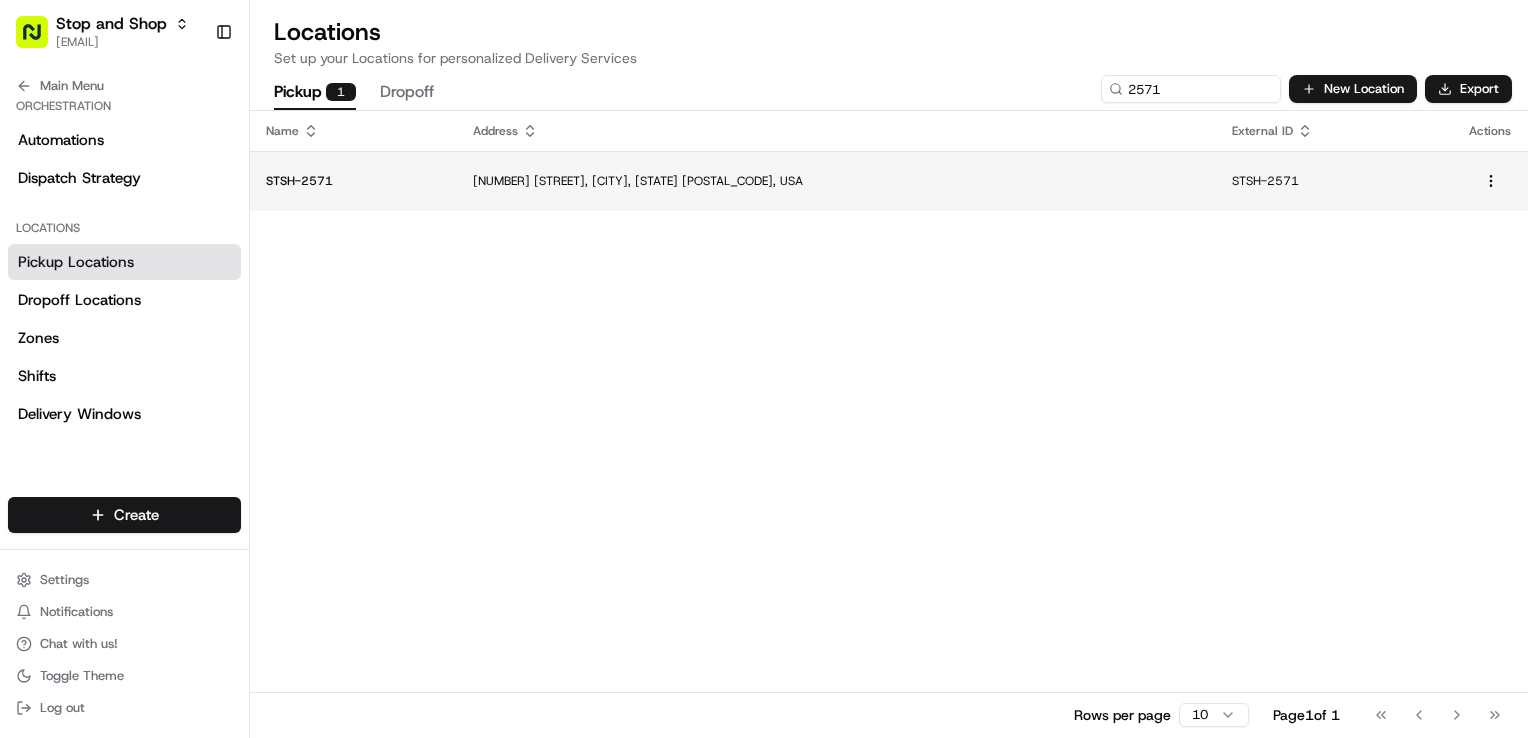 click on "[NUMBER] [STREET], [CITY], [STATE] [POSTAL_CODE], USA" at bounding box center [836, 181] 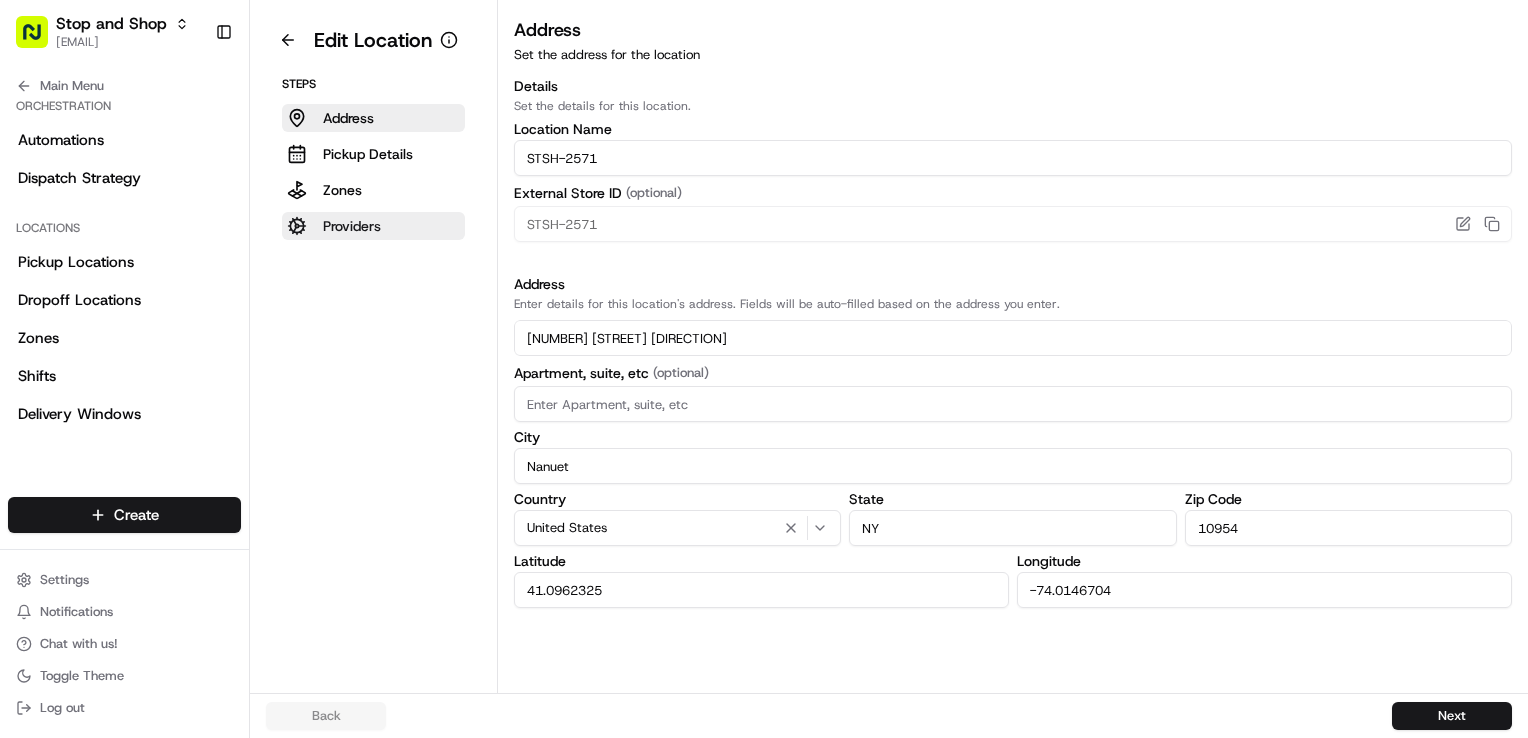 click on "Providers" at bounding box center [352, 226] 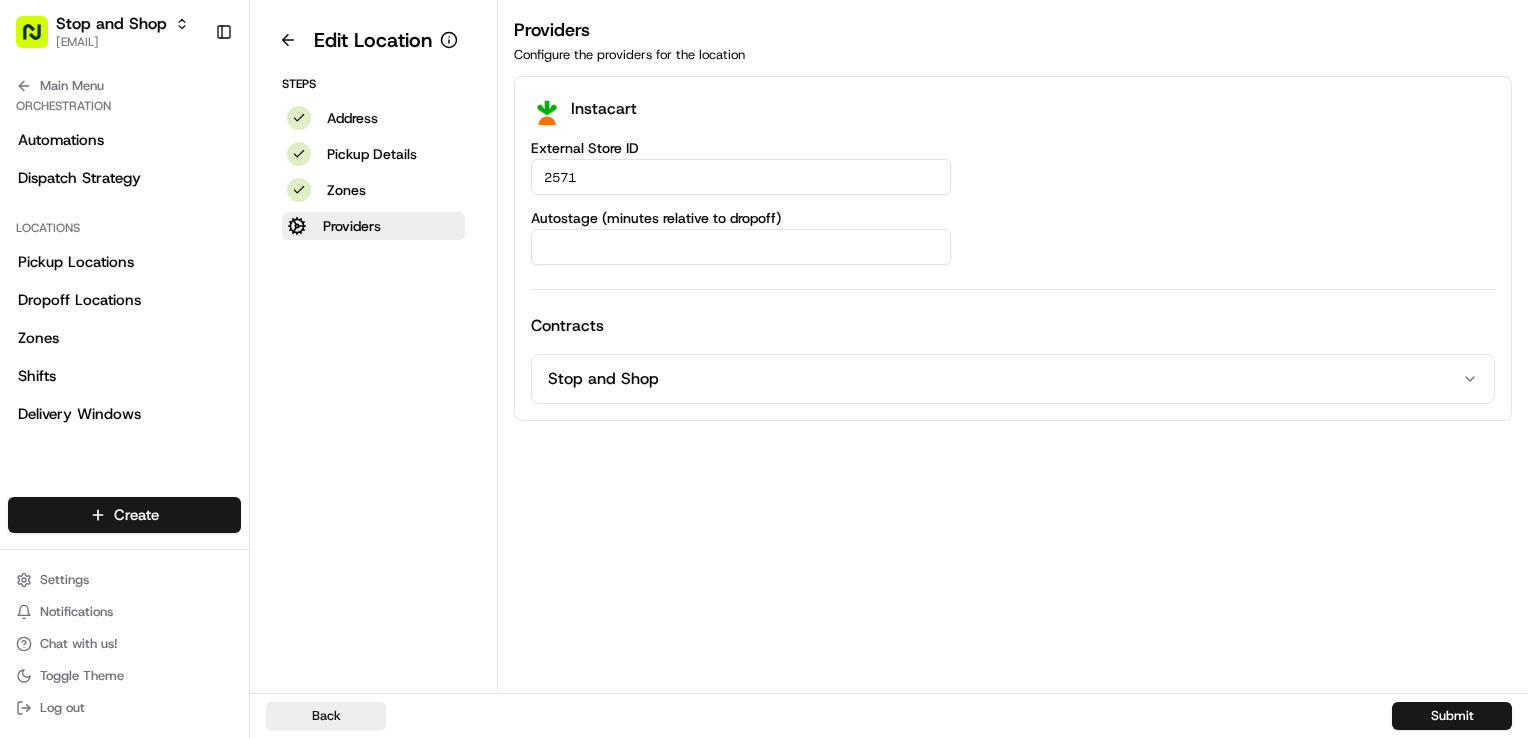 click on "Autostage (minutes relative to dropoff)" at bounding box center (741, 247) 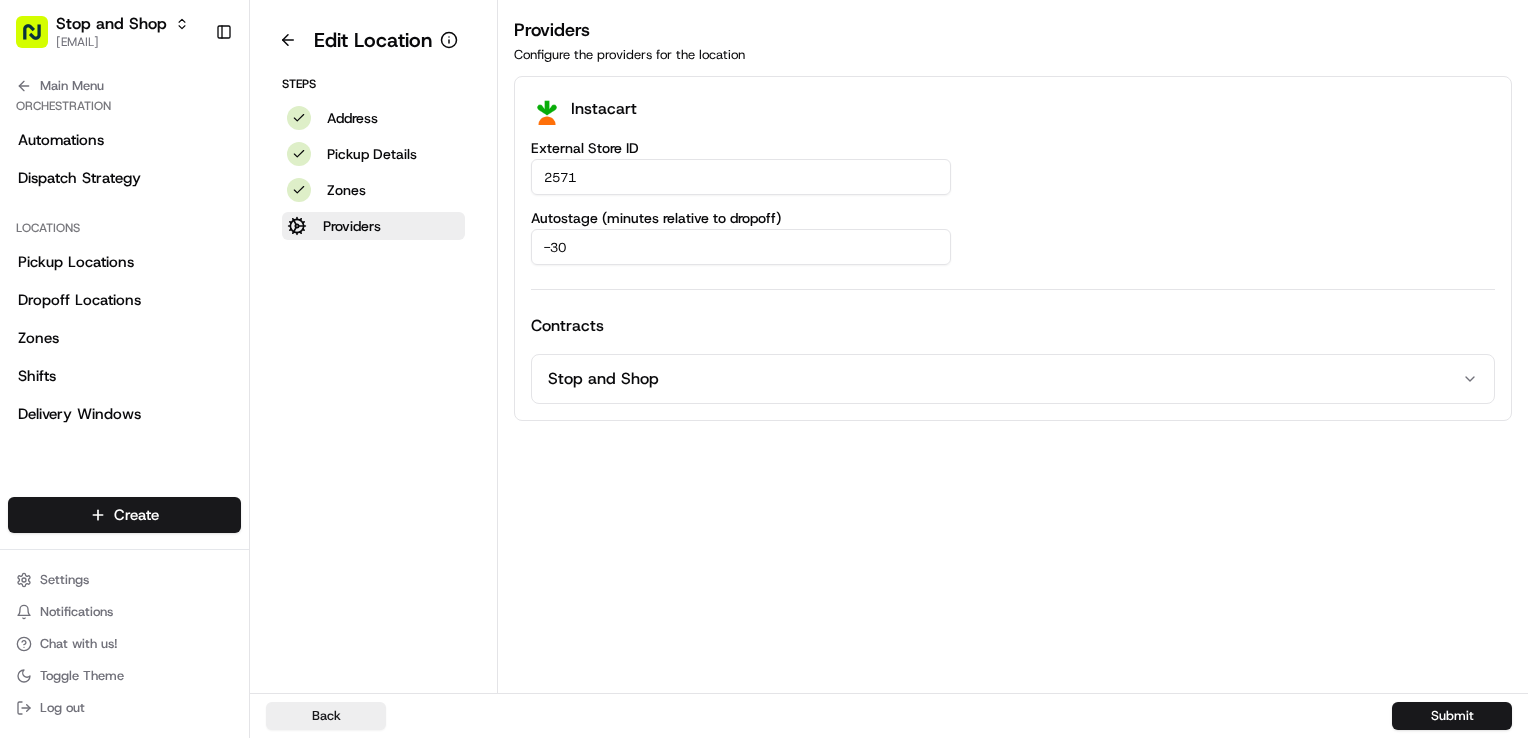 type on "-30" 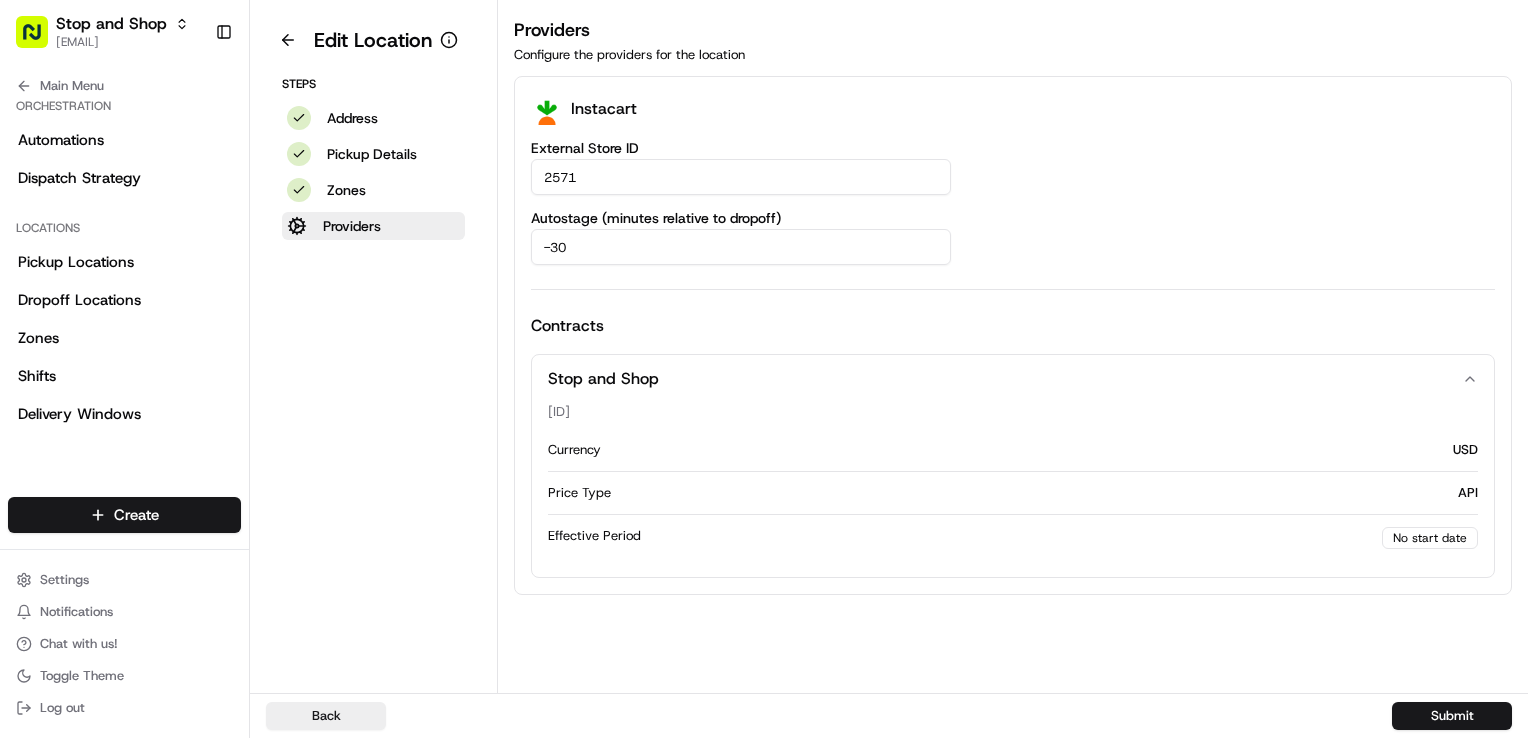 click on "Edit Location Steps Address Pickup Details Zones Providers" at bounding box center [374, 346] 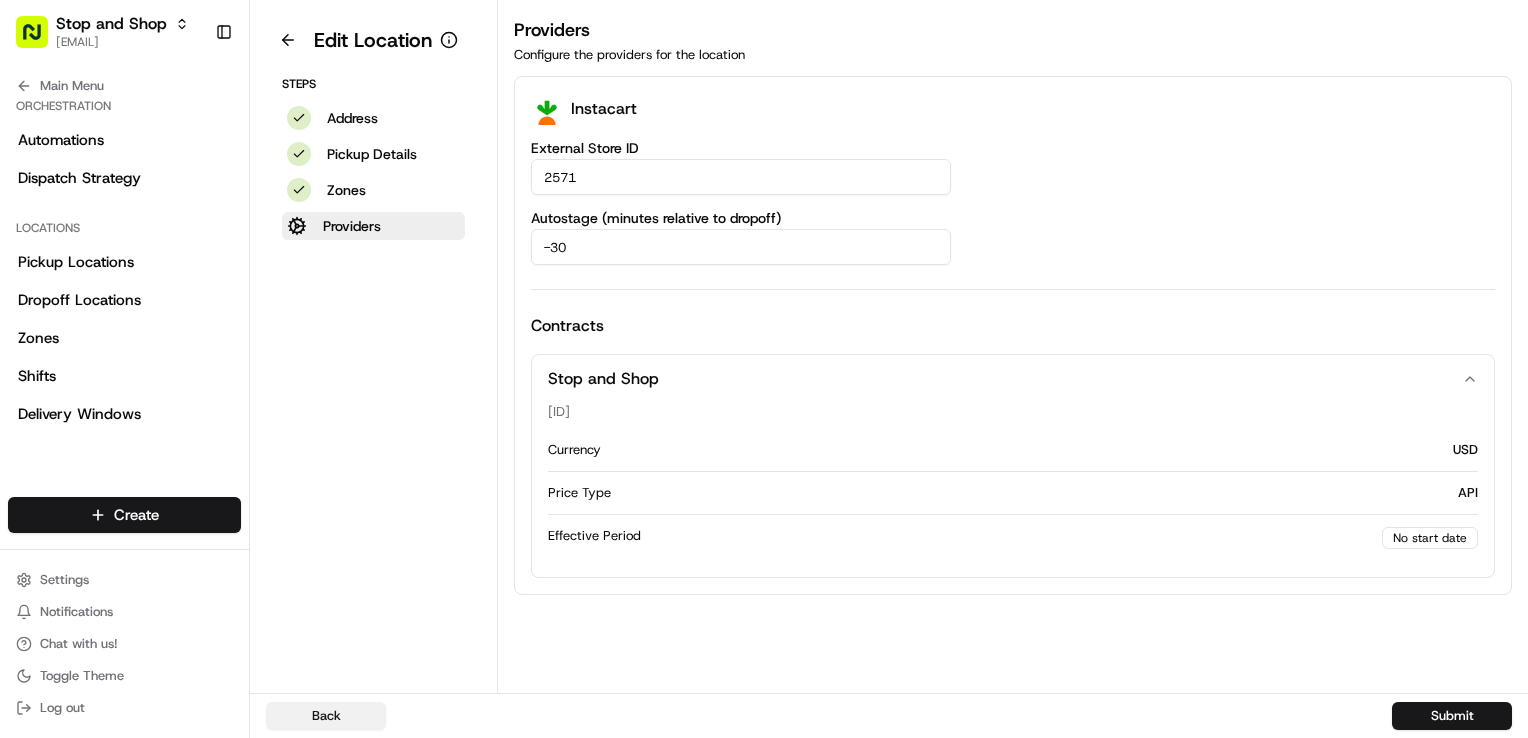 click on "Back" at bounding box center (326, 716) 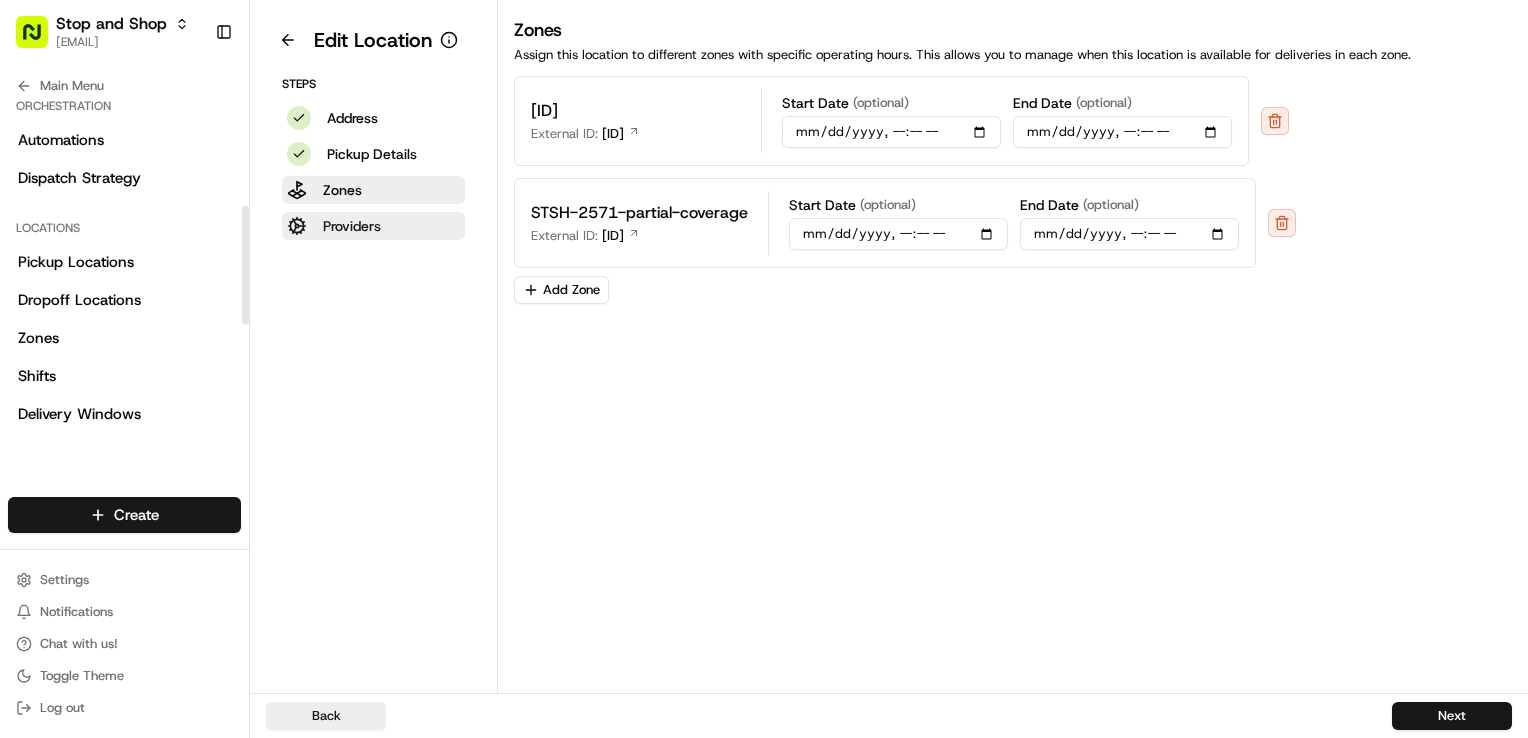 click on "Providers" at bounding box center [352, 226] 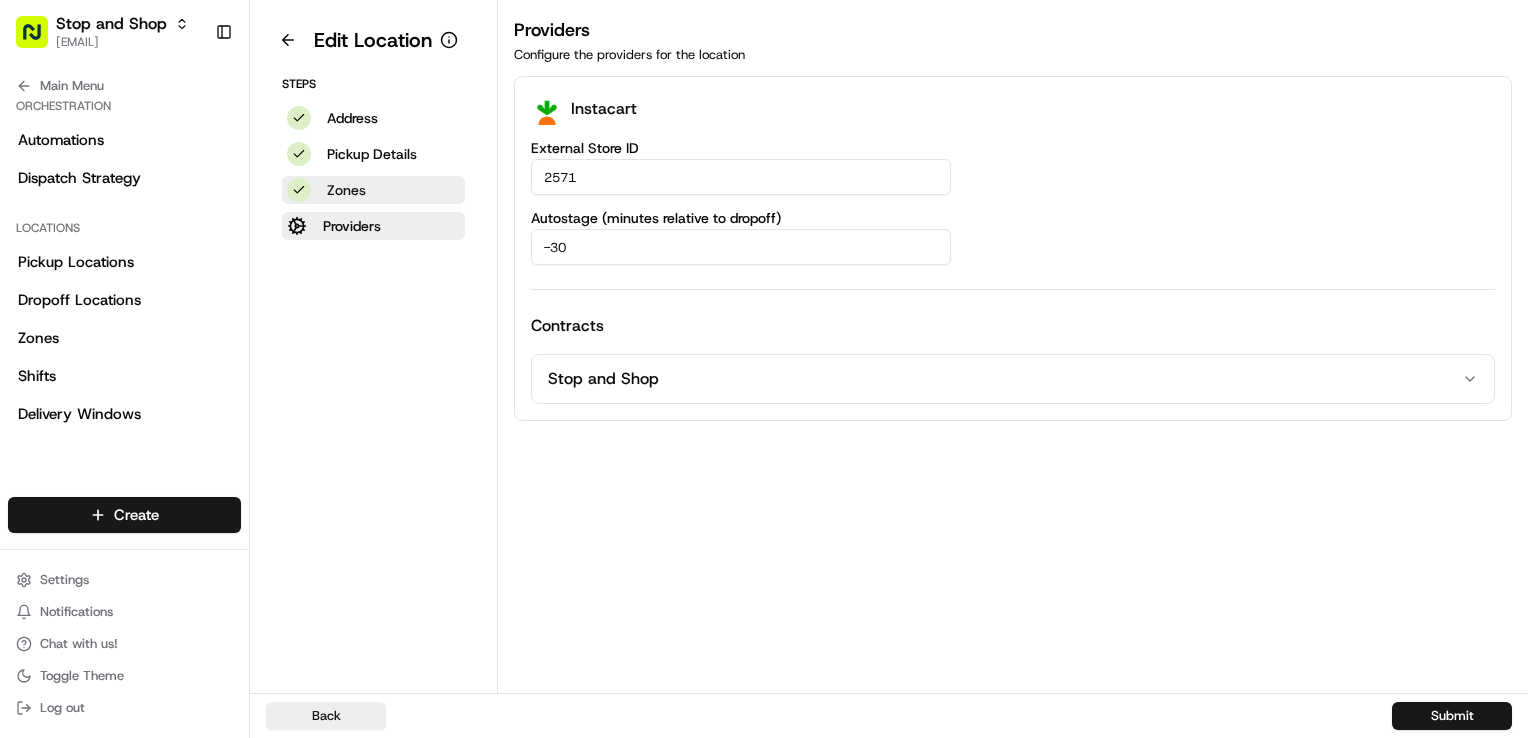 click on "Zones" at bounding box center [373, 190] 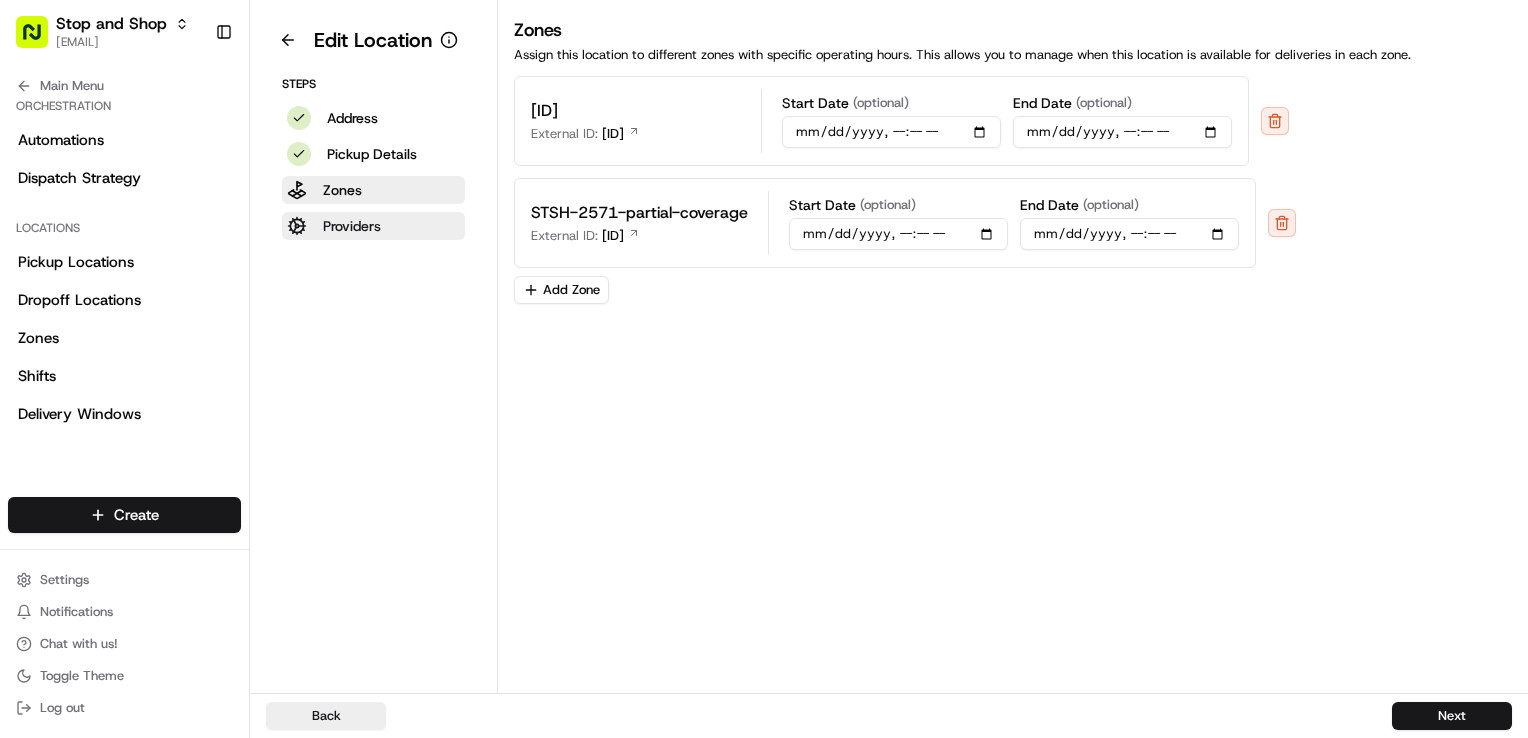 click on "Providers" at bounding box center [373, 226] 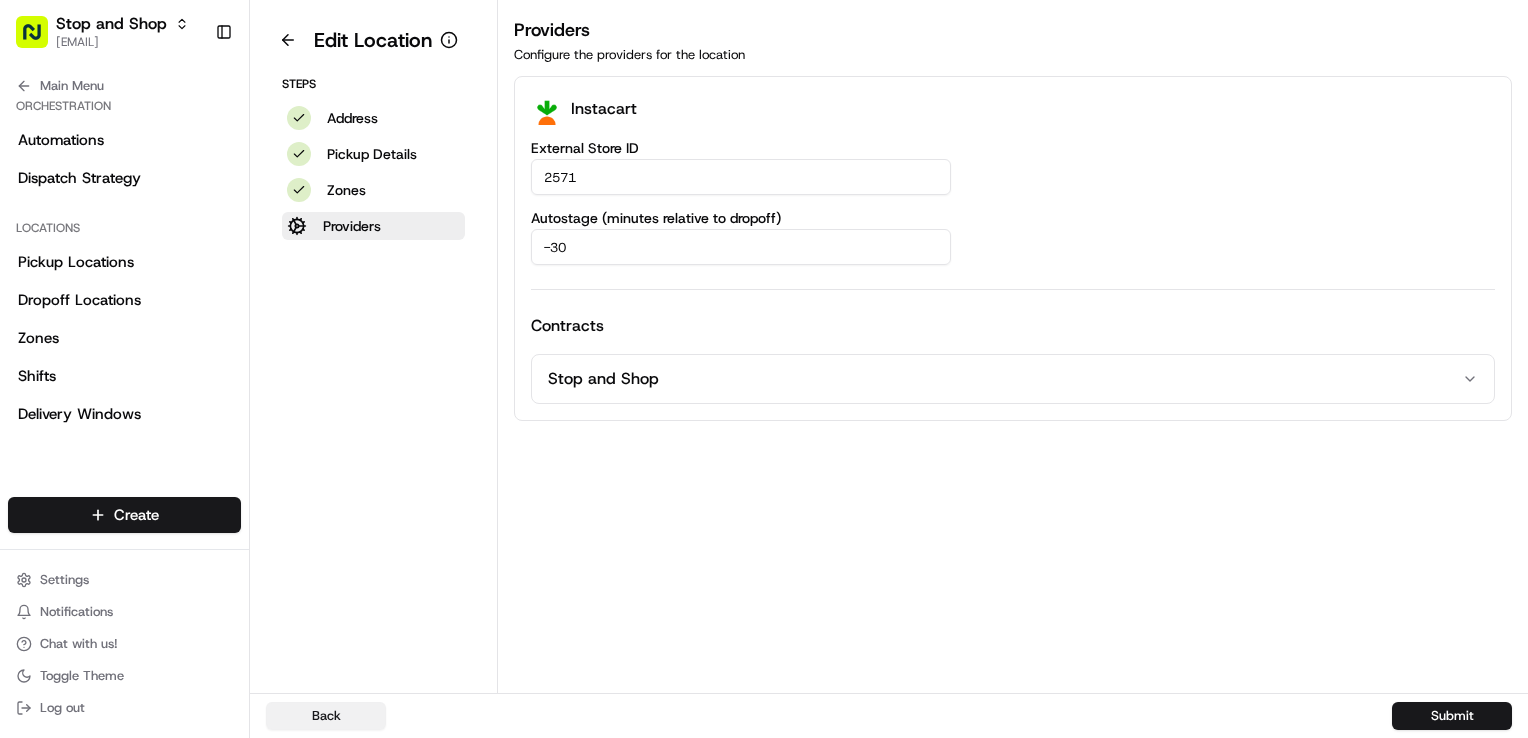 click on "Back" at bounding box center (326, 716) 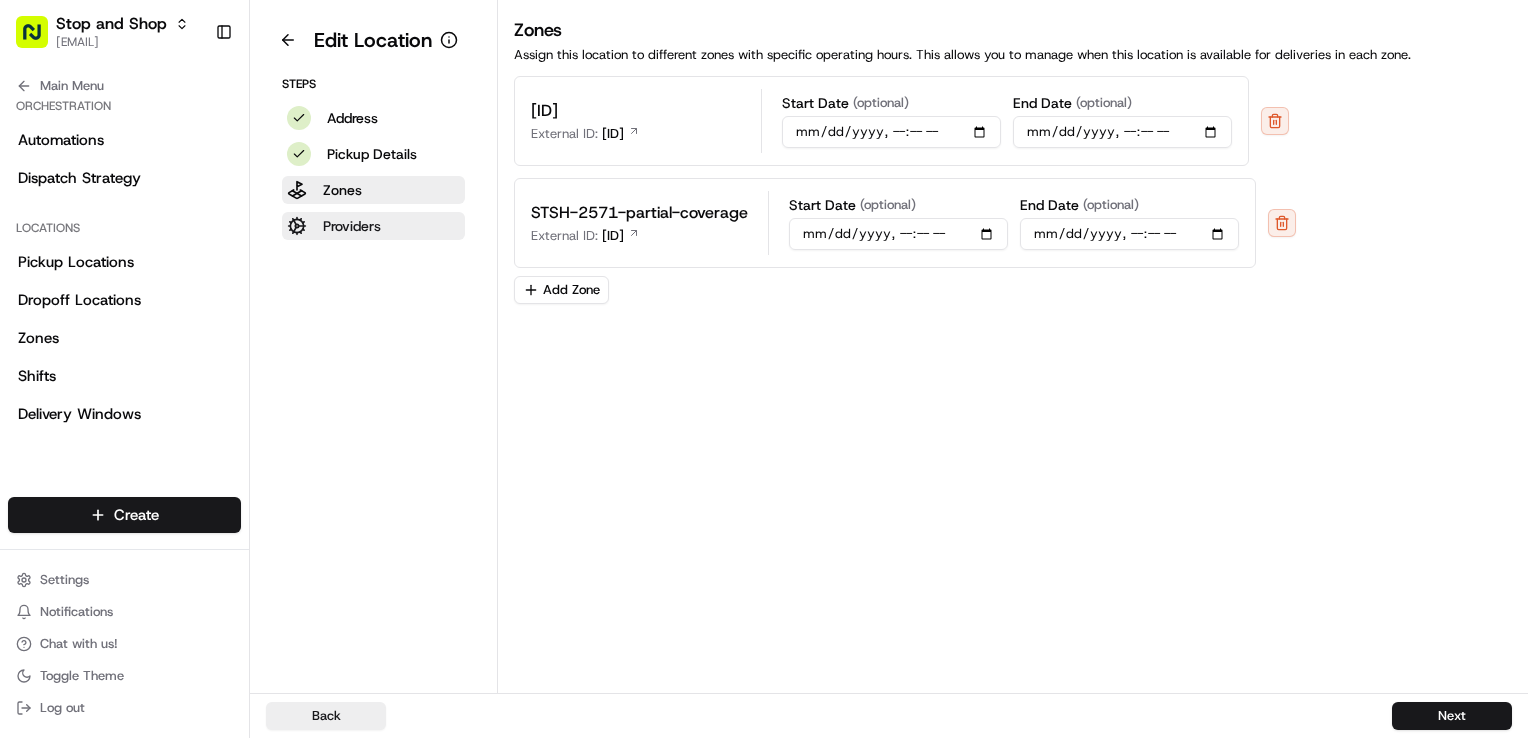 click on "Providers" at bounding box center (352, 226) 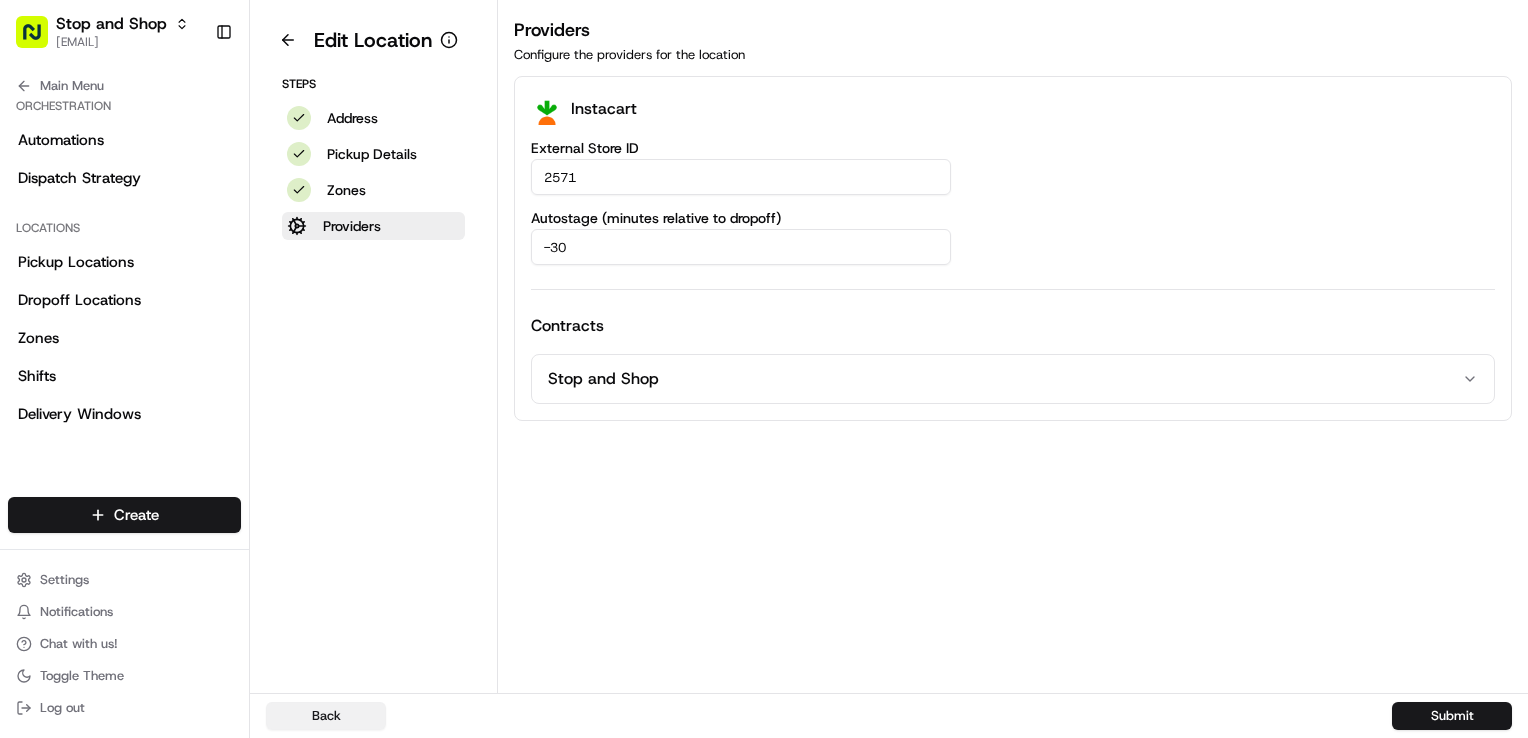 click on "Back" at bounding box center [326, 716] 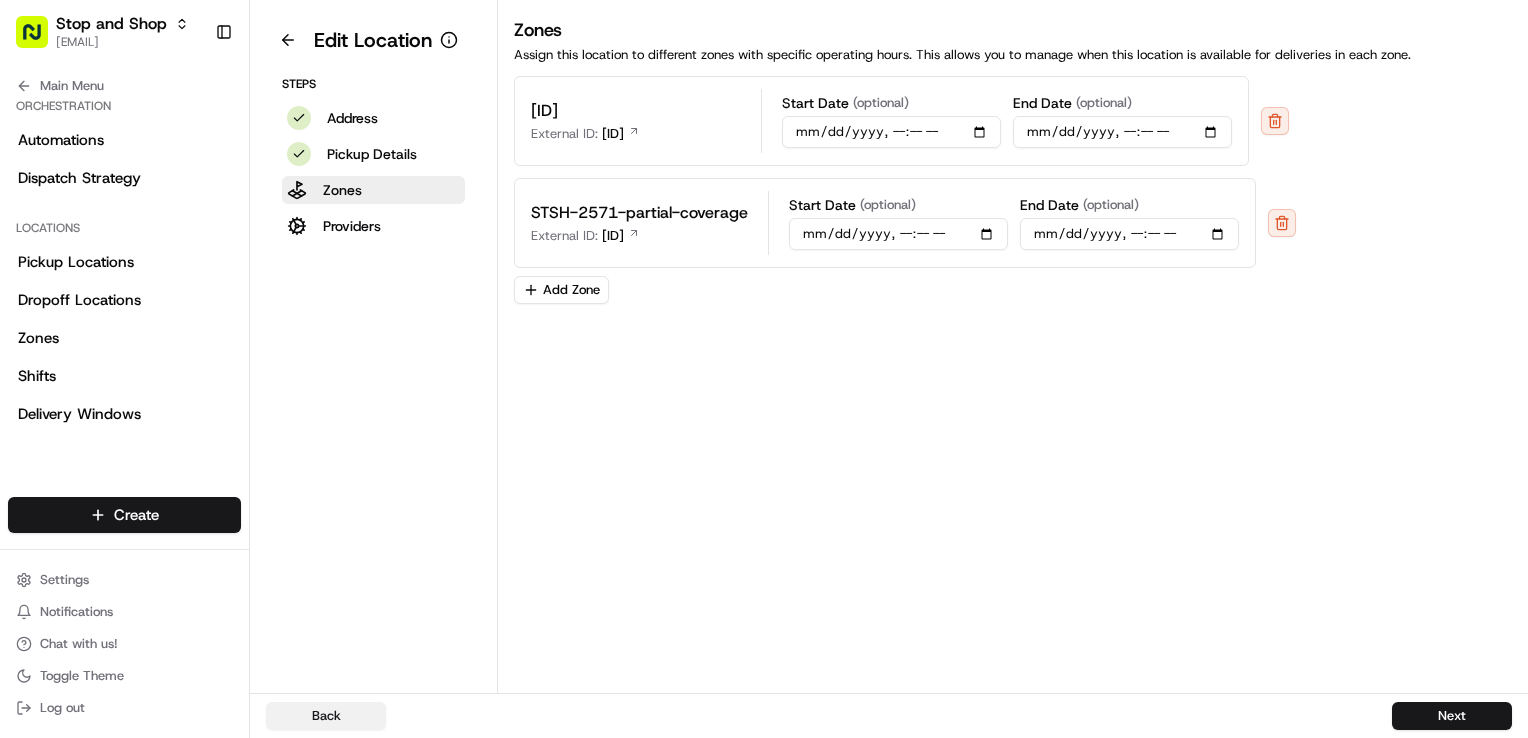 click on "Back" at bounding box center (326, 716) 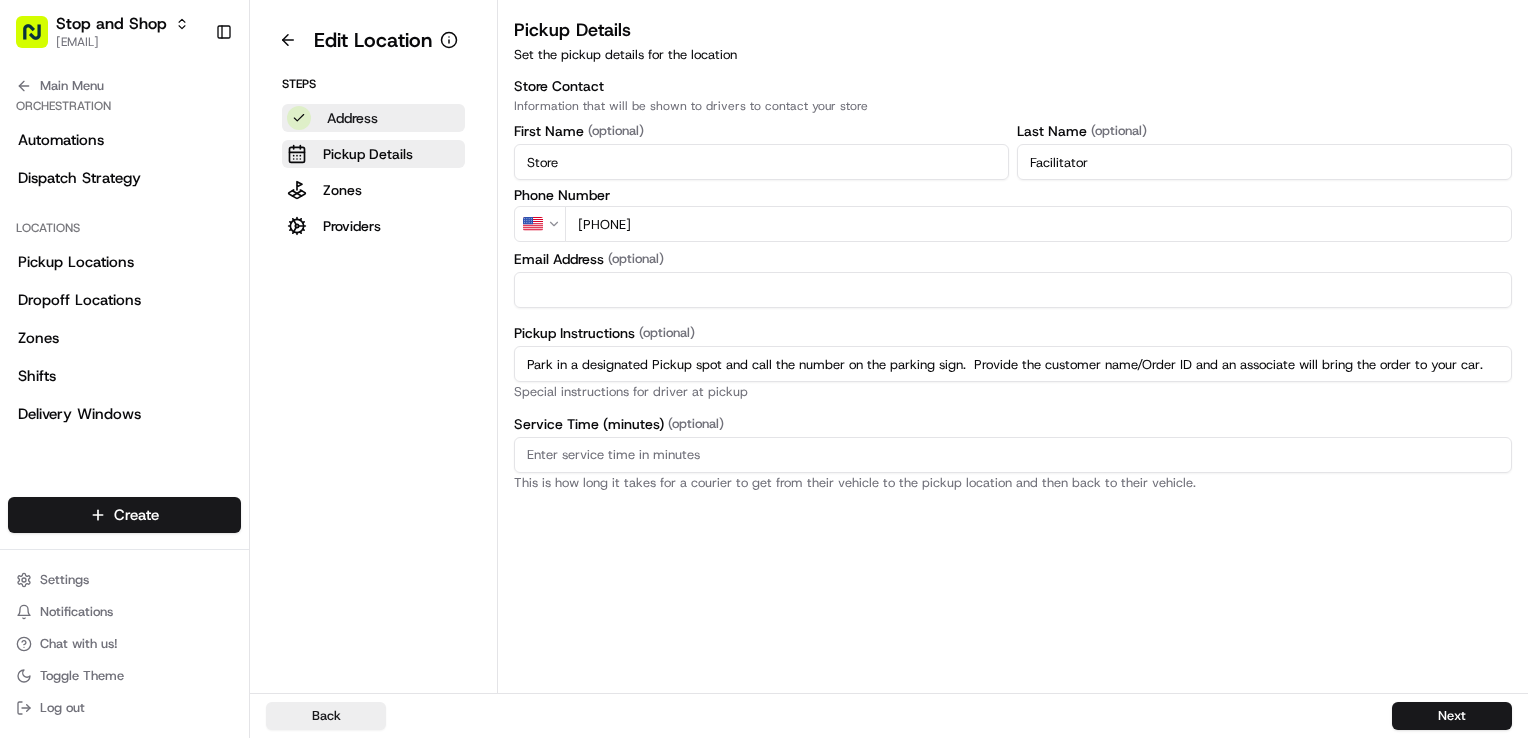 click on "Address" at bounding box center [352, 118] 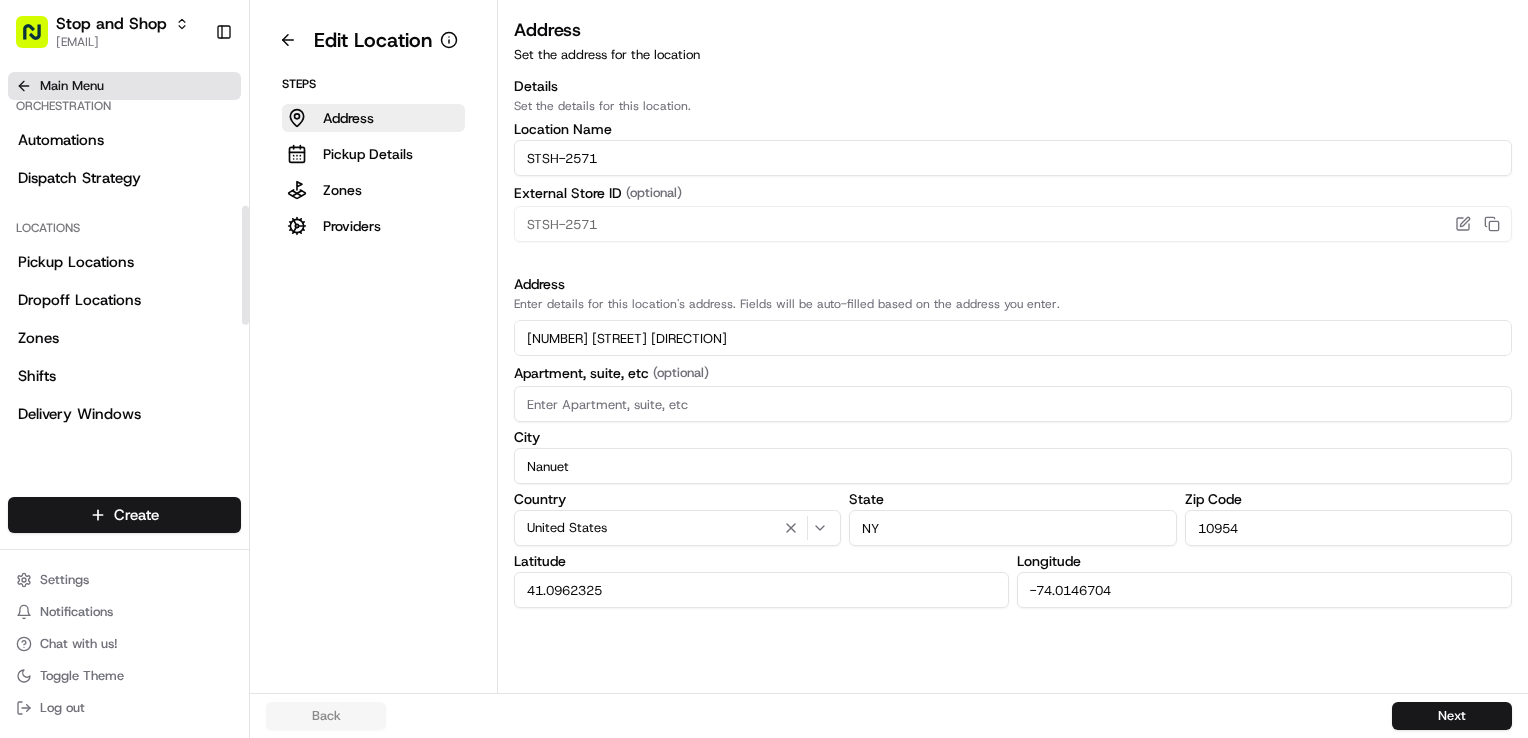 click 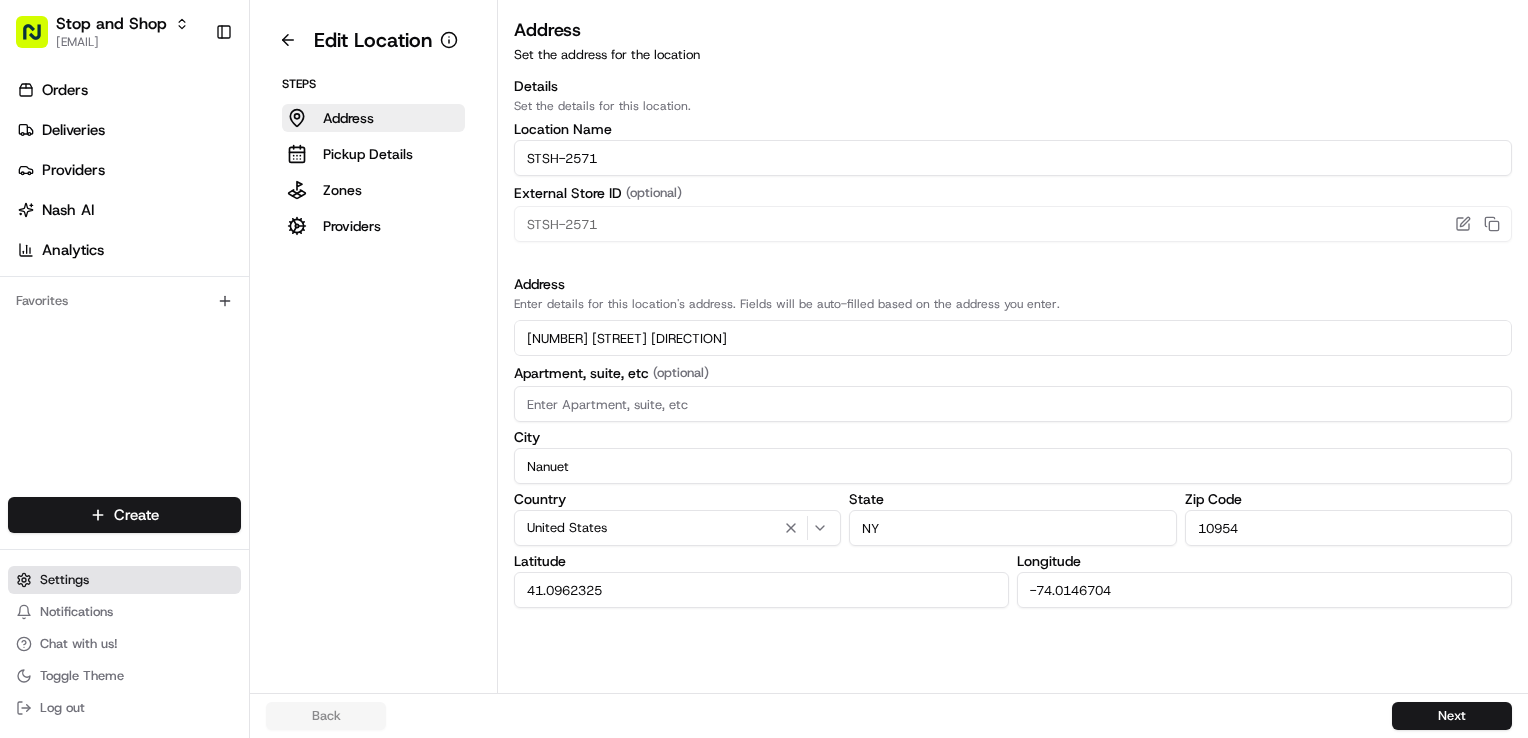 click on "Settings" at bounding box center (64, 580) 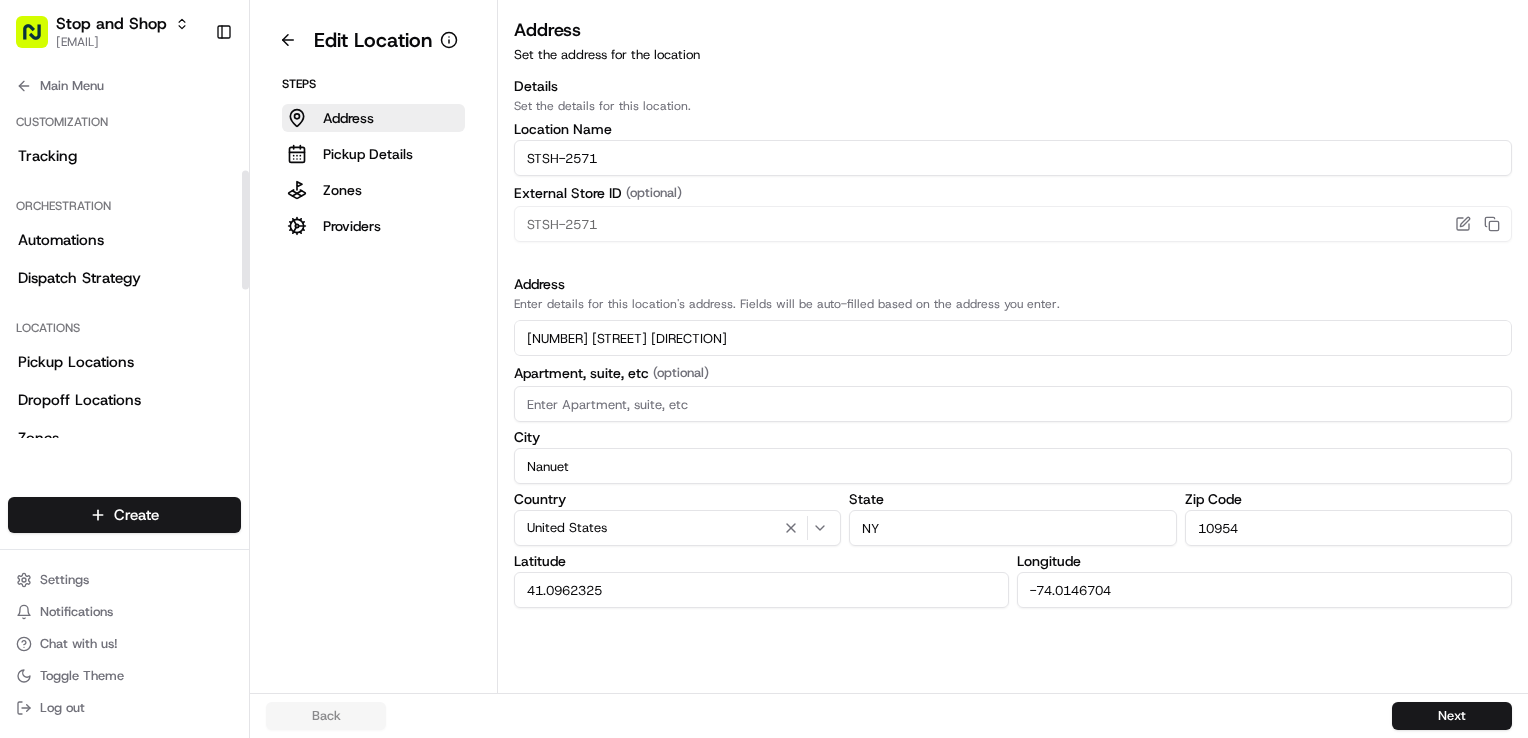 scroll, scrollTop: 0, scrollLeft: 0, axis: both 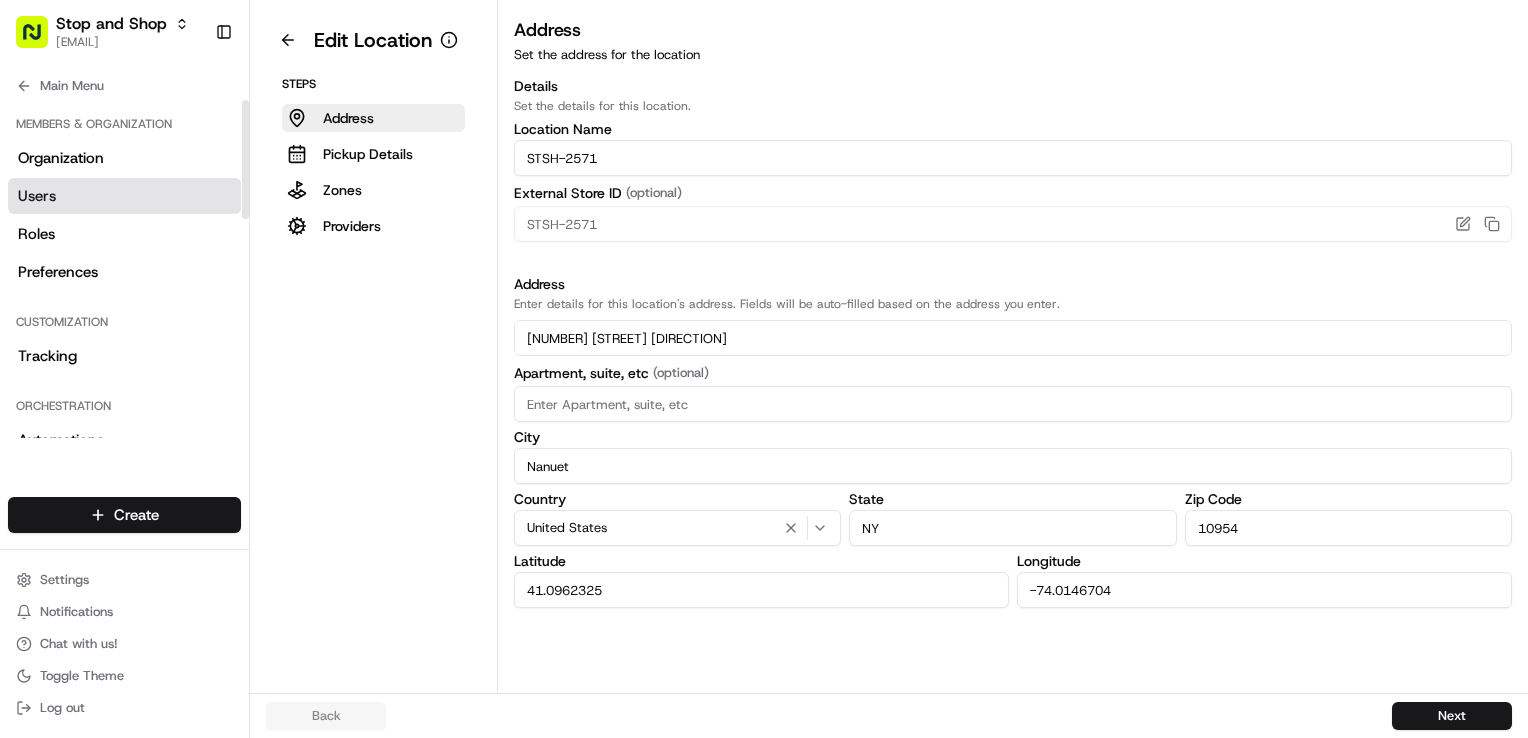 click on "Users" at bounding box center (124, 196) 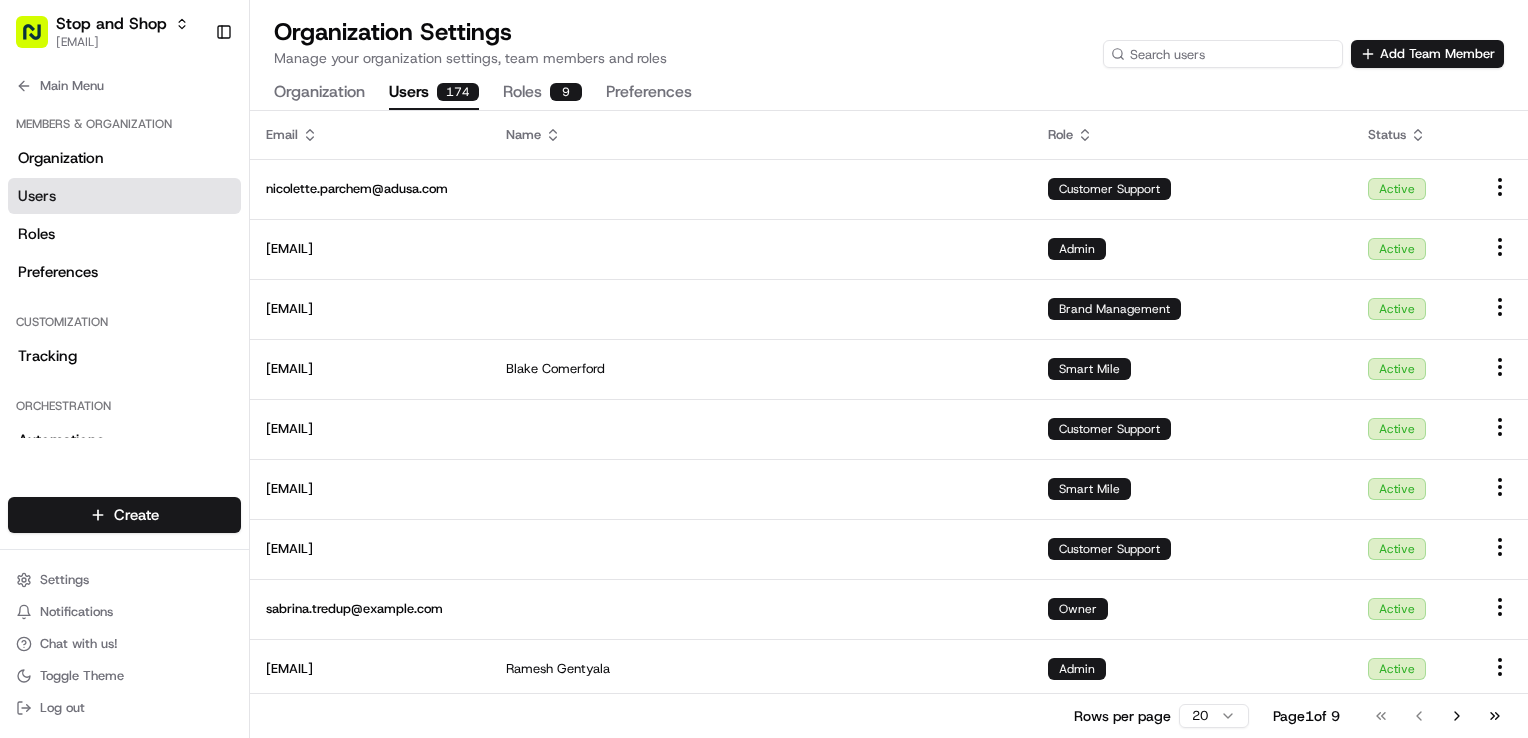 click at bounding box center (1223, 54) 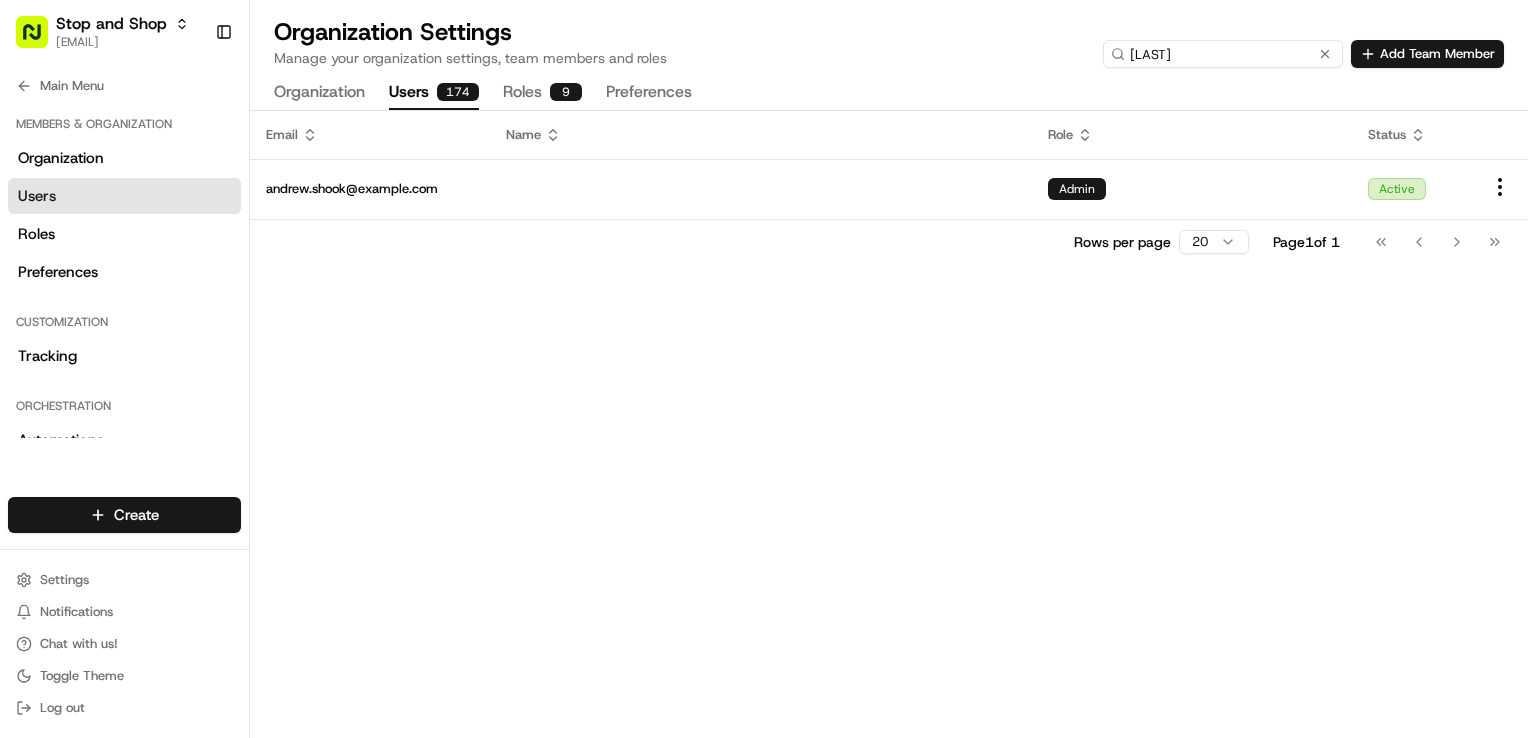 drag, startPoint x: 1194, startPoint y: 58, endPoint x: 977, endPoint y: 30, distance: 218.799 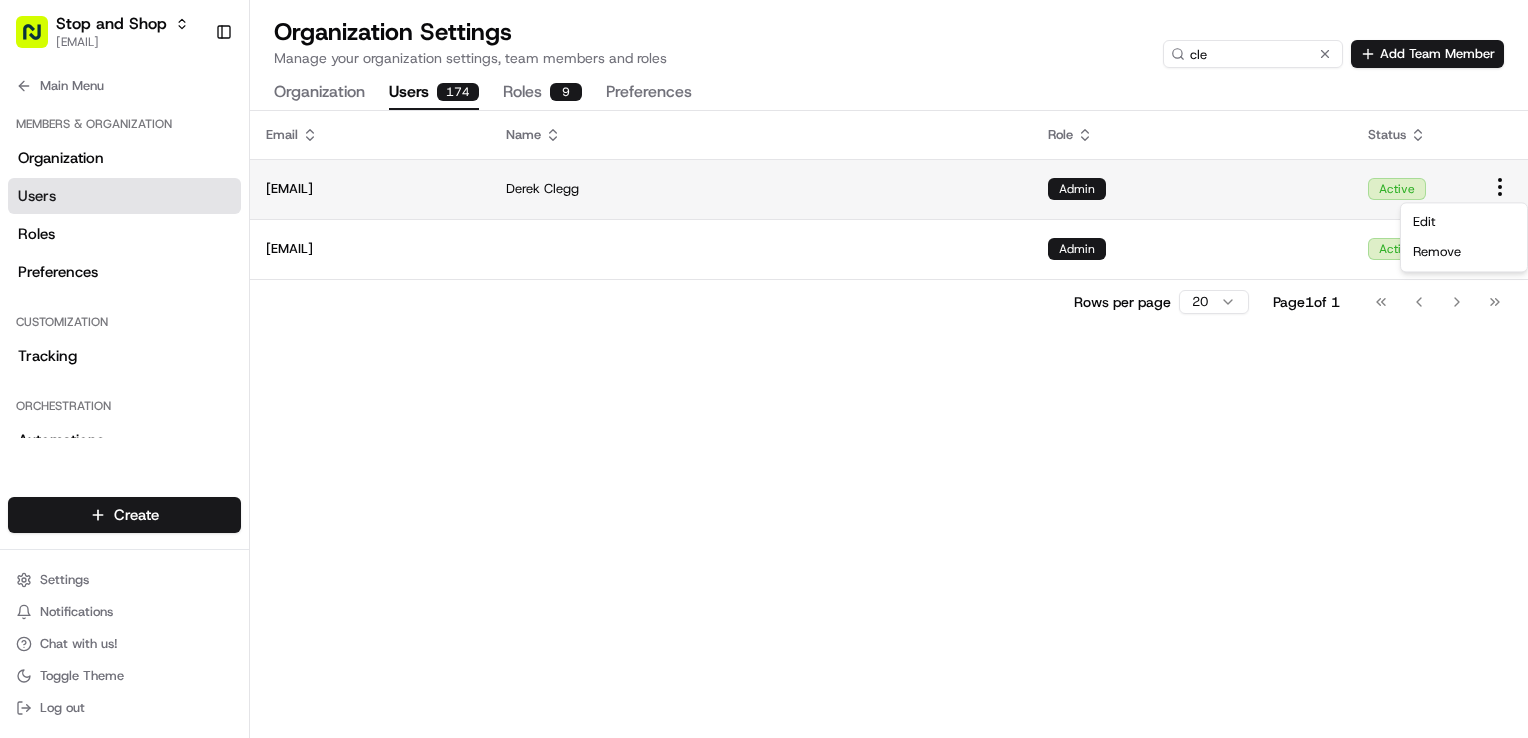click on "Stop and Shop [EMAIL] Toggle Sidebar Orders Deliveries Providers Nash AI Analytics Favorites Main Menu Members & Organization Organization Users Roles Preferences Customization Tracking Orchestration Automations Dispatch Strategy Locations Pickup Locations Dropoff Locations Zones Shifts Delivery Windows Billing Billing Refund Requests Integrations Notification Triggers Webhooks API Keys Request Logs Create Settings Notifications Chat with us! Toggle Theme Log out Organization Settings Manage your organization settings, team members and roles shook Add Team Member Organization Users 174 Roles 9 Preferences Email Name Role Status [EMAIL] [FIRST] [LAST] Admin Active [EMAIL] Admin Active Rows per page 20 Page 1 of 1 Go to first page Go to previous page Go to next page Go to last page Edit Remove" at bounding box center (764, 369) 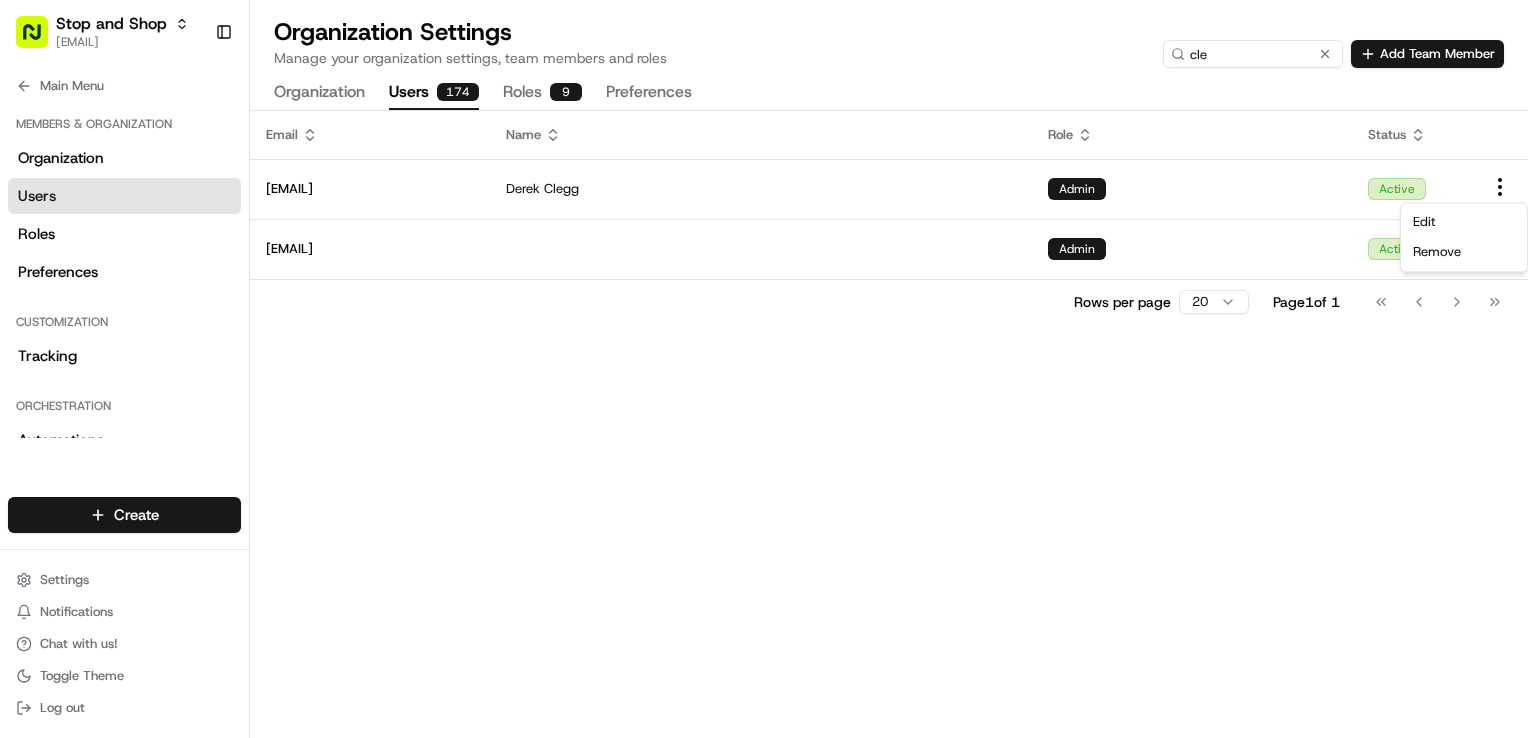 drag, startPoint x: 1425, startPoint y: 492, endPoint x: 1421, endPoint y: 482, distance: 10.770329 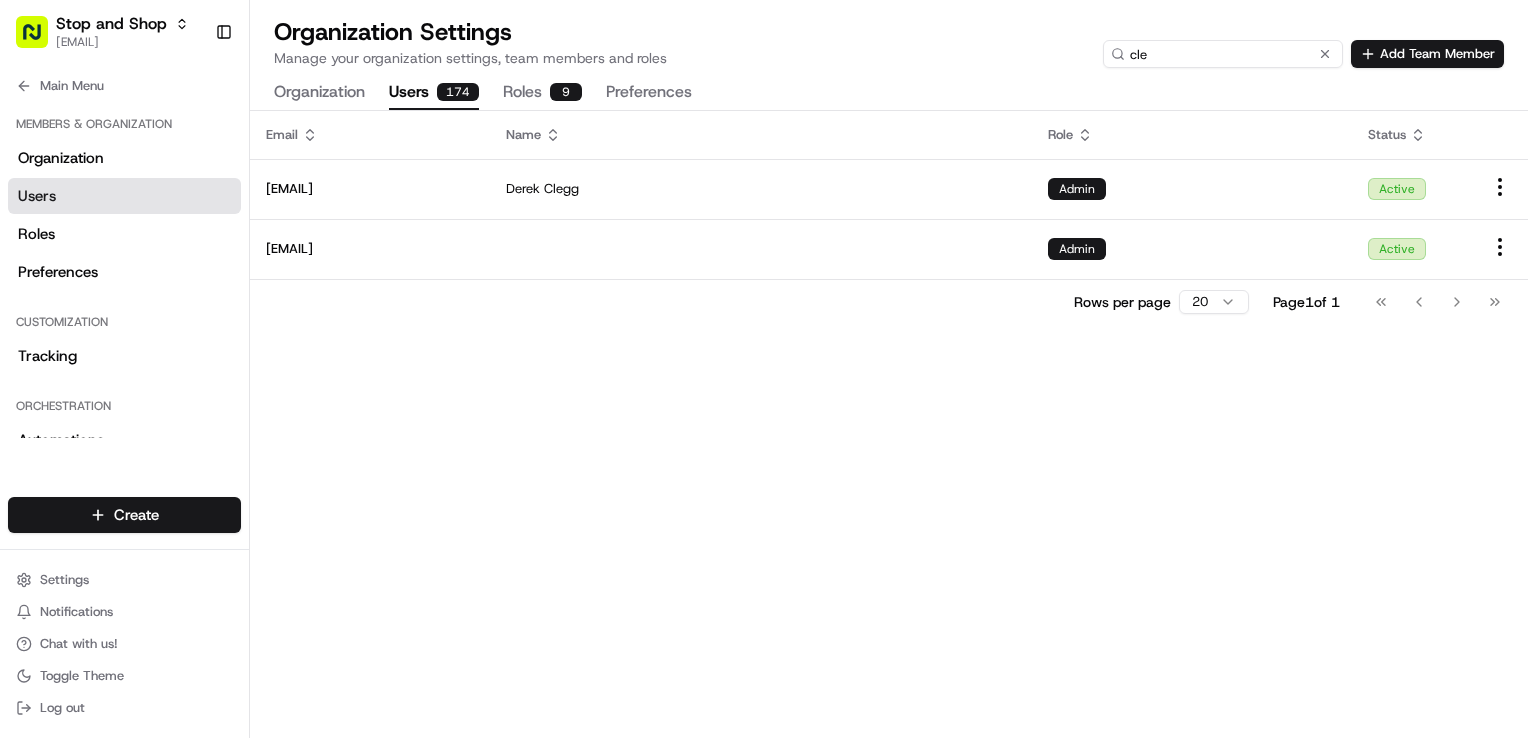 drag, startPoint x: 1179, startPoint y: 58, endPoint x: 1124, endPoint y: 62, distance: 55.145264 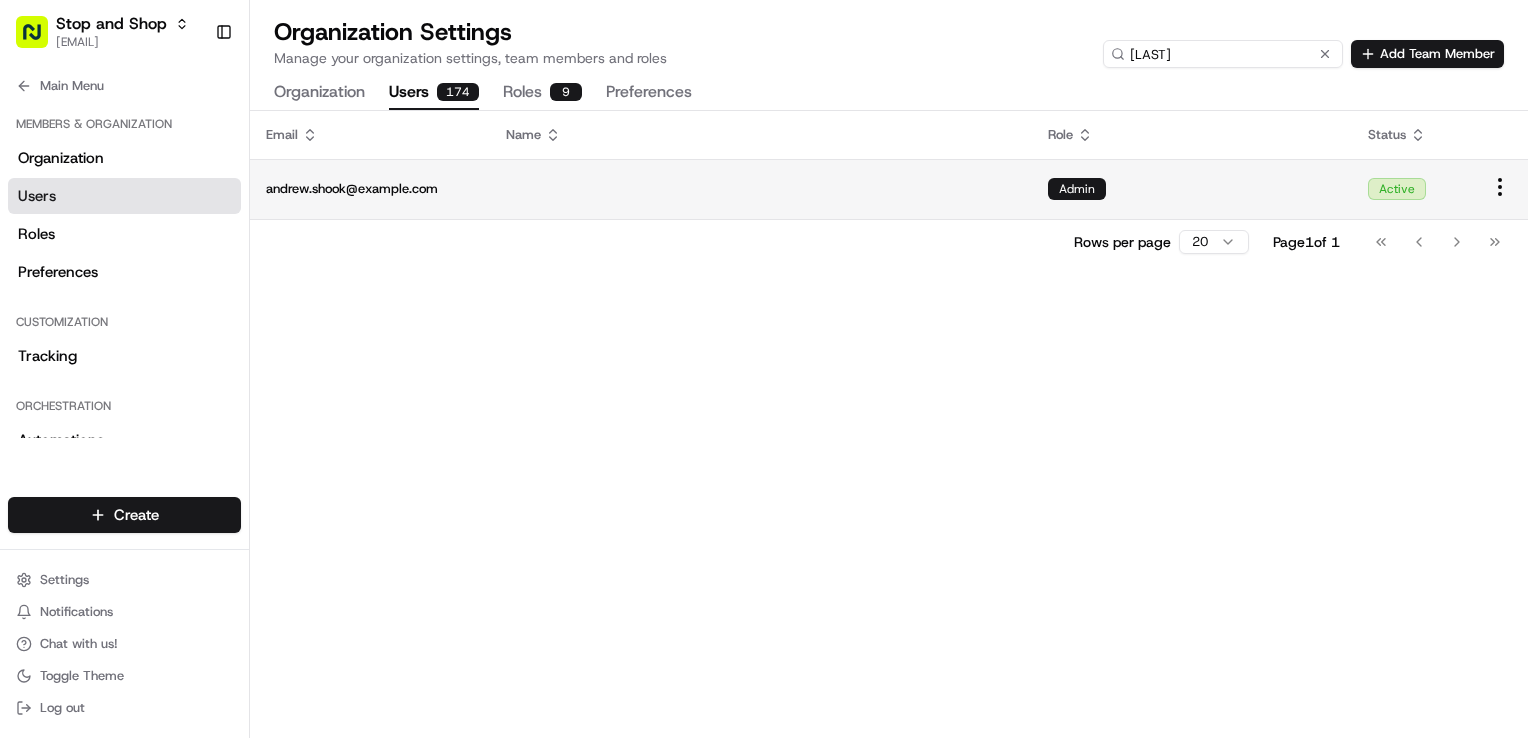 type on "[LAST]" 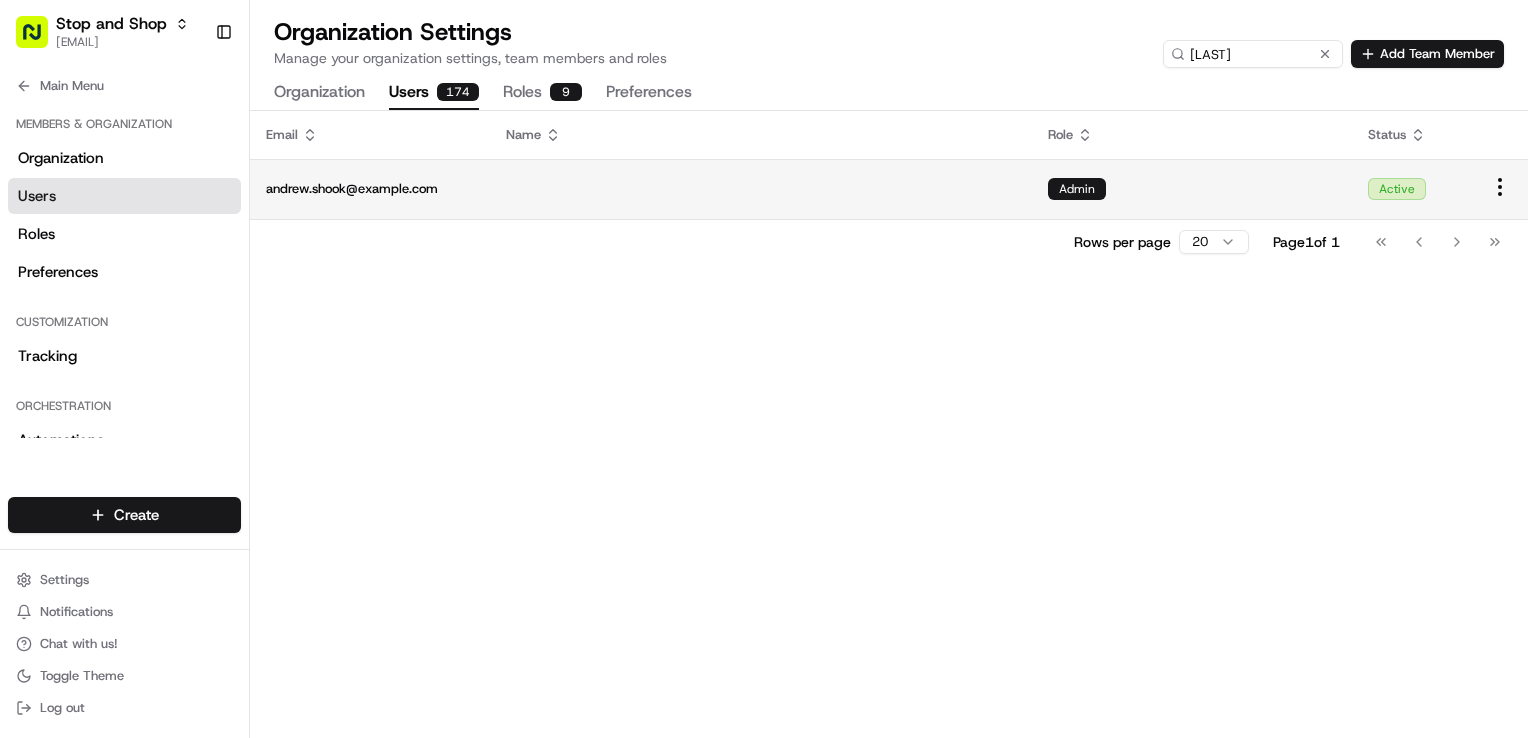 click at bounding box center [761, 189] 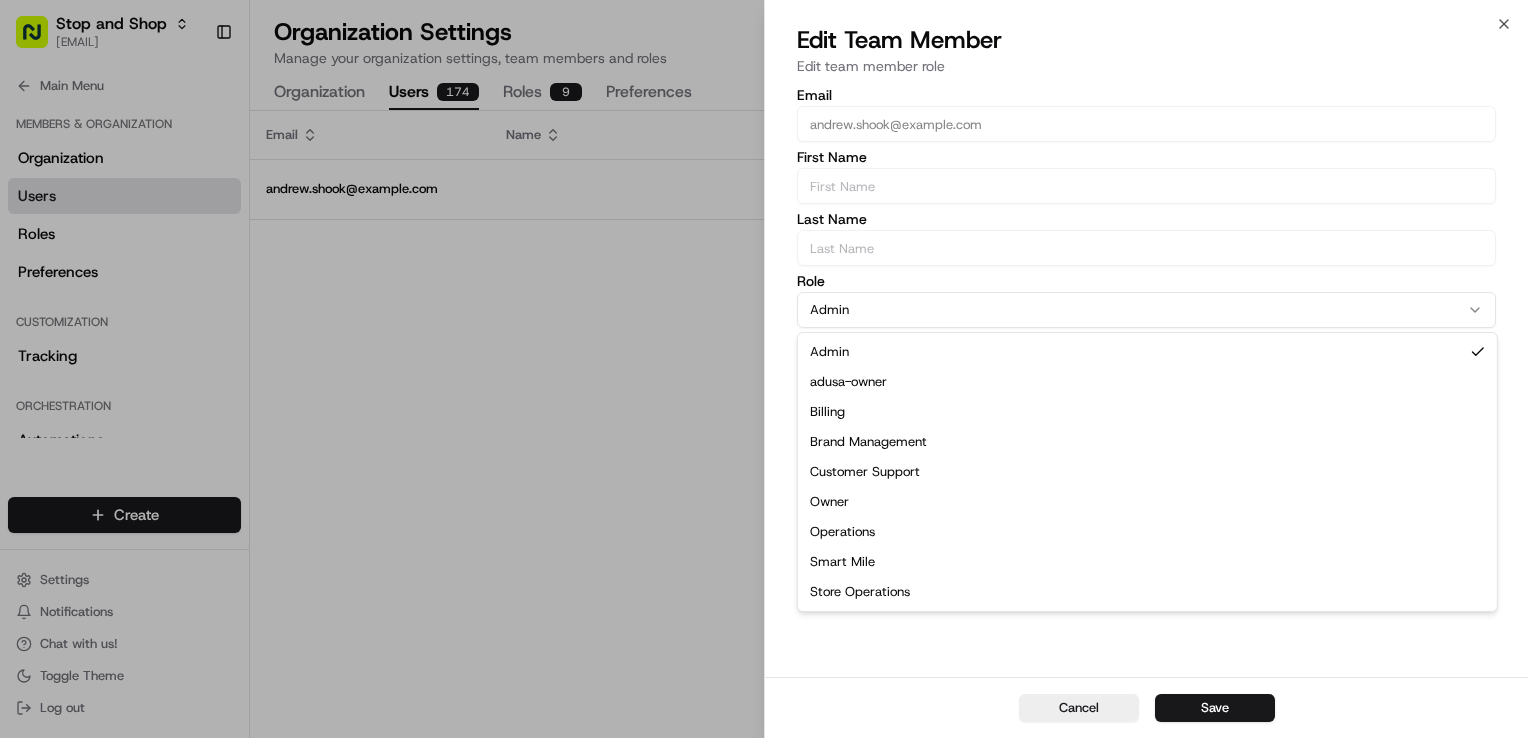 click 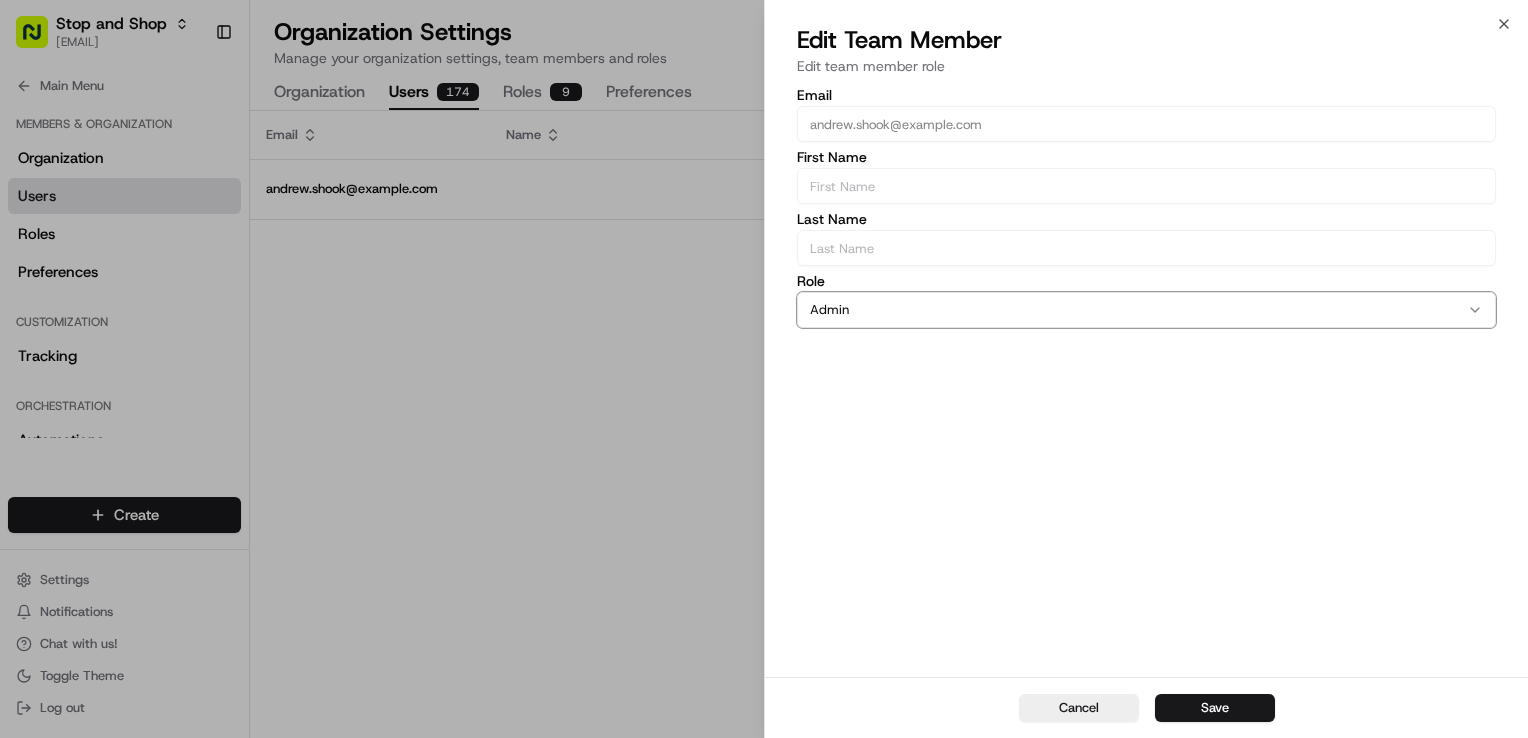 click on "Email [EMAIL] First Name Last Name Role Admin Admin adusa-owner Billing Brand Management Customer Support Owner Operations Smart Mile Store Operations" at bounding box center (1146, 380) 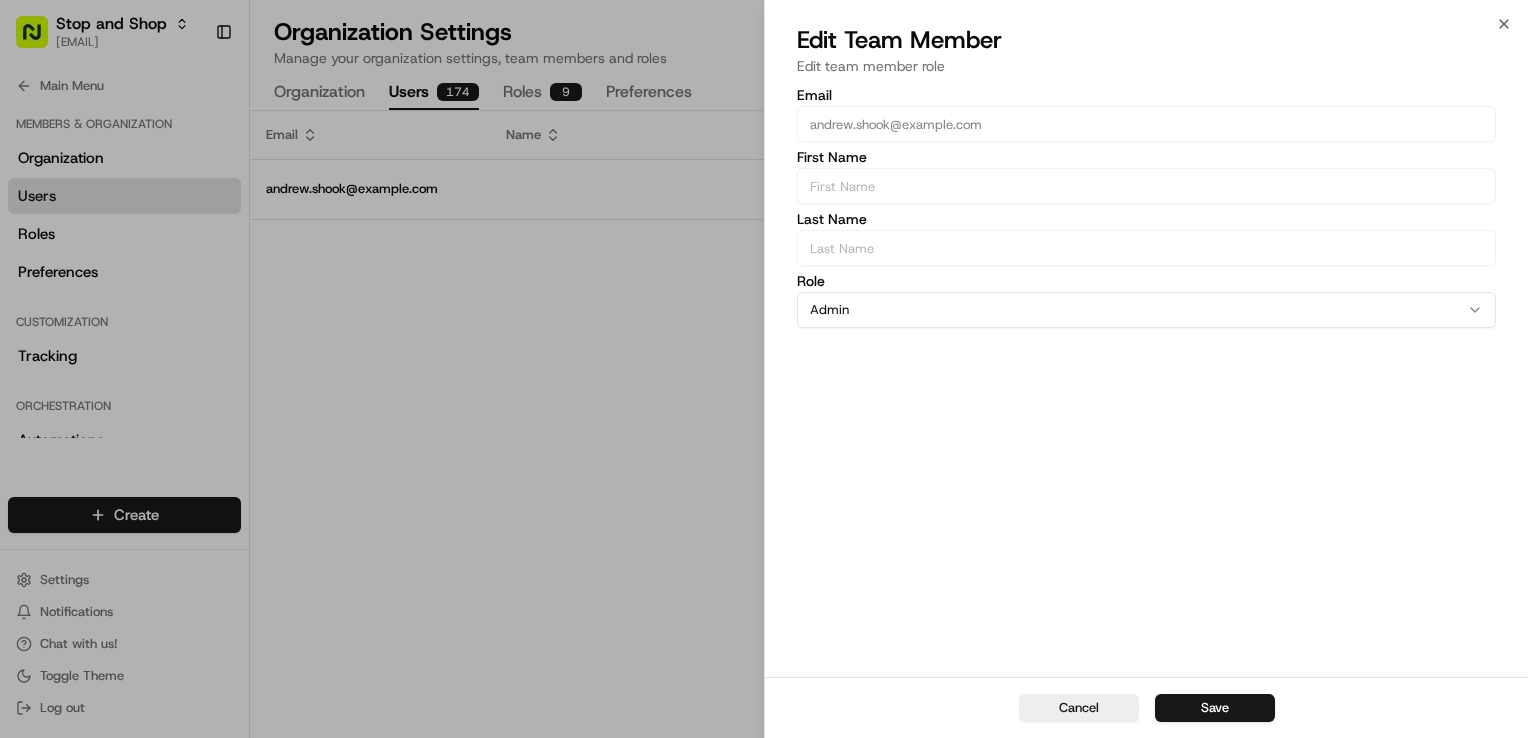 click on "Cancel" at bounding box center [1079, 708] 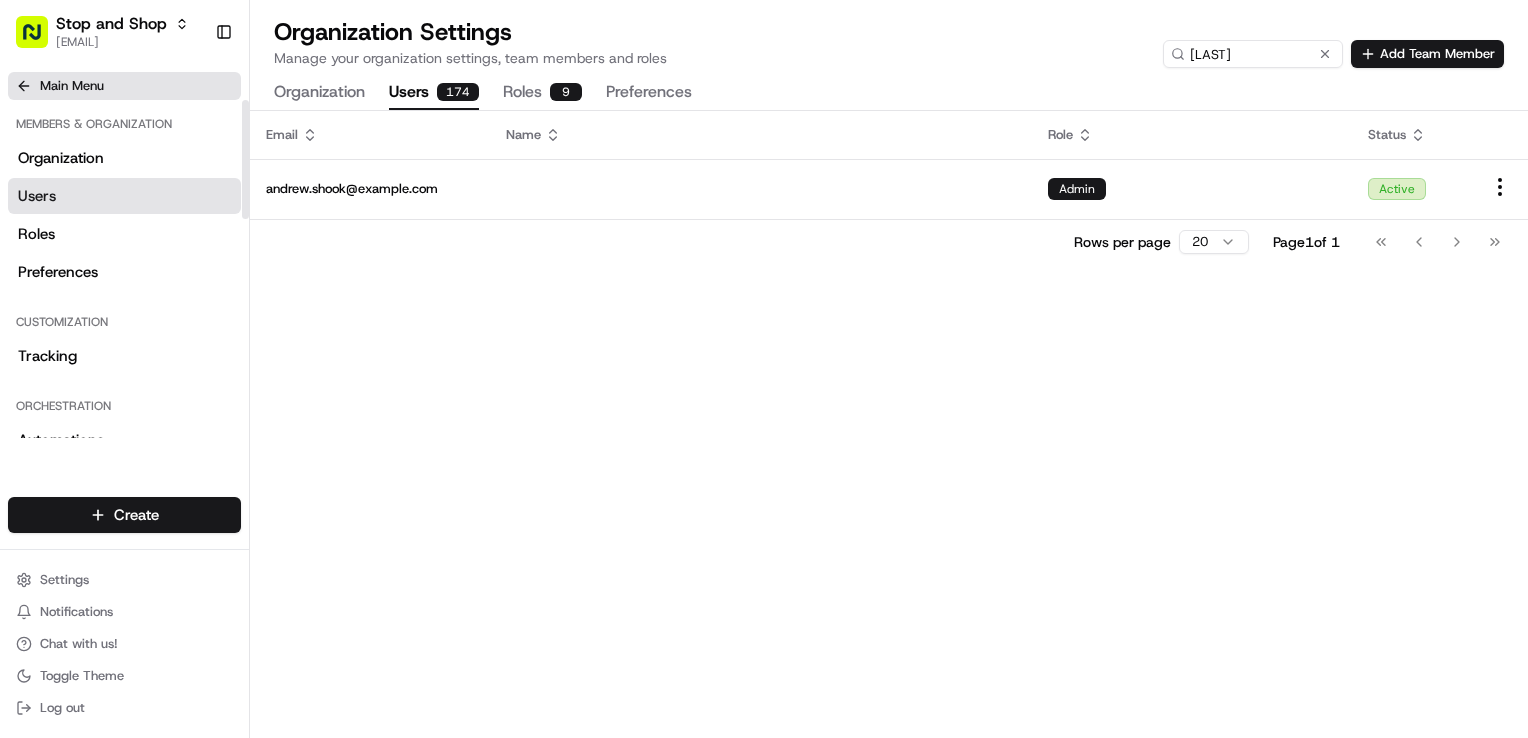 click 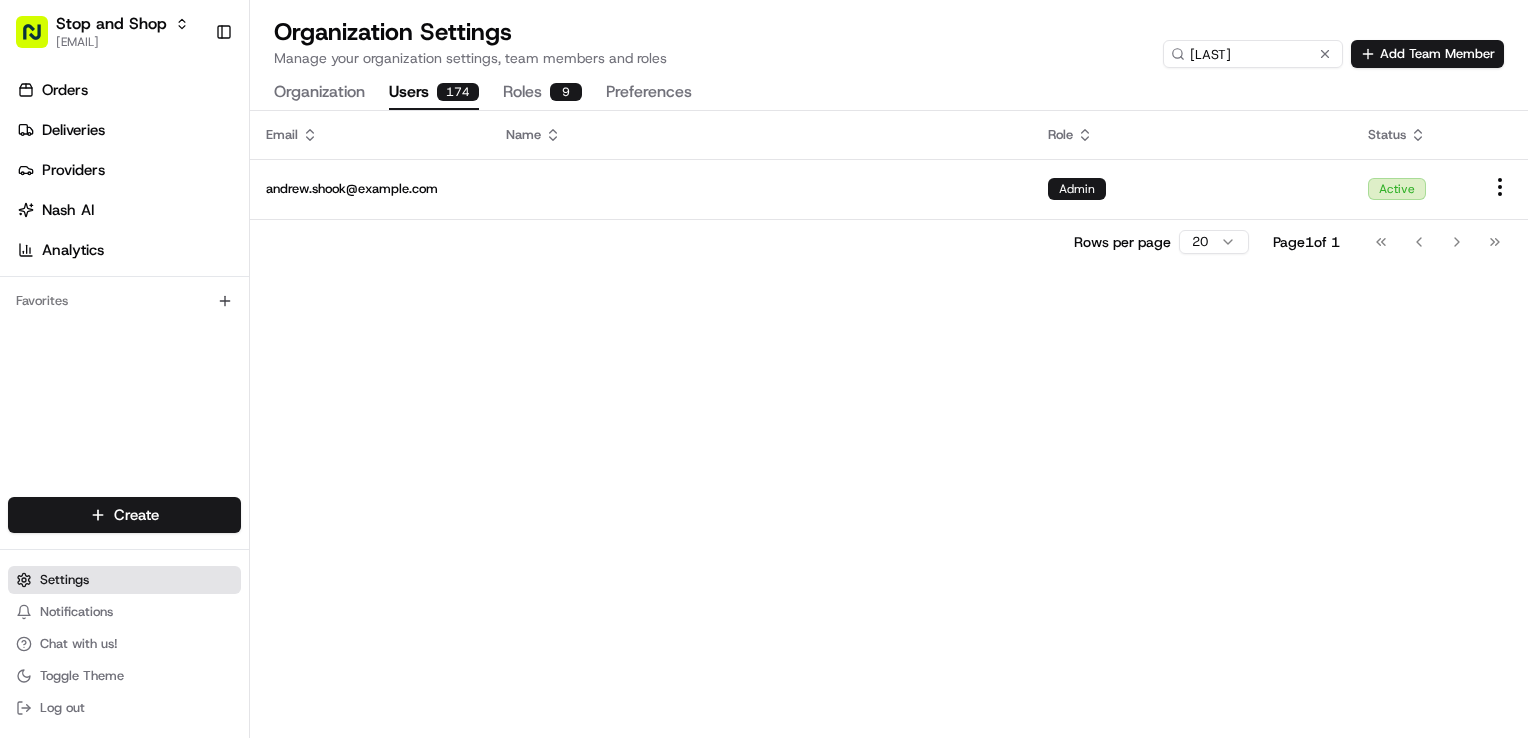click on "Settings" at bounding box center (64, 580) 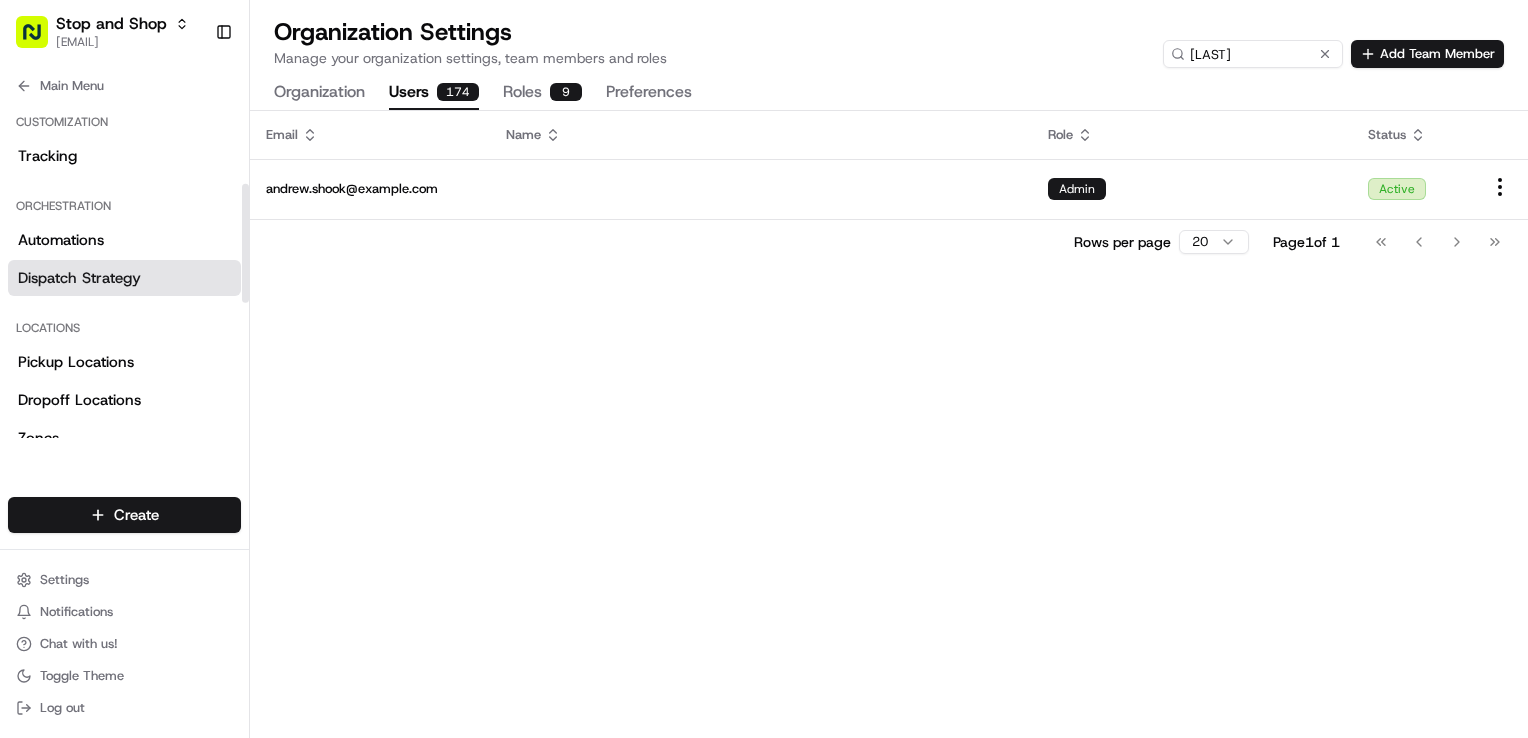 scroll, scrollTop: 300, scrollLeft: 0, axis: vertical 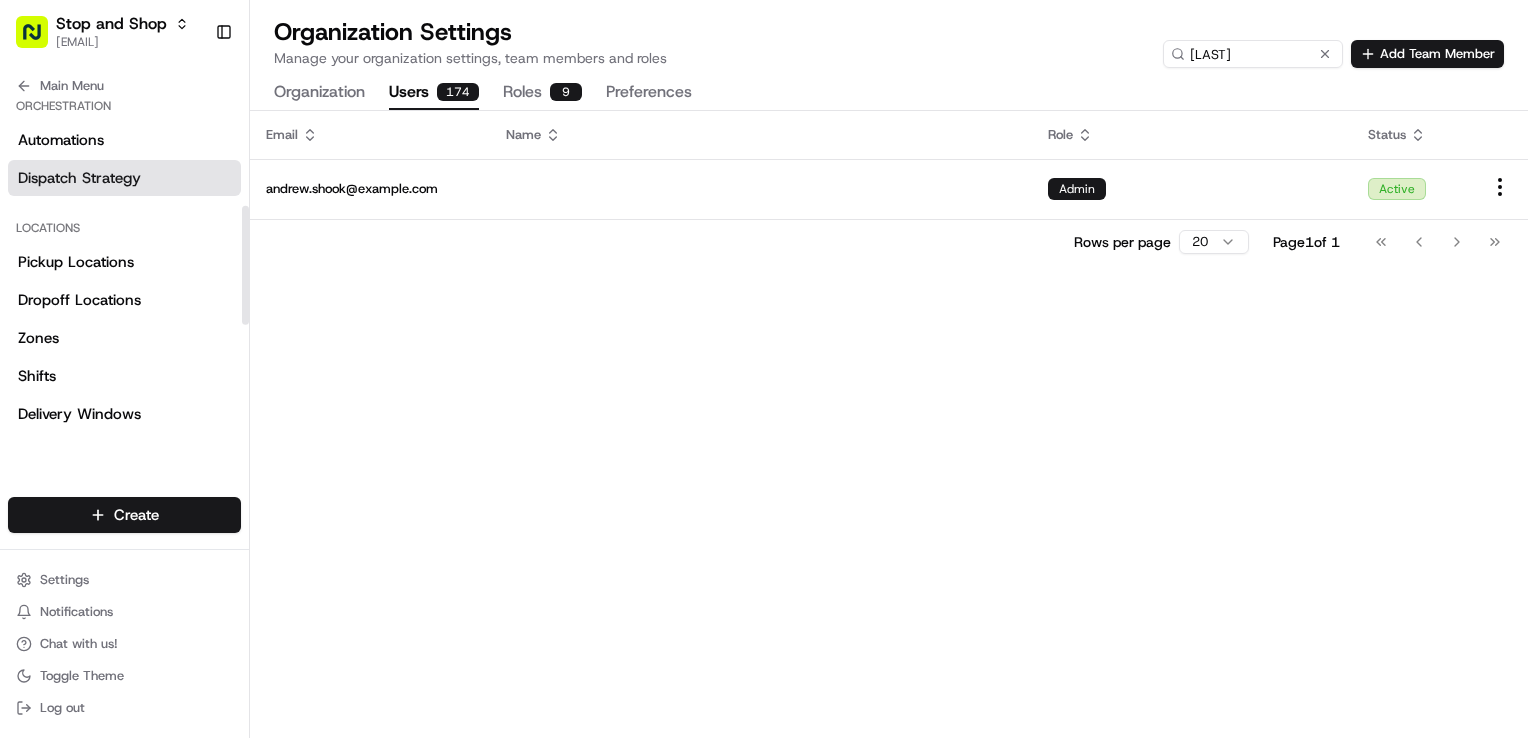 click on "Dispatch Strategy" at bounding box center (79, 178) 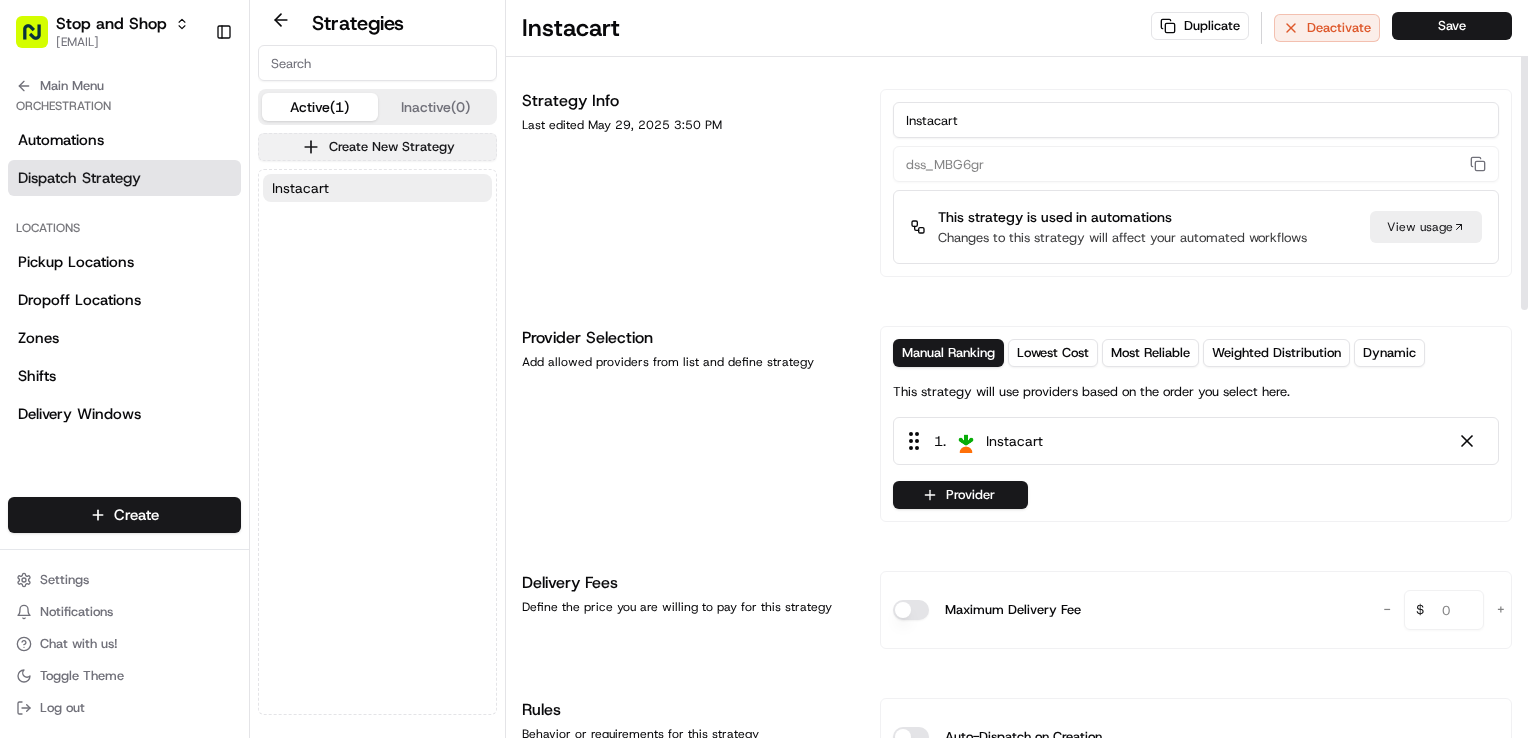 click on "Create New Strategy" at bounding box center [377, 147] 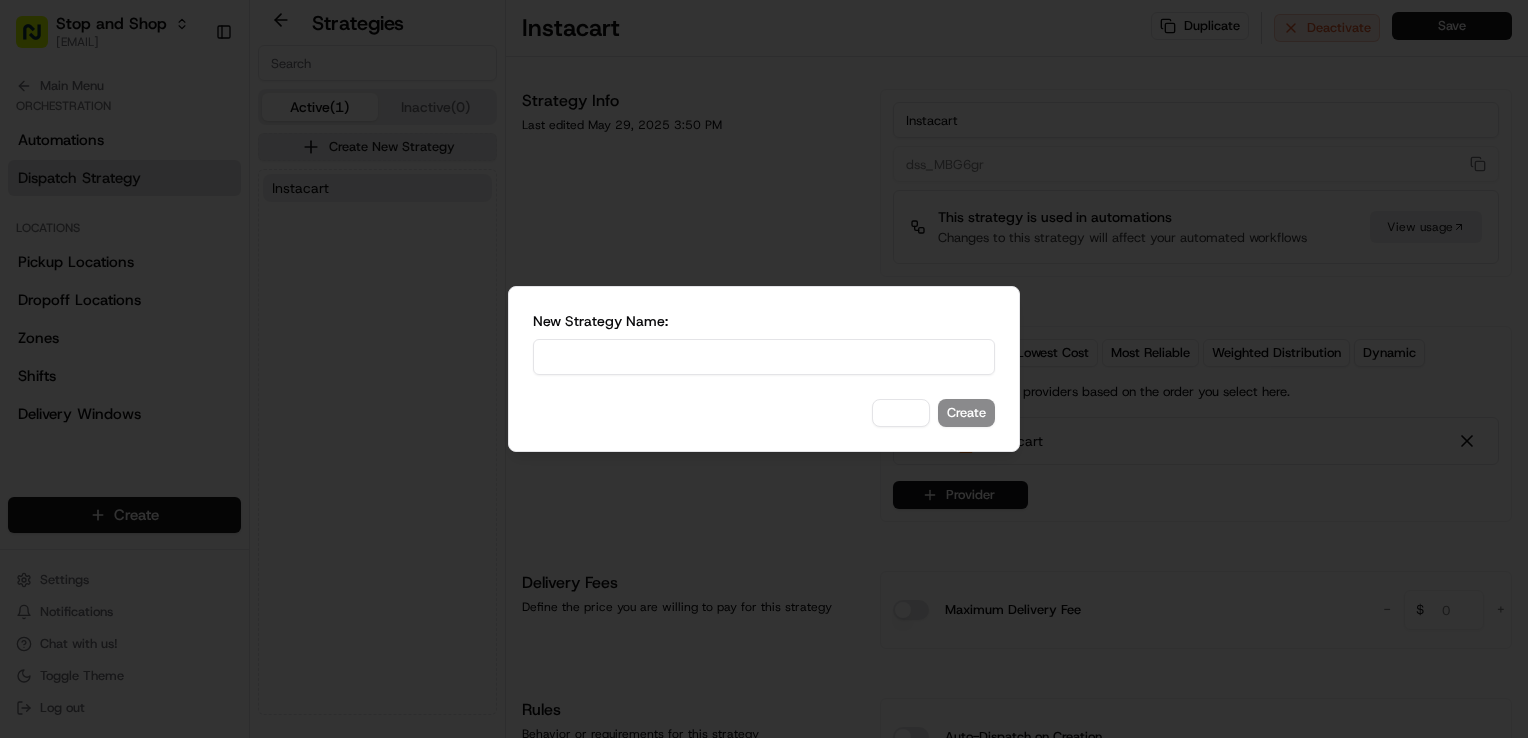 click at bounding box center [764, 357] 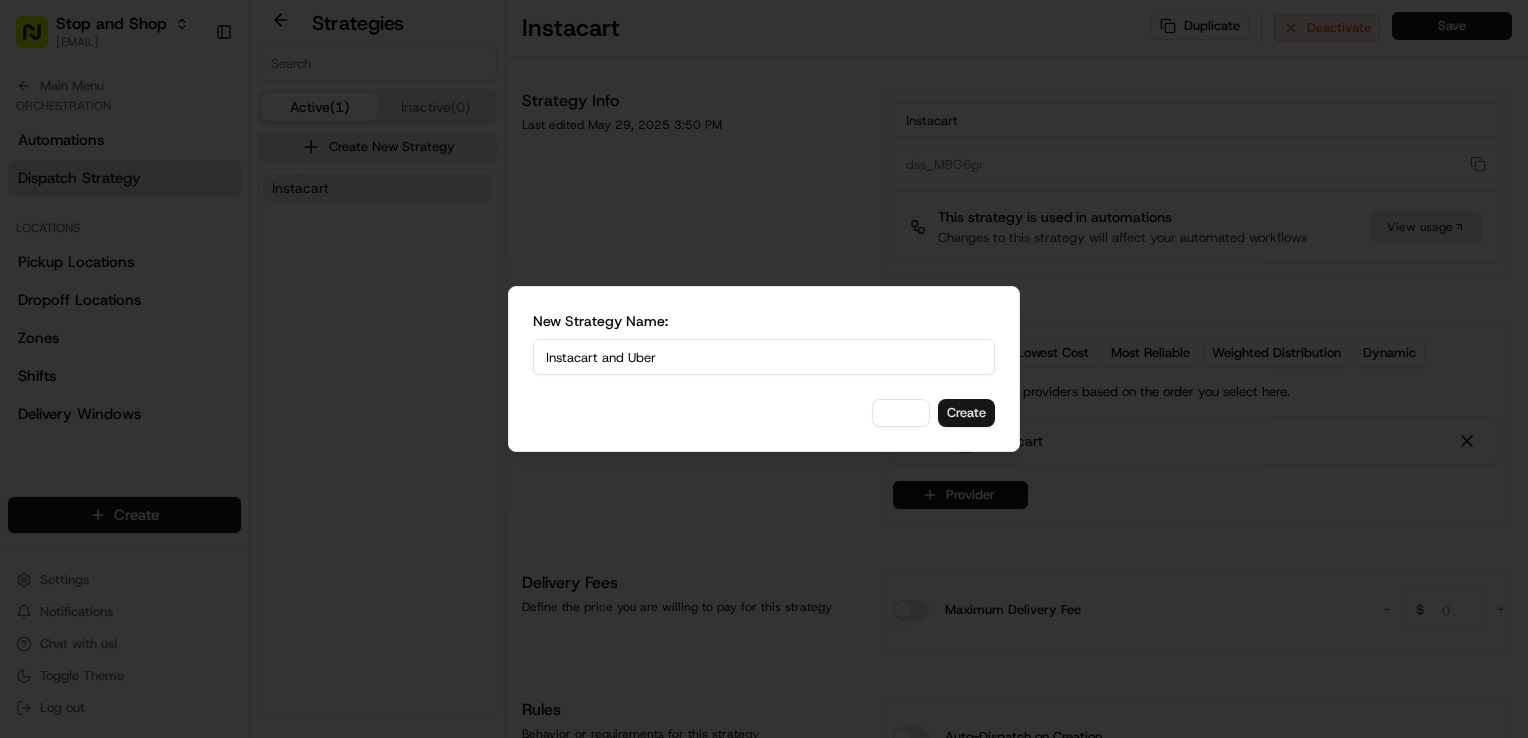 type on "Instacart and Uber" 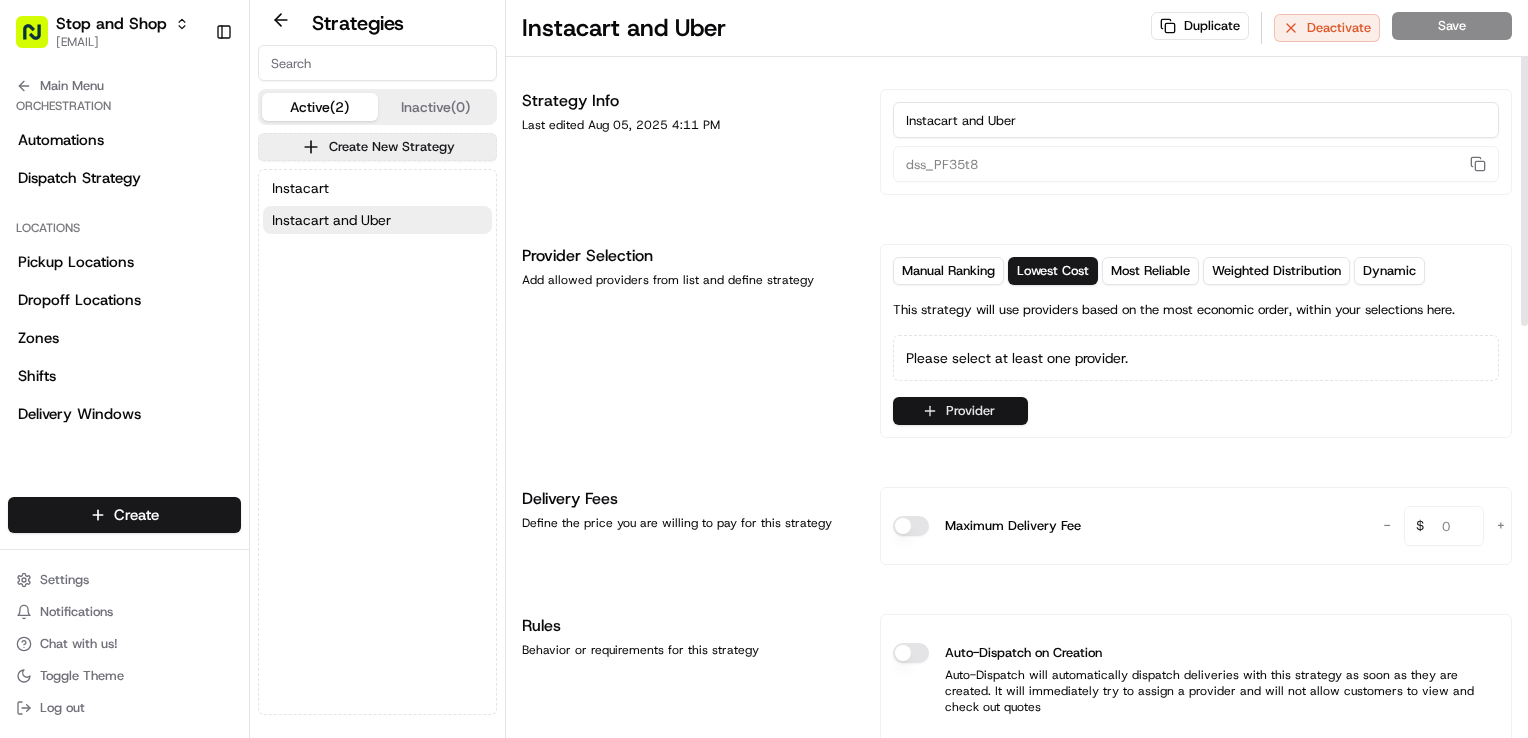 click on "Provider" at bounding box center [960, 411] 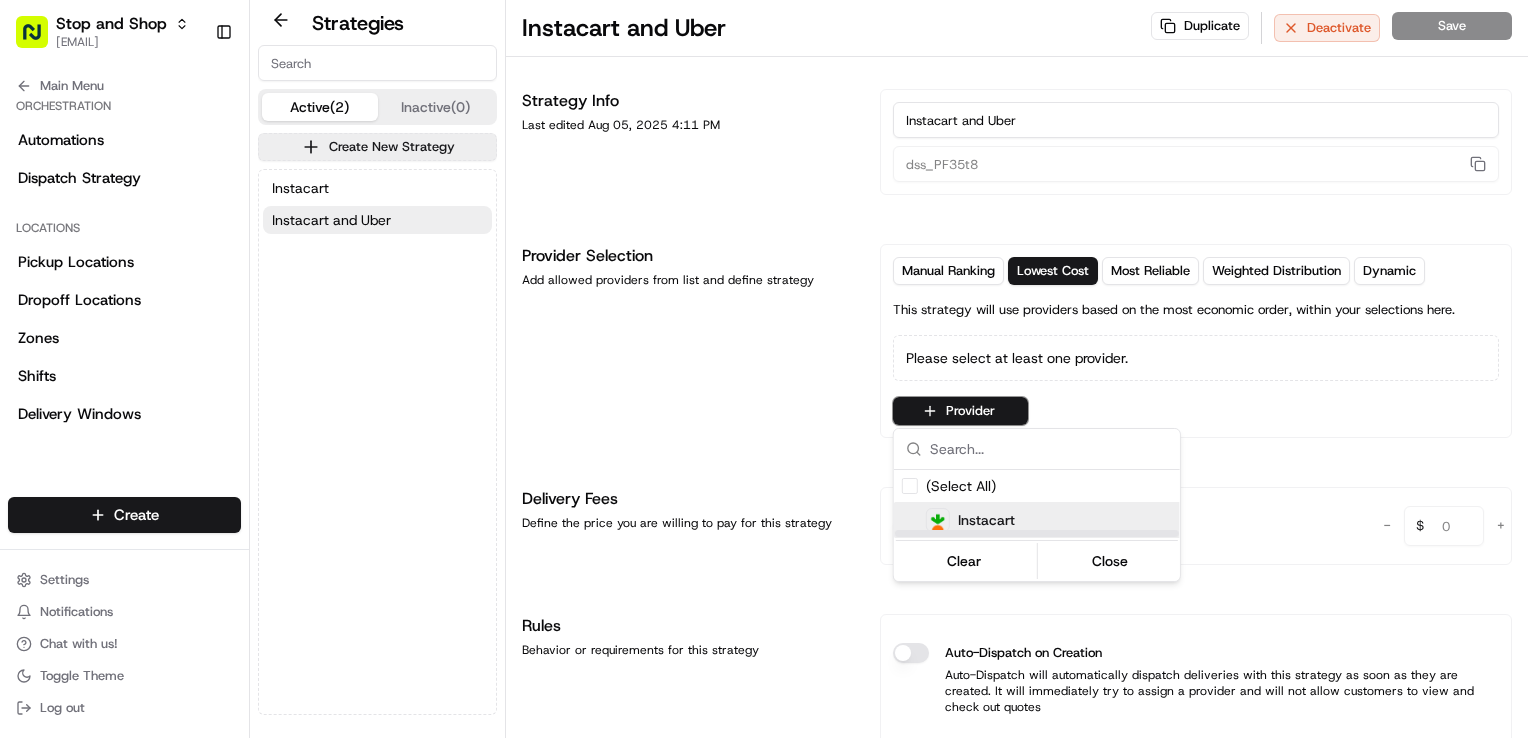 click on "Instacart" at bounding box center (986, 520) 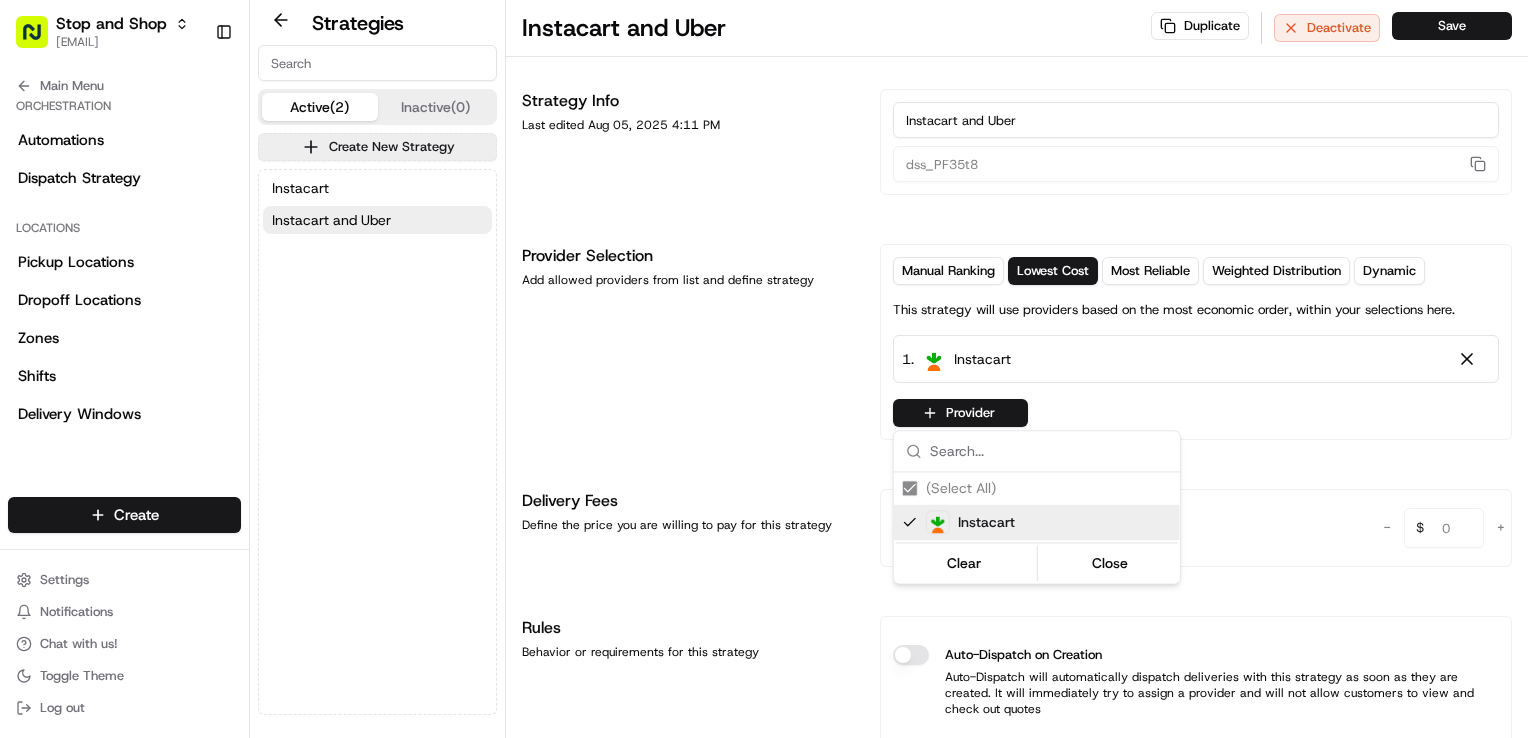 click on "Stop and Shop dclegg@example.com Toggle Sidebar Orders Deliveries Providers Nash AI Analytics Favorites Main Menu Members & Organization Organization Users Roles Preferences Customization Tracking Orchestration Automations Dispatch Strategy Locations Pickup Locations Dropoff Locations Zones Shifts Delivery Windows Billing Billing Refund Requests Integrations Notification Triggers Webhooks API Keys Request Logs Create Settings Notifications Chat with us! Toggle Theme Log out Strategies Active (2) Inactive (0) Create New Strategy Instacart Instacart and Uber Instacart and Uber Duplicate Deactivate Save Strategy Info Last edited Aug 05, 2025 4:11 PM Instacart and Uber dss_PF35t8 Provider Selection Add allowed providers from list and define strategy Manual Ranking Lowest Cost Most Reliable Weighted Distribution Dynamic This strategy will use providers based on the most economic order, within your selections here. 1 . Instacart Provider Delivery Fees Maximum Delivery Fee - 0 $ + Rules" at bounding box center [764, 369] 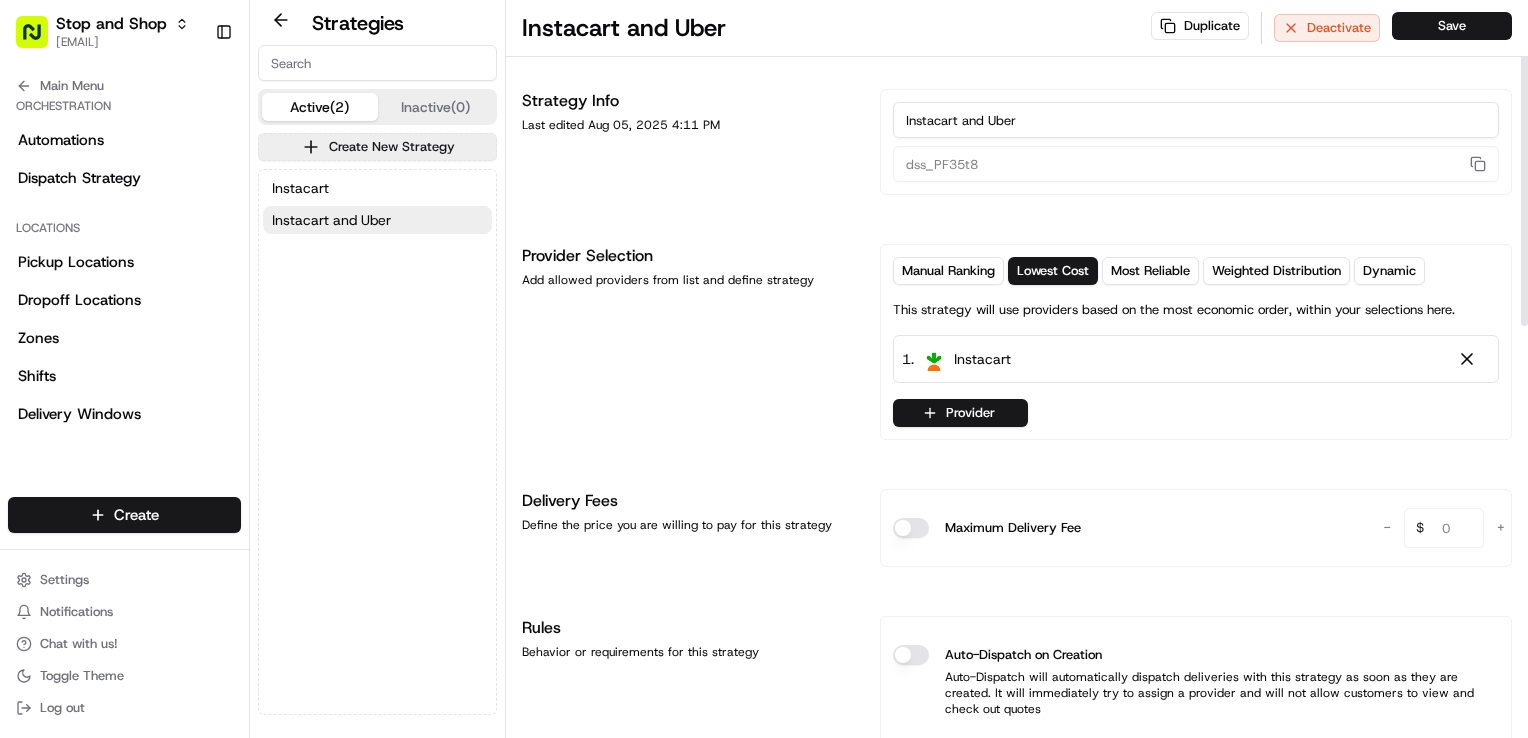 click on "Provider" at bounding box center [960, 413] 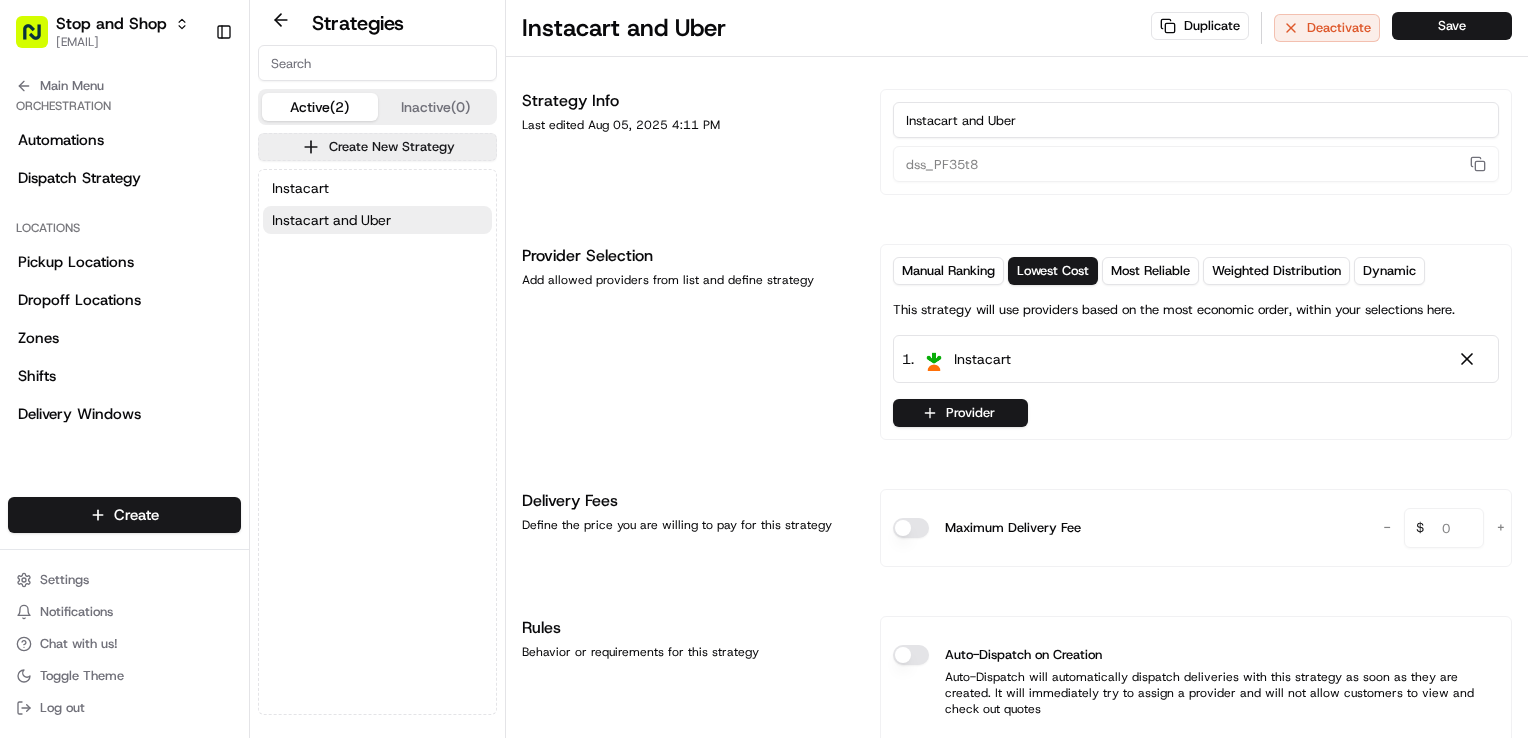 click on "Stop and Shop dclegg@example.com Toggle Sidebar Orders Deliveries Providers Nash AI Analytics Favorites Main Menu Members & Organization Organization Users Roles Preferences Customization Tracking Orchestration Automations Dispatch Strategy Locations Pickup Locations Dropoff Locations Zones Shifts Delivery Windows Billing Billing Refund Requests Integrations Notification Triggers Webhooks API Keys Request Logs Create Settings Notifications Chat with us! Toggle Theme Log out Strategies Active (2) Inactive (0) Create New Strategy Instacart Instacart and Uber Instacart and Uber Duplicate Deactivate Save Strategy Info Last edited Aug 05, 2025 4:11 PM Instacart and Uber dss_PF35t8 Provider Selection Add allowed providers from list and define strategy Manual Ranking Lowest Cost Most Reliable Weighted Distribution Dynamic This strategy will use providers based on the most economic order, within your selections here. 1 . Instacart Provider Delivery Fees Maximum Delivery Fee - 0 $ + Rules" at bounding box center [764, 369] 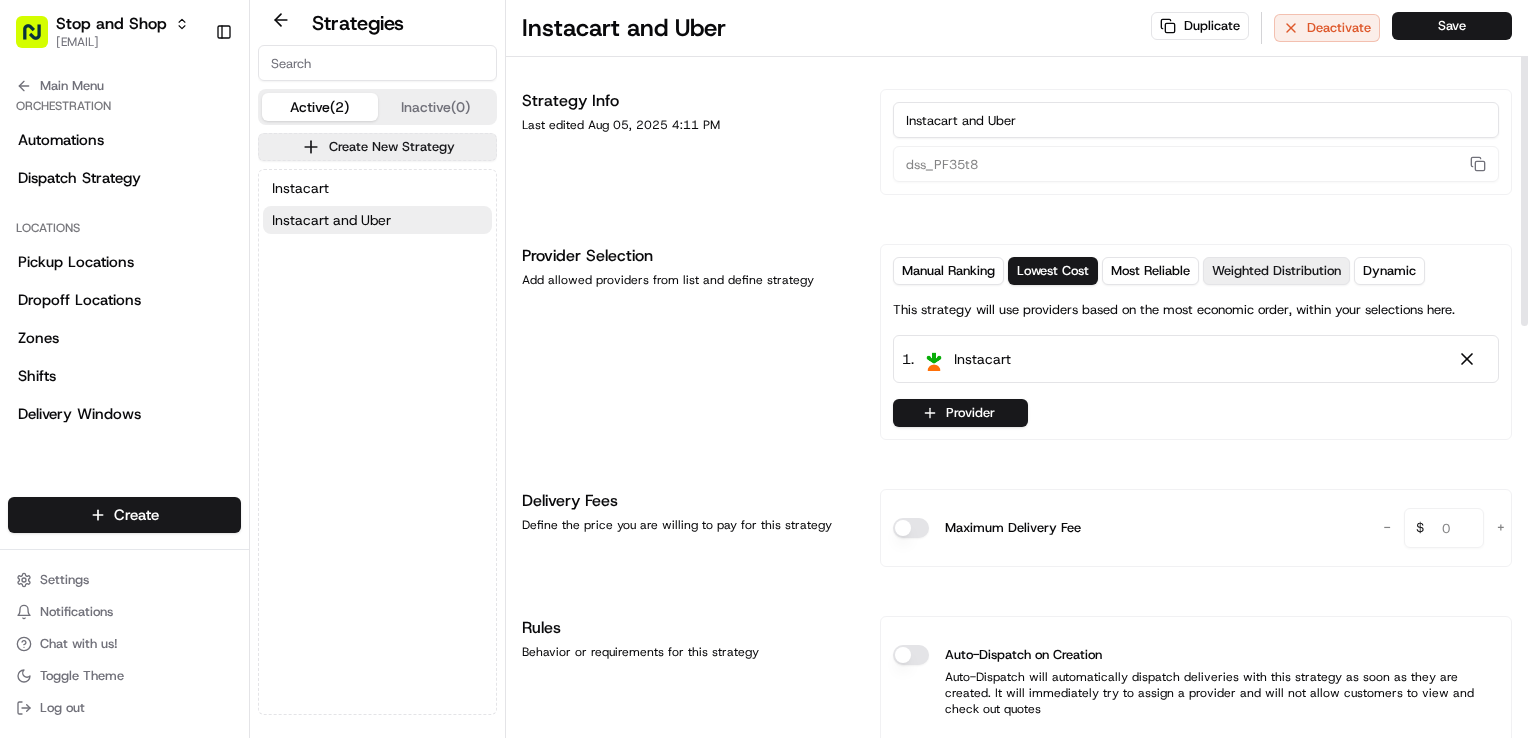 click on "Weighted Distribution" at bounding box center (1276, 271) 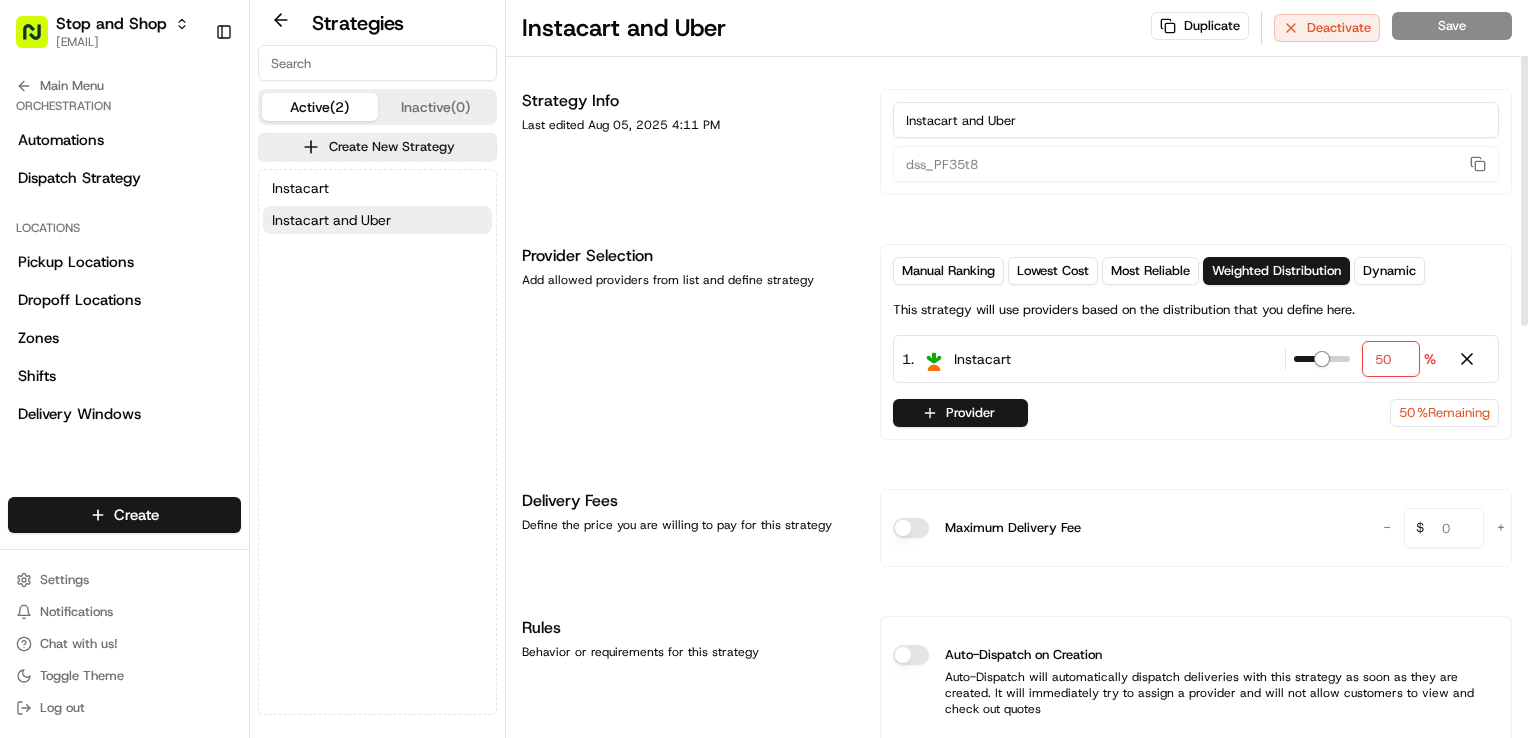 click at bounding box center (1322, 359) 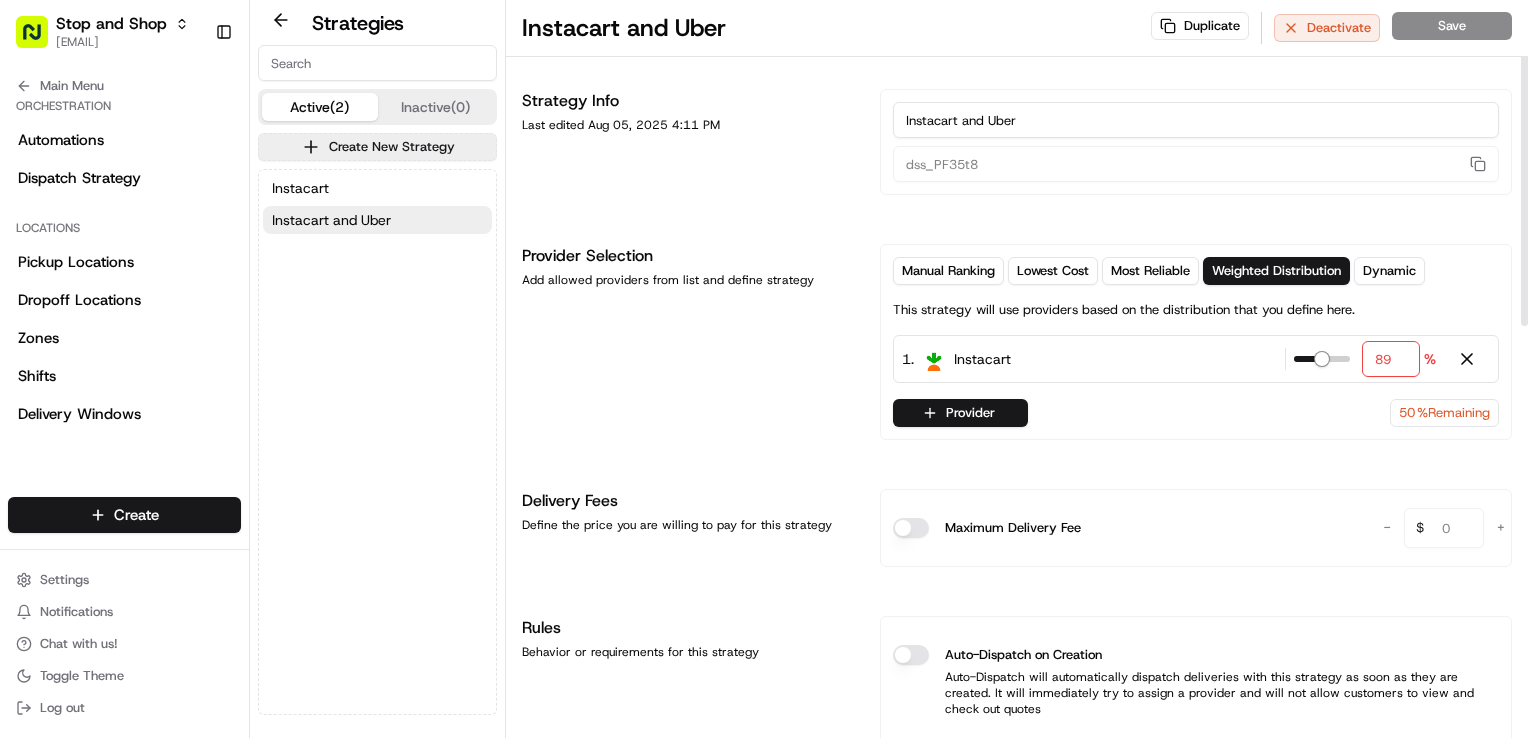 type on "100" 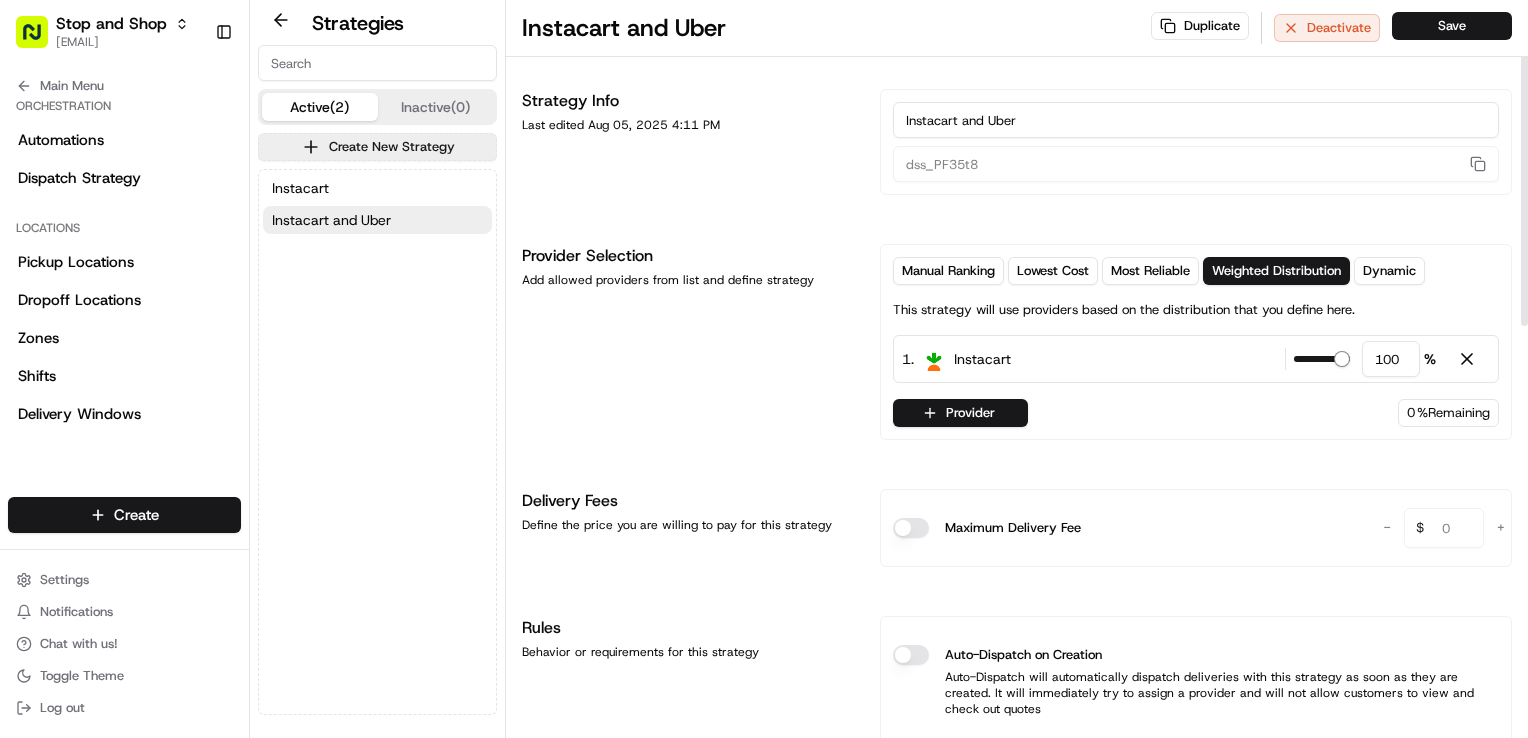 click at bounding box center [1342, 359] 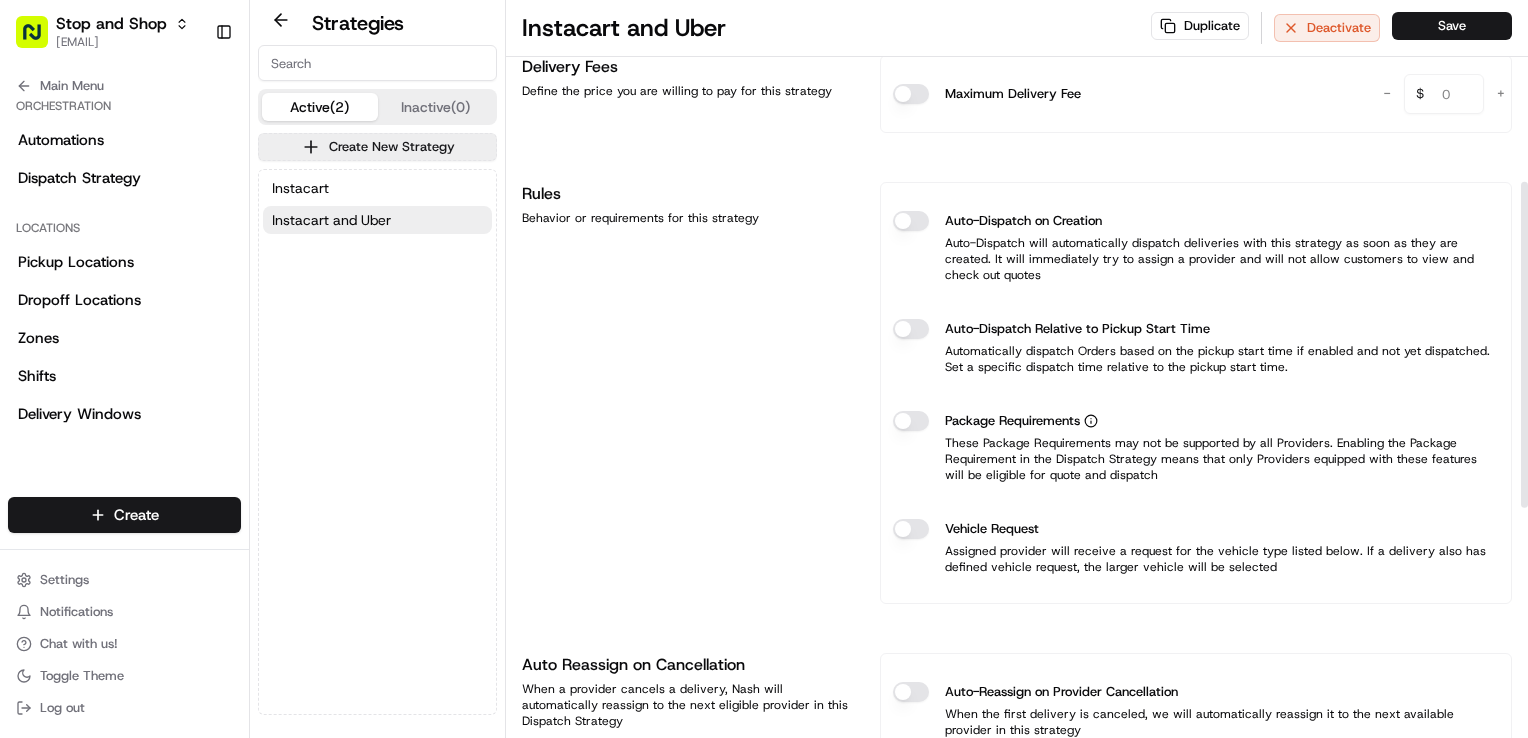 scroll, scrollTop: 0, scrollLeft: 0, axis: both 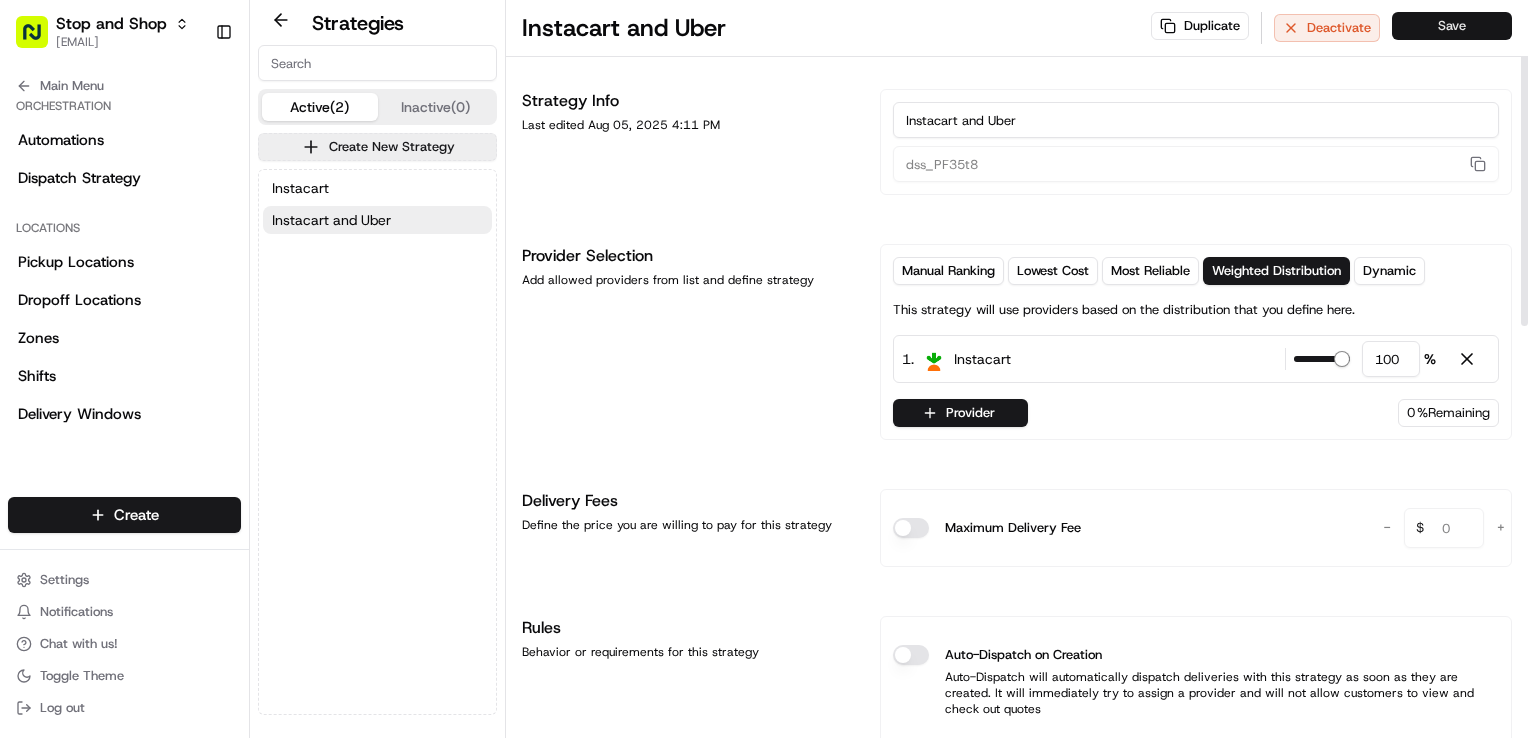 click on "Save" at bounding box center [1452, 26] 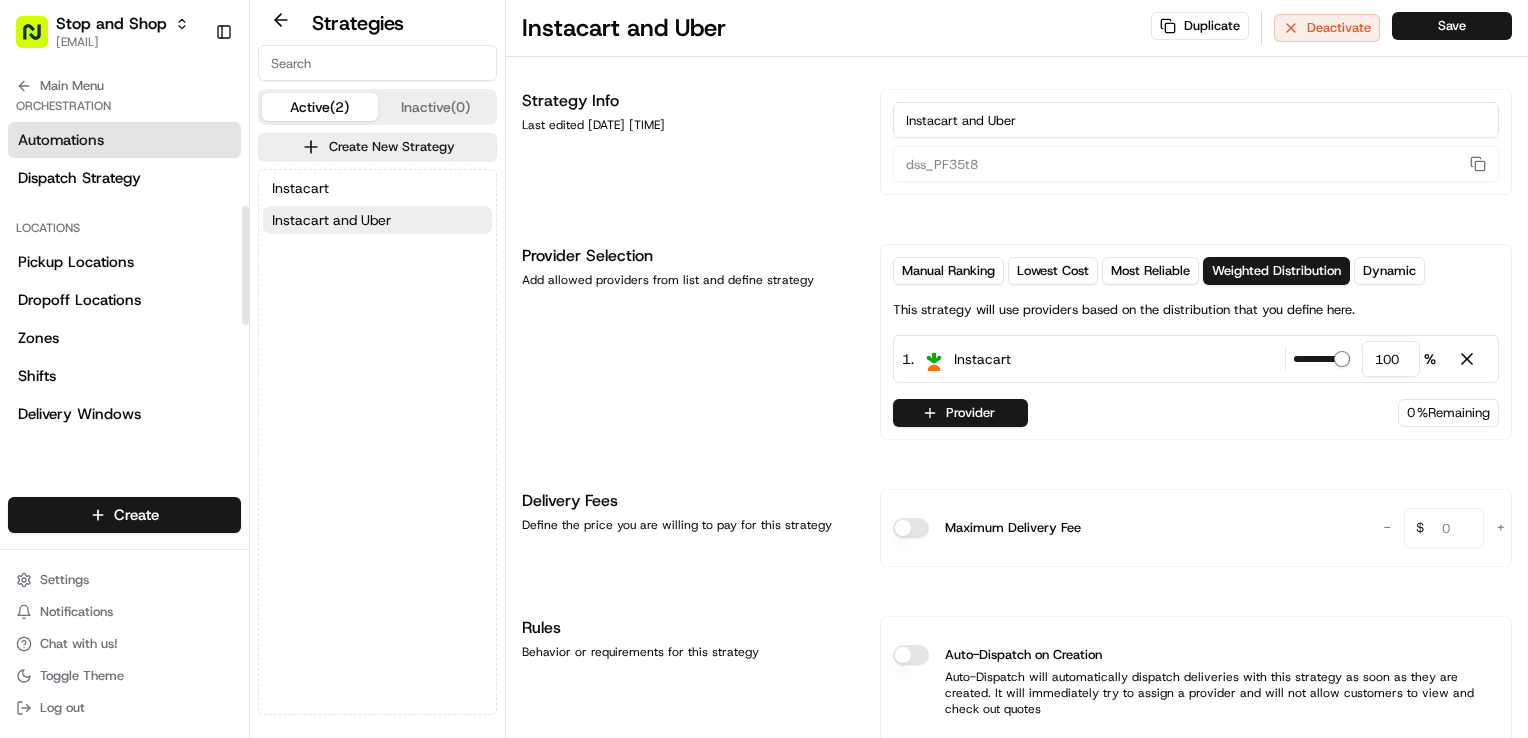 click on "Automations" at bounding box center [124, 140] 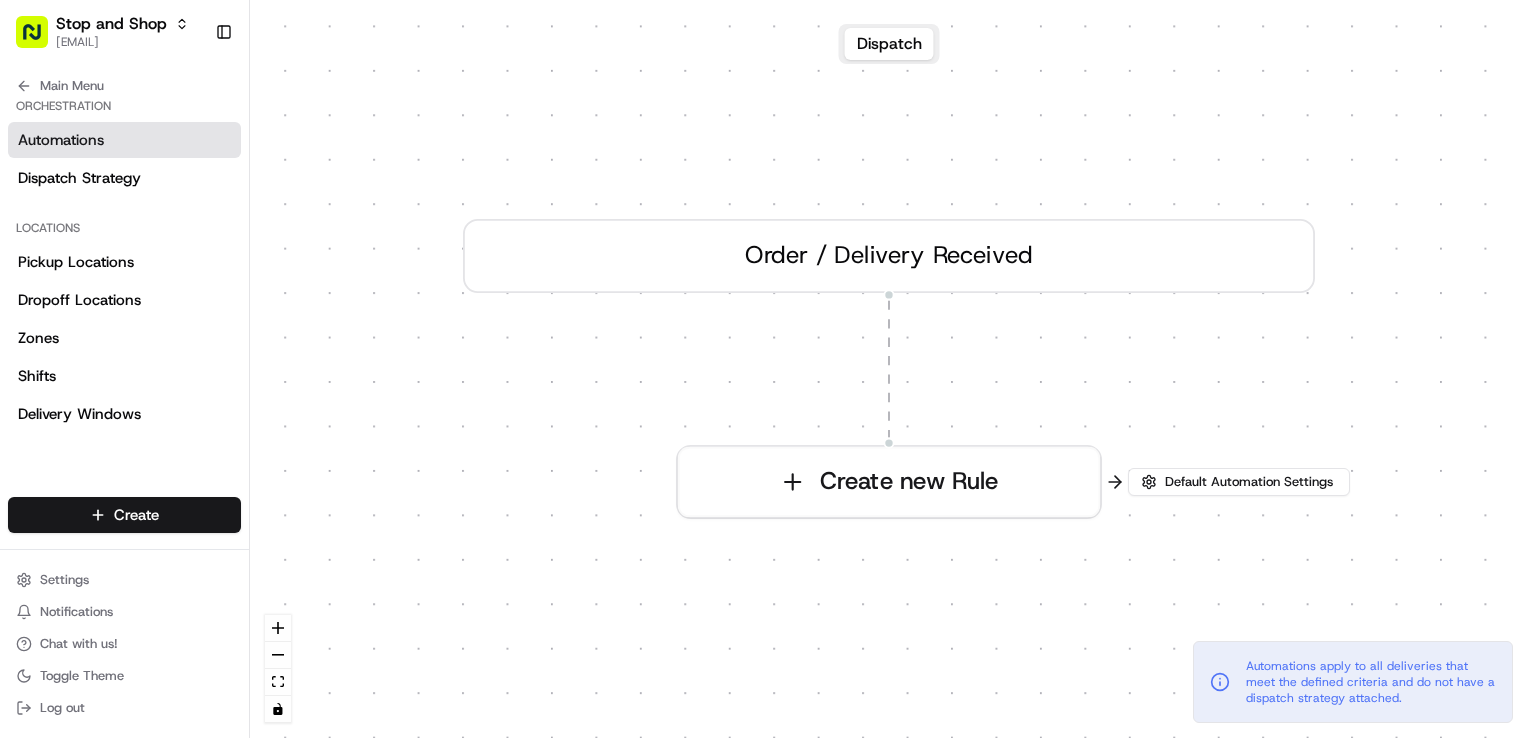 click on "0 Order / Delivery Received  Create new Rule" at bounding box center (889, 369) 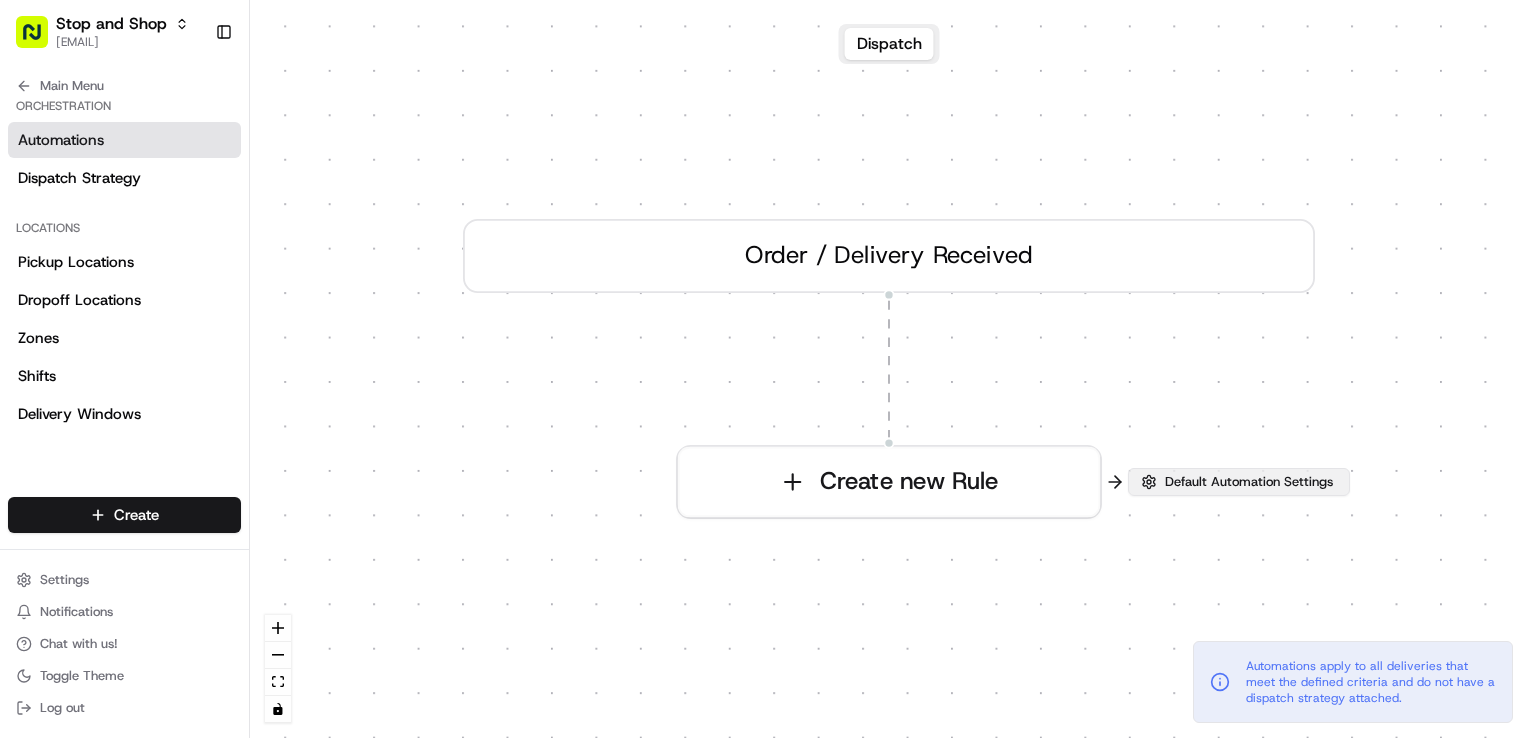 click on "Default Automation Settings" at bounding box center (1249, 482) 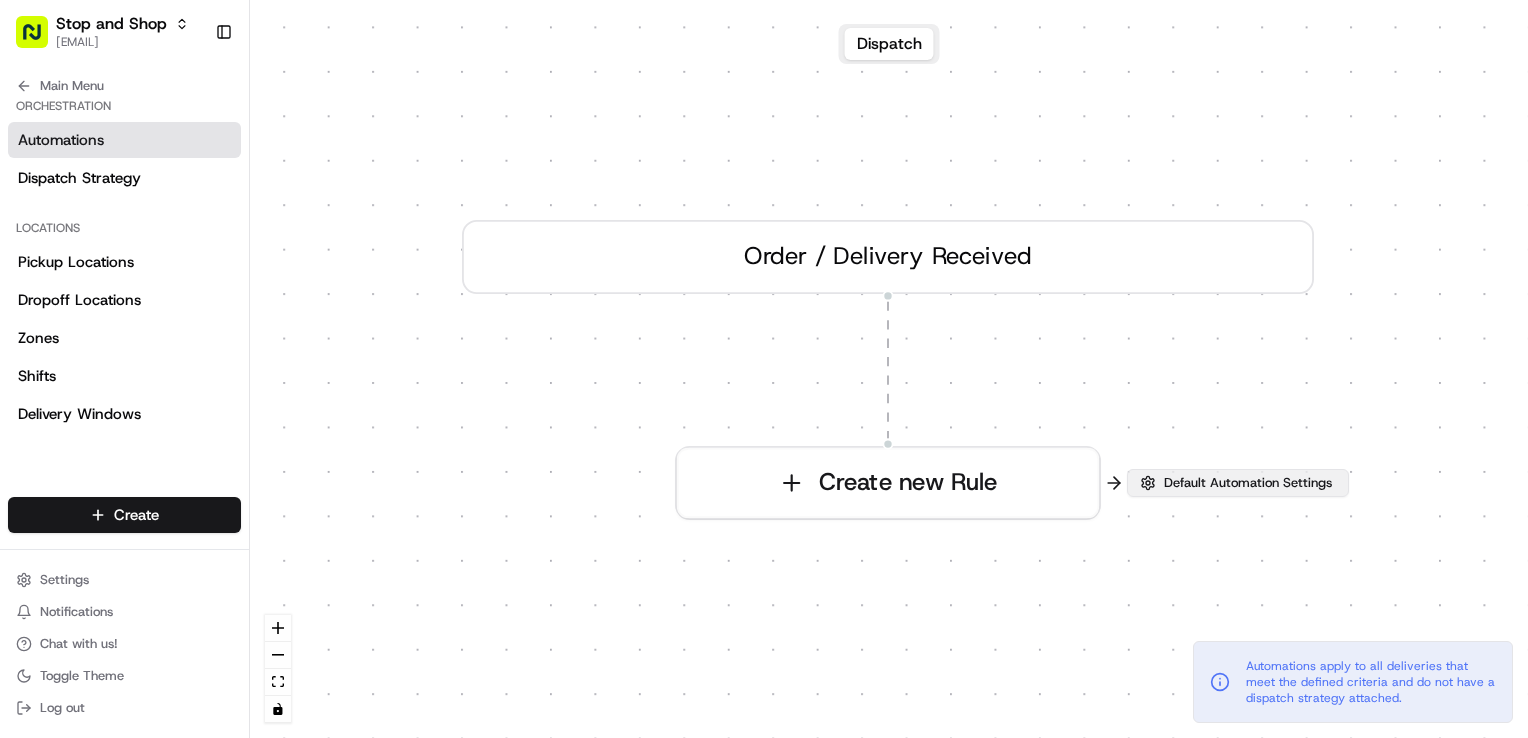 click on "Default Automation Settings" at bounding box center (1248, 483) 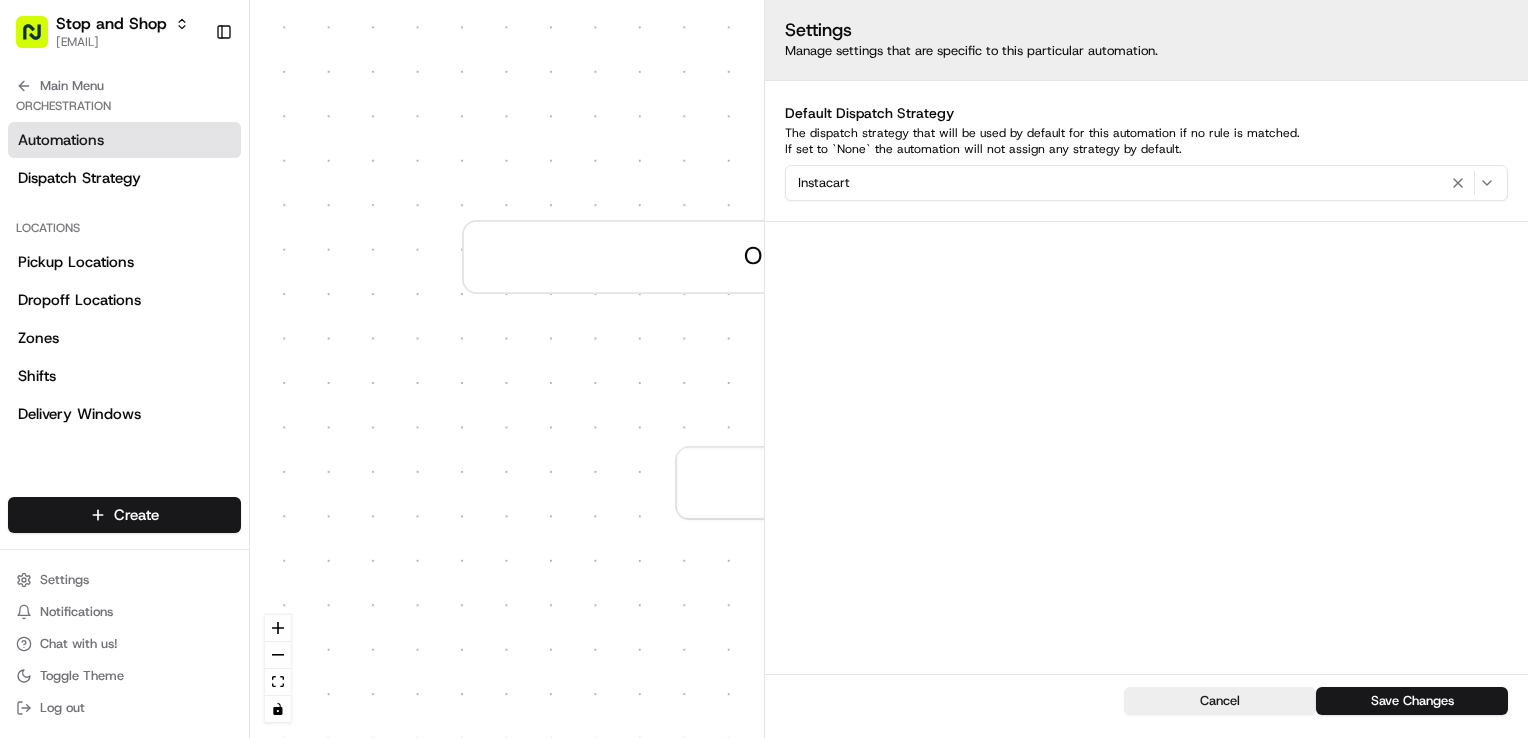 click on "Instacart" at bounding box center (1146, 183) 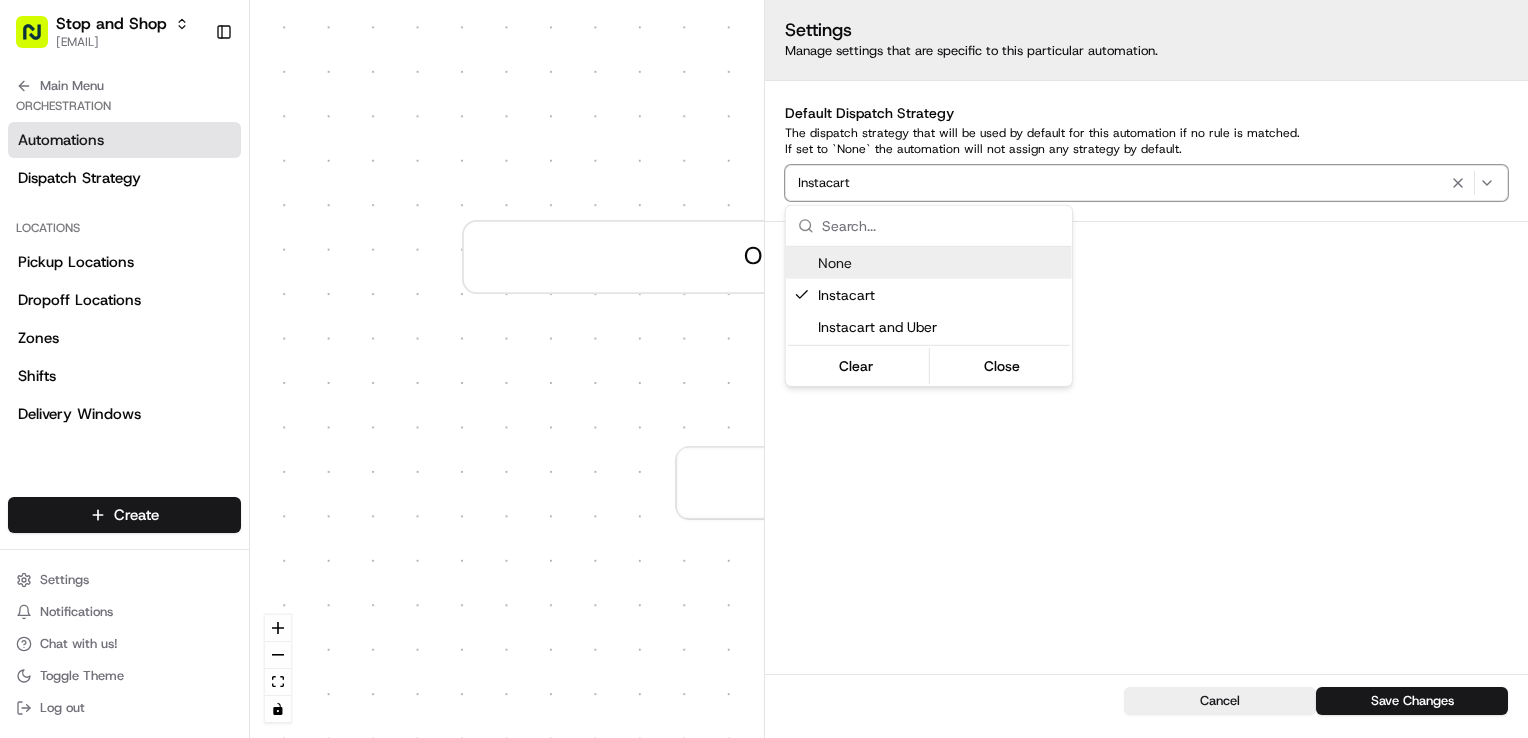 click on "Stop and Shop [EMAIL] Toggle Sidebar Orders Deliveries Providers Nash AI Analytics Favorites Main Menu Members & Organization Organization Users Roles Preferences Customization Tracking Orchestration Automations Dispatch Strategy Locations Pickup Locations Dropoff Locations Zones Shifts Delivery Windows Billing Billing Refund Requests Integrations Notification Triggers Webhooks API Keys Request Logs Create Settings Notifications Chat with us! Toggle Theme Log out Dispatch 0 Order / Delivery Received Create new Rule Default Automation Settings Automations apply to all deliveries that meet the defined criteria and do not have a dispatch strategy attached. Press enter or space to select a node. You can then use the arrow keys to move the node around. Press delete to remove it and escape to cancel. Press enter or space to select an edge. You can then press delete to remove it or escape to cancel. Settings Manage settings that are specific to this particular automation. Instacart" at bounding box center (764, 369) 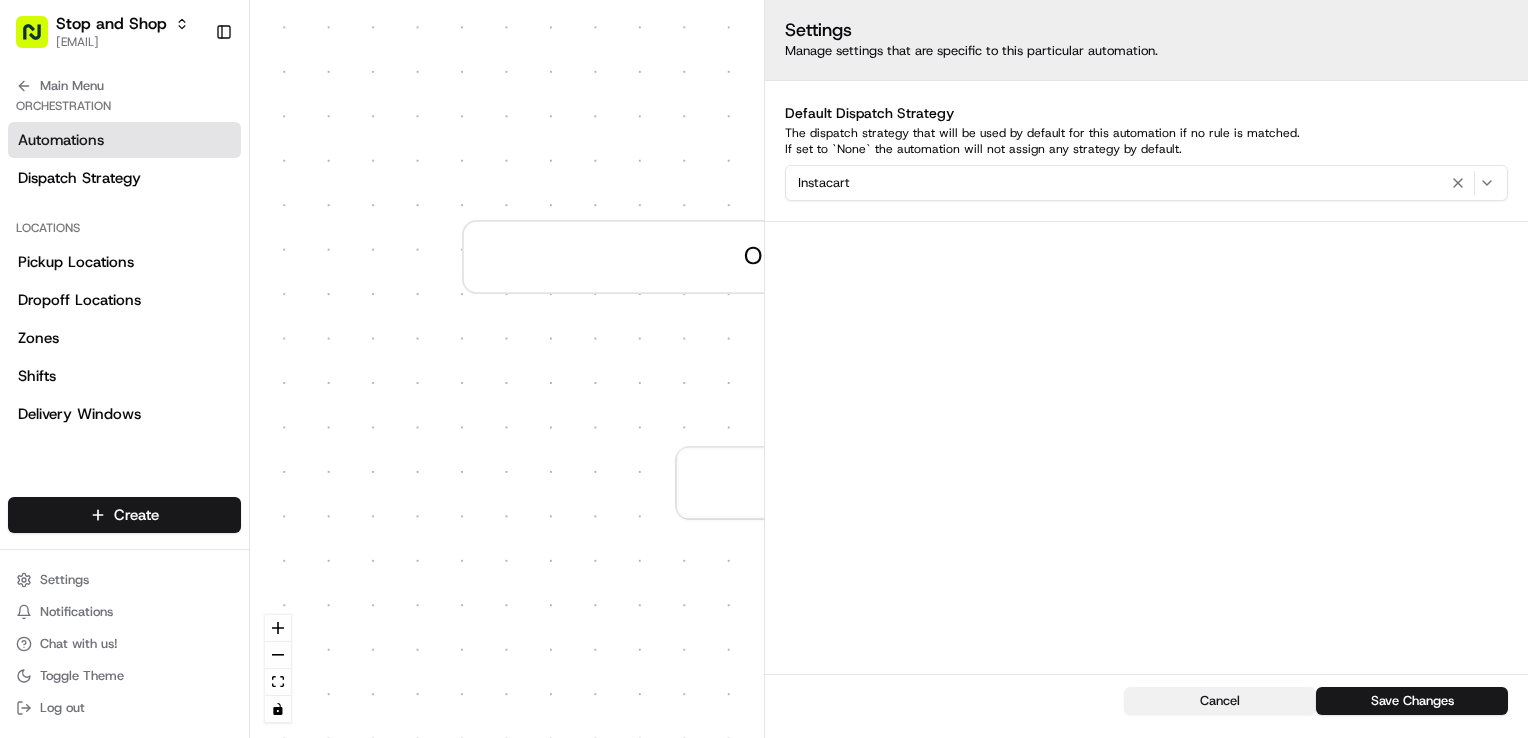 click on "Cancel" at bounding box center (1220, 701) 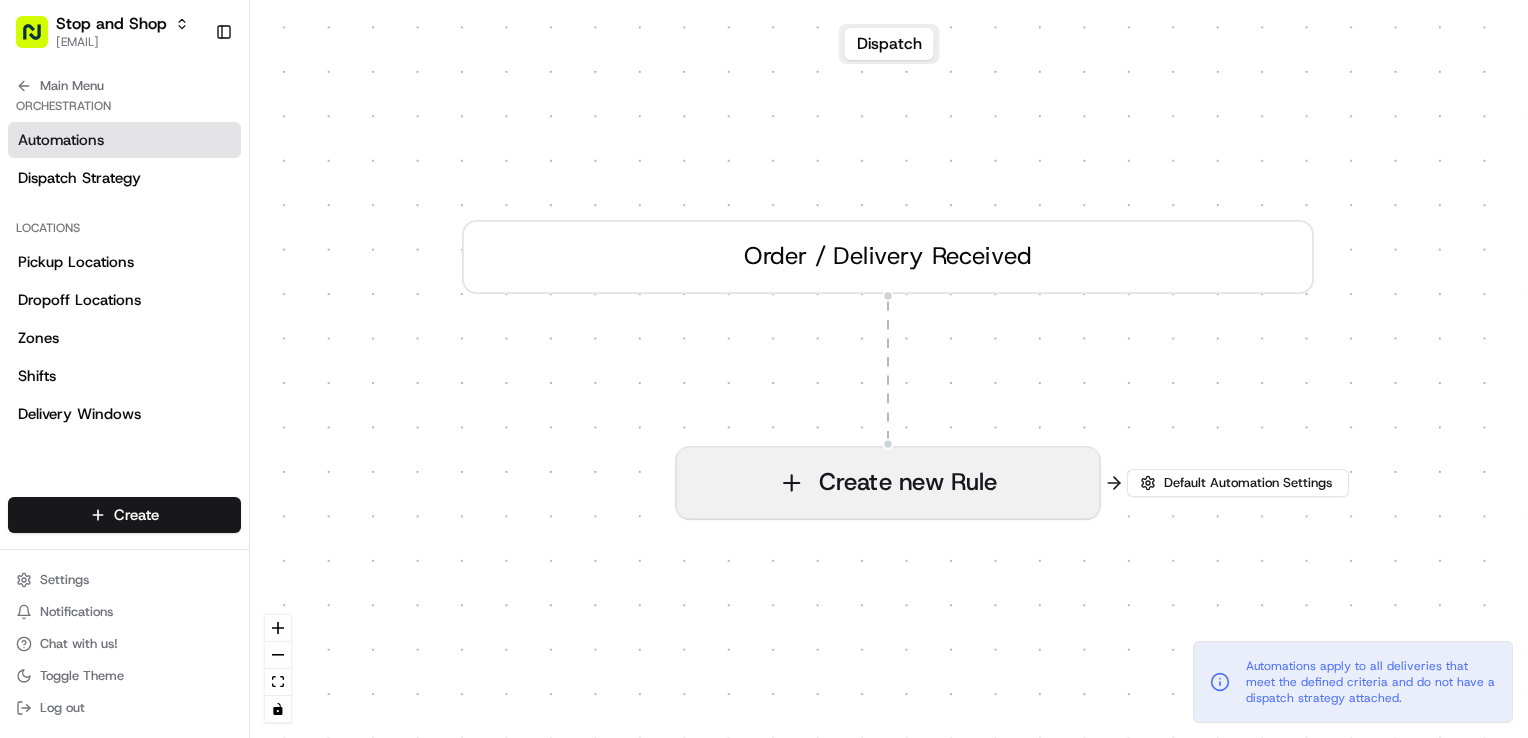 click on "Create new Rule" at bounding box center (888, 483) 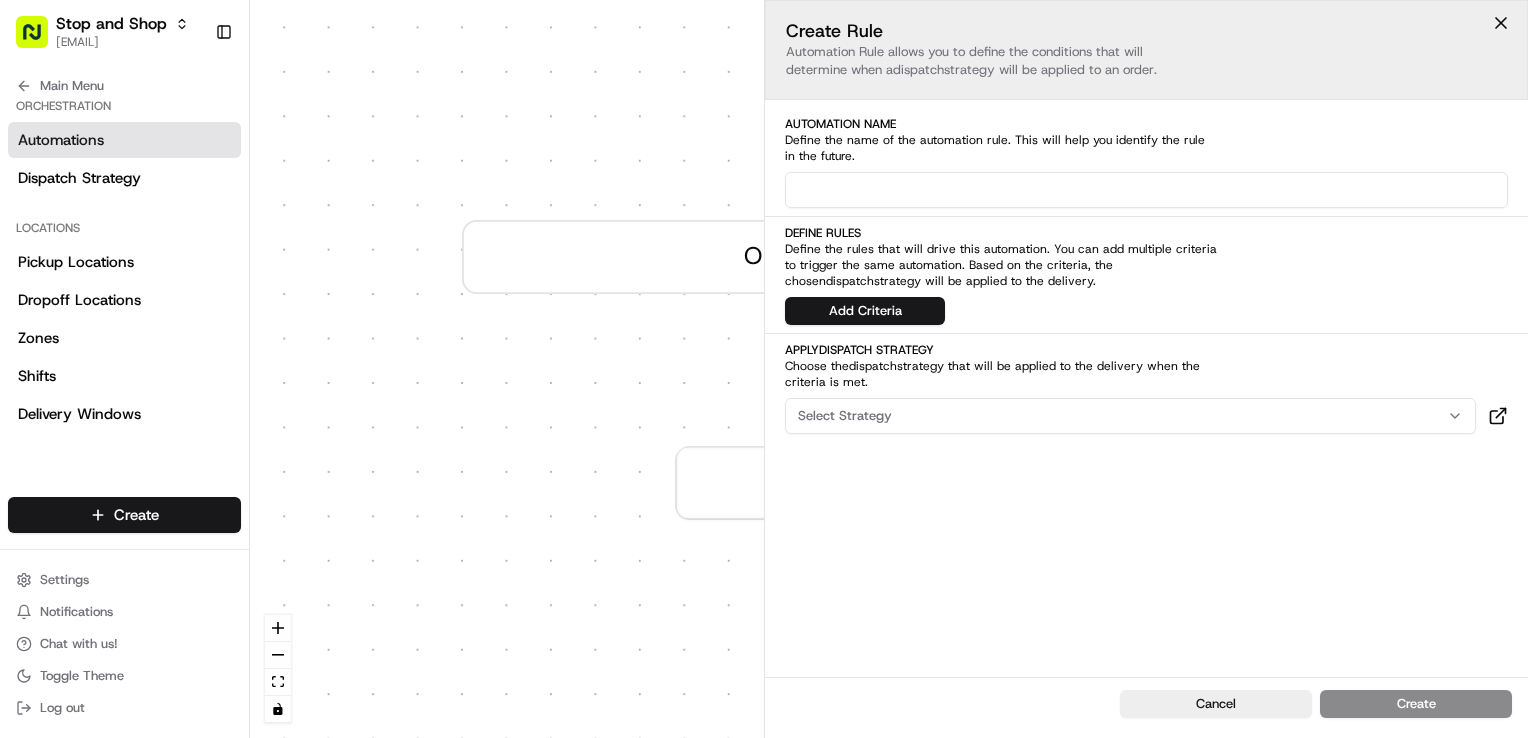 click on "Select Strategy" at bounding box center (1130, 416) 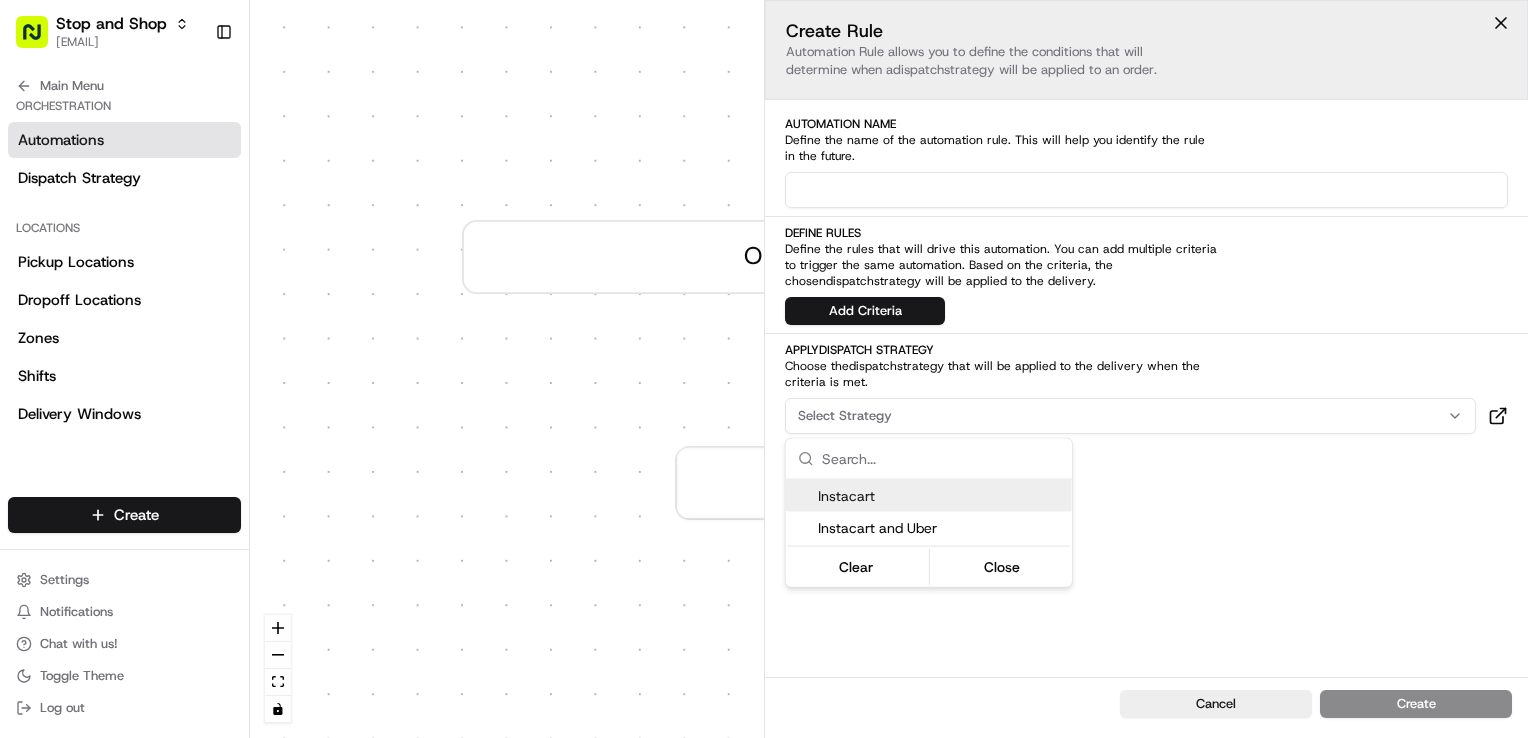 click on "Stop and Shop [EMAIL] Toggle Sidebar Orders Deliveries Providers Nash AI Analytics Favorites Main Menu Members & Organization Organization Users Roles Preferences Customization Tracking Orchestration Automations Dispatch Strategy Locations Pickup Locations Dropoff Locations Zones Shifts Delivery Windows Billing Billing Refund Requests Integrations Notification Triggers Webhooks API Keys Request Logs Create Settings Notifications Chat with us! Toggle Theme Log out Dispatch 0 Order / Delivery Received Create new Rule Default Automation Settings Automations apply to all deliveries that meet the defined criteria and do not have a dispatch strategy attached. Press enter or space to select a node. You can then use the arrow keys to move the node around. Press delete to remove it and escape to cancel. Press enter or space to select an edge. You can then press delete to remove it or escape to cancel. Create Rule dispatch strategy will be applied to an order. Automation Name Define Rules" at bounding box center (764, 369) 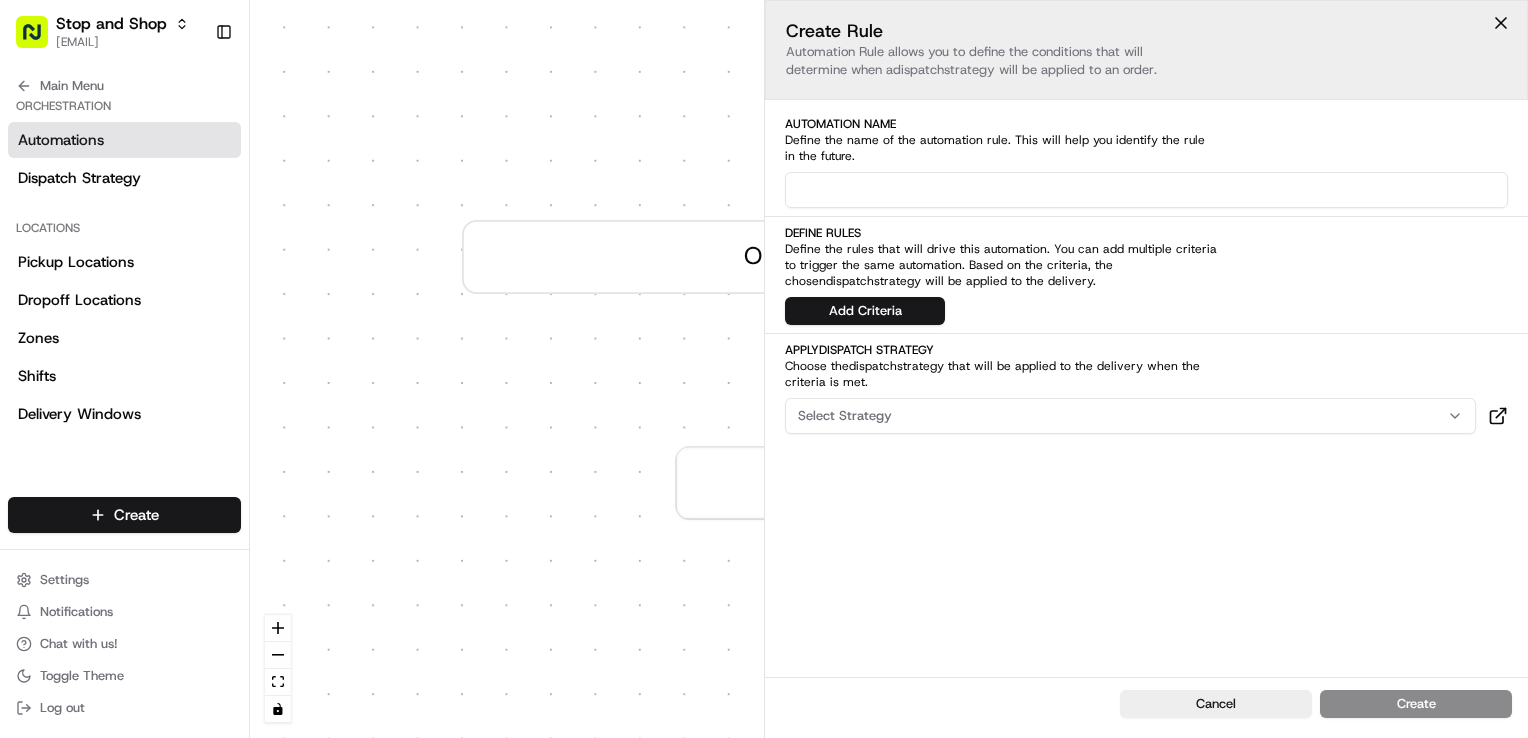 click at bounding box center [1146, 190] 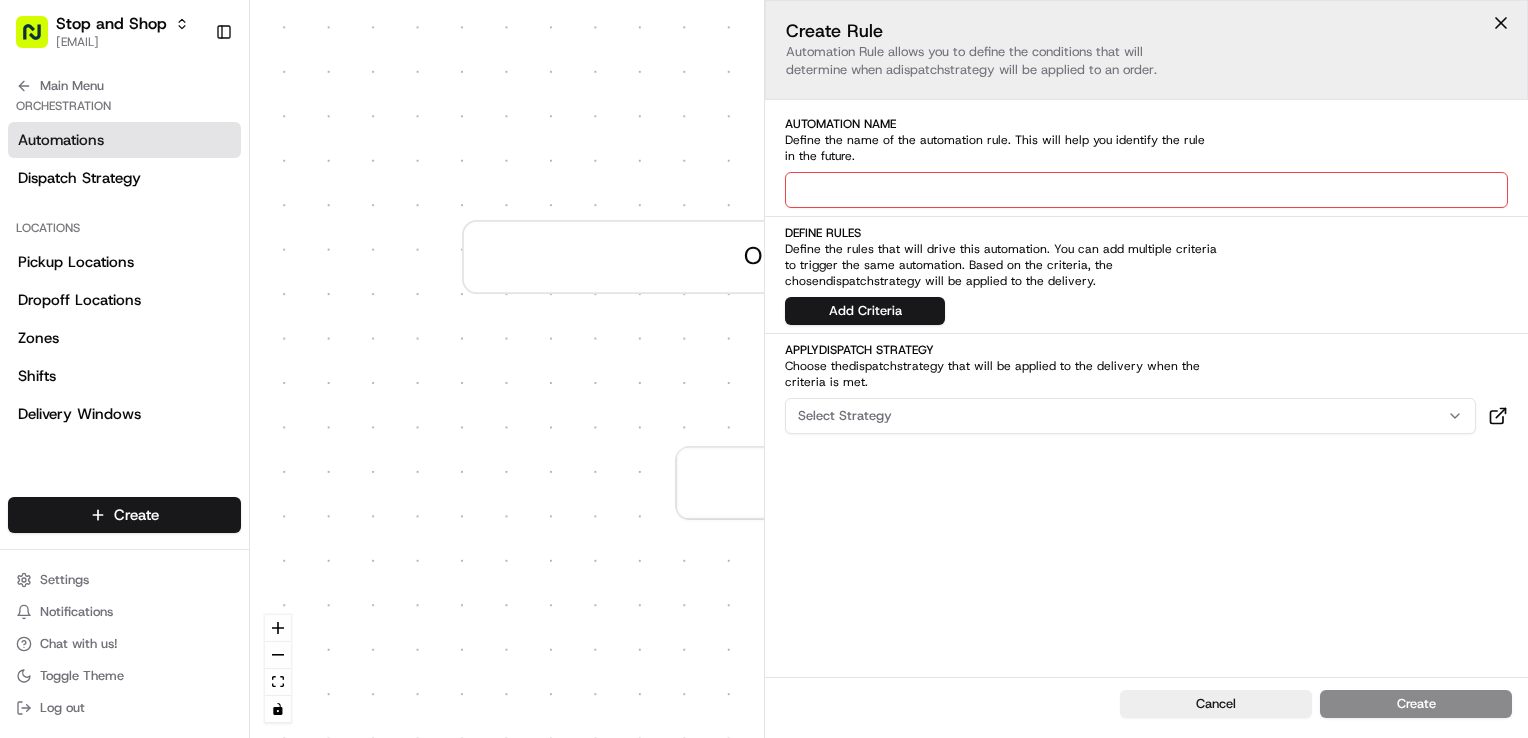 paste on "Checkout - STSH - 2571" 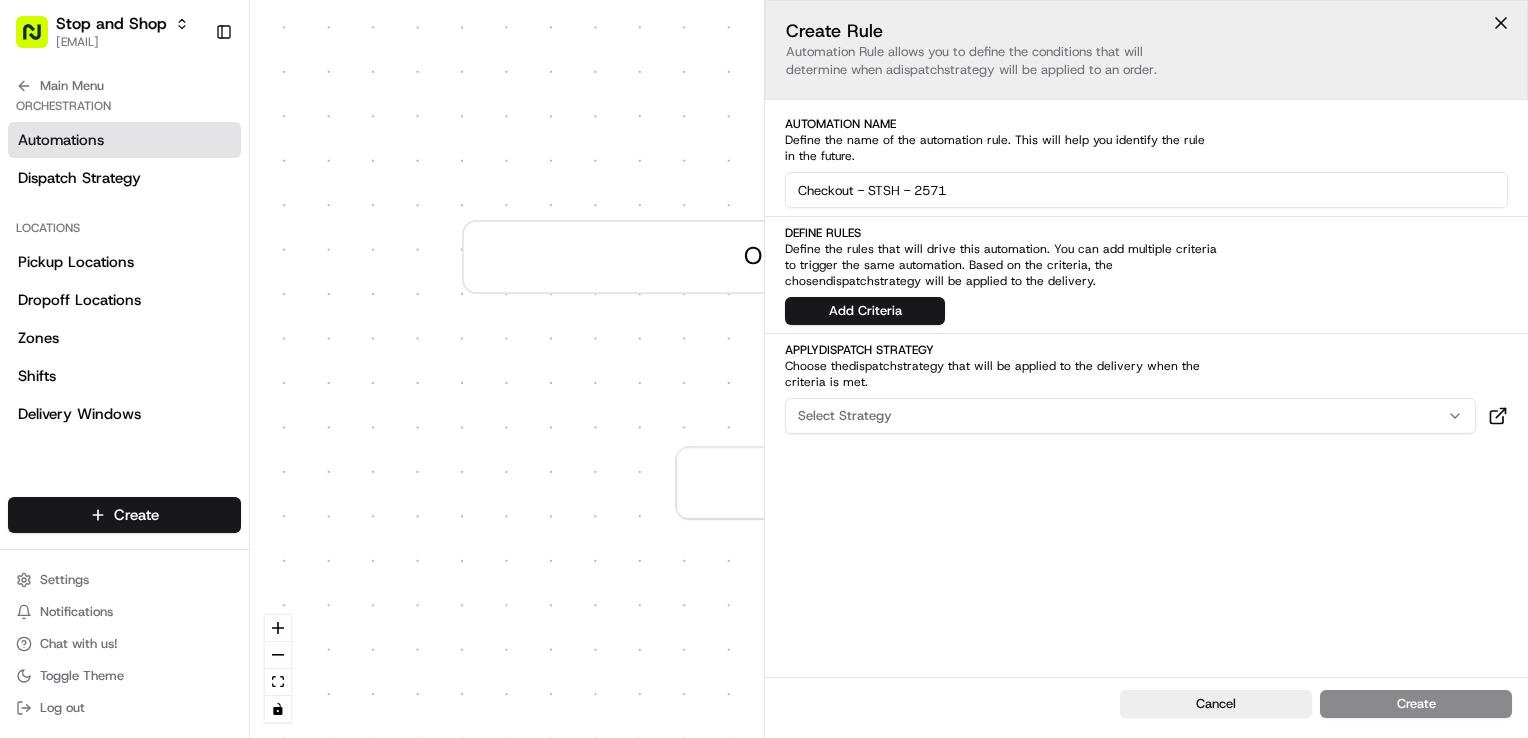 type on "Checkout - STSH - 2571" 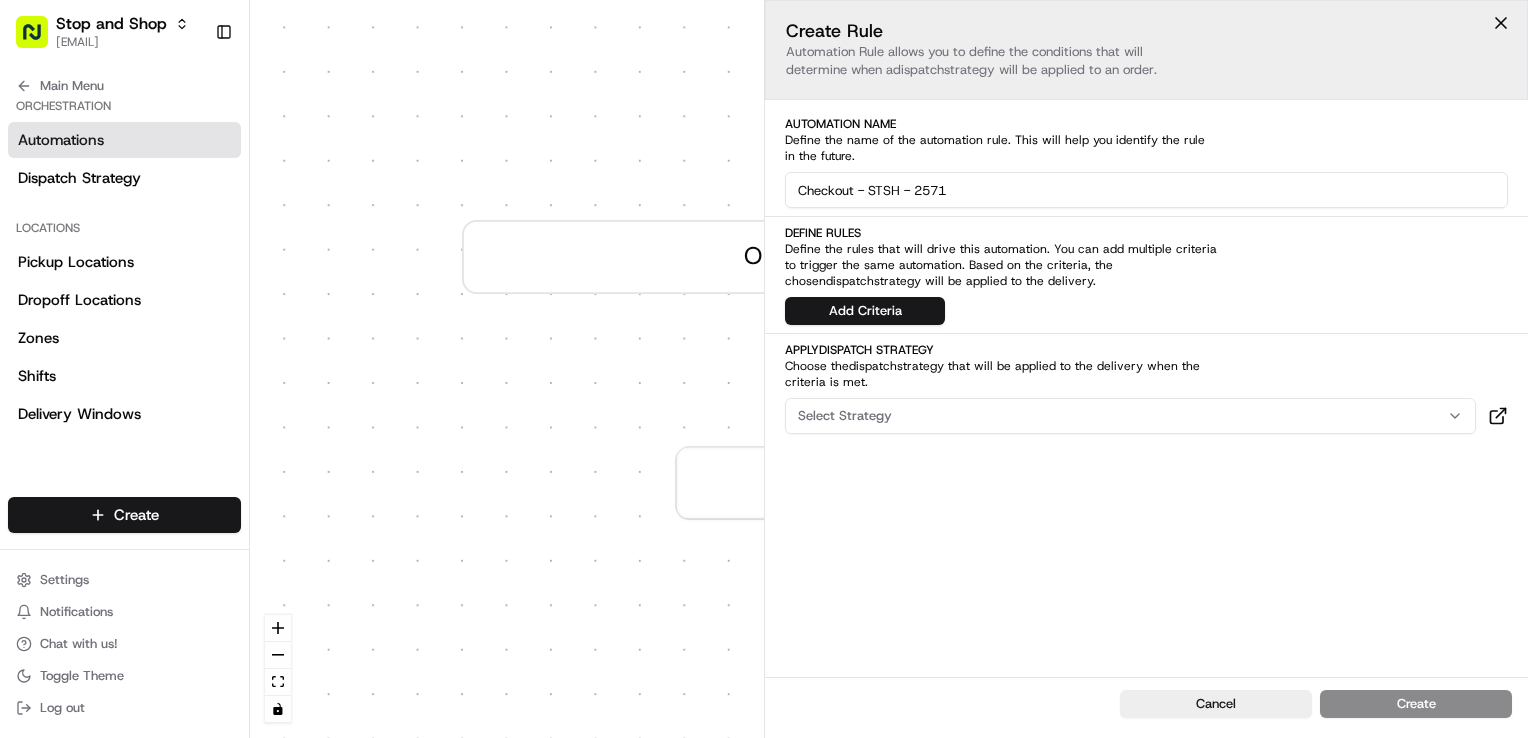 click 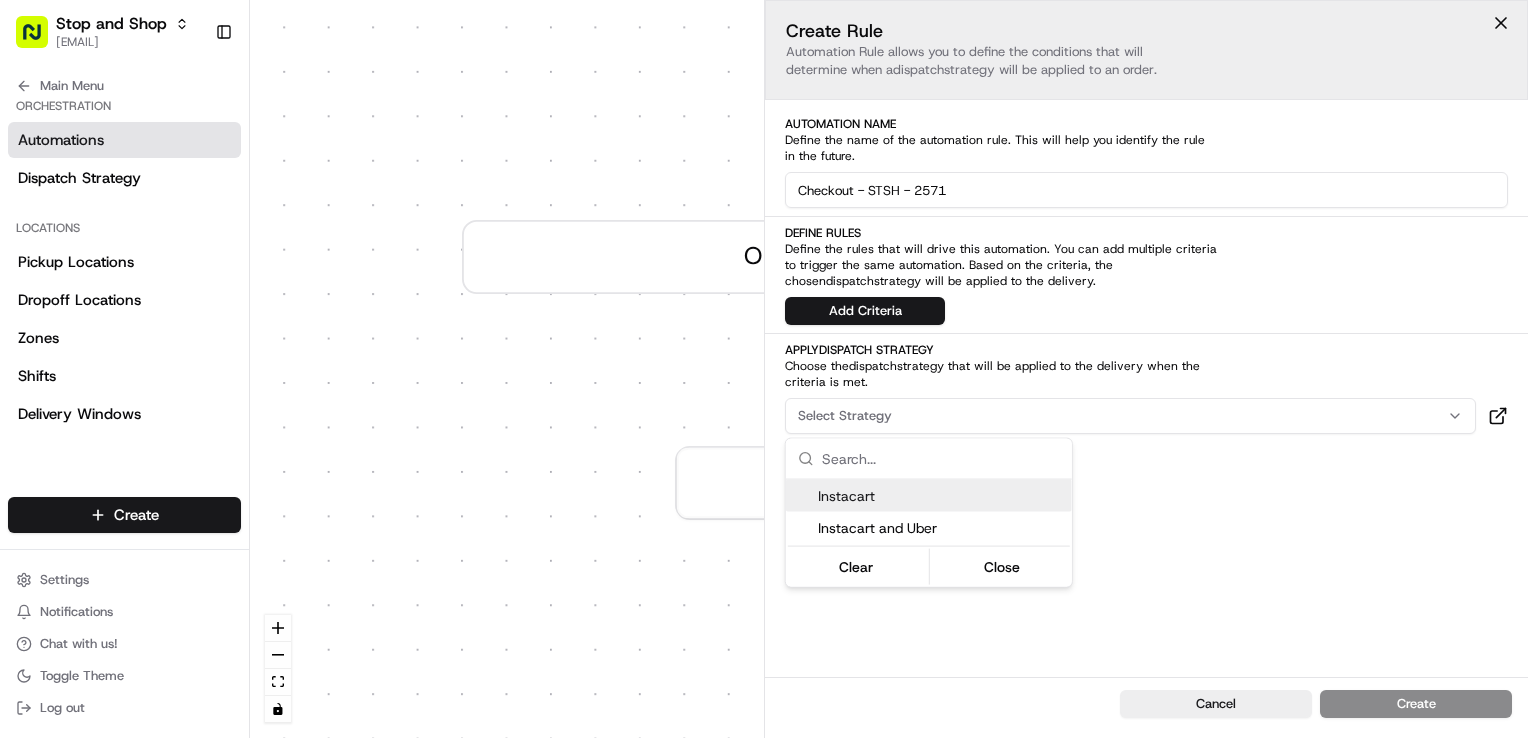 click on "Stop and Shop [EMAIL] Toggle Sidebar Orders Deliveries Providers Nash AI Analytics Favorites Main Menu Members & Organization Organization Users Roles Preferences Customization Tracking Orchestration Automations Dispatch Strategy Locations Pickup Locations Dropoff Locations Zones Shifts Delivery Windows Billing Billing Refund Requests Integrations Notification Triggers Webhooks API Keys Request Logs Create Settings Notifications Chat with us! Toggle Theme Log out Dispatch 0 Order / Delivery Received Create new Rule Default Automation Settings Automations apply to all deliveries that meet the defined criteria and do not have a dispatch strategy attached. Press enter or space to select a node. You can then use the arrow keys to move the node around. Press delete to remove it and escape to cancel. Press enter or space to select an edge. You can then press delete to remove it or escape to cancel. Create Rule dispatch strategy will be applied to an order. Automation Name Define Rules" at bounding box center (764, 369) 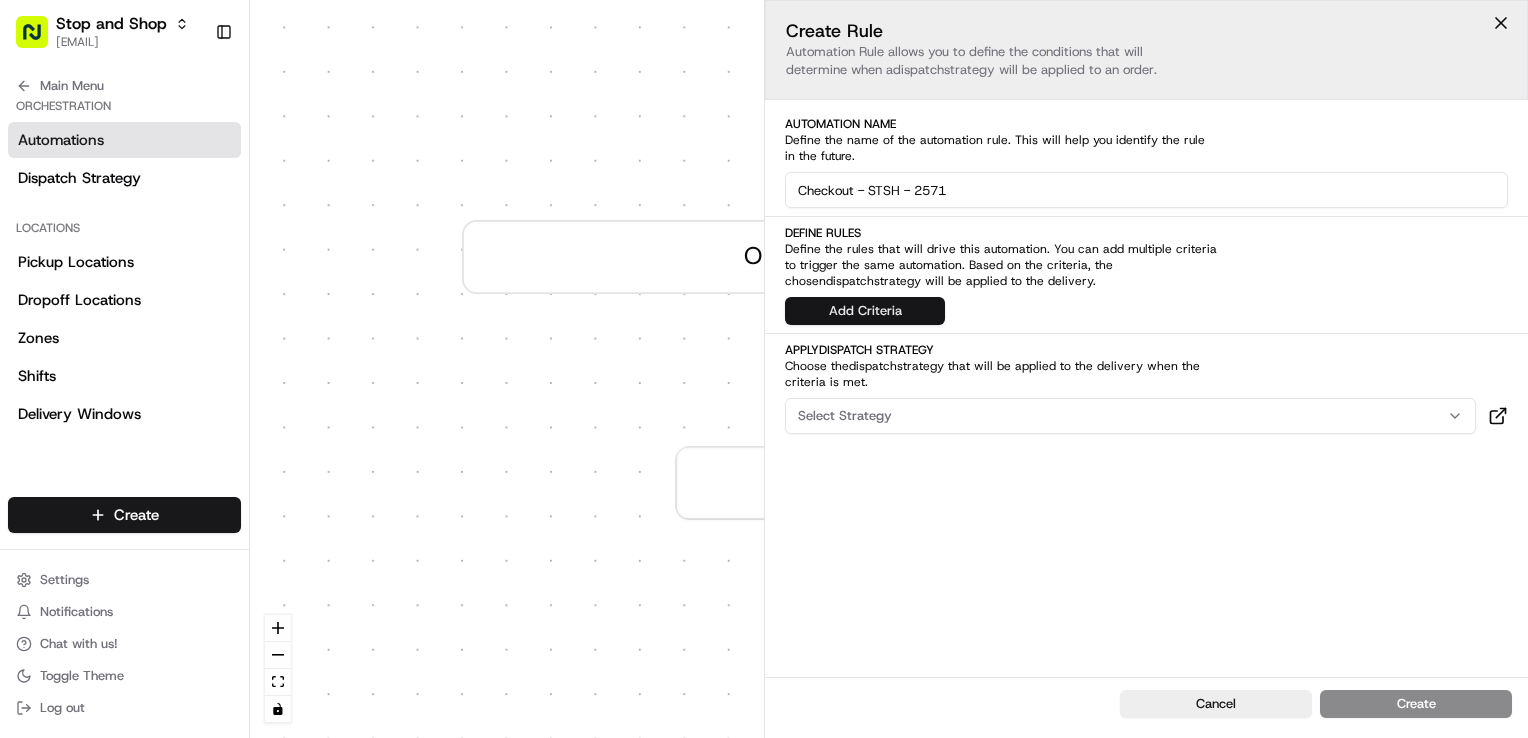 click on "Add Criteria" at bounding box center [865, 311] 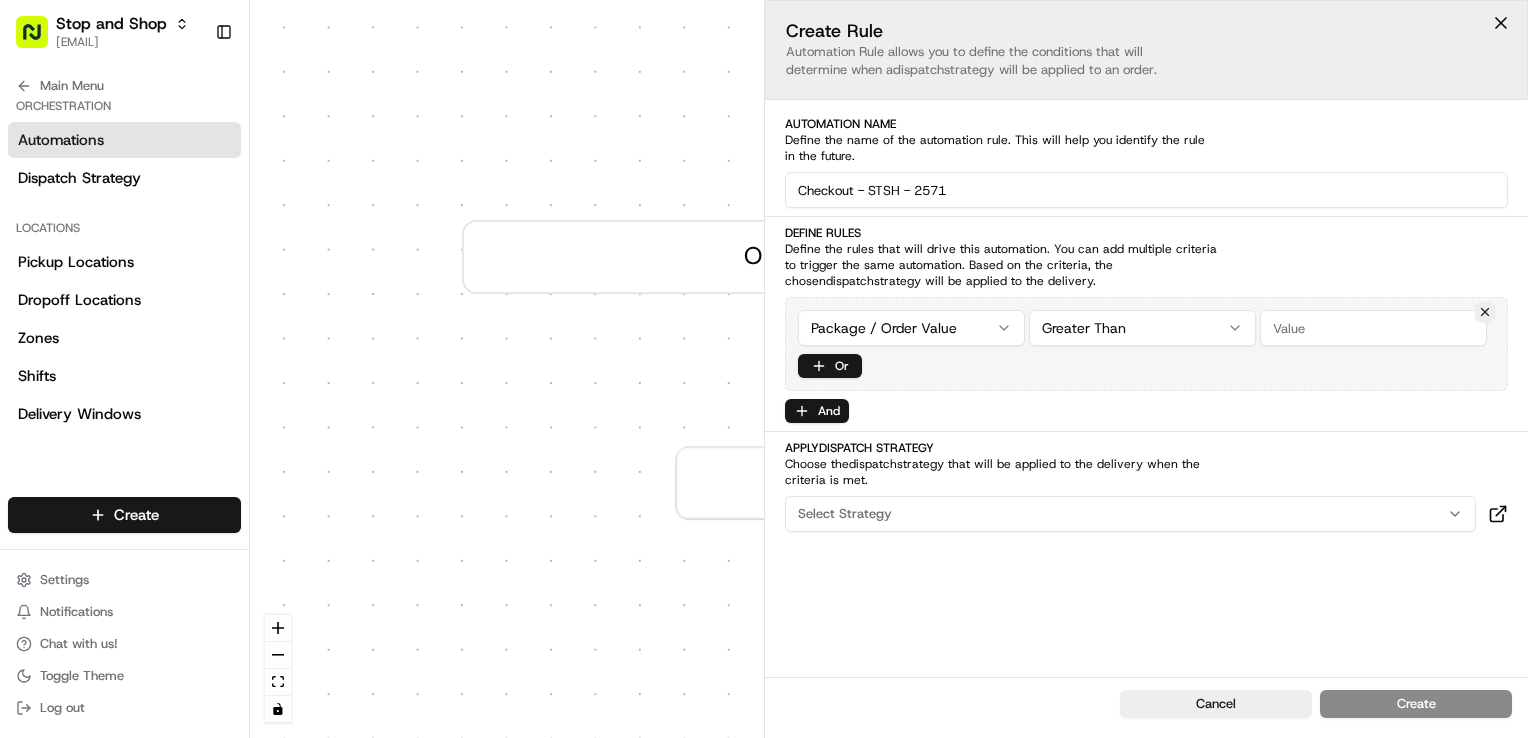 click on "Stop and Shop [EMAIL] Toggle Sidebar Orders Deliveries Providers Nash AI Analytics Favorites Main Menu Members & Organization Organization Users Roles Preferences Customization Tracking Orchestration Automations Dispatch Strategy Locations Pickup Locations Dropoff Locations Zones Shifts Delivery Windows Billing Billing Refund Requests Integrations Notification Triggers Webhooks API Keys Request Logs Create Settings Notifications Chat with us! Toggle Theme Log out Dispatch 0 Order / Delivery Received Create new Rule Default Automation Settings Automations apply to all deliveries that meet the defined criteria and do not have a dispatch strategy attached. Press enter or space to select a node. You can then use the arrow keys to move the node around. Press delete to remove it and escape to cancel. Press enter or space to select an edge. You can then press delete to remove it or escape to cancel. Create Rule dispatch strategy will be applied to an order. Automation Name Define Rules" at bounding box center (764, 369) 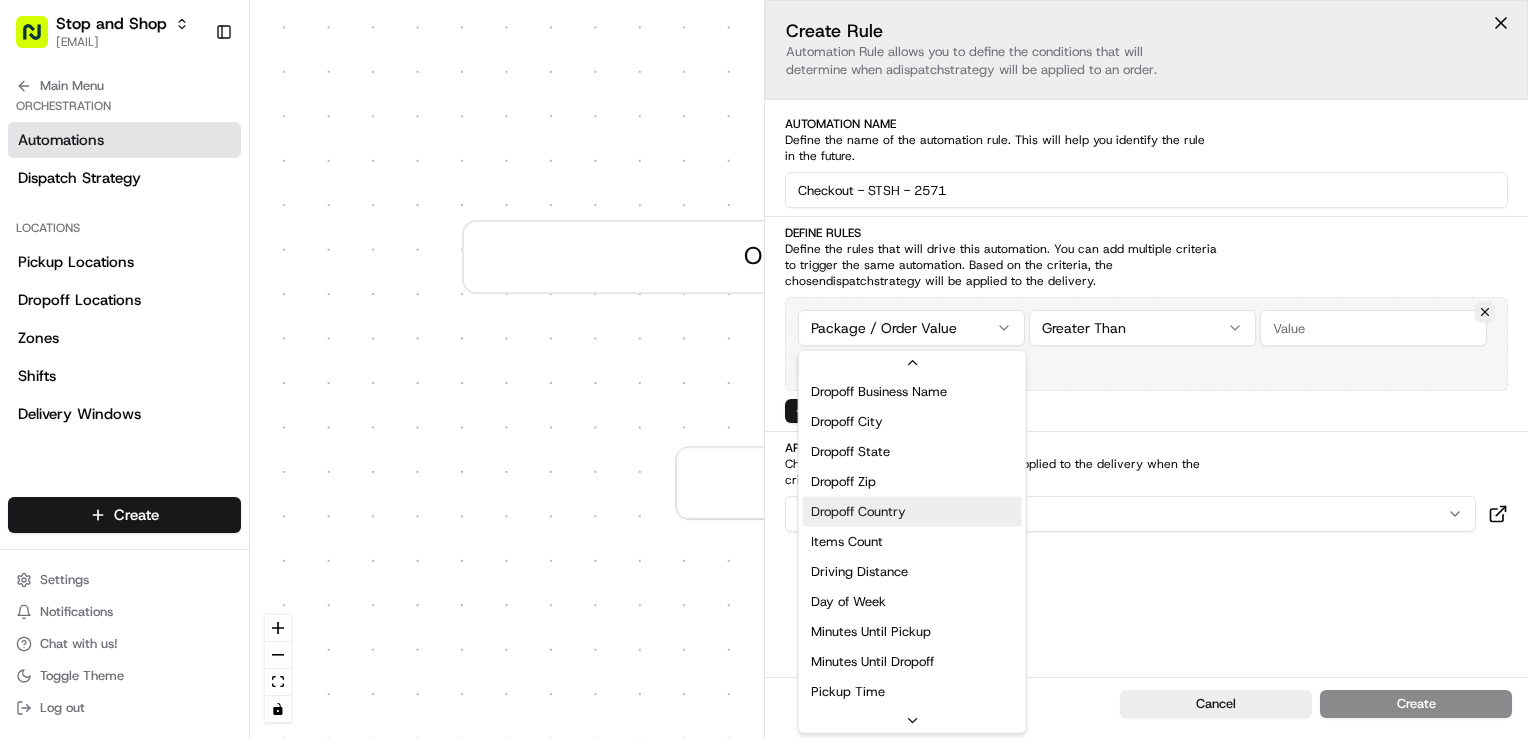 scroll, scrollTop: 300, scrollLeft: 0, axis: vertical 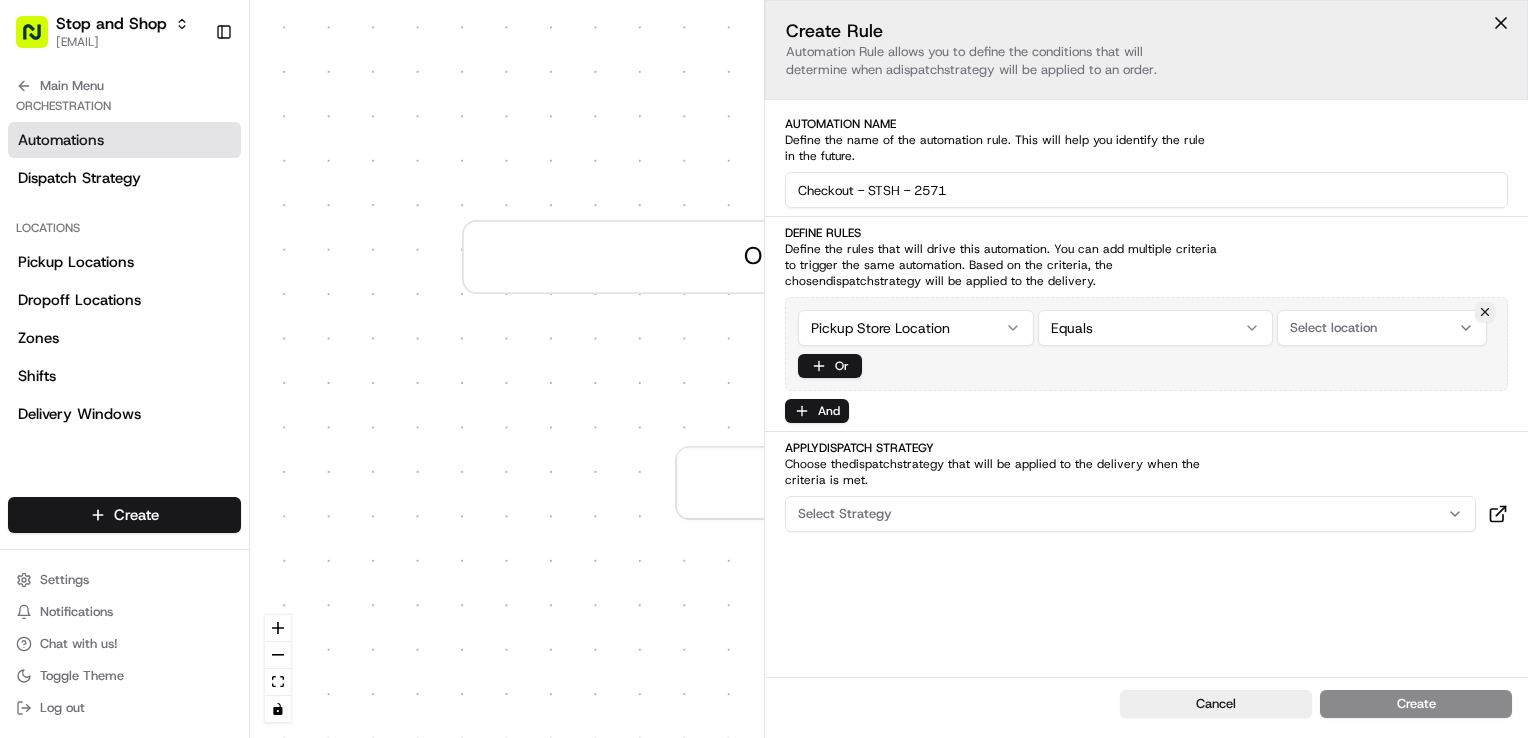 click on "Stop and Shop [EMAIL] Toggle Sidebar Orders Deliveries Providers Nash AI Analytics Favorites Main Menu Members & Organization Organization Users Roles Preferences Customization Tracking Orchestration Automations Dispatch Strategy Locations Pickup Locations Dropoff Locations Zones Shifts Delivery Windows Billing Billing Refund Requests Integrations Notification Triggers Webhooks API Keys Request Logs Create Settings Notifications Chat with us! Toggle Theme Log out Dispatch 0 Order / Delivery Received Create new Rule Default Automation Settings Automations apply to all deliveries that meet the defined criteria and do not have a dispatch strategy attached. Press enter or space to select a node. You can then use the arrow keys to move the node around. Press delete to remove it and escape to cancel. Press enter or space to select an edge. You can then press delete to remove it or escape to cancel. Create Rule dispatch strategy will be applied to an order. Automation Name Define Rules" at bounding box center (764, 369) 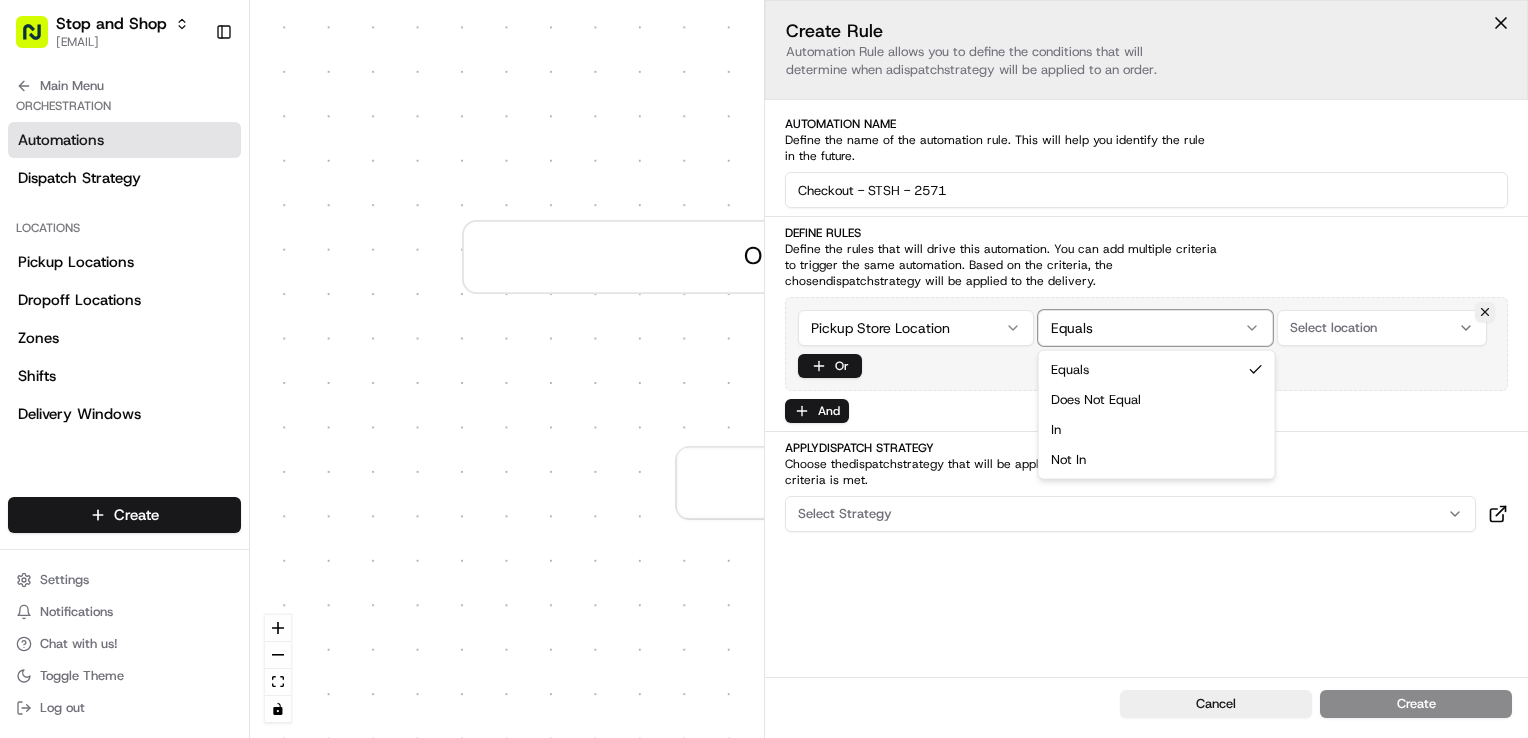 click on "Stop and Shop [EMAIL] Toggle Sidebar Orders Deliveries Providers Nash AI Analytics Favorites Main Menu Members & Organization Organization Users Roles Preferences Customization Tracking Orchestration Automations Dispatch Strategy Locations Pickup Locations Dropoff Locations Zones Shifts Delivery Windows Billing Billing Refund Requests Integrations Notification Triggers Webhooks API Keys Request Logs Create Settings Notifications Chat with us! Toggle Theme Log out Dispatch 0 Order / Delivery Received Create new Rule Default Automation Settings Automations apply to all deliveries that meet the defined criteria and do not have a dispatch strategy attached. Press enter or space to select a node. You can then use the arrow keys to move the node around. Press delete to remove it and escape to cancel. Press enter or space to select an edge. You can then press delete to remove it or escape to cancel. Create Rule dispatch strategy will be applied to an order. Automation Name Define Rules" at bounding box center (764, 369) 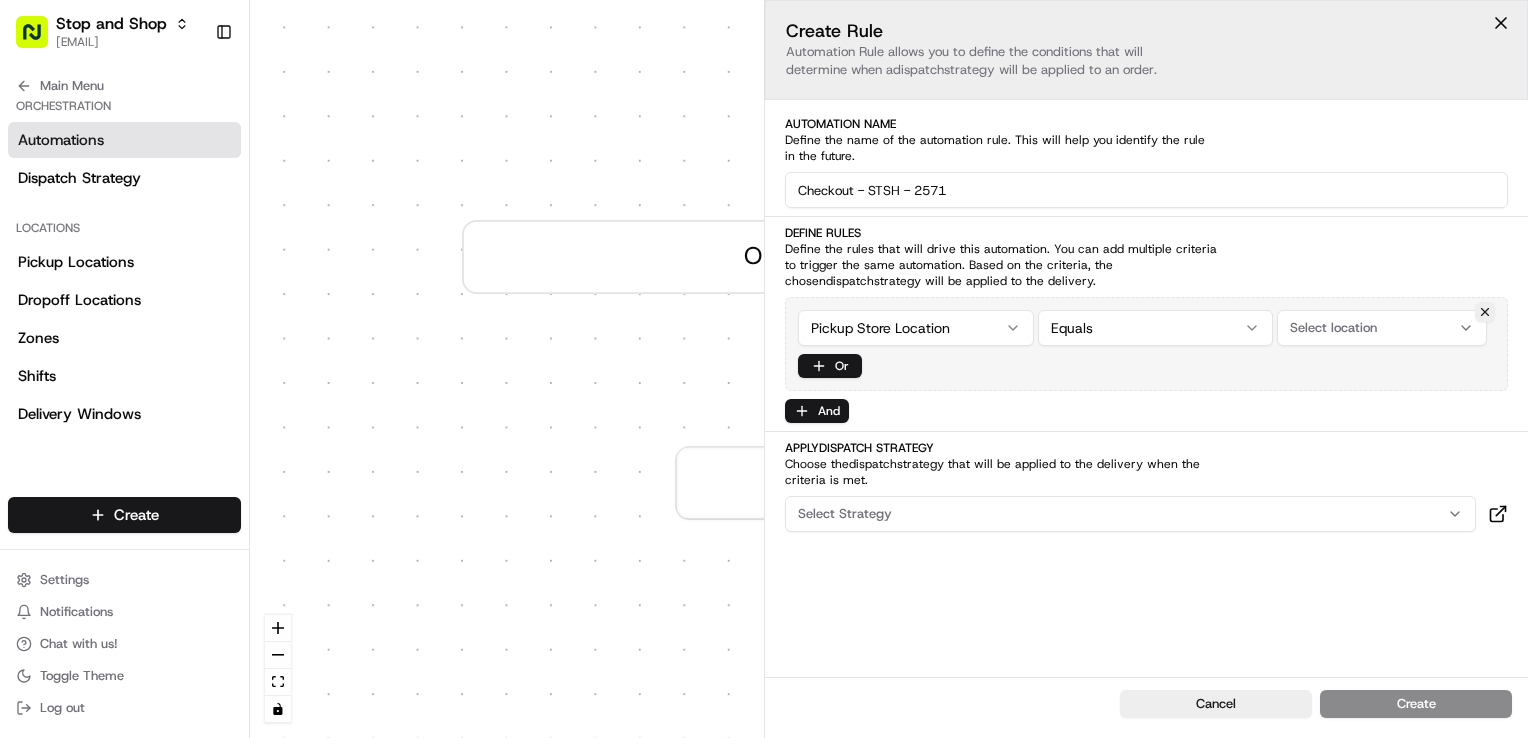 click on "Select location" at bounding box center [1382, 328] 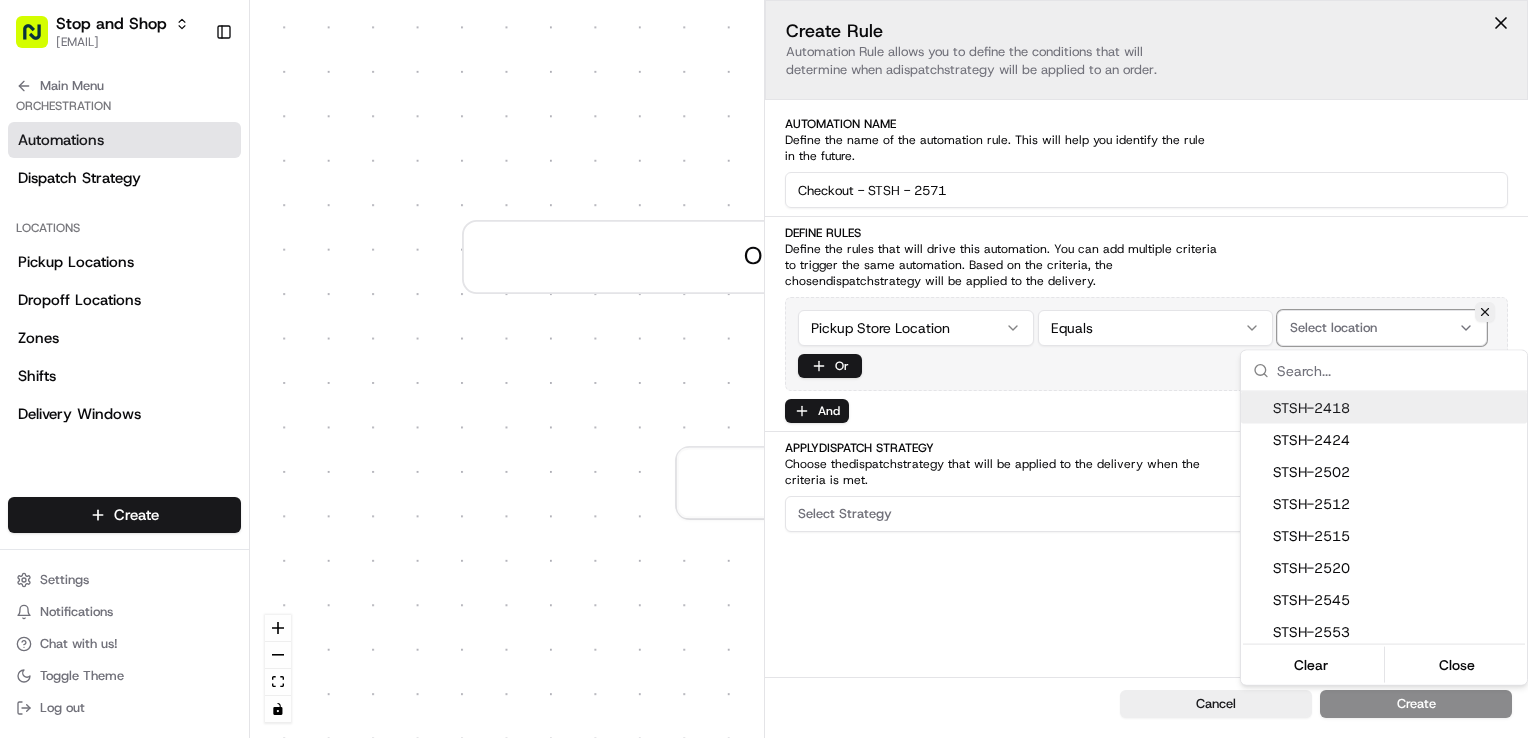 click at bounding box center (1396, 371) 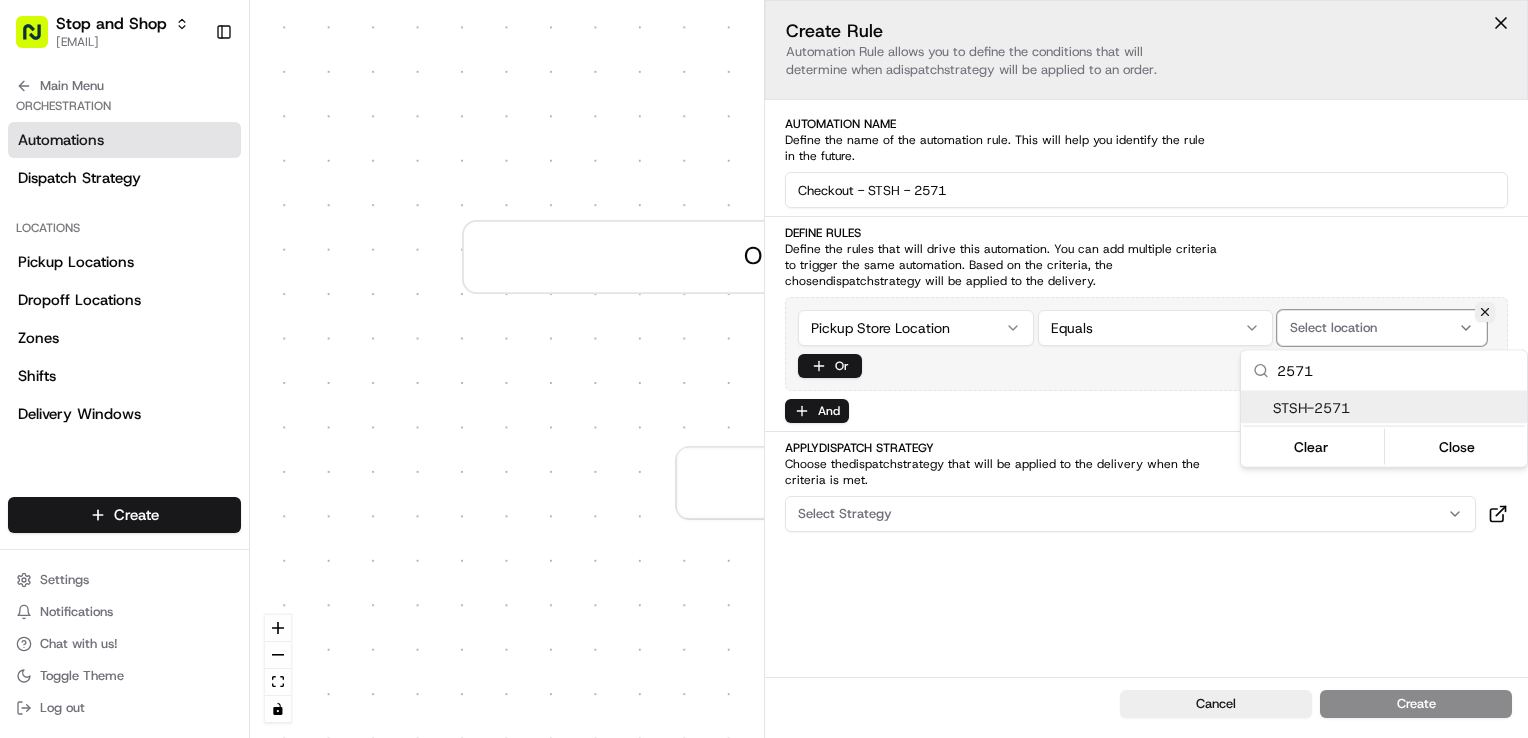 type on "2571" 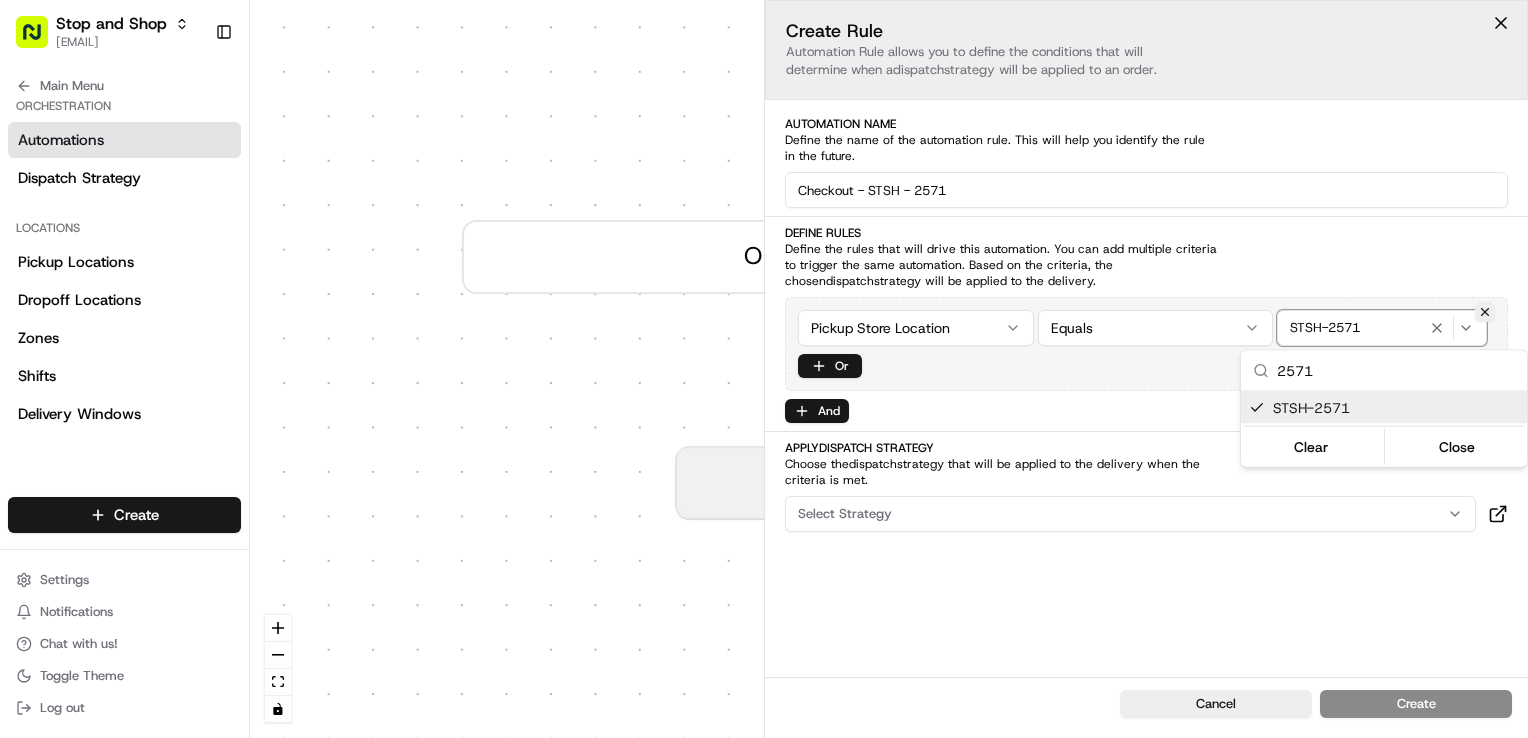 click on "Create new Rule" at bounding box center [888, 483] 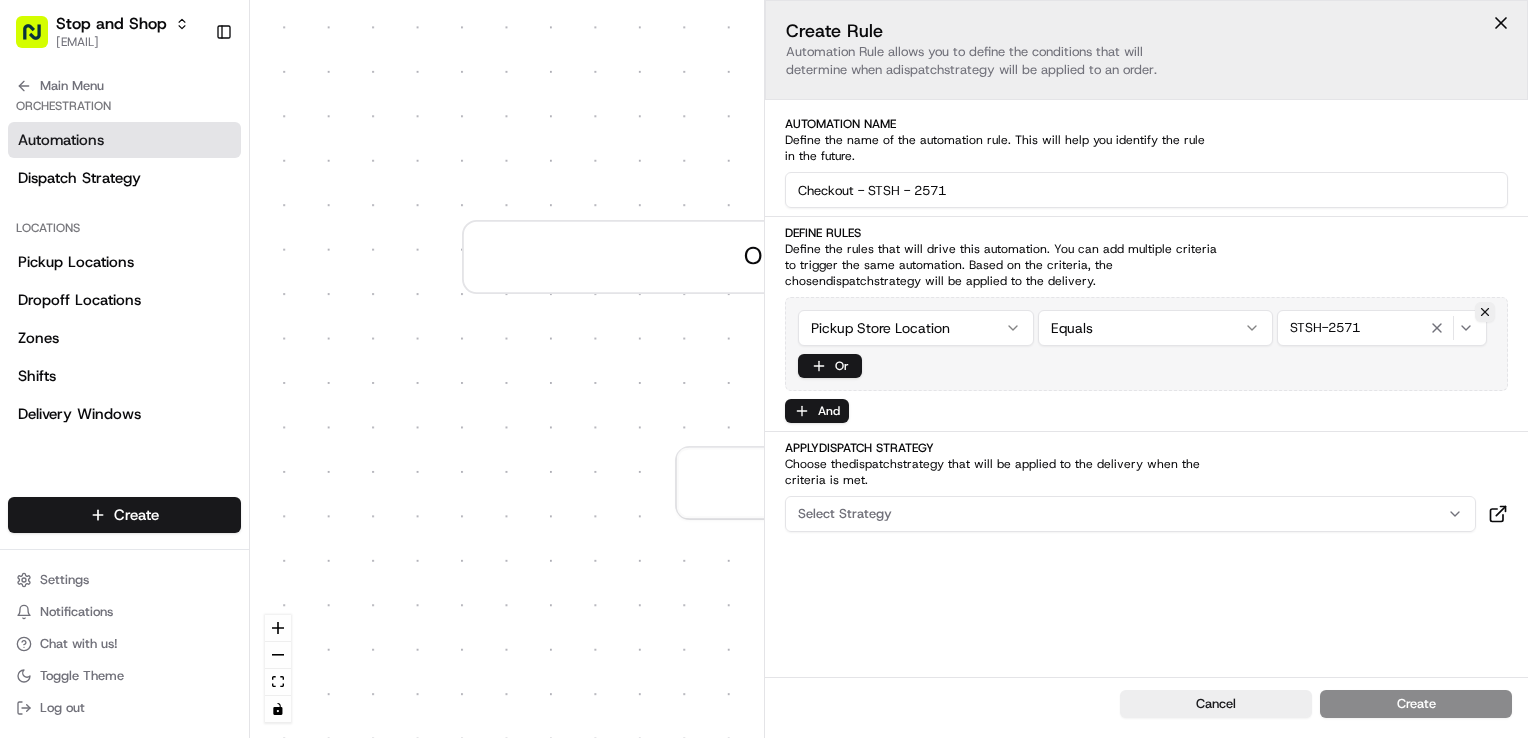 click on "Select Strategy" at bounding box center (1130, 514) 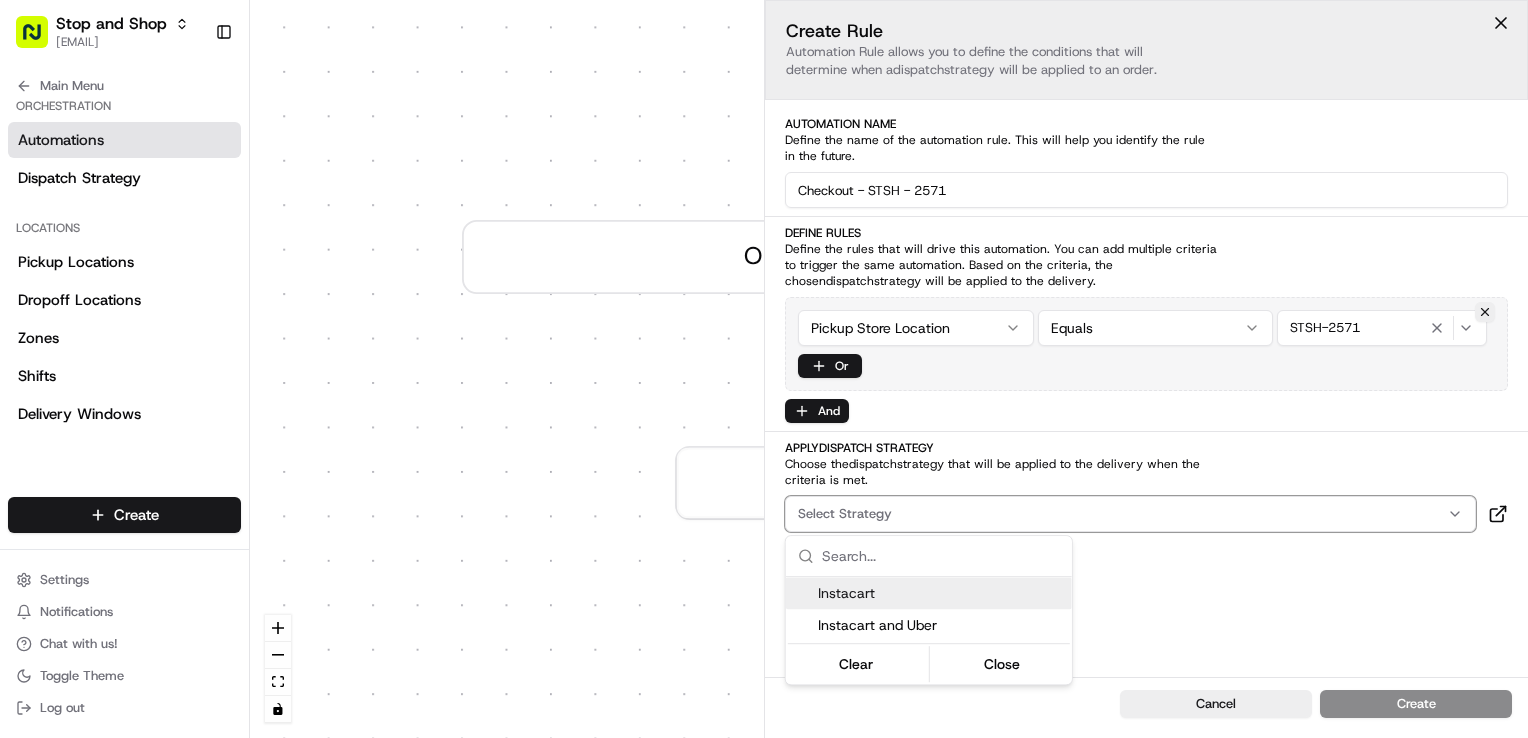 click on "Instacart" at bounding box center [941, 593] 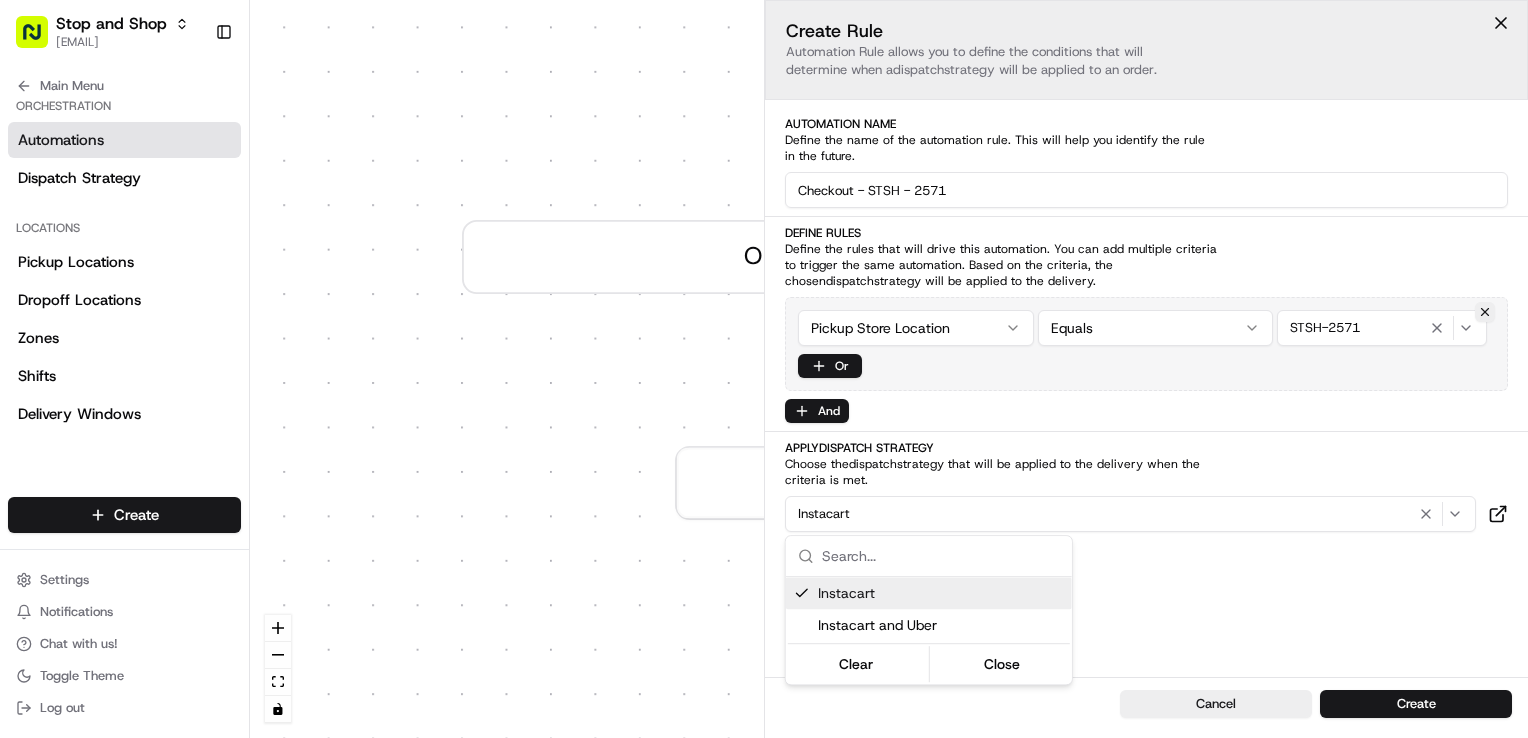 click on "Stop and Shop [EMAIL] Toggle Sidebar Orders Deliveries Providers Nash AI Analytics Favorites Main Menu Members & Organization Organization Users Roles Preferences Customization Tracking Orchestration Automations Dispatch Strategy Locations Pickup Locations Dropoff Locations Zones Shifts Delivery Windows Billing Billing Refund Requests Integrations Notification Triggers Webhooks API Keys Request Logs Create Settings Notifications Chat with us! Toggle Theme Log out Dispatch 0 Order / Delivery Received Create new Rule Default Automation Settings Automations apply to all deliveries that meet the defined criteria and do not have a dispatch strategy attached. Press enter or space to select a node. You can then use the arrow keys to move the node around. Press delete to remove it and escape to cancel. Press enter or space to select an edge. You can then press delete to remove it or escape to cancel. Create Rule dispatch strategy will be applied to an order. Automation Name Define Rules" at bounding box center [764, 369] 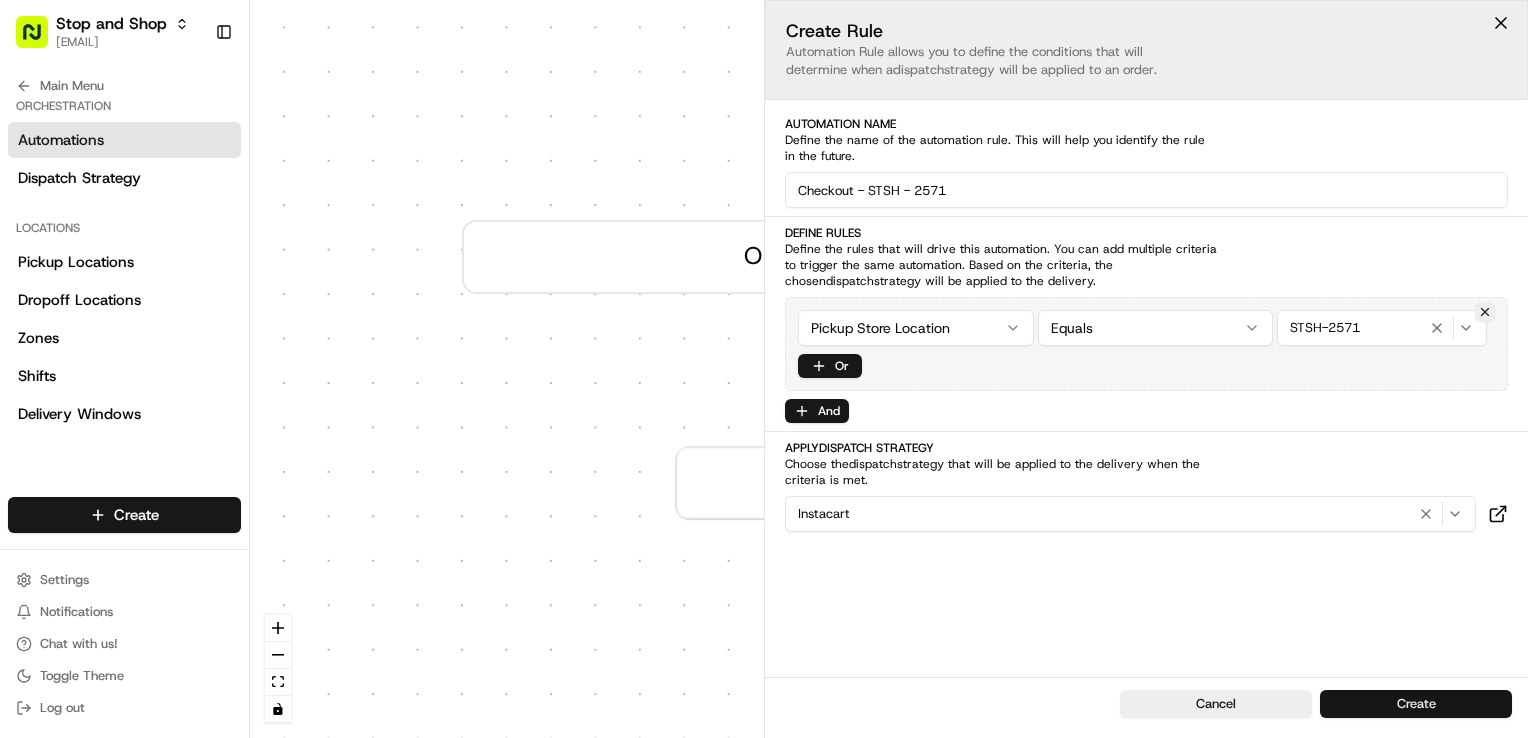 click on "Create" at bounding box center [1416, 704] 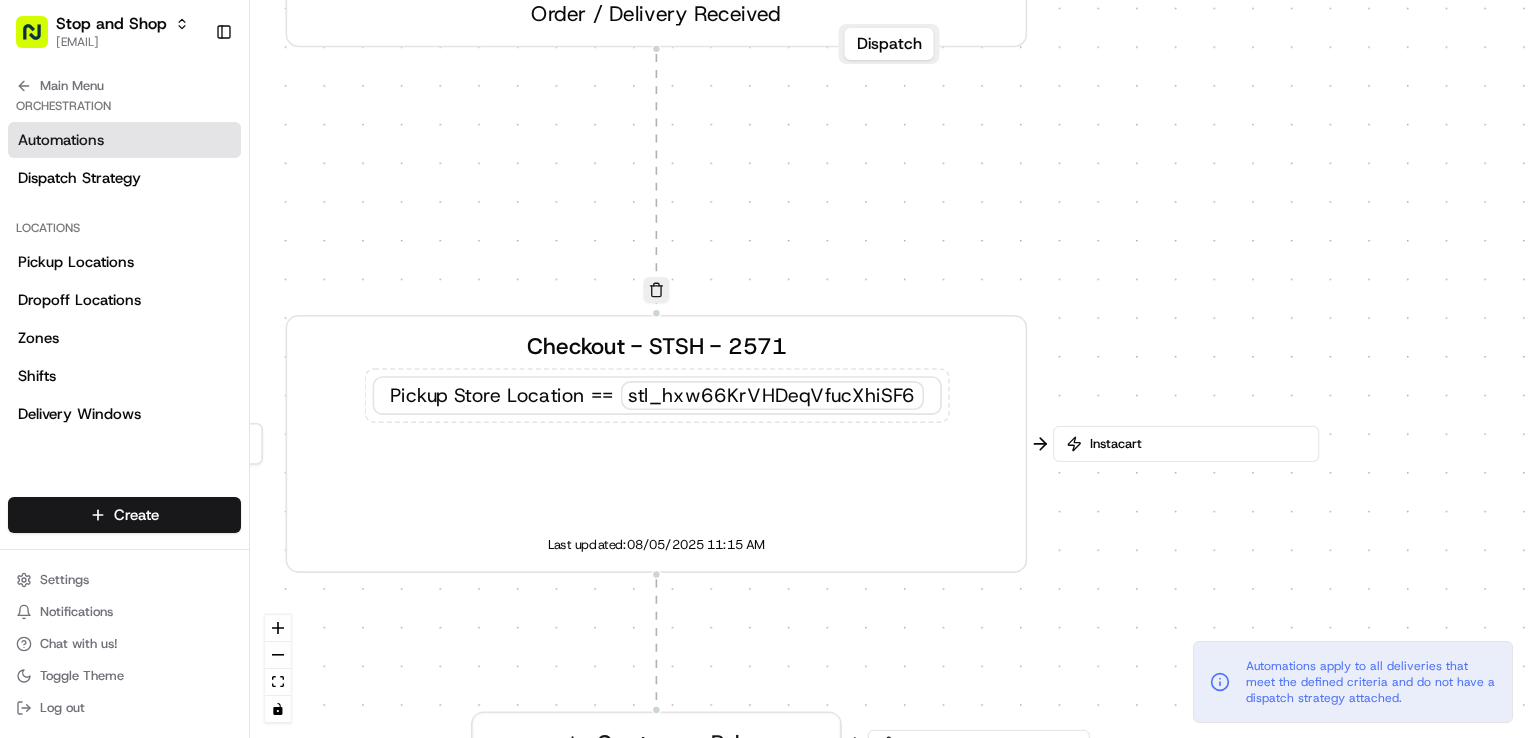 drag, startPoint x: 1011, startPoint y: 403, endPoint x: 768, endPoint y: 143, distance: 355.87778 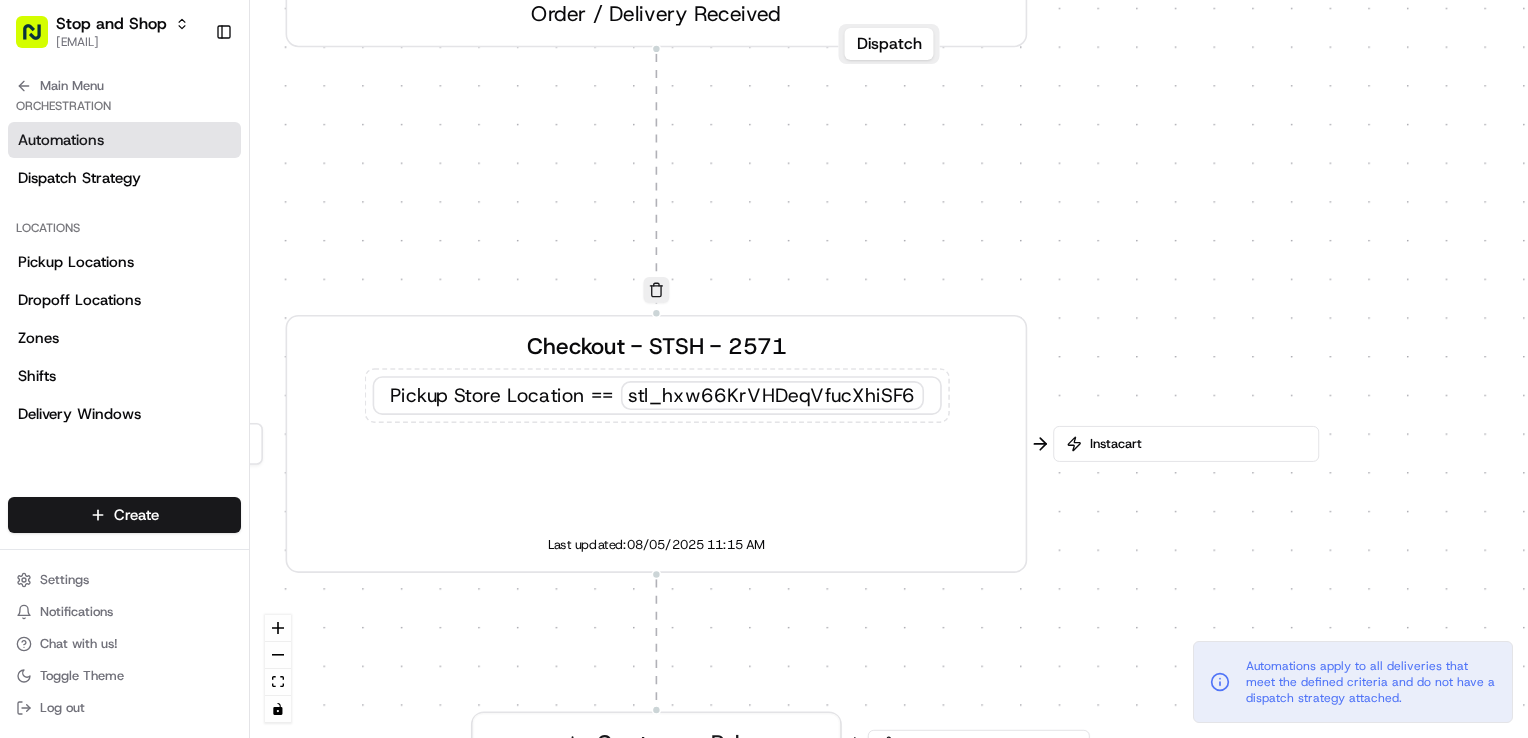click on "0 0 Order / Delivery Received Checkout - STSH - 2571 Pickup Store Location == stl_hxw66KrVHDeqVfucXhiSF6   Last updated:  08/05/2025 11:15 AM  Create new Rule" at bounding box center (889, 369) 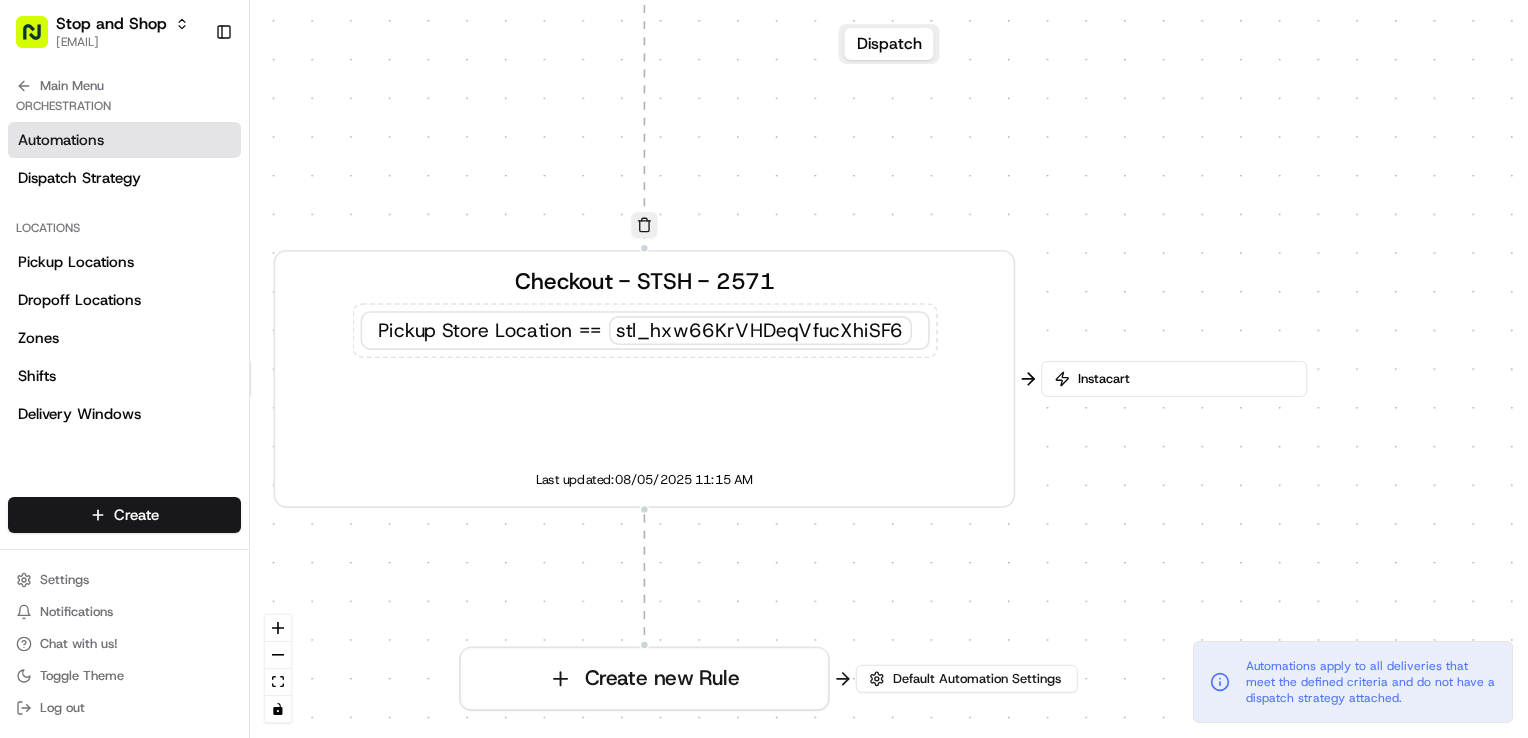 drag, startPoint x: 939, startPoint y: 656, endPoint x: 927, endPoint y: 591, distance: 66.09841 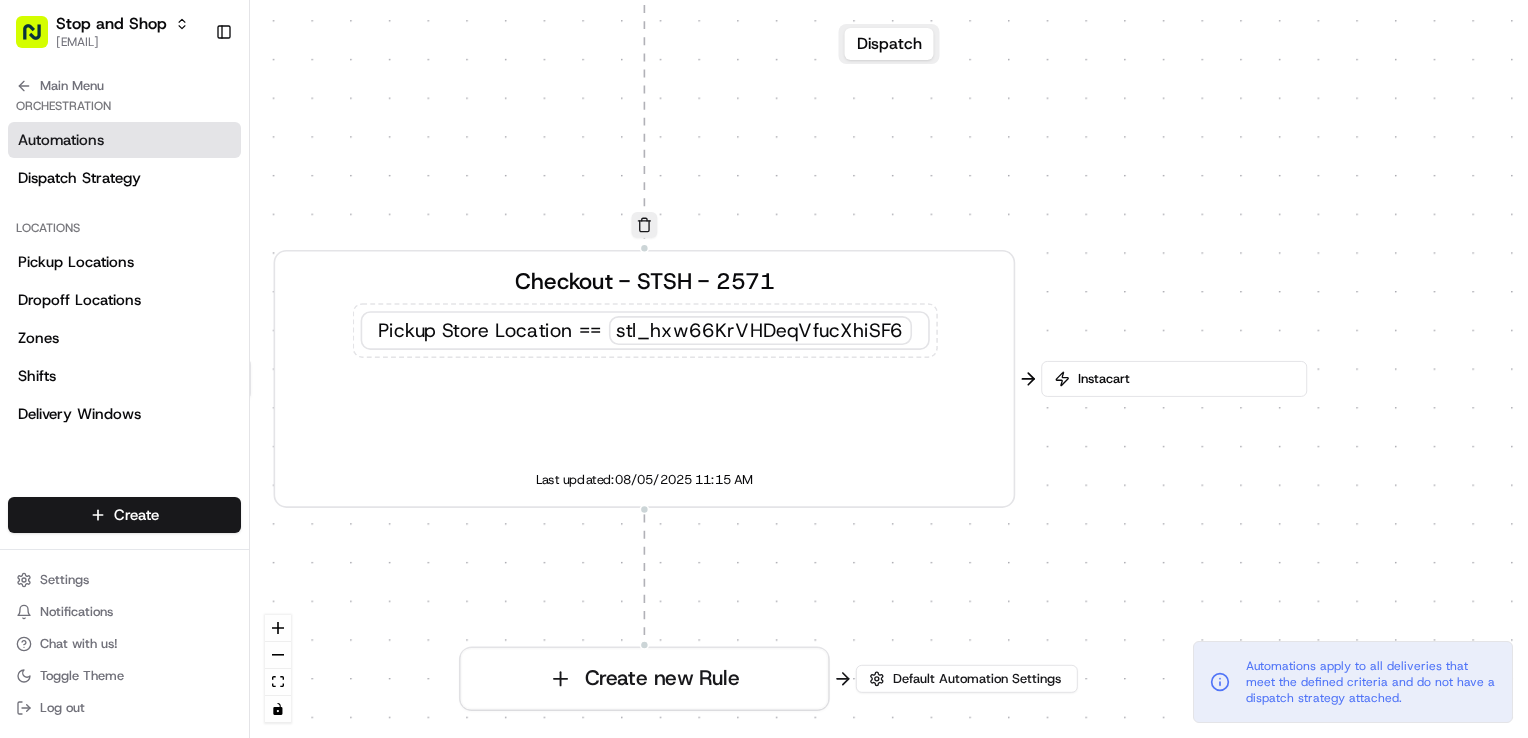 click on "0 0 Order / Delivery Received Checkout - STSH - 2571 Pickup Store Location == stl_hxw66KrVHDeqVfucXhiSF6   Last updated:  08/05/2025 11:15 AM  Create new Rule" at bounding box center [889, 369] 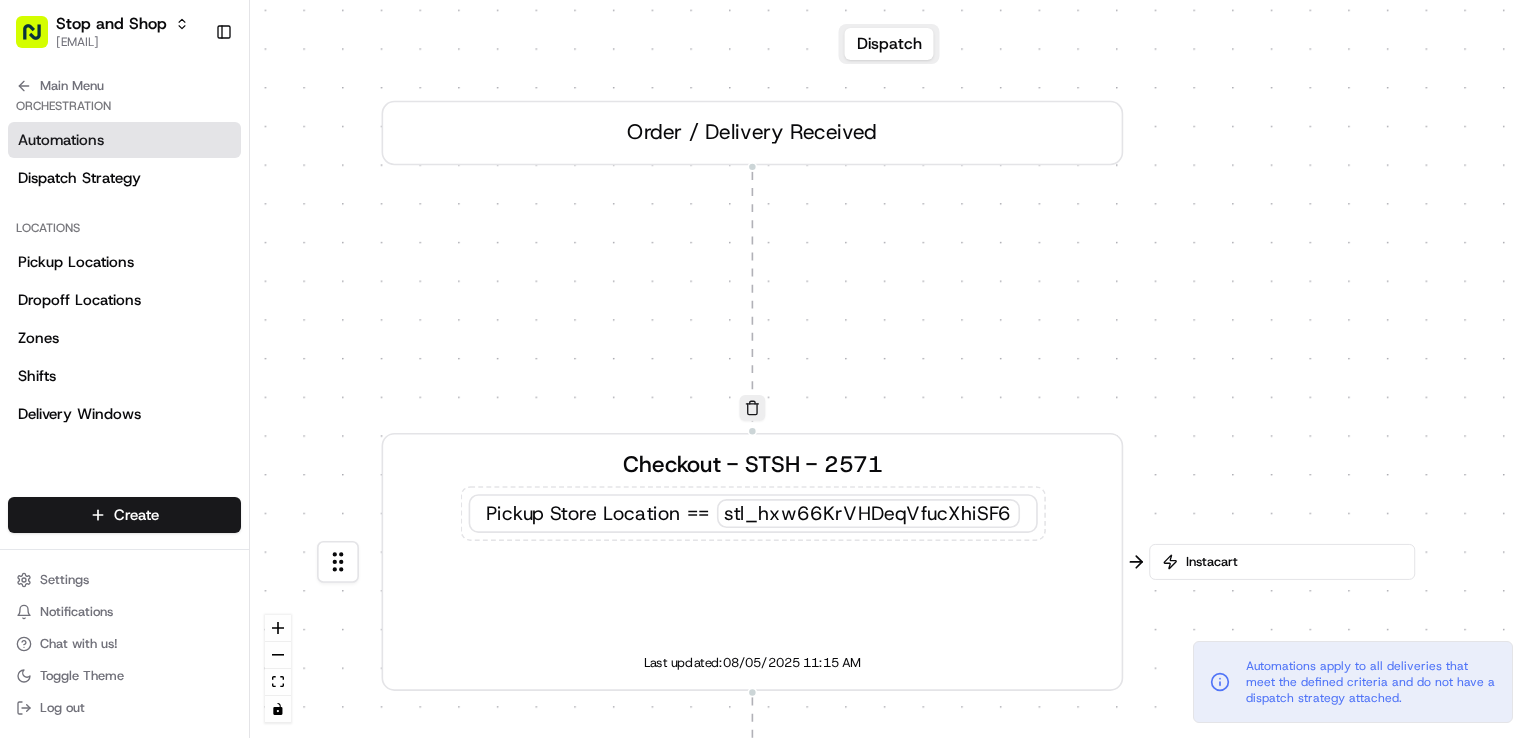 drag, startPoint x: 1184, startPoint y: 157, endPoint x: 1330, endPoint y: 342, distance: 235.67139 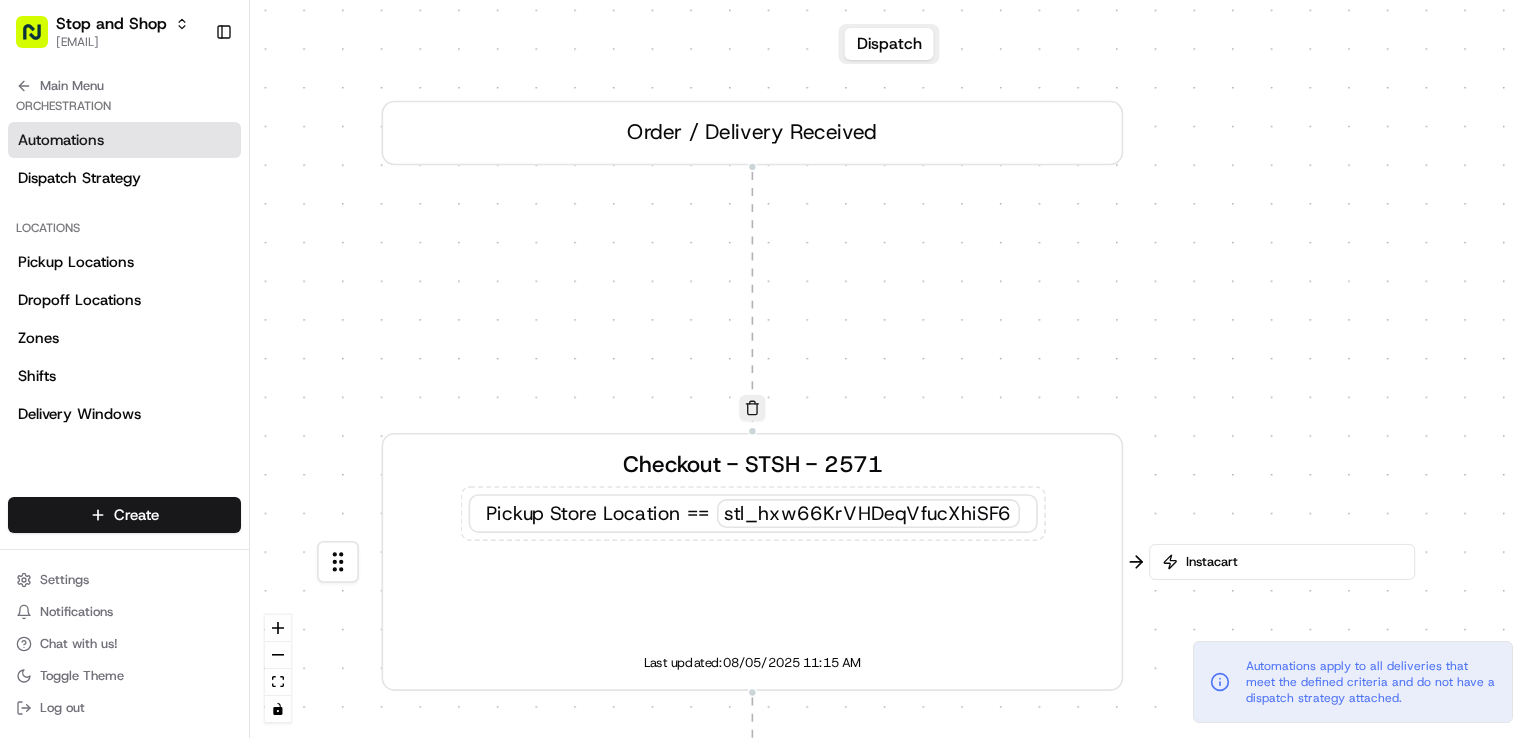 click on "0 0 Order / Delivery Received Checkout - STSH - 2571 Pickup Store Location == stl_hxw66KrVHDeqVfucXhiSF6   Last updated:  08/05/2025 11:15 AM  Create new Rule" at bounding box center (889, 369) 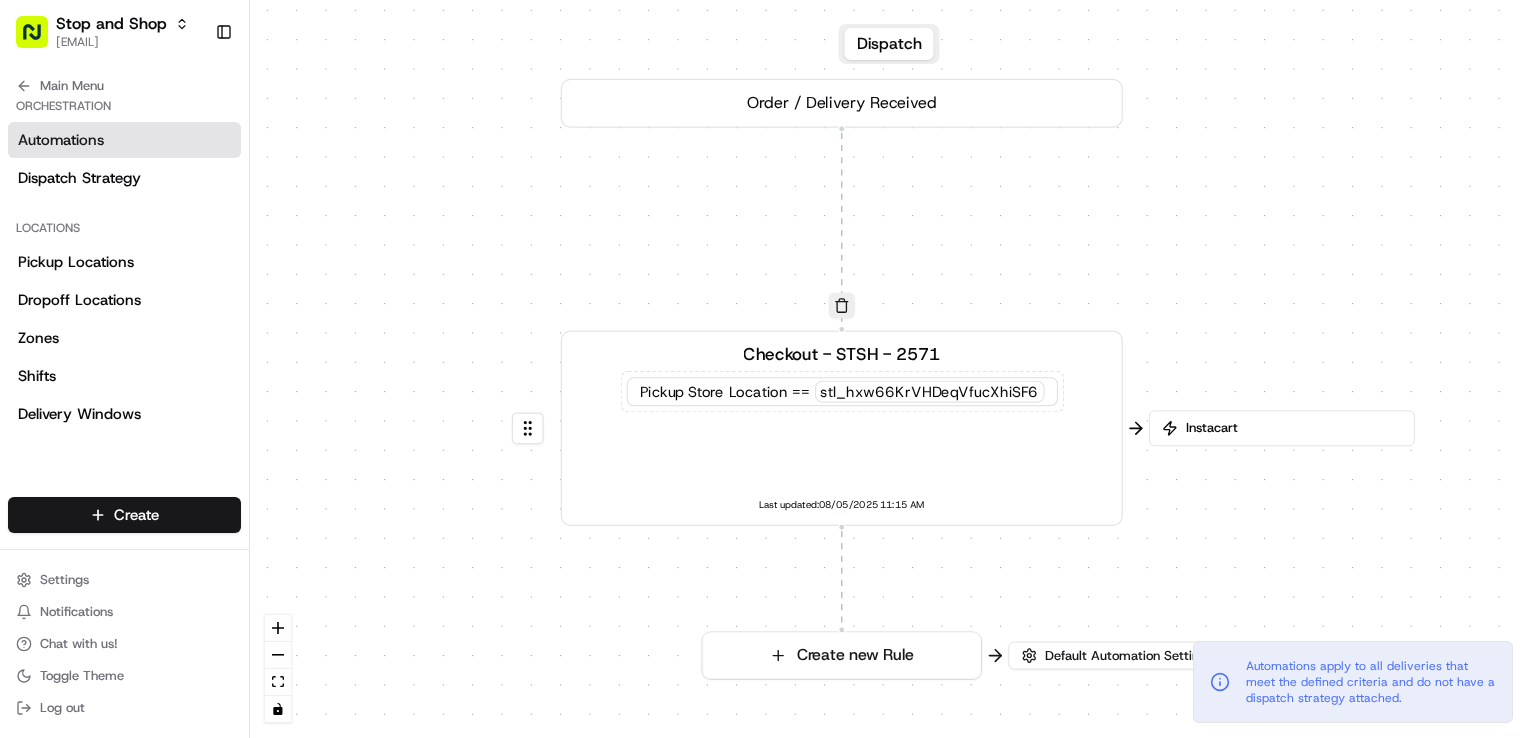 drag, startPoint x: 1302, startPoint y: 334, endPoint x: 1236, endPoint y: 248, distance: 108.40664 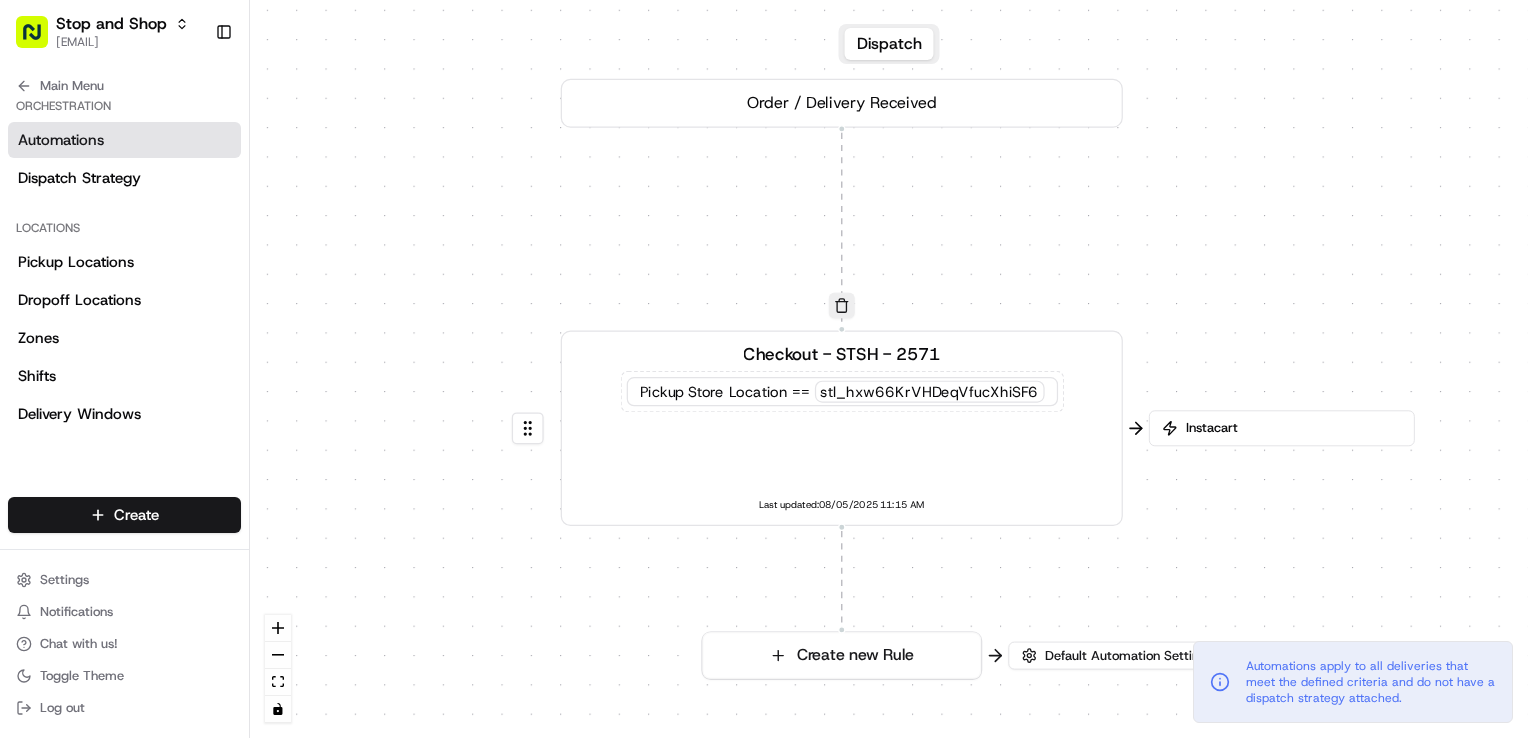 click on "0 0 Order / Delivery Received Checkout - STSH - 2571 Pickup Store Location == stl_hxw66KrVHDeqVfucXhiSF6   Last updated:  08/05/2025 11:15 AM  Create new Rule" at bounding box center (889, 369) 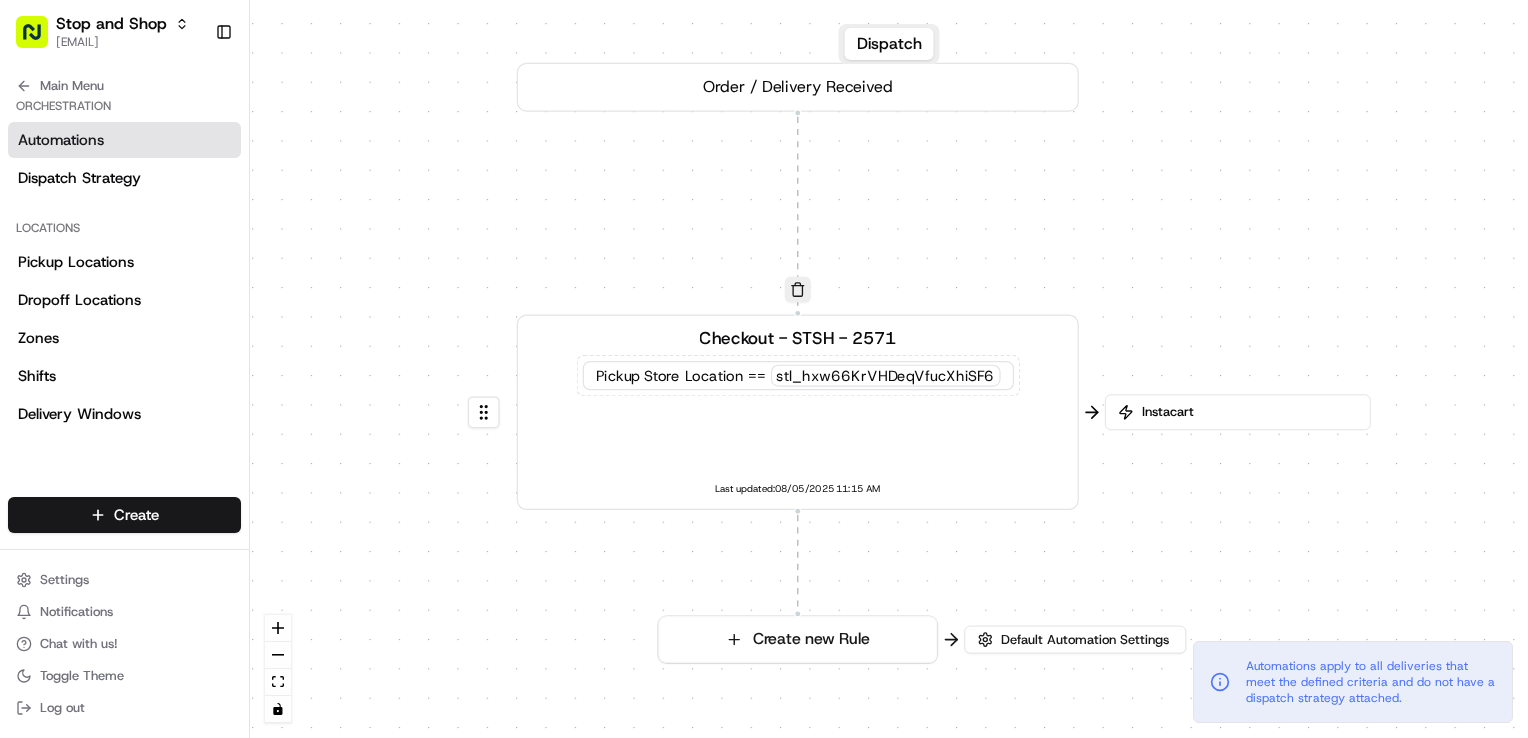 drag, startPoint x: 1388, startPoint y: 586, endPoint x: 1342, endPoint y: 562, distance: 51.884487 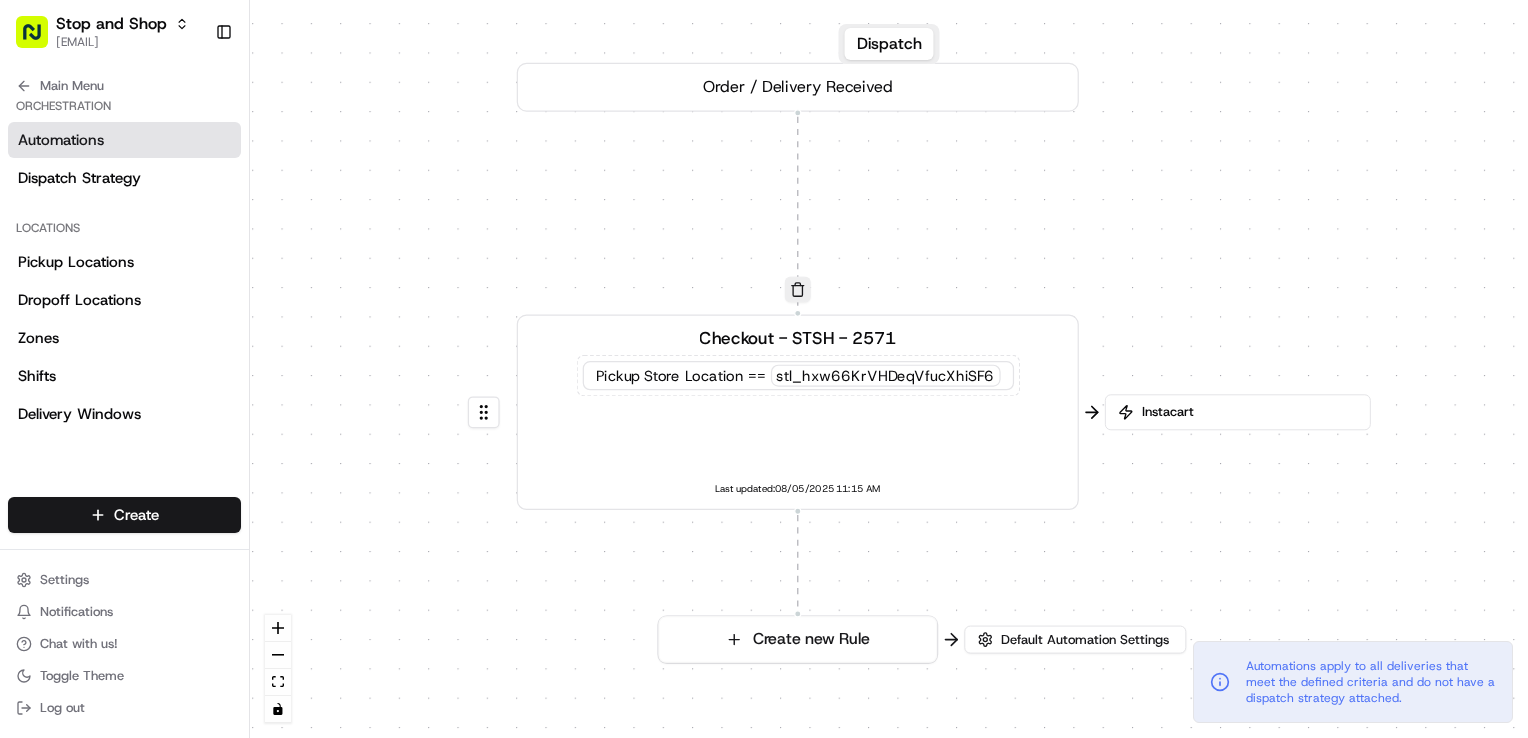 click on "0 0 Order / Delivery Received Checkout - STSH - 2571 Pickup Store Location == stl_hxw66KrVHDeqVfucXhiSF6   Last updated:  08/05/2025 11:15 AM  Create new Rule" at bounding box center [889, 369] 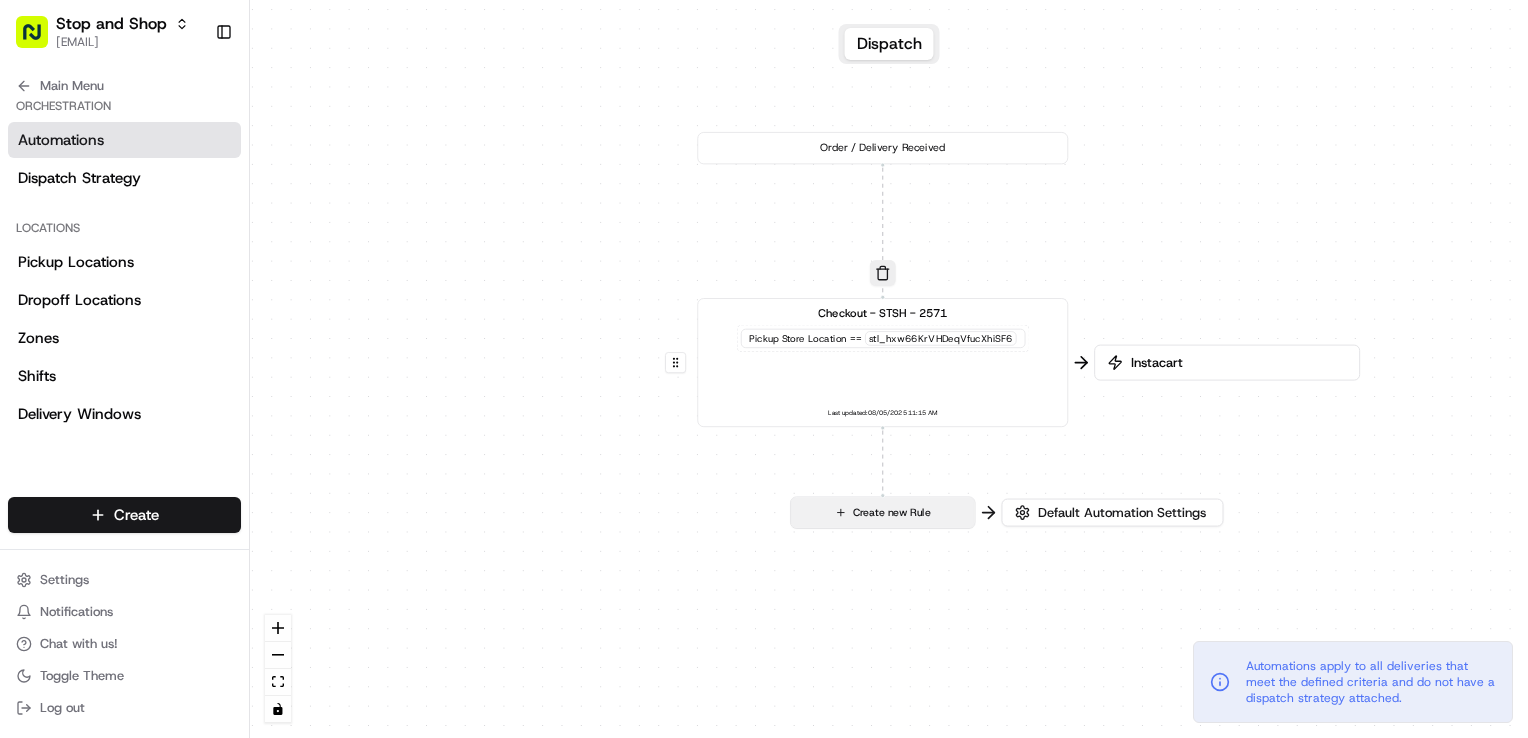 click on "Create new Rule" at bounding box center (883, 512) 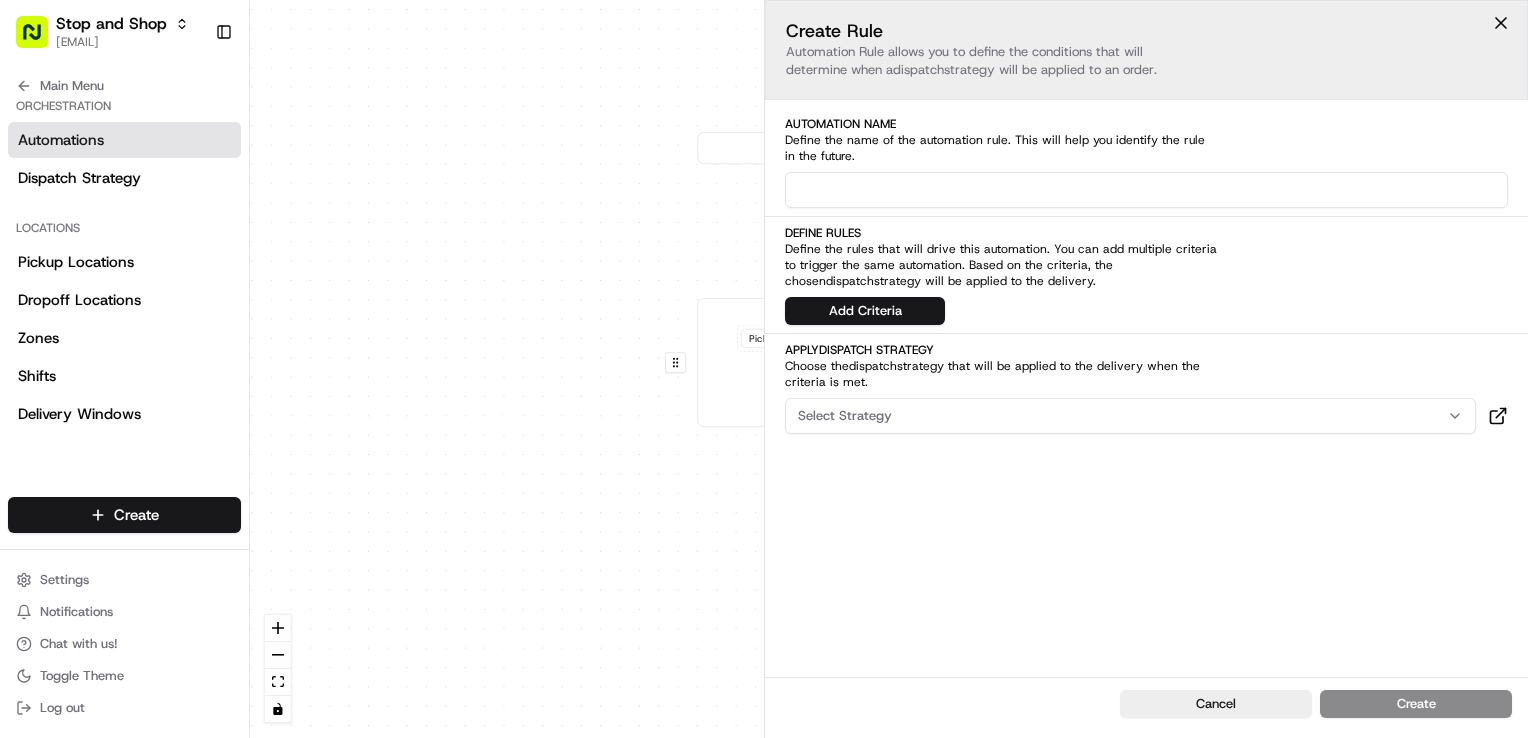 click at bounding box center [1146, 190] 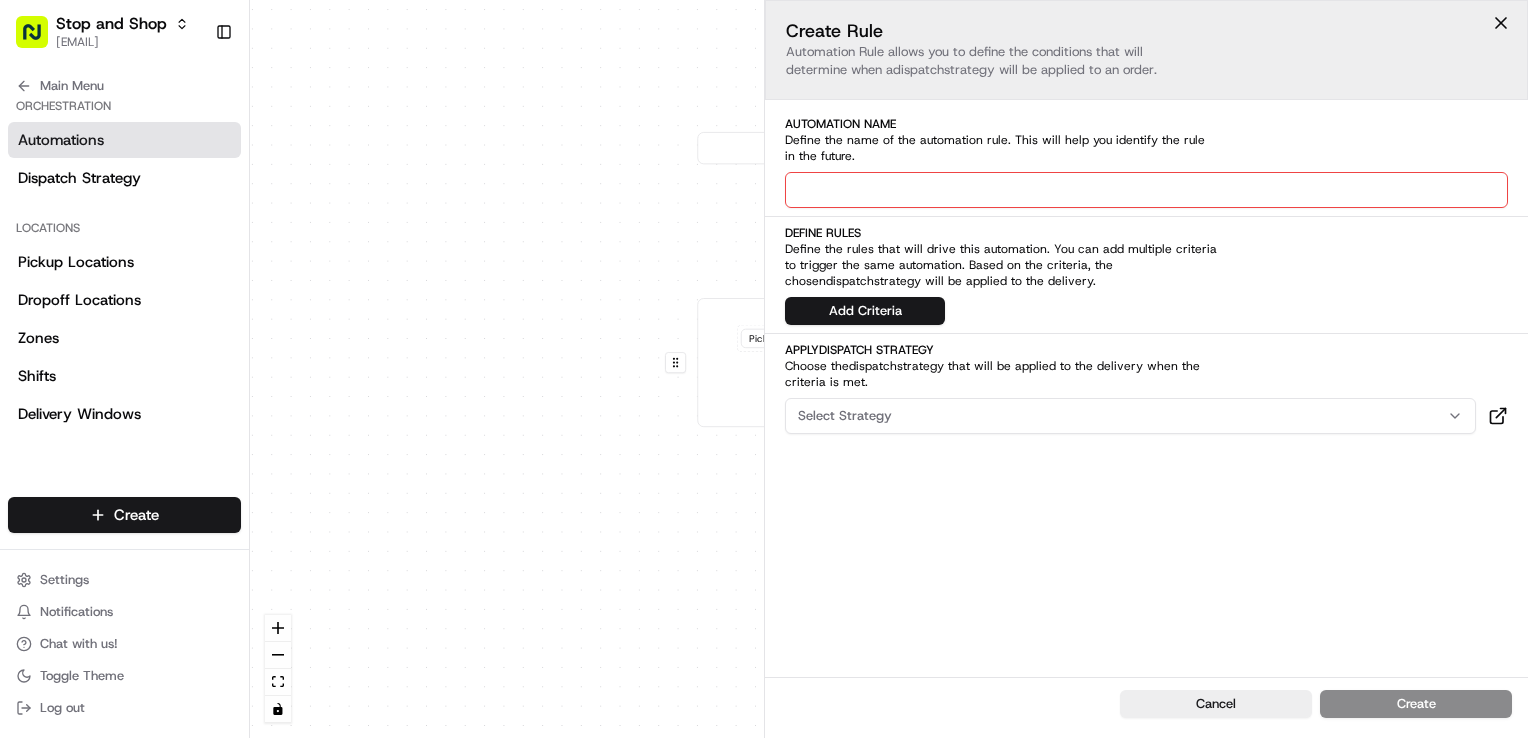 click on "Define Rules Define the rules that will drive this automation. You can add multiple criteria to trigger the same automation. Based on the criteria, the chosen dispatch strategy will be applied to the delivery. Add Criteria" at bounding box center (1146, 275) 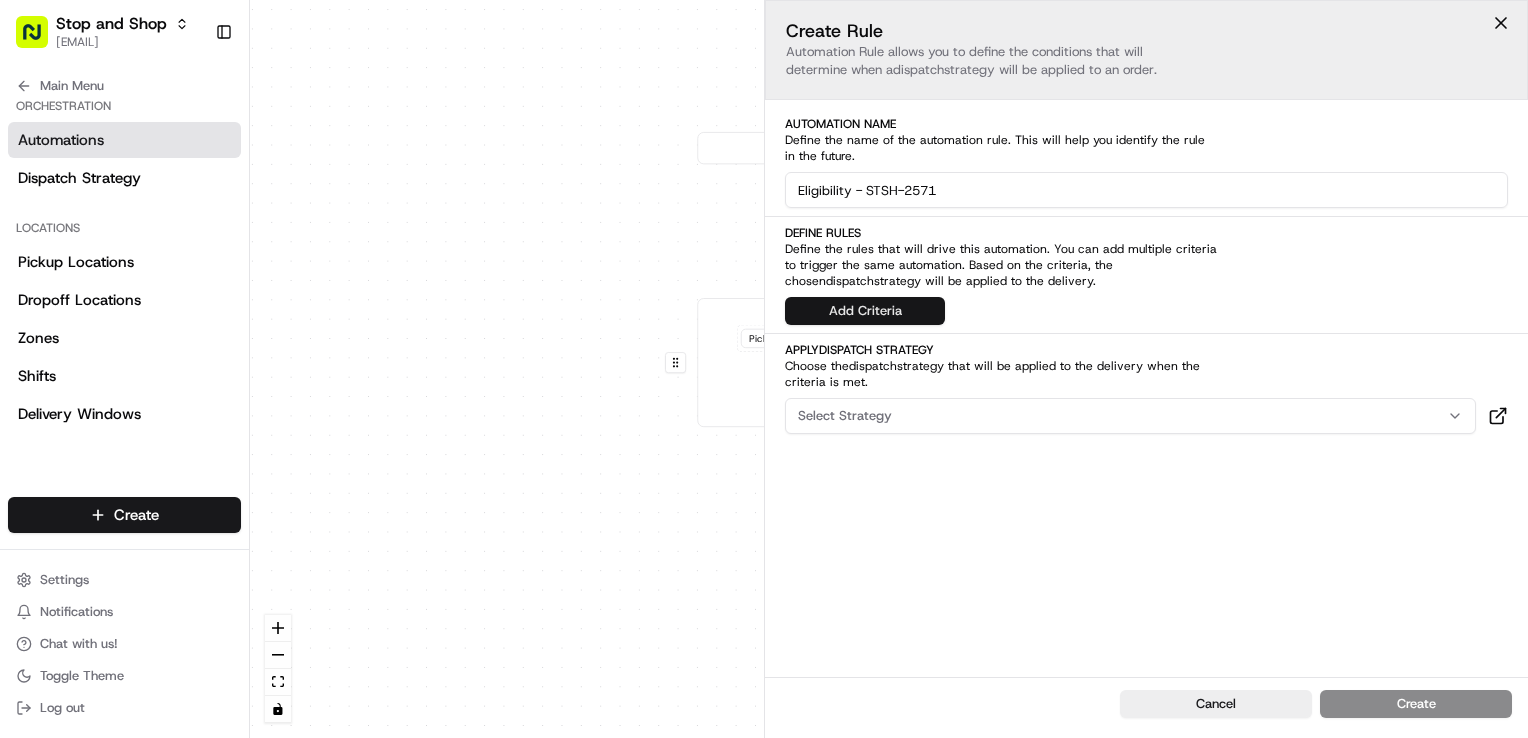 type on "Eligibility - STSH-2571" 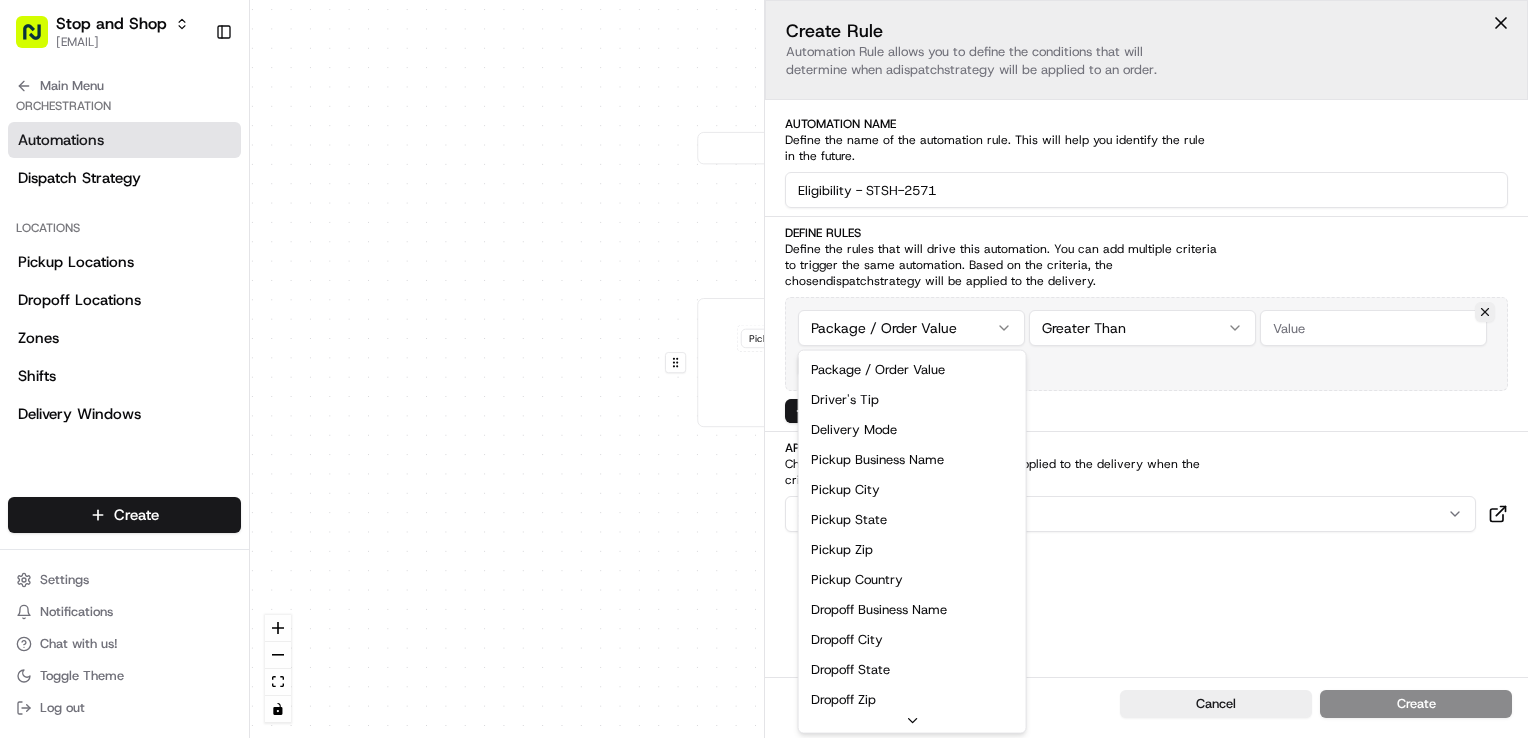click on "0 0 Order / Delivery Received Checkout - [ID] Pickup Store Location == stl_hxw66KrVHDeqVfucXhiSF6 Last updated: 08/05/2025 11:15 AM Create new Rule Default Automation Settings Instacart Automations apply to all deliveries that meet the defined criteria and do not have a dispatch strategy attached. Press enter or space to select a node. You can then use the arrow keys to move the node around. Press delete to remove it and escape to cancel. Press enter or space to select an edge. You can then press delete to remove it or escape to cancel. Create Rule Automation Rule allows you to define the conditions that will determine when a dispatch strategy will be applied to an order. Automation Name Define the name of the automation rule. This will help you identify the rule in the future. Eligibility - [ID] Define Rules Define the rules that will drive this automation. You can add multiple criteria to trigger the same automation. Based on the criteria, the chosen dispatch Package / Order Value Tags" at bounding box center [889, 369] 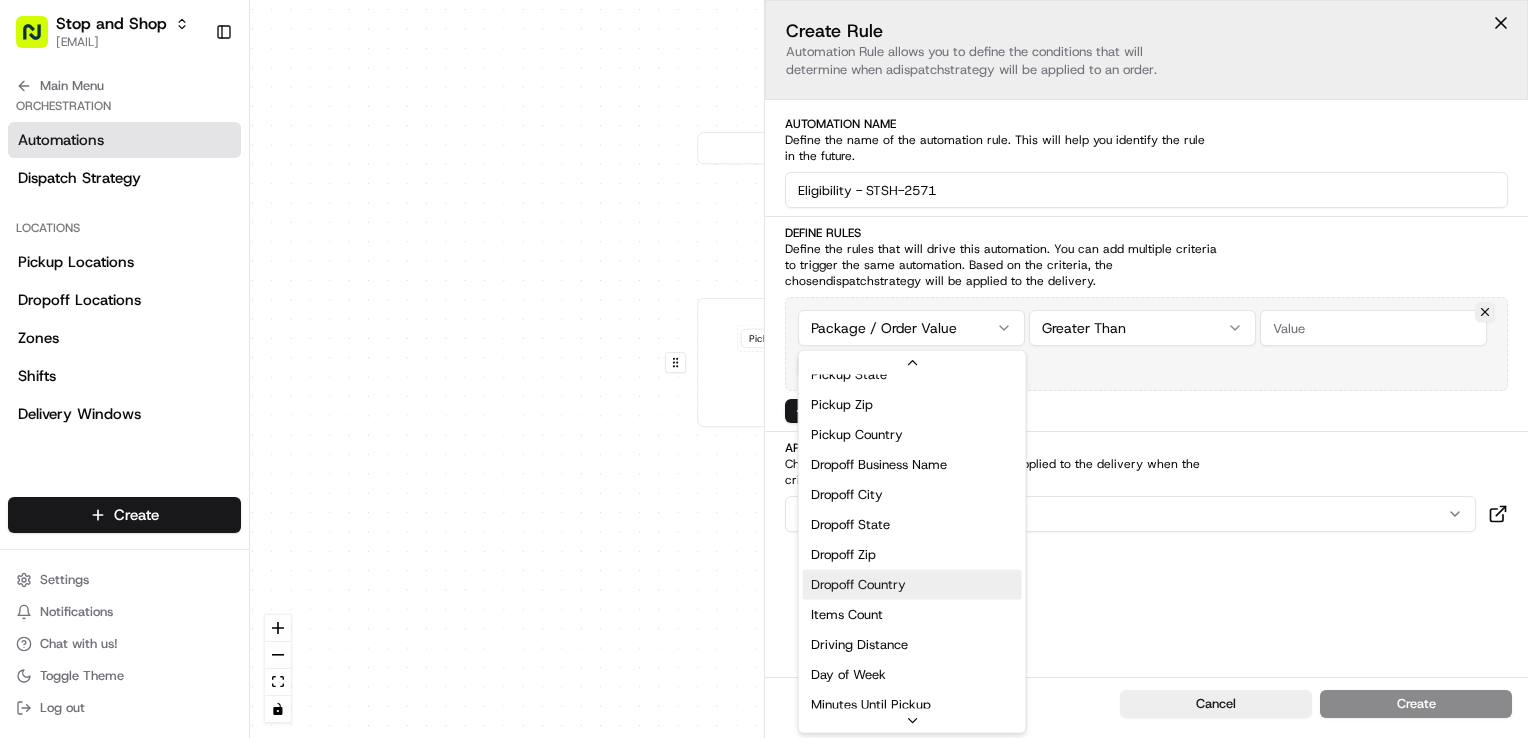 scroll, scrollTop: 200, scrollLeft: 0, axis: vertical 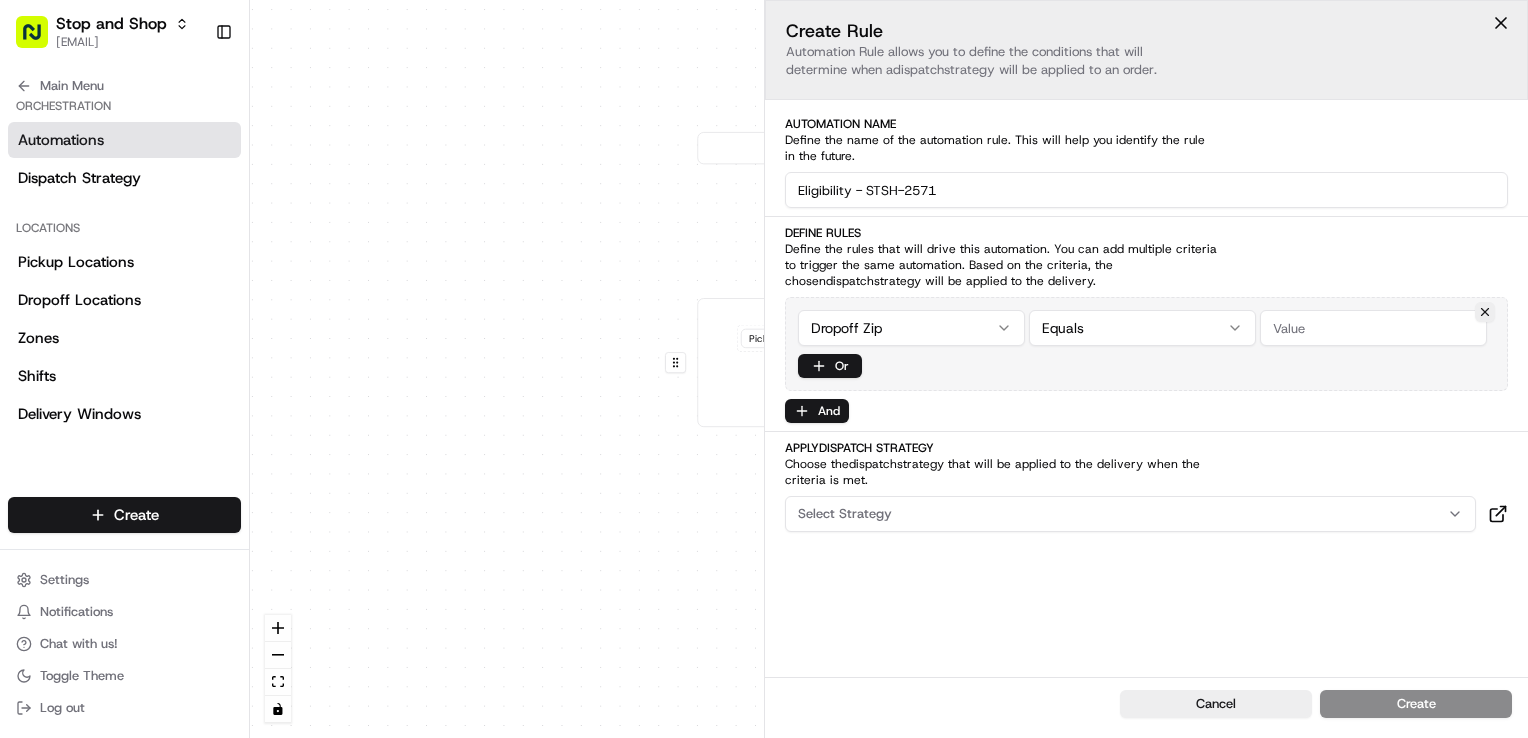 click at bounding box center [1373, 328] 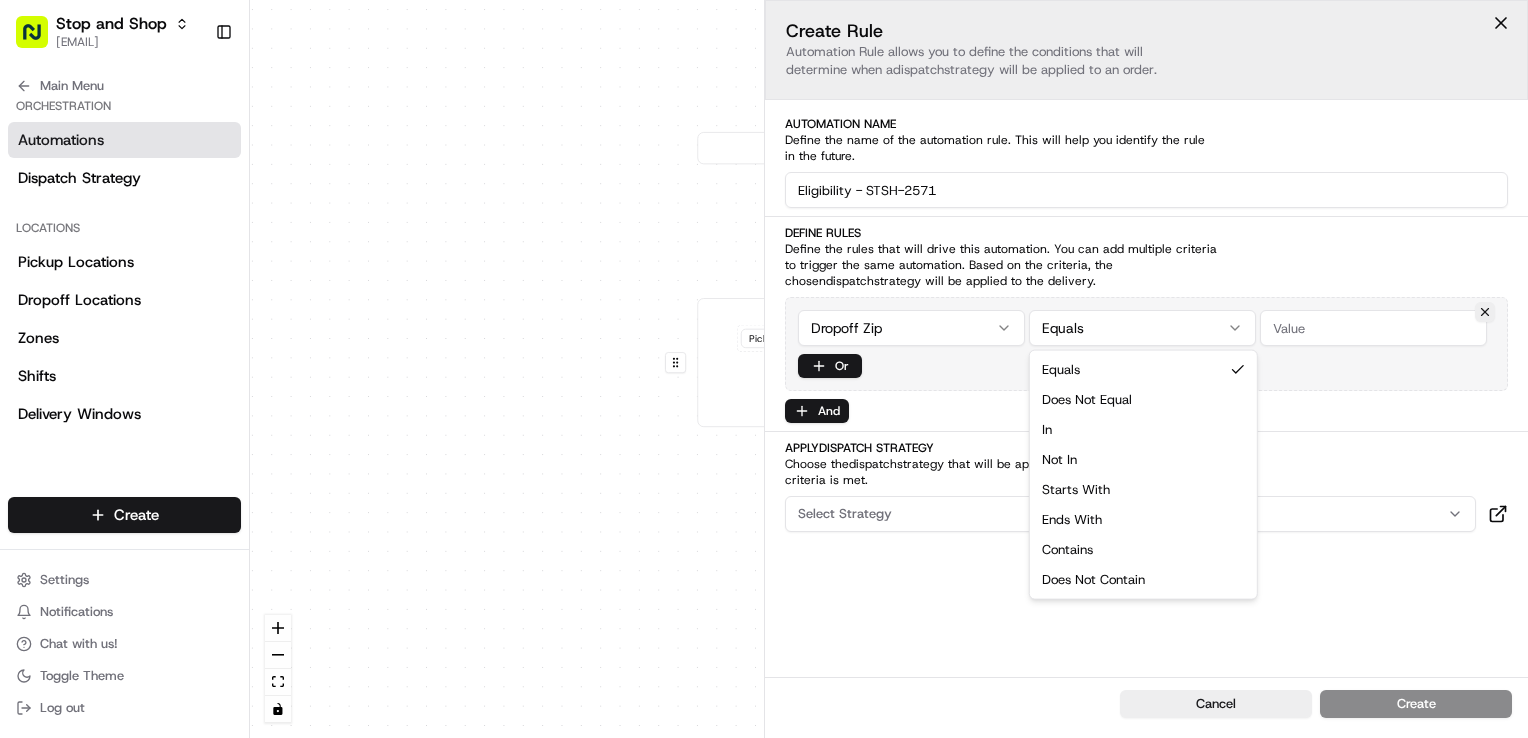 click on "Stop and Shop [EMAIL] Toggle Sidebar Orders Deliveries Providers Nash AI Analytics Favorites Main Menu Members & Organization Organization Users Roles Preferences Customization Tracking Orchestration Automations Dispatch Strategy Locations Pickup Locations Dropoff Locations Zones Shifts Delivery Windows Billing Billing Refund Requests Integrations Notification Triggers Webhooks API Keys Request Logs Create Settings Notifications Chat with us! Toggle Theme Log out Dispatch 0 0 Order / Delivery Received Checkout - STSH - 2571 Pickup Store Location == stl_hxw66KrVHDeqVfucXhiSF6 Last updated: 08/05/2025 11:15 AM Create new Rule Default Automation Settings Instacart Automations apply to all deliveries that meet the defined criteria and do not have a dispatch strategy attached. Press enter or space to select a node. You can then use the arrow keys to move the node around. Press delete to remove it and escape to cancel. Create Rule dispatch strategy will be applied to an order." at bounding box center [764, 369] 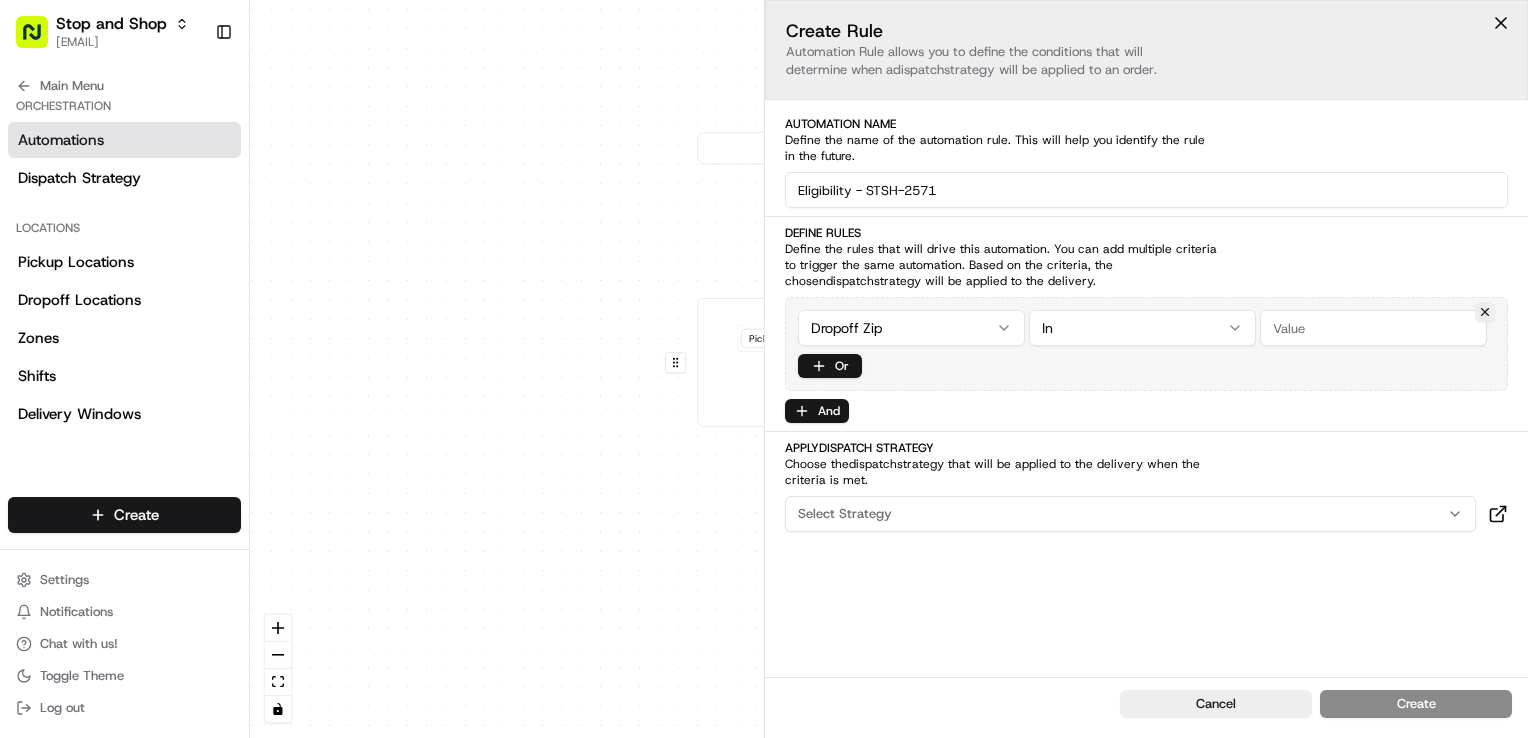 click at bounding box center (1373, 328) 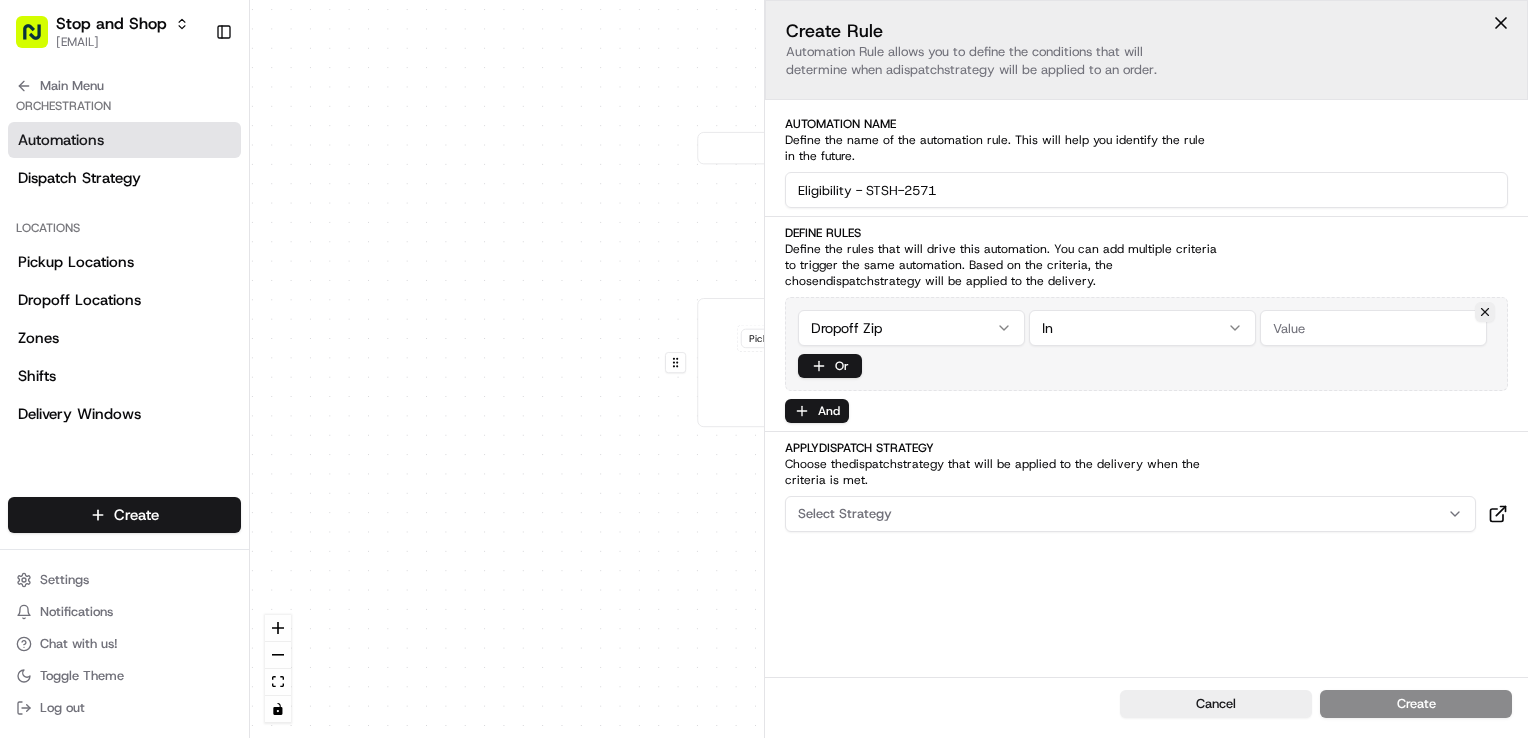 paste on "10952,10954,10977,10965,10901,10931,10974" 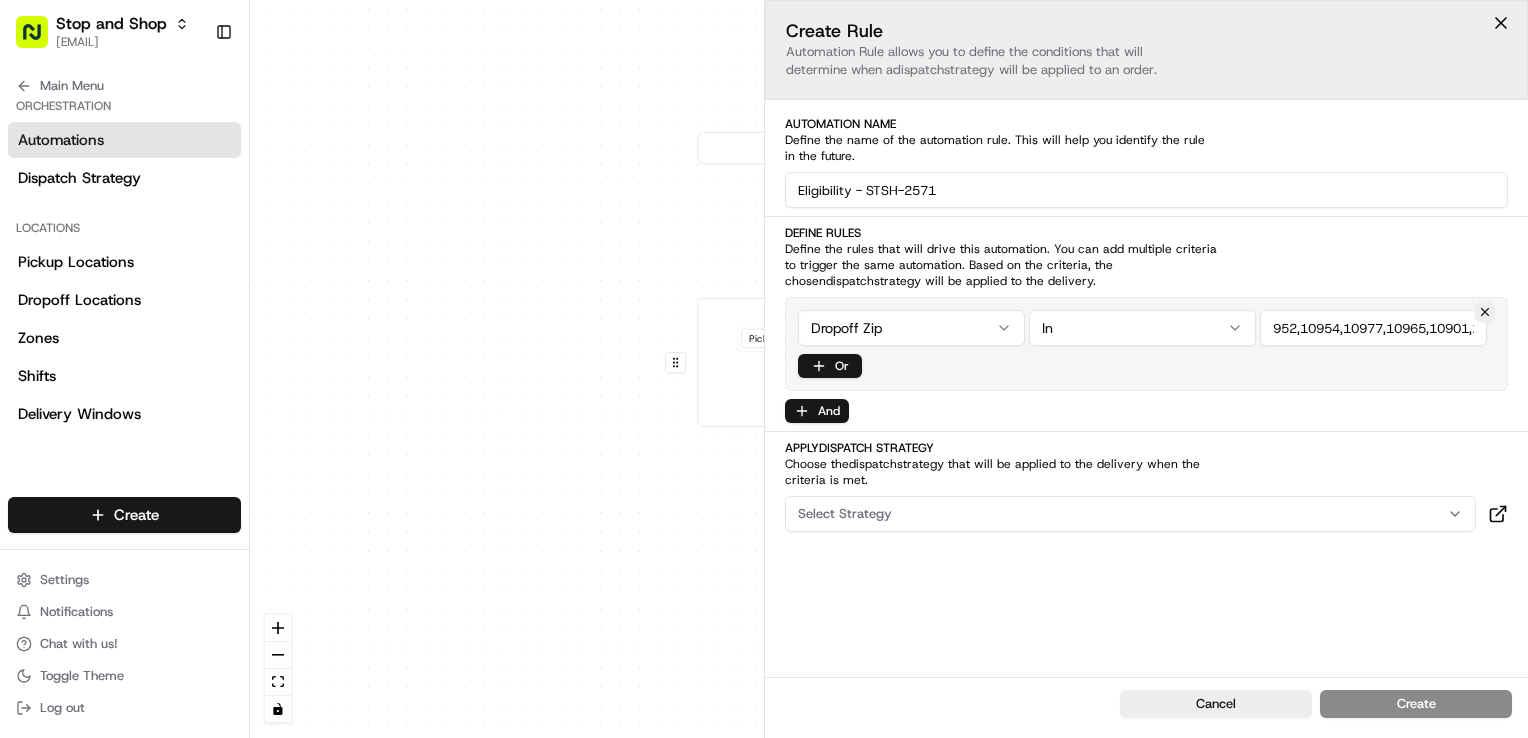 scroll, scrollTop: 0, scrollLeft: 0, axis: both 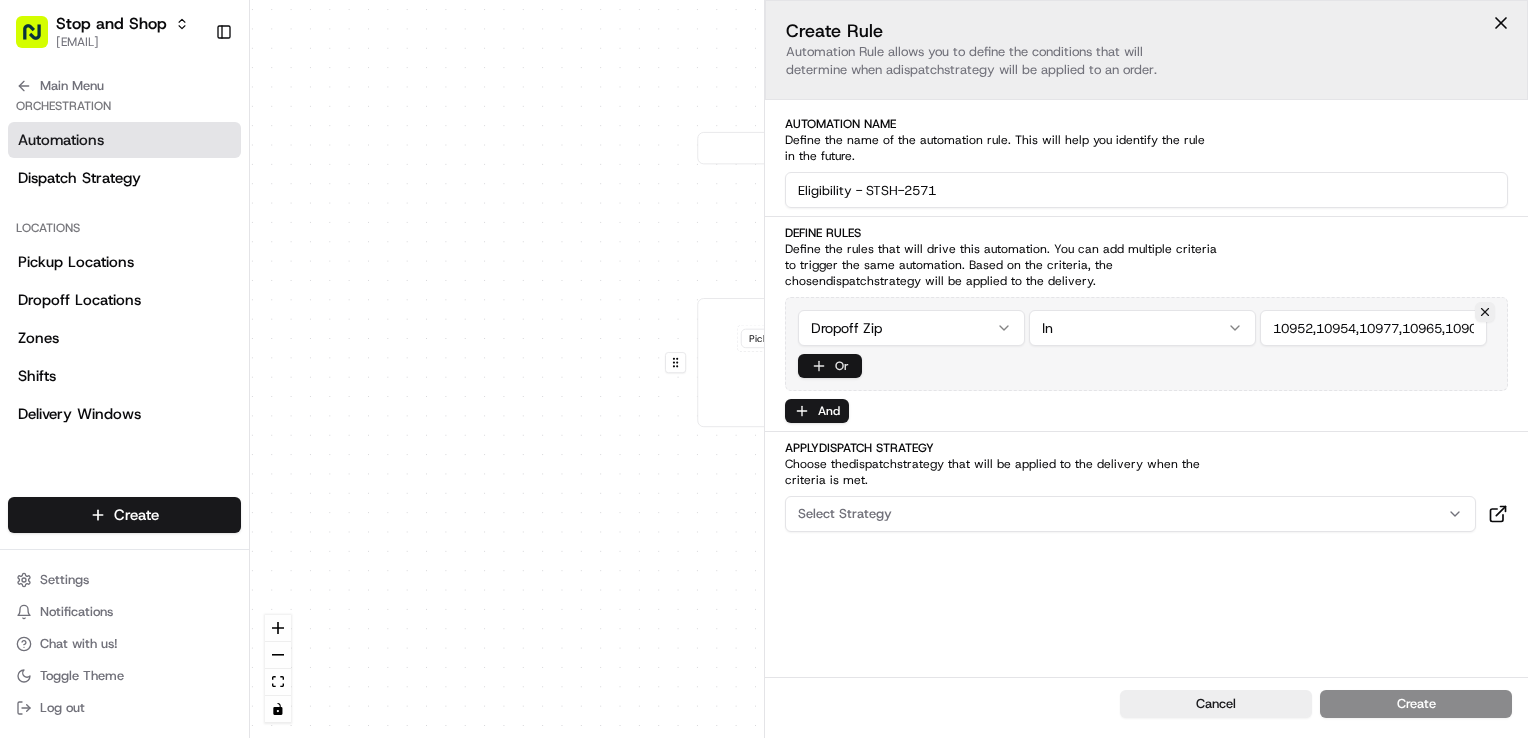 type on "10952,10954,10977,10965,10901,10931,10974" 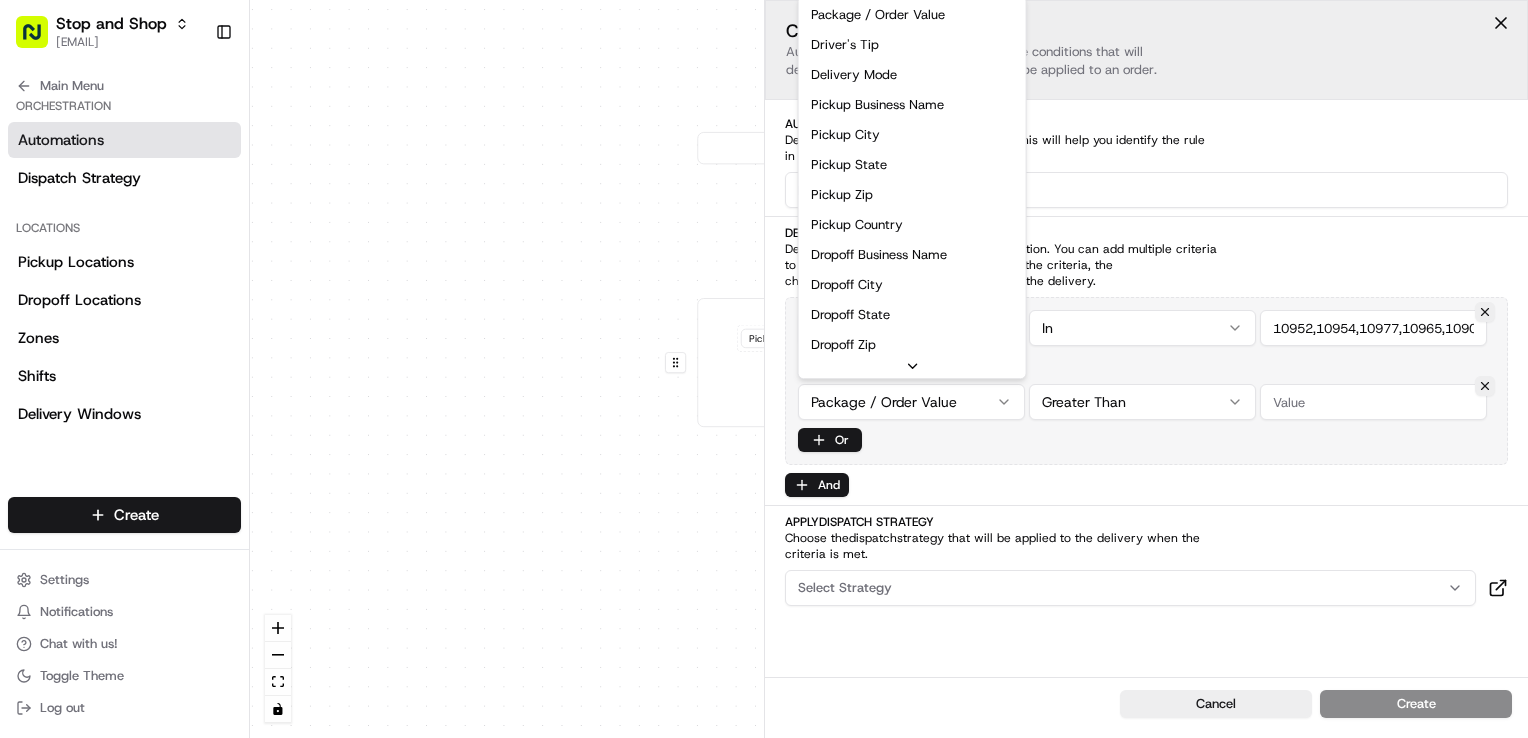 click on "0 0 Order / Delivery Received Checkout - STSH - 2571 Pickup Store Location == stl_hxw66KrVHDeqVfucXhiSF6 Last updated: 08/05/2025 11:15 AM Create new Rule Default Automation Settings Instacart Automations apply to all deliveries that meet the defined criteria and do not have a dispatch strategy attached. Press enter or space to select a node. You can then use the arrow keys to move the node around. Press delete to remove it and escape to cancel. Press enter or space to select an edge. You can then press delete to remove it or escape to cancel. Create Rule Automation Rule allows you to define the conditions that will determine when a dispatch strategy will be applied to an order. Automation Name Define the name of the automation rule. This will help you identify the rule in the future. Eligibility - STSH-2571 Define Rules Define the rules that will drive this automation. You can add multiple criteria to trigger the same automation. Based on the criteria, the chosen dispatch Dropoff Zip In Or Metadata" at bounding box center (889, 369) 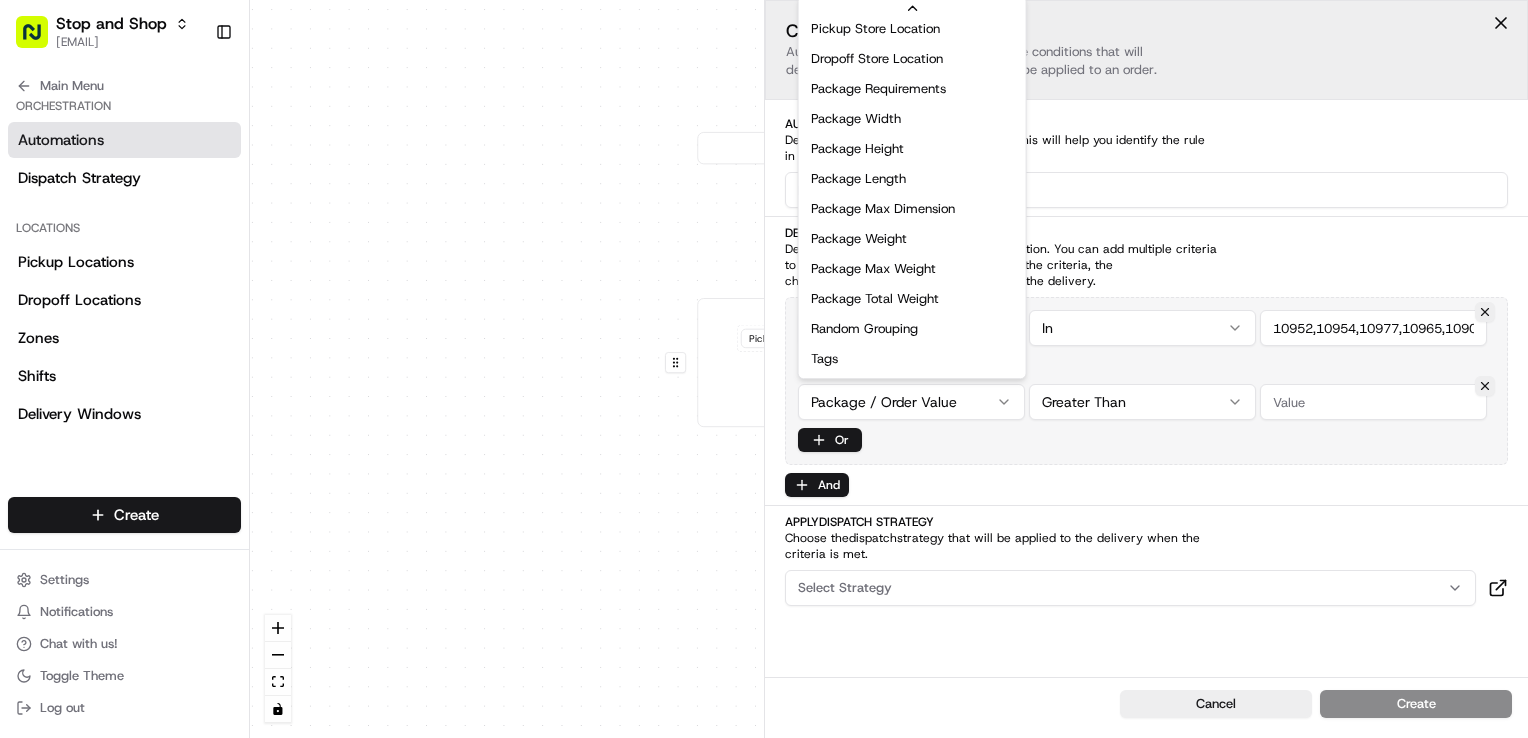 scroll, scrollTop: 640, scrollLeft: 0, axis: vertical 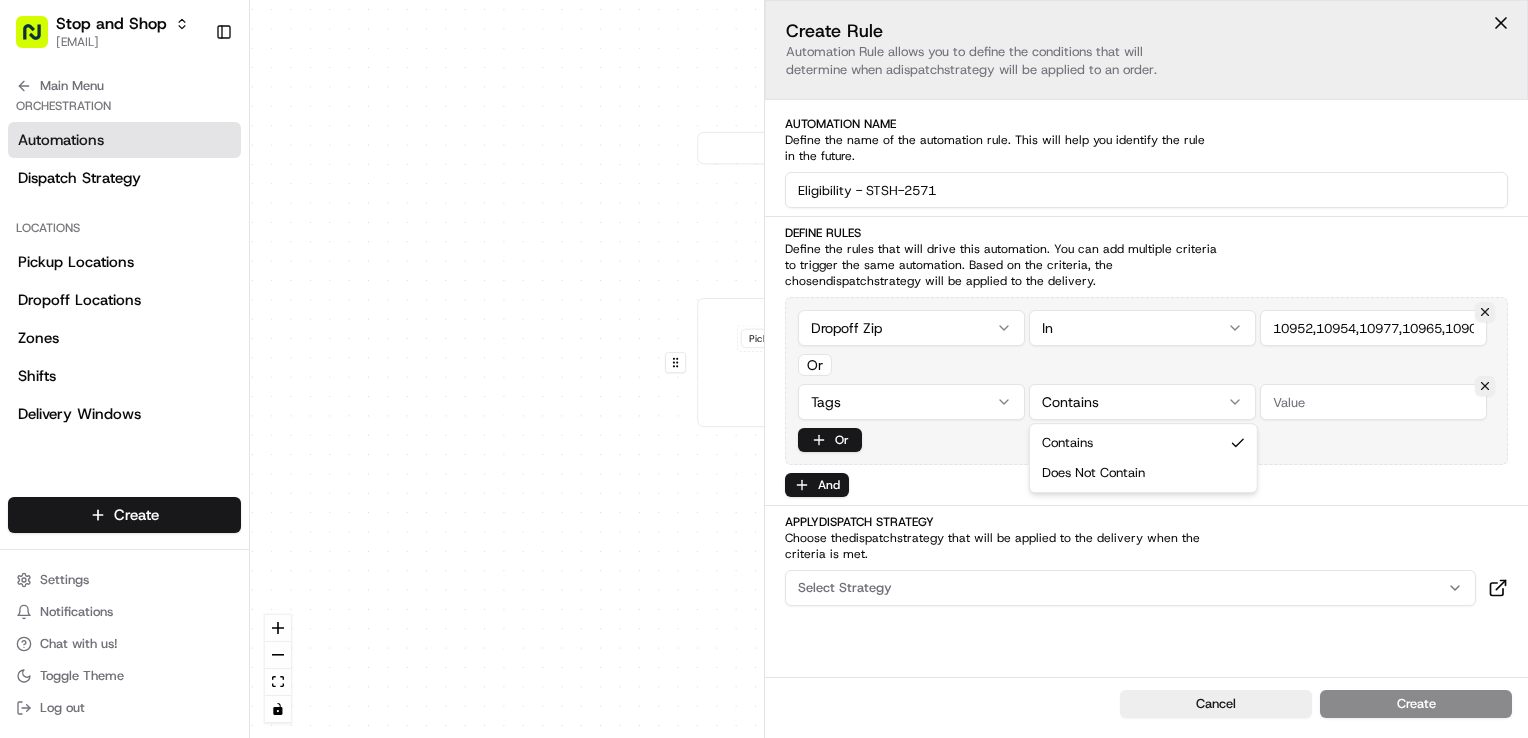 click on "Stop and Shop [EMAIL] Toggle Sidebar Orders Deliveries Providers Nash AI Analytics Favorites Main Menu Members & Organization Organization Users Roles Preferences Customization Tracking Orchestration Automations Dispatch Strategy Locations Pickup Locations Dropoff Locations Zones Shifts Delivery Windows Billing Billing Refund Requests Integrations Notification Triggers Webhooks API Keys Request Logs Create Settings Notifications Chat with us! Toggle Theme Log out Dispatch 0 0 Order / Delivery Received Checkout - [ID] Pickup Store Location == stl_hxw66KrVHDeqVfucXhiSF6 Last updated: 08/05/2025 11:15 AM Create new Rule Default Automation Settings Instacart Automations apply to all deliveries that meet the defined criteria and do not have a dispatch strategy attached. Press enter or space to select a node. You can then use the arrow keys to move the node around. Press delete to remove it and escape to cancel. Create Rule dispatch strategy will be applied to an order. In Or" at bounding box center (764, 369) 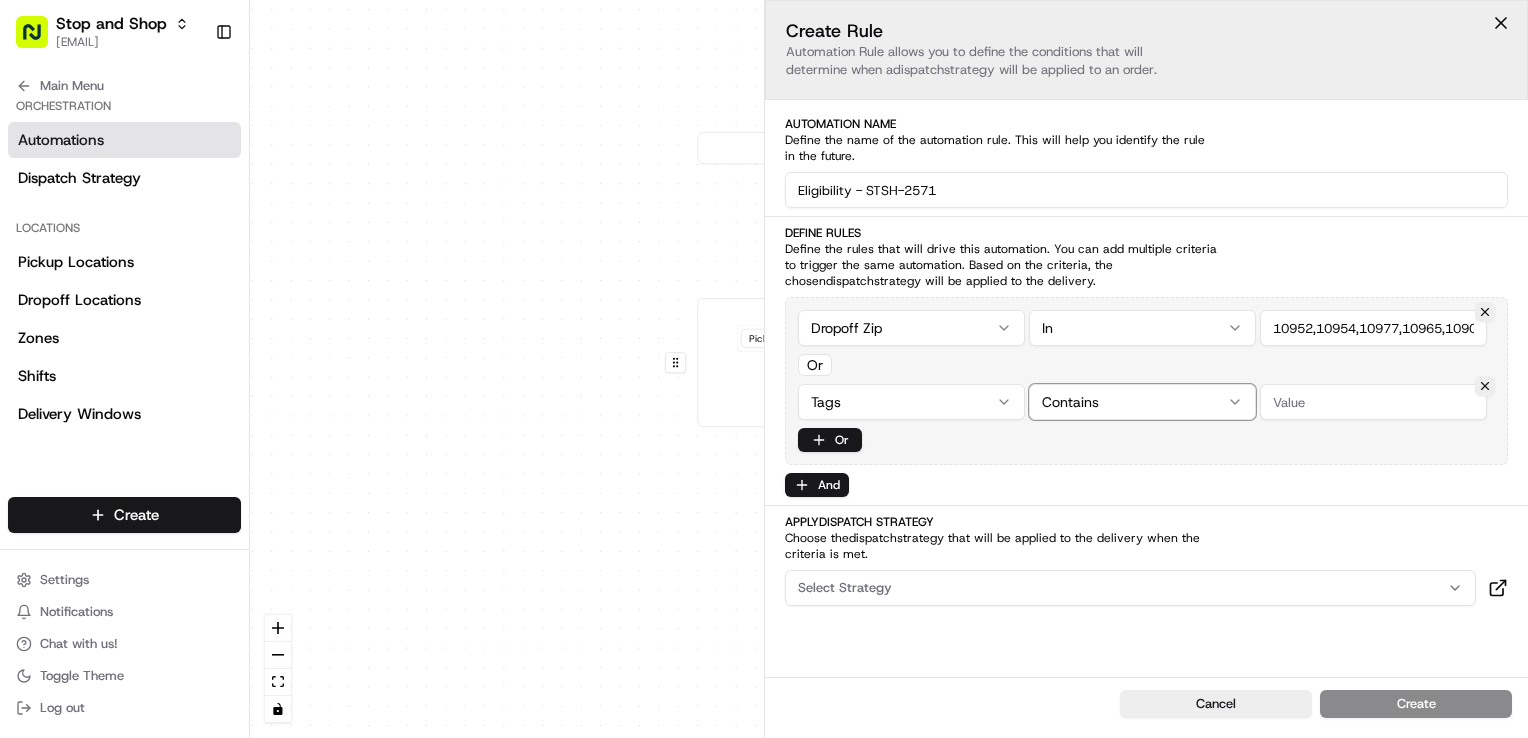 click on "Stop and Shop [EMAIL] Toggle Sidebar Orders Deliveries Providers Nash AI Analytics Favorites Main Menu Members & Organization Organization Users Roles Preferences Customization Tracking Orchestration Automations Dispatch Strategy Locations Pickup Locations Dropoff Locations Zones Shifts Delivery Windows Billing Billing Refund Requests Integrations Notification Triggers Webhooks API Keys Request Logs Create Settings Notifications Chat with us! Toggle Theme Log out Dispatch 0 0 Order / Delivery Received Checkout - [ID] Pickup Store Location == stl_hxw66KrVHDeqVfucXhiSF6 Last updated: 08/05/2025 11:15 AM Create new Rule Default Automation Settings Instacart Automations apply to all deliveries that meet the defined criteria and do not have a dispatch strategy attached. Press enter or space to select a node. You can then use the arrow keys to move the node around. Press delete to remove it and escape to cancel. Create Rule dispatch strategy will be applied to an order. In Or" at bounding box center [764, 369] 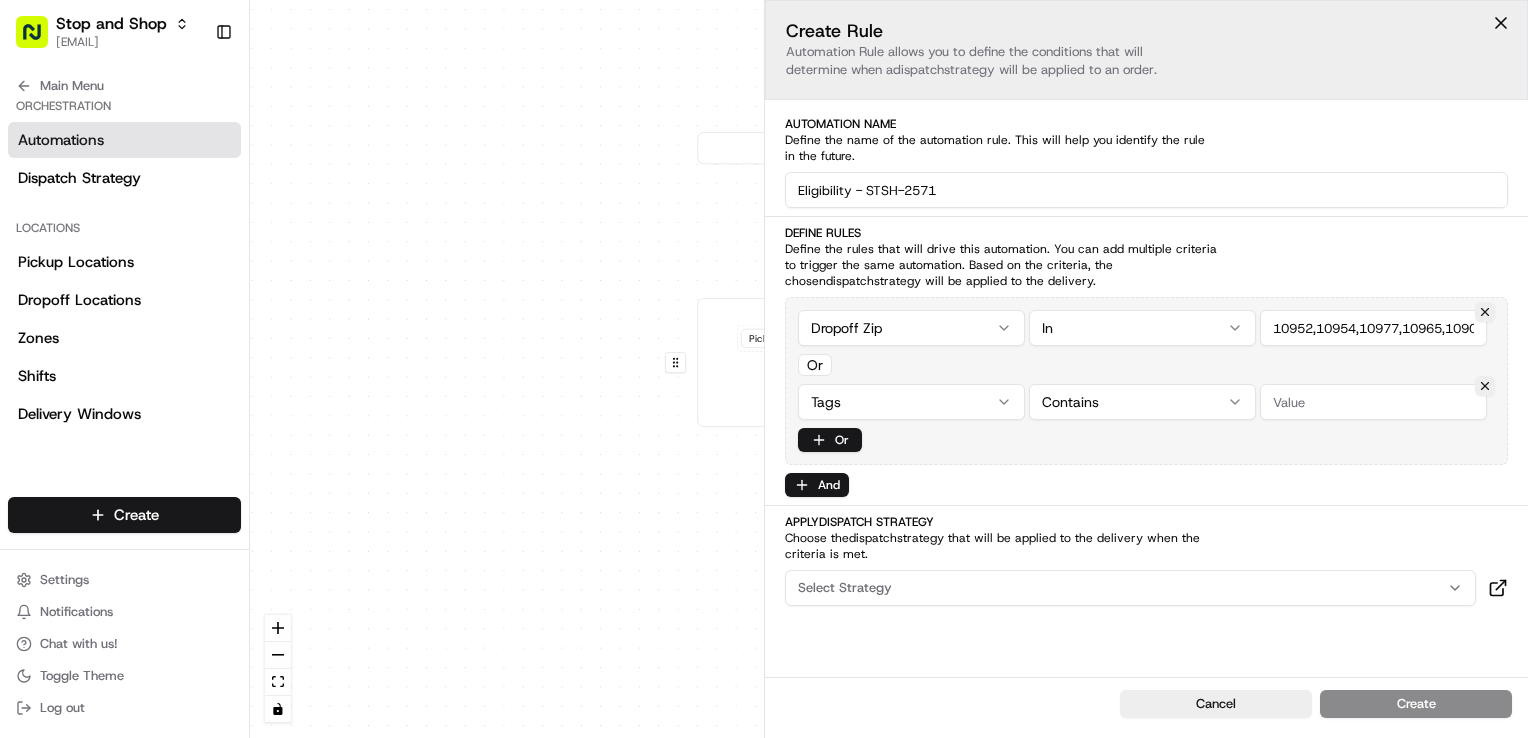 click at bounding box center (1373, 402) 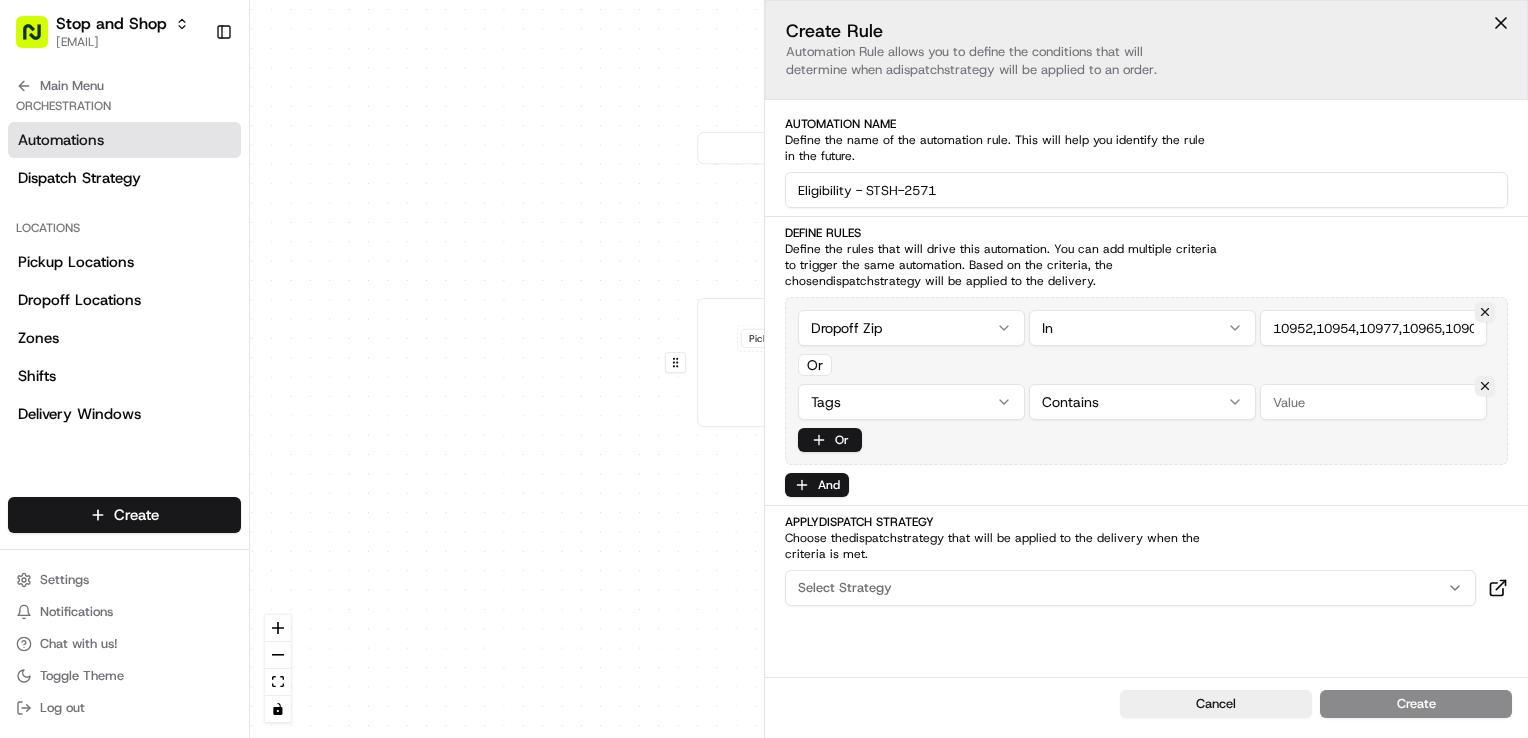 paste on "adusa_eligibility" 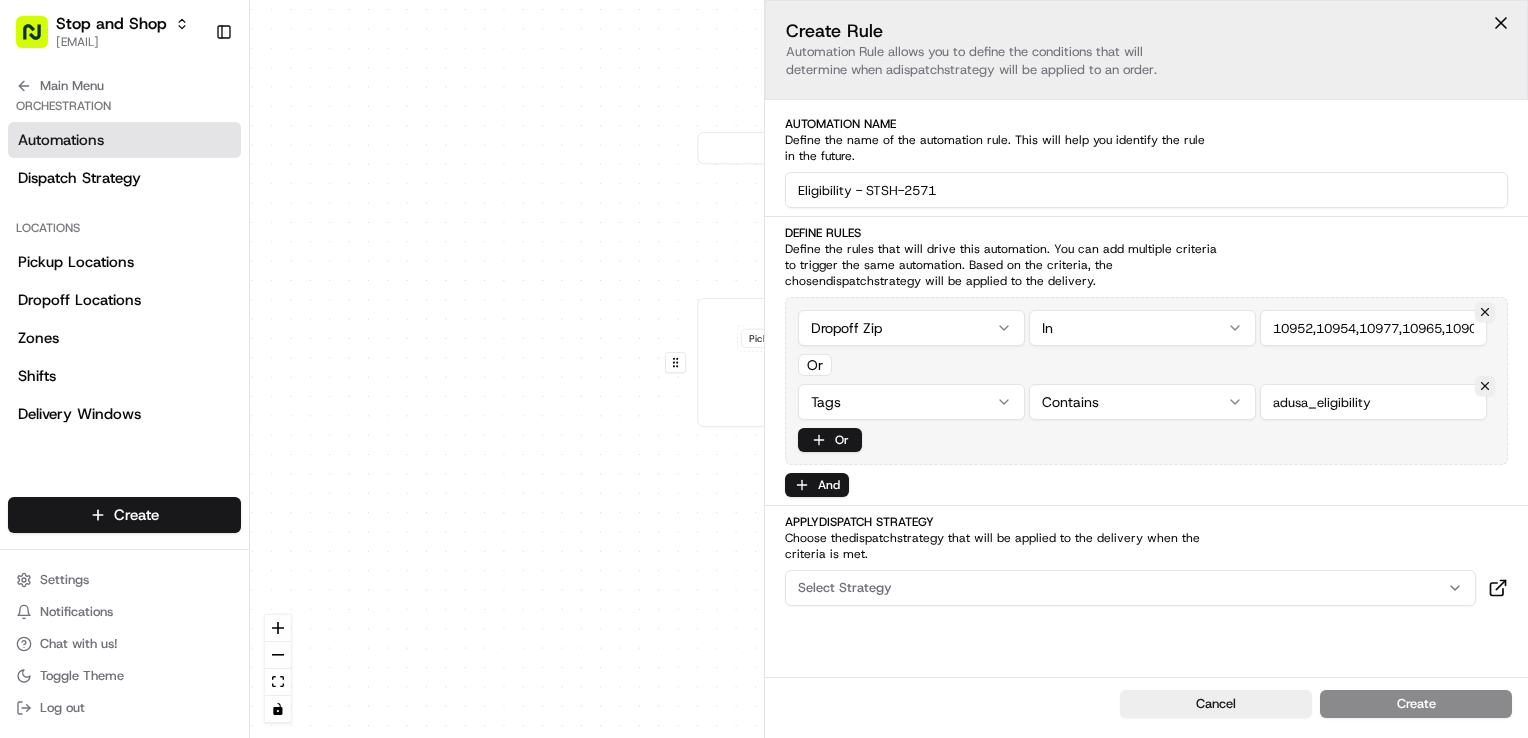 type on "adusa_eligibility" 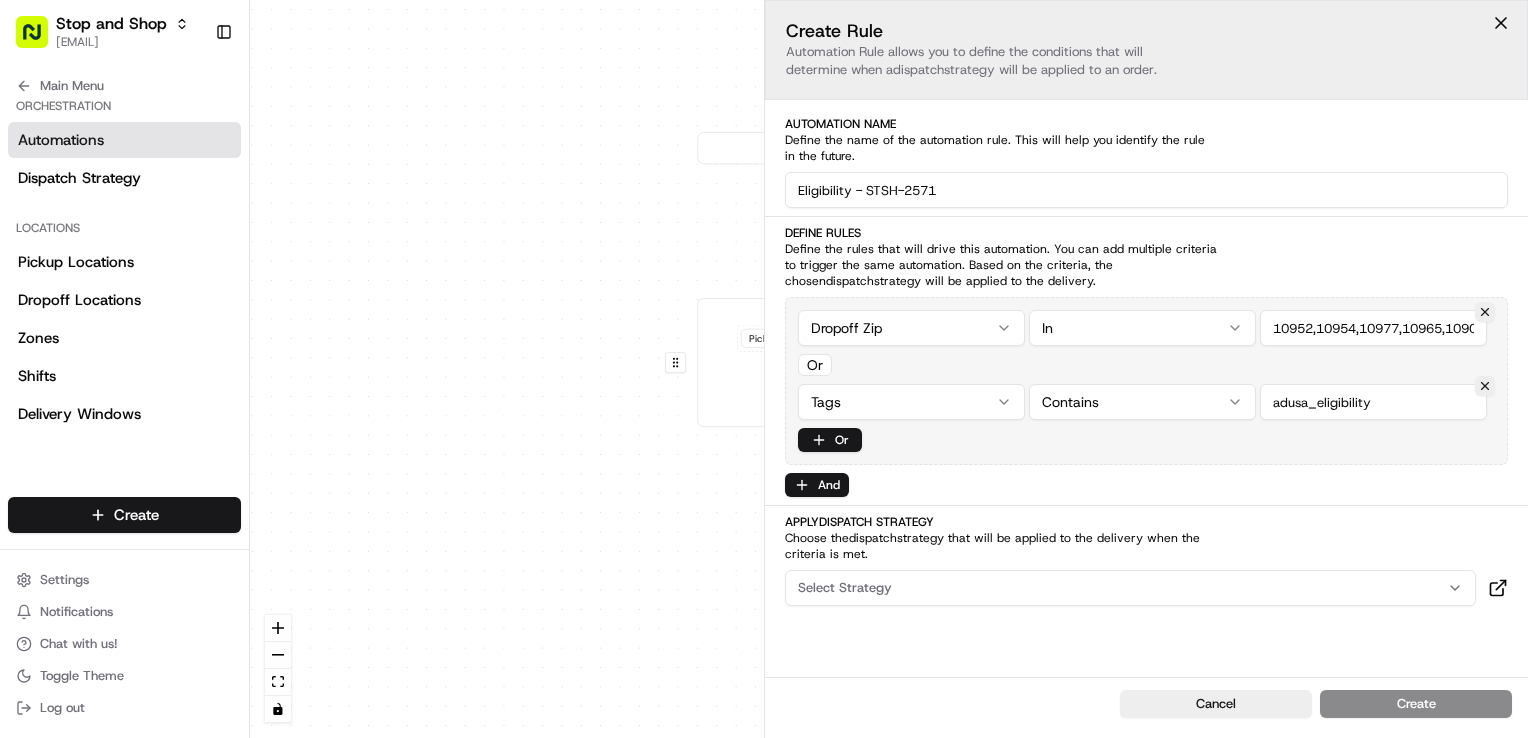 click 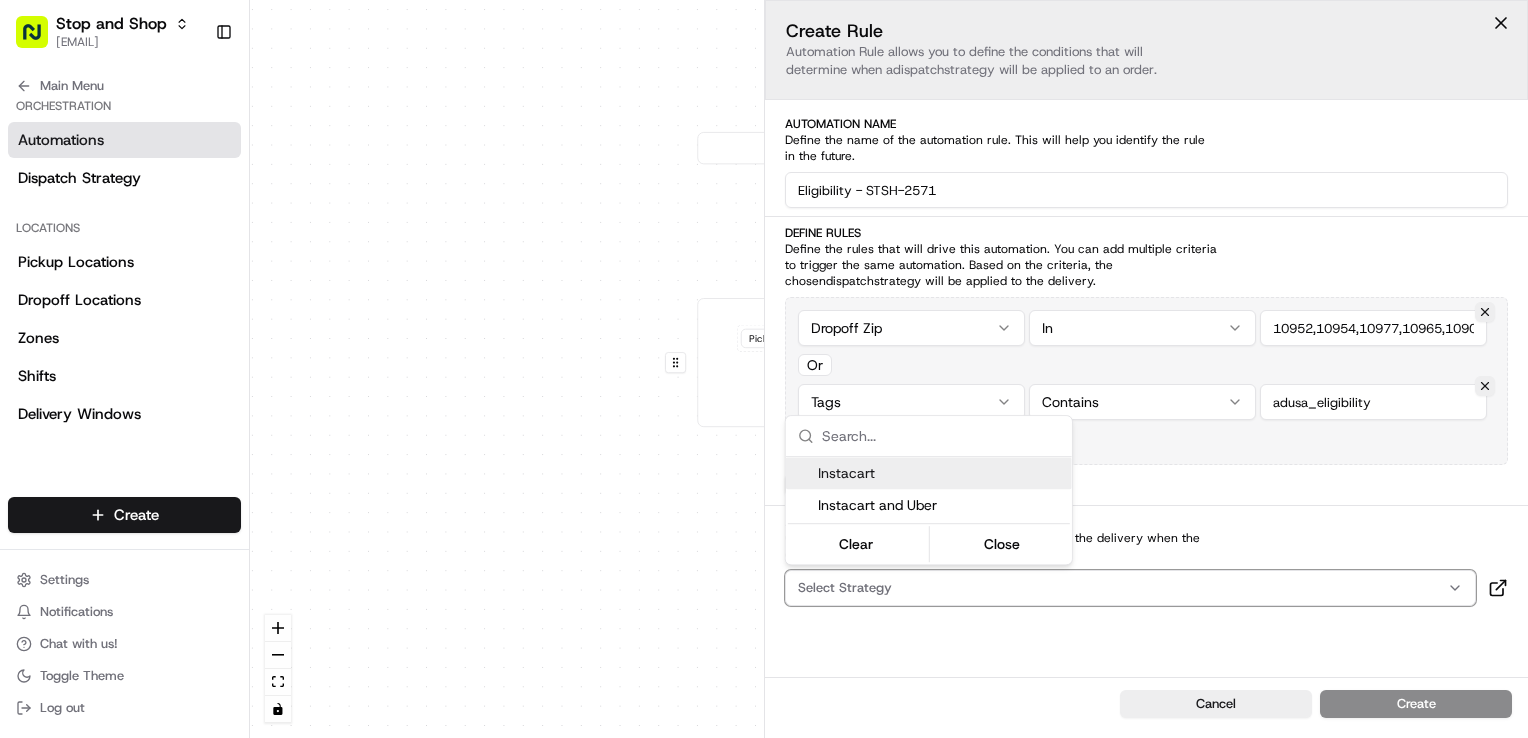 click on "Instacart" at bounding box center (941, 473) 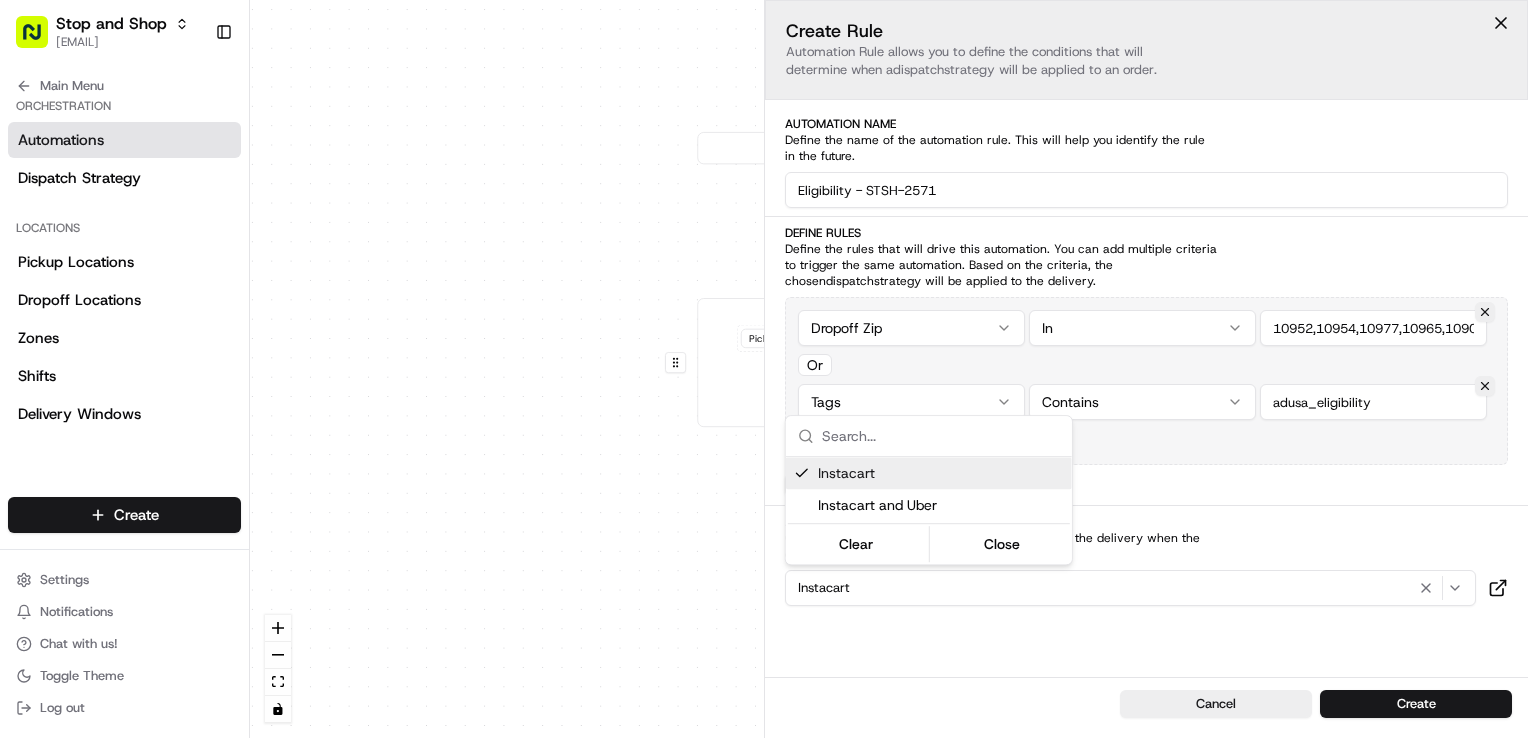 click on "Automations apply to all deliveries that meet the defined criteria and do not have a dispatch strategy attached." at bounding box center [1353, 682] 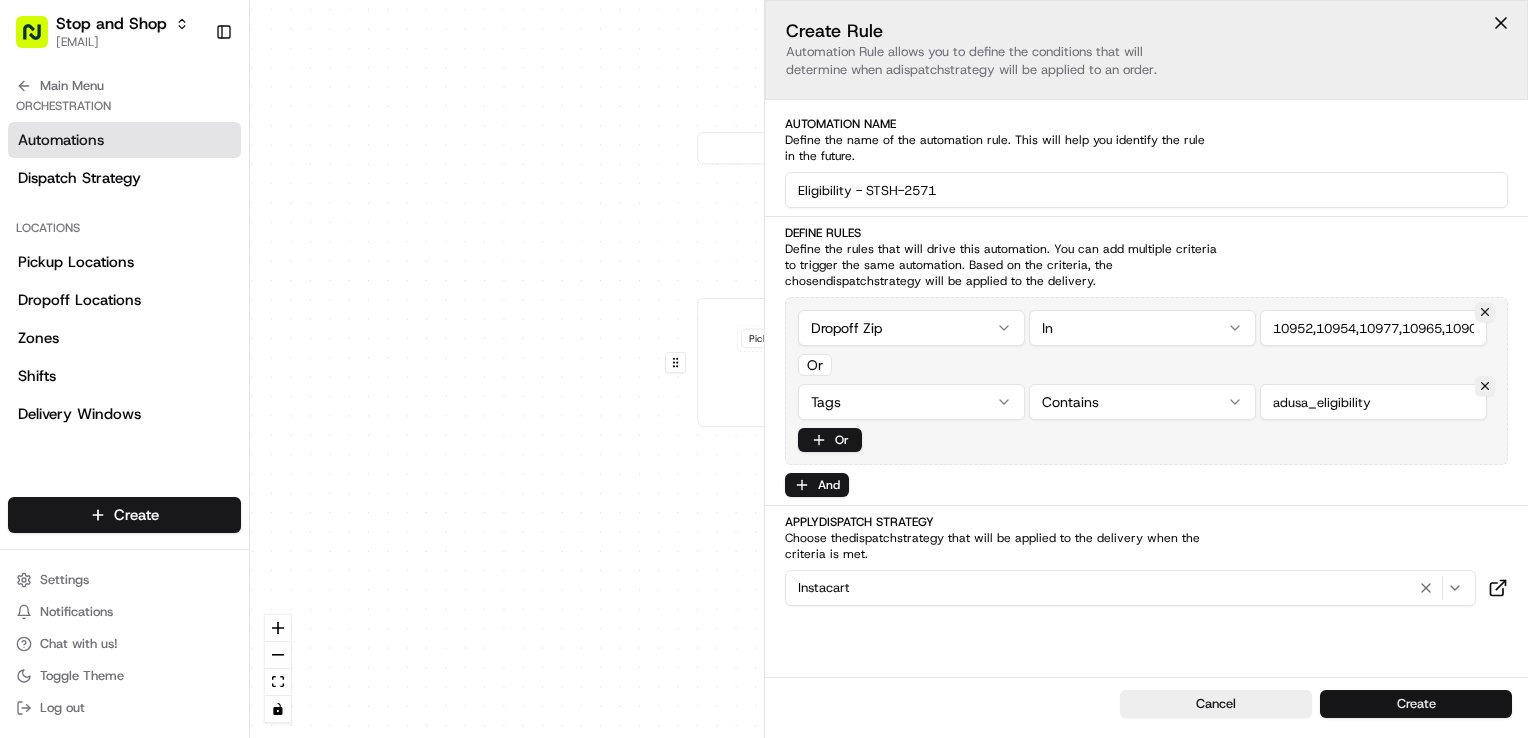 click on "Create" at bounding box center (1416, 704) 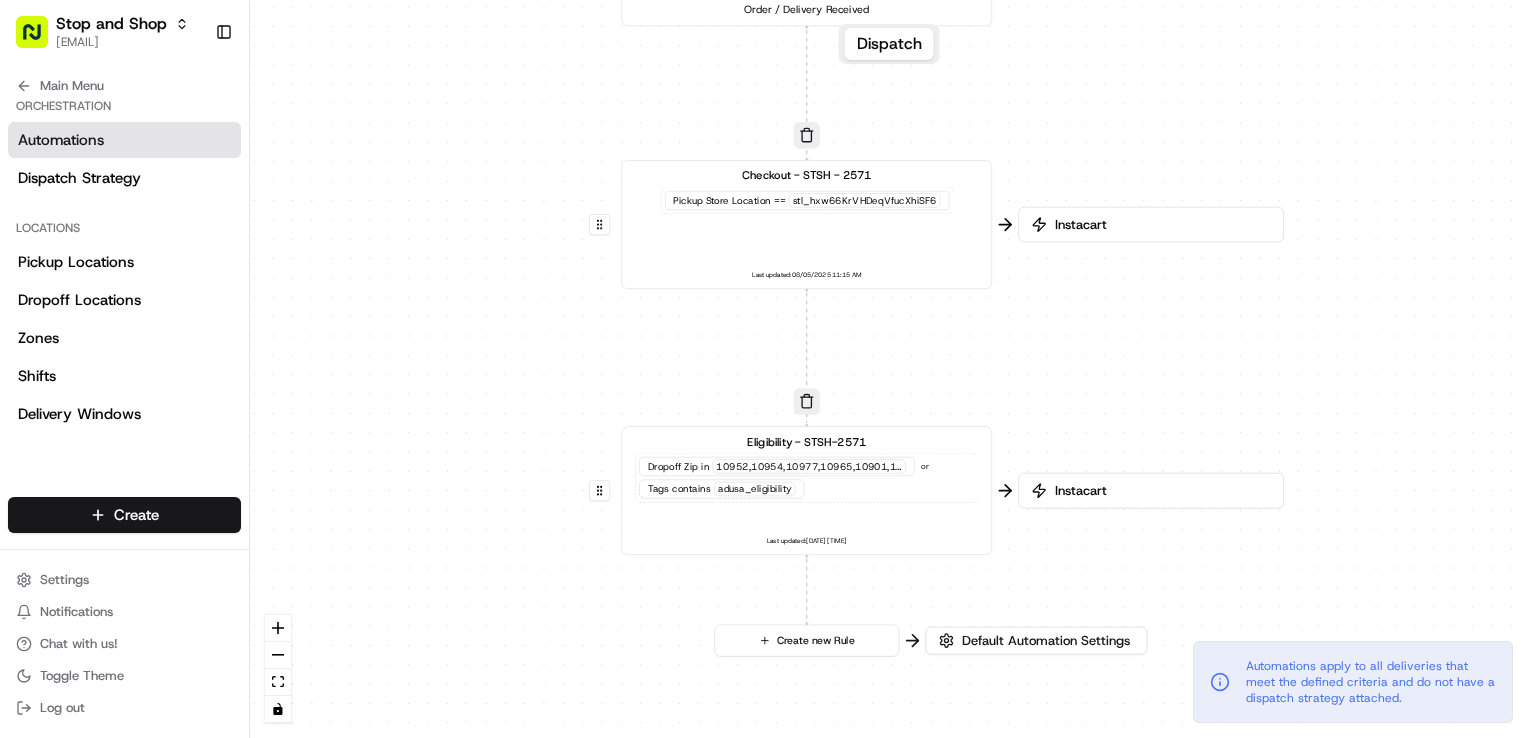 drag, startPoint x: 1144, startPoint y: 506, endPoint x: 1068, endPoint y: 368, distance: 157.54364 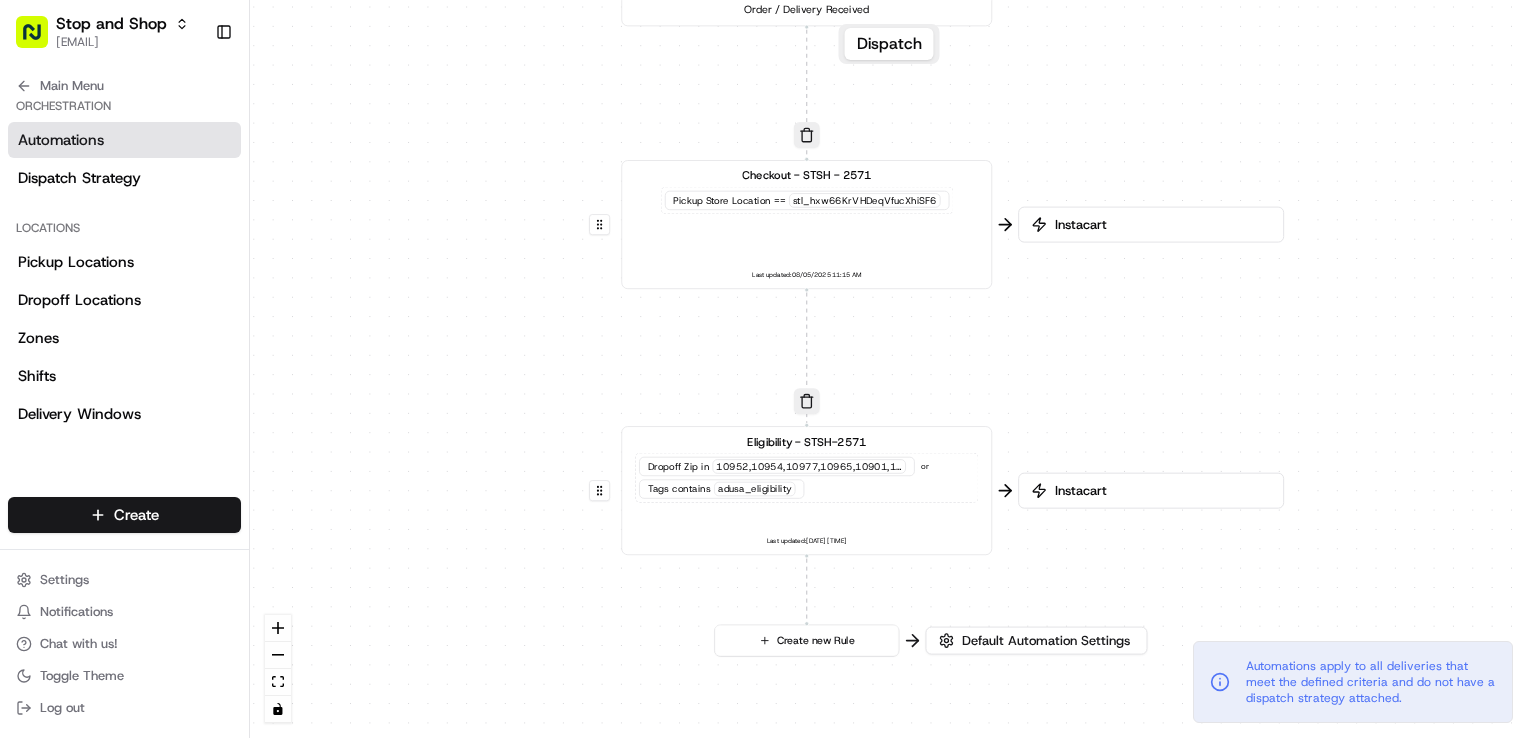 click on "0 0 0 Order / Delivery Received Eligibility - STSH-2571 Dropoff Zip in 10952,10954,10977,10965,10901,10931,10974 or Tags contains adusa_eligibility Last updated: 08/05/2025 11:18 AM Checkout - STSH - 2571 Pickup Store Location == stl_hxw66KrVHDeqVfucXhiSF6 Last updated: 08/05/2025 11:15 AM Create new Rule" at bounding box center [889, 369] 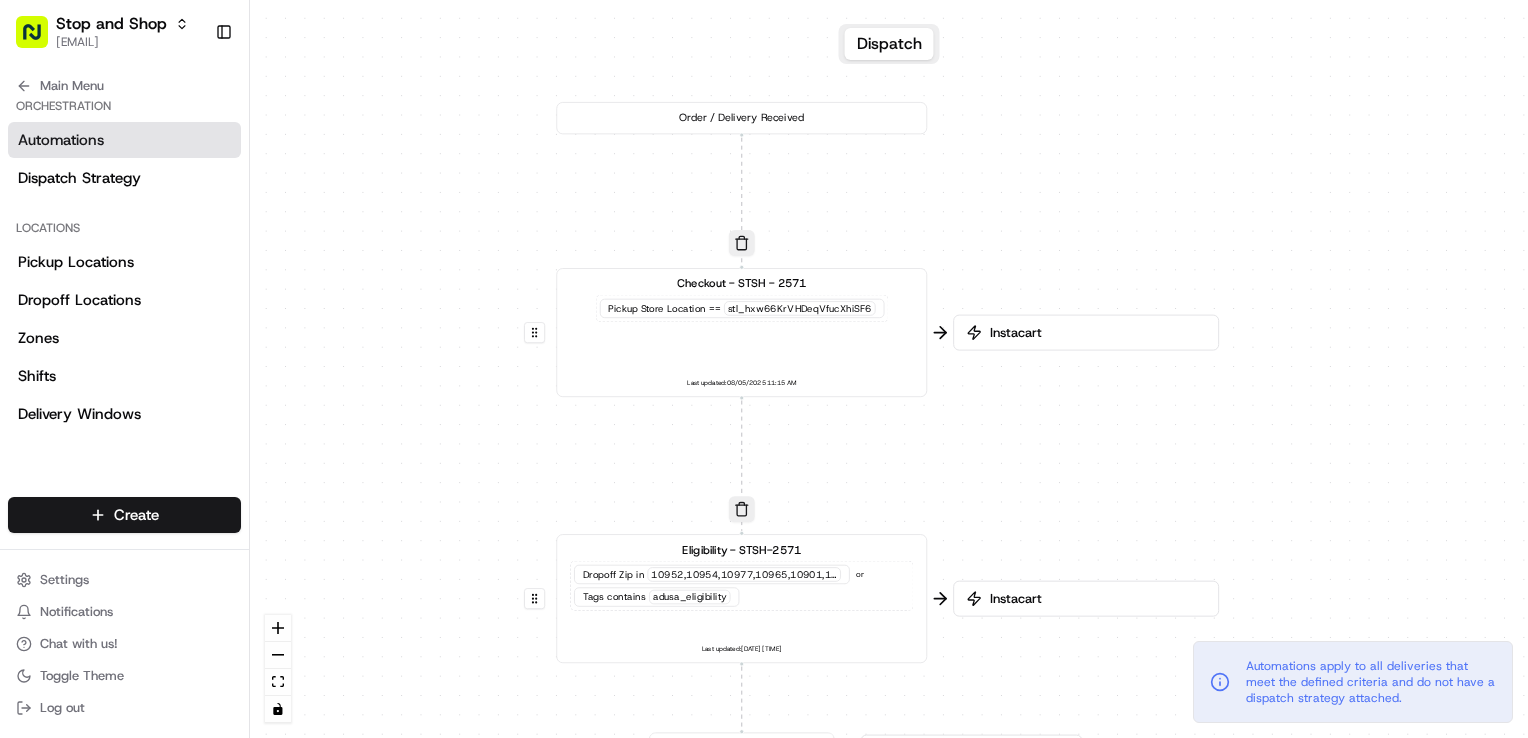drag, startPoint x: 1122, startPoint y: 351, endPoint x: 1057, endPoint y: 459, distance: 126.051575 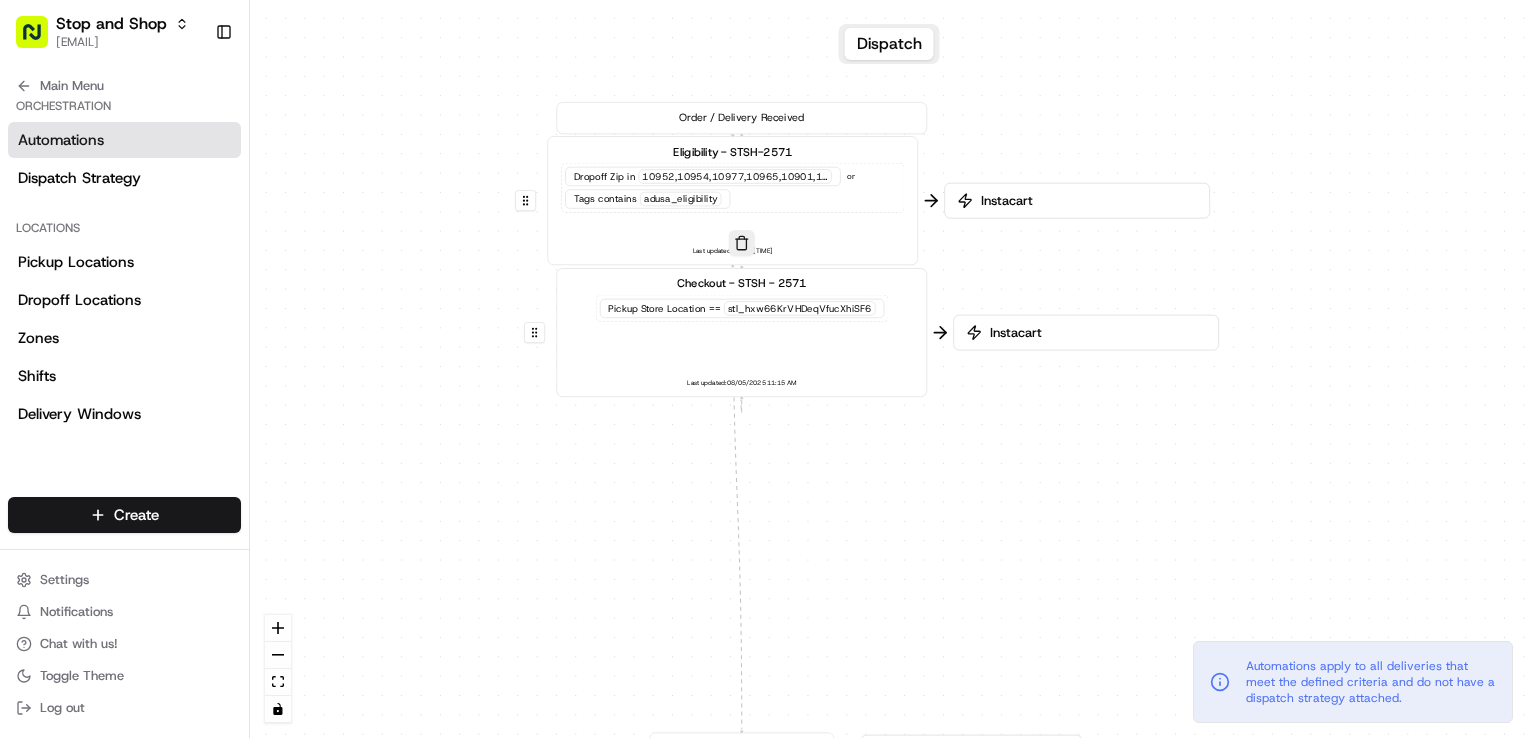 drag, startPoint x: 537, startPoint y: 607, endPoint x: 528, endPoint y: 209, distance: 398.10175 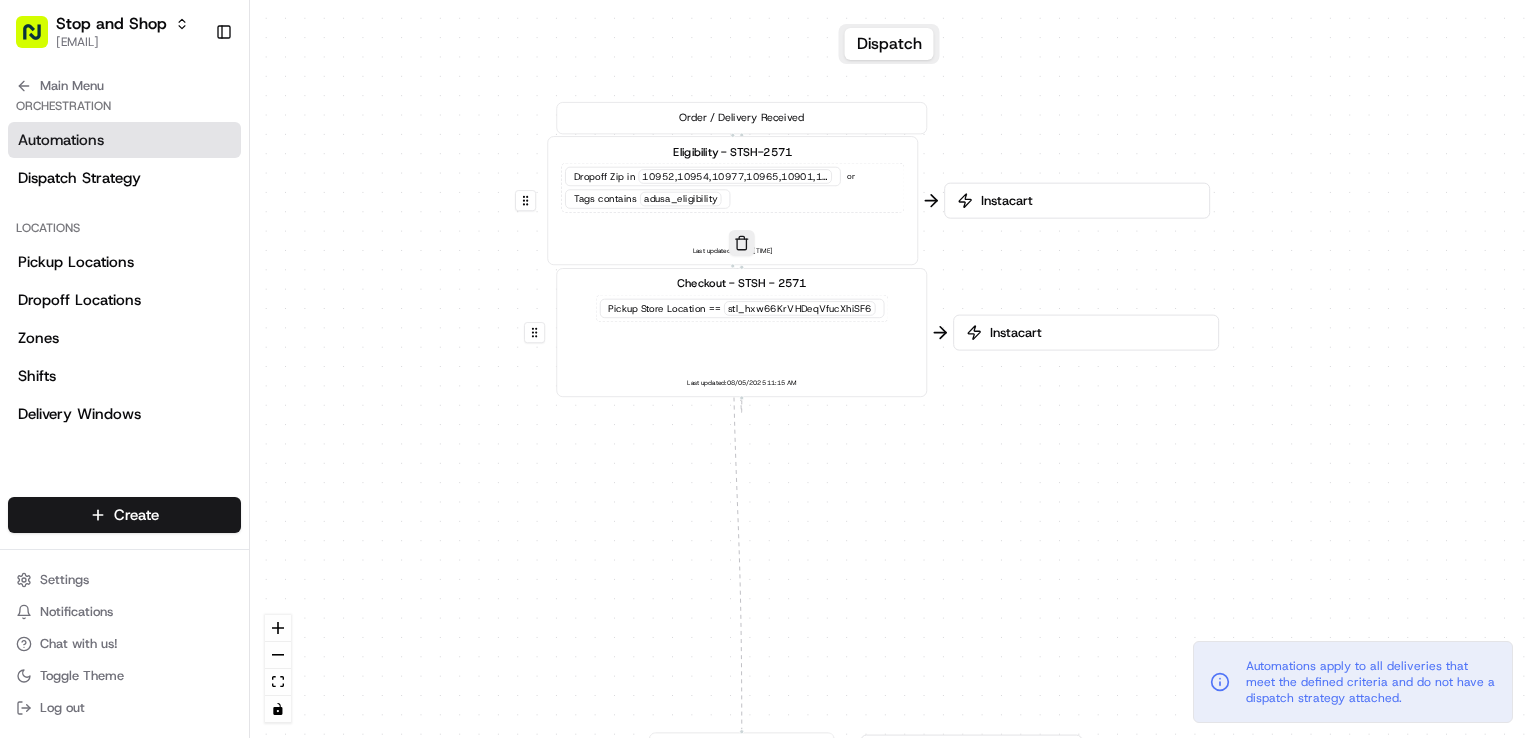 click at bounding box center (525, 200) 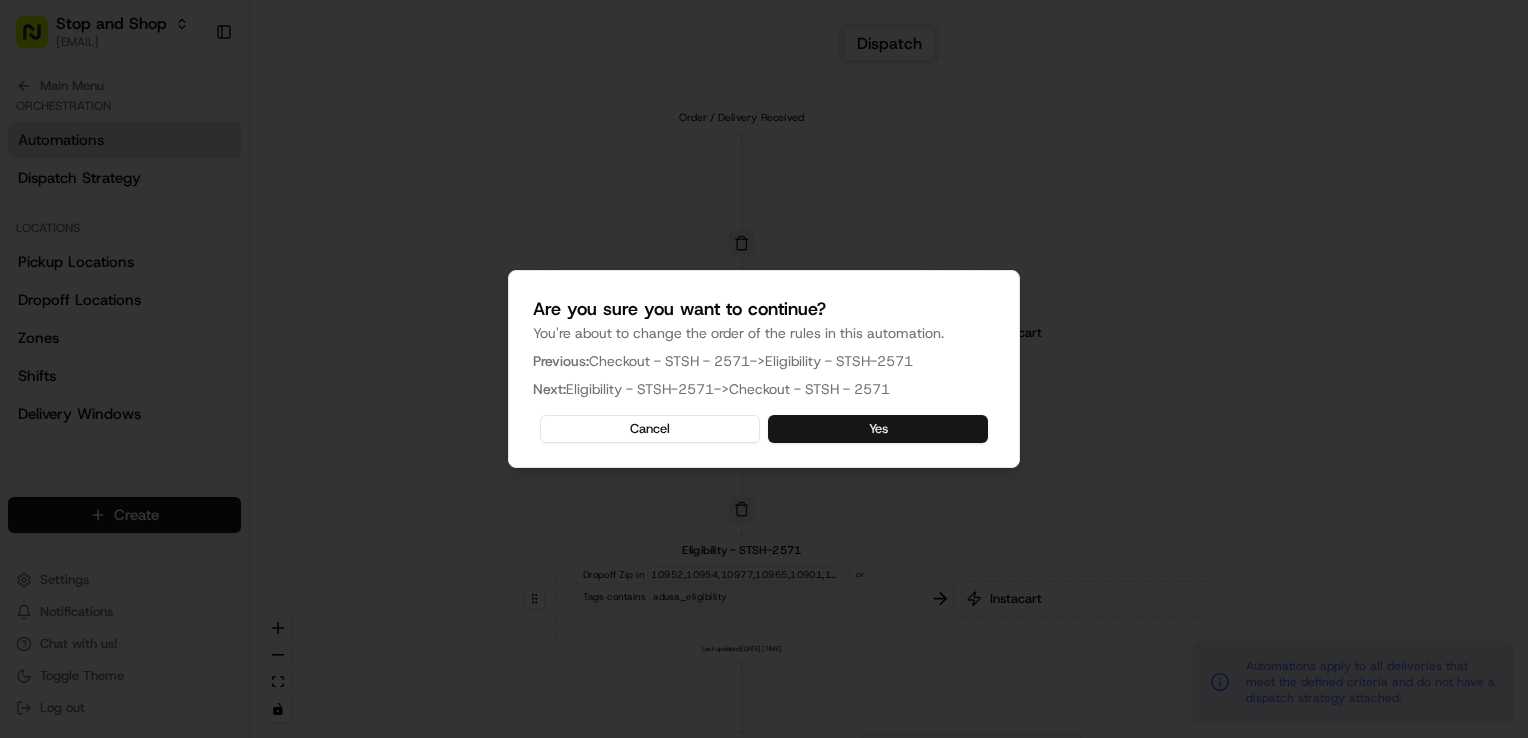 click on "Yes" at bounding box center (878, 429) 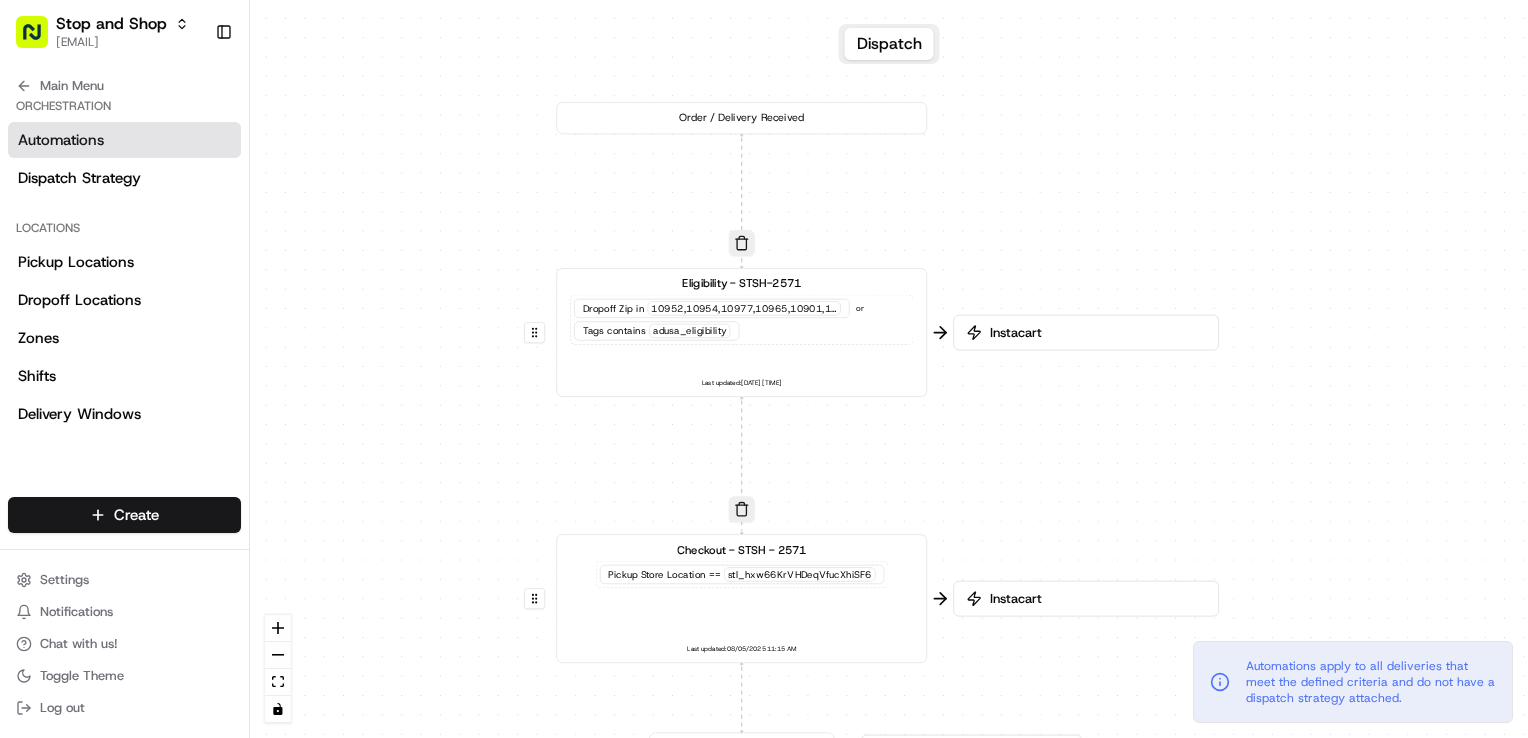 click on "Instacart" at bounding box center [1096, 333] 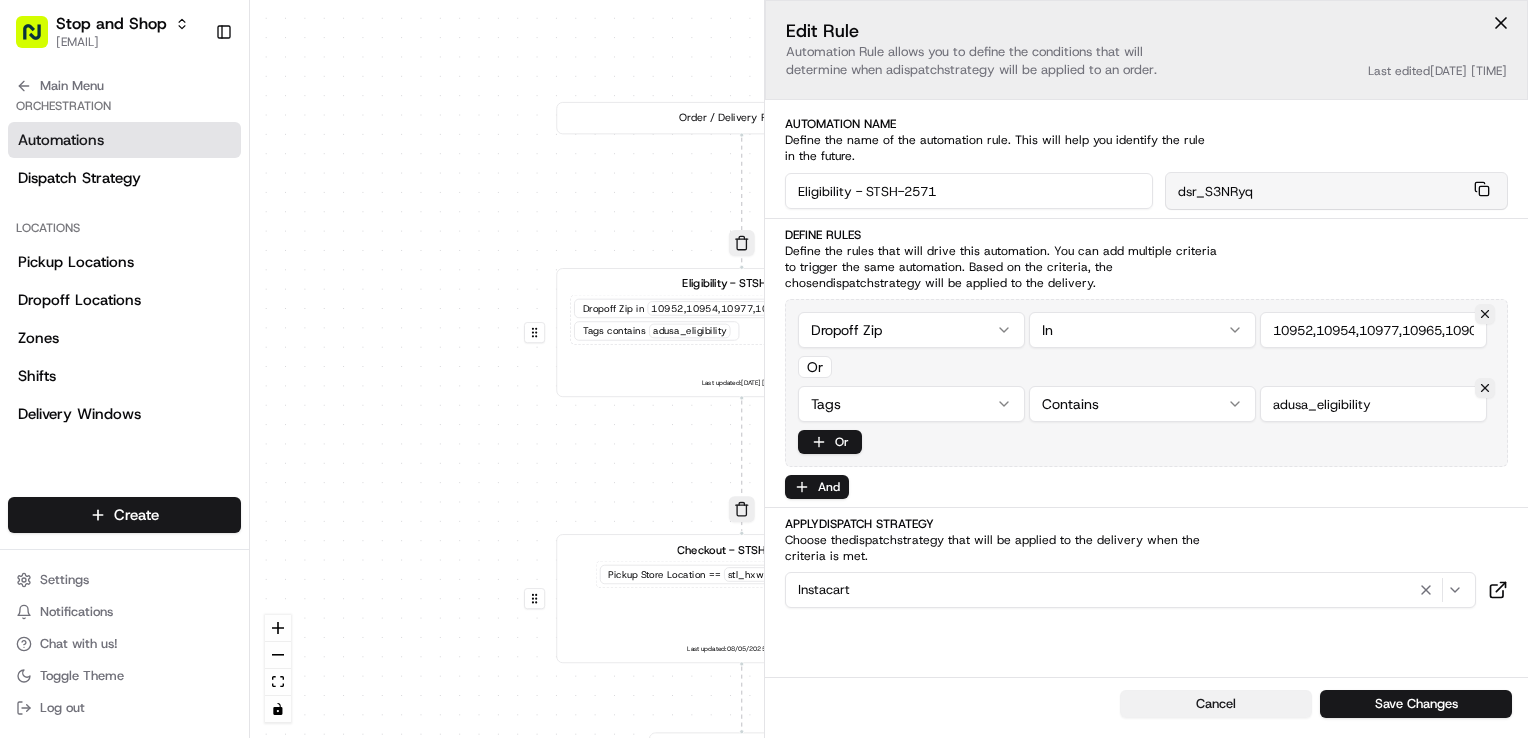 click on "Cancel" at bounding box center (1216, 704) 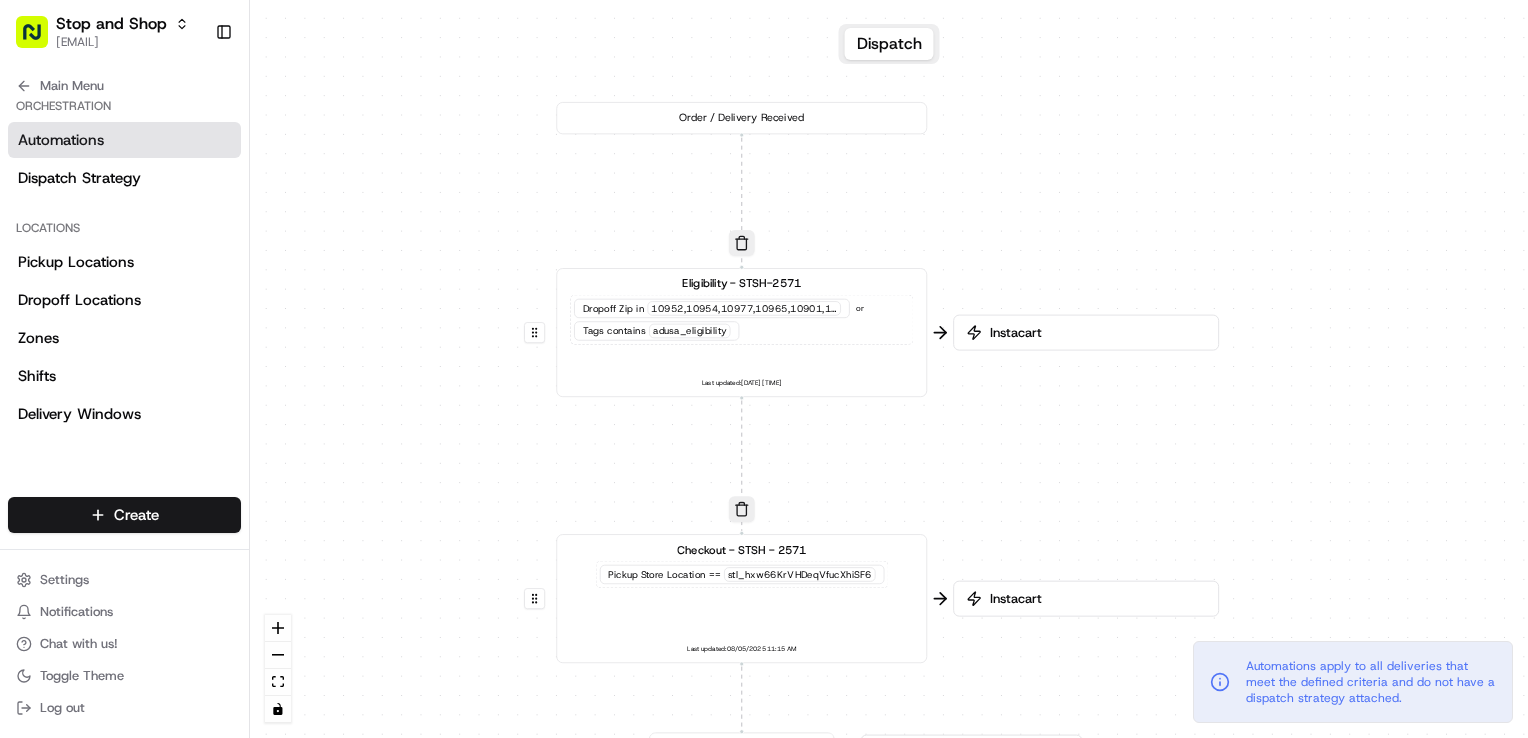 click on "Instacart" at bounding box center (1096, 599) 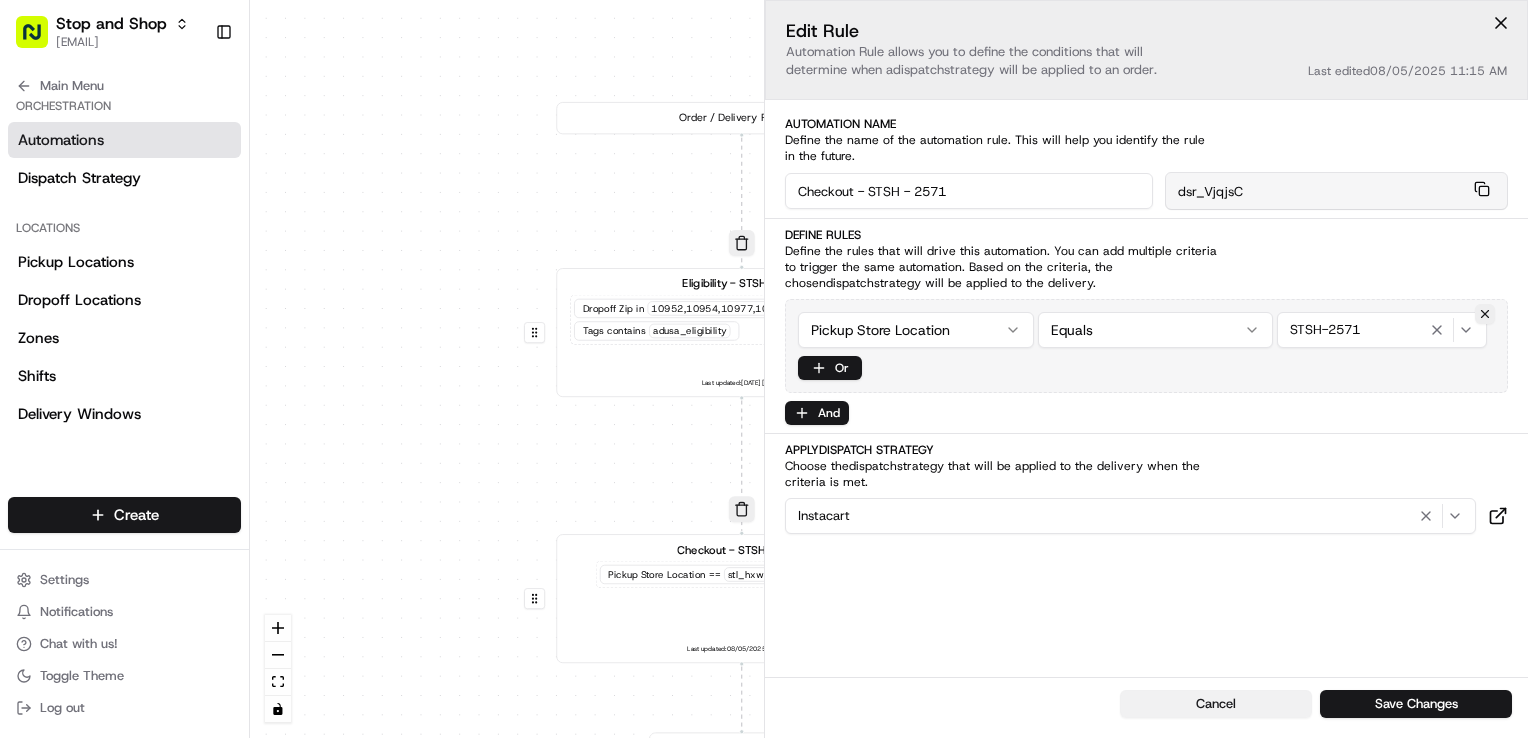 click on "Cancel" at bounding box center (1216, 704) 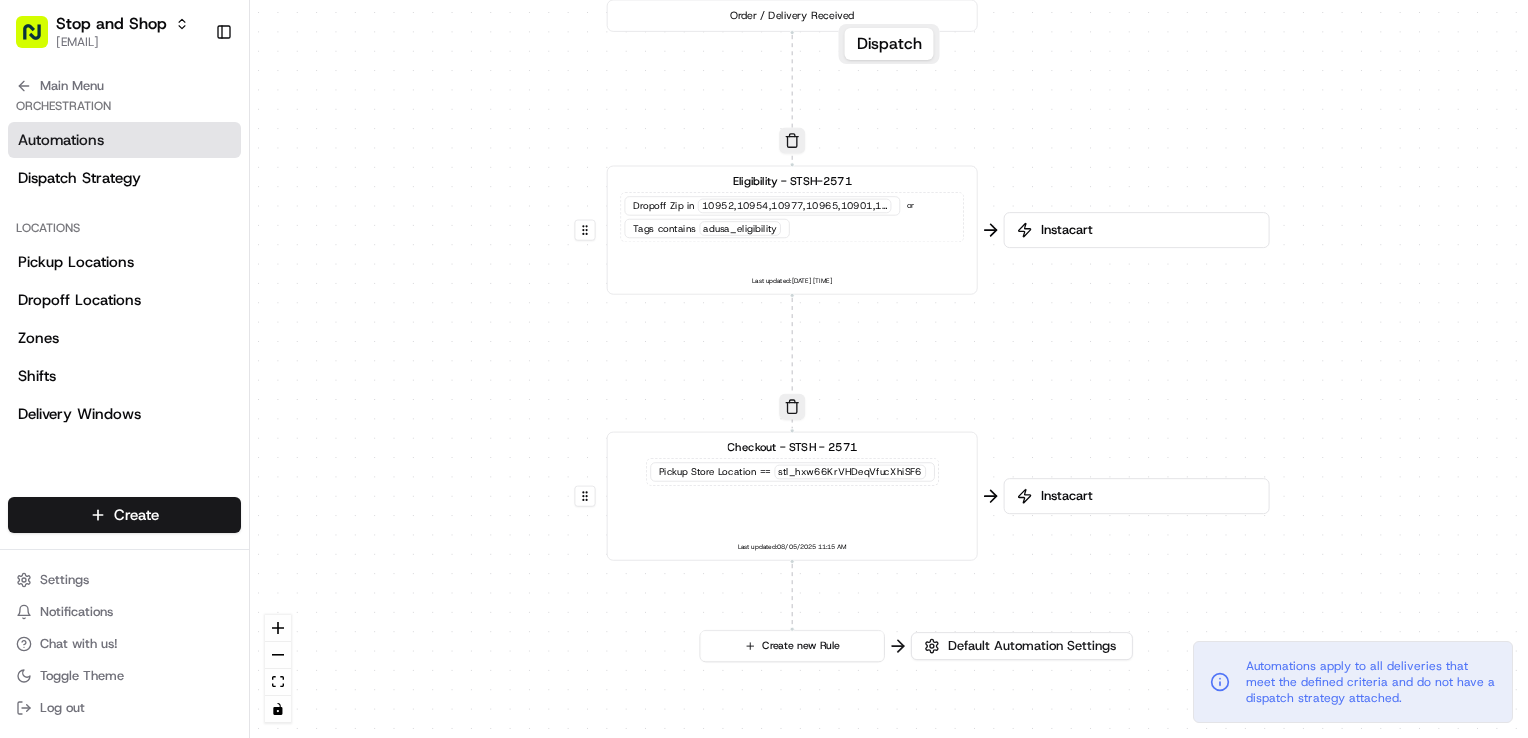 drag, startPoint x: 1109, startPoint y: 472, endPoint x: 1152, endPoint y: 387, distance: 95.257545 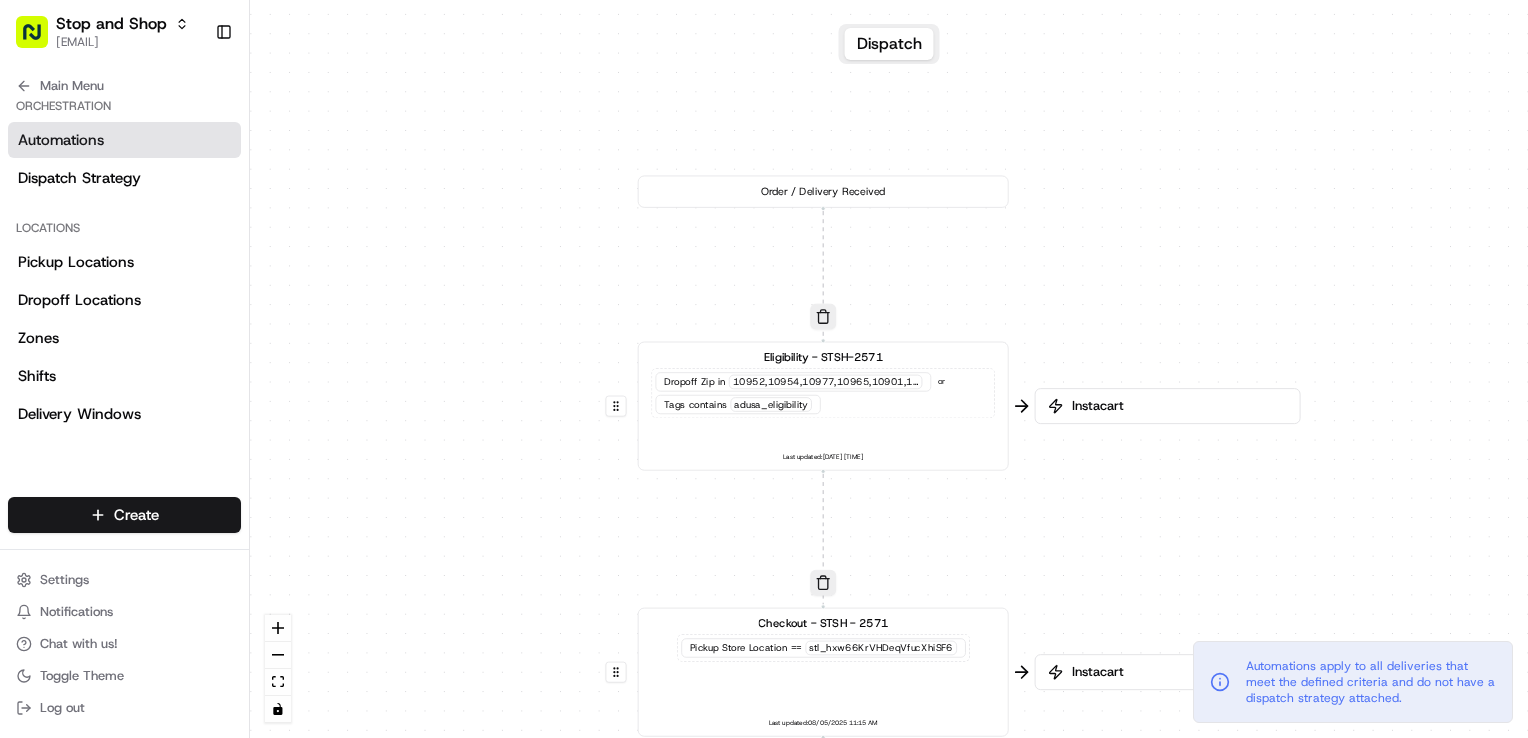 drag, startPoint x: 1067, startPoint y: 67, endPoint x: 1094, endPoint y: 229, distance: 164.23459 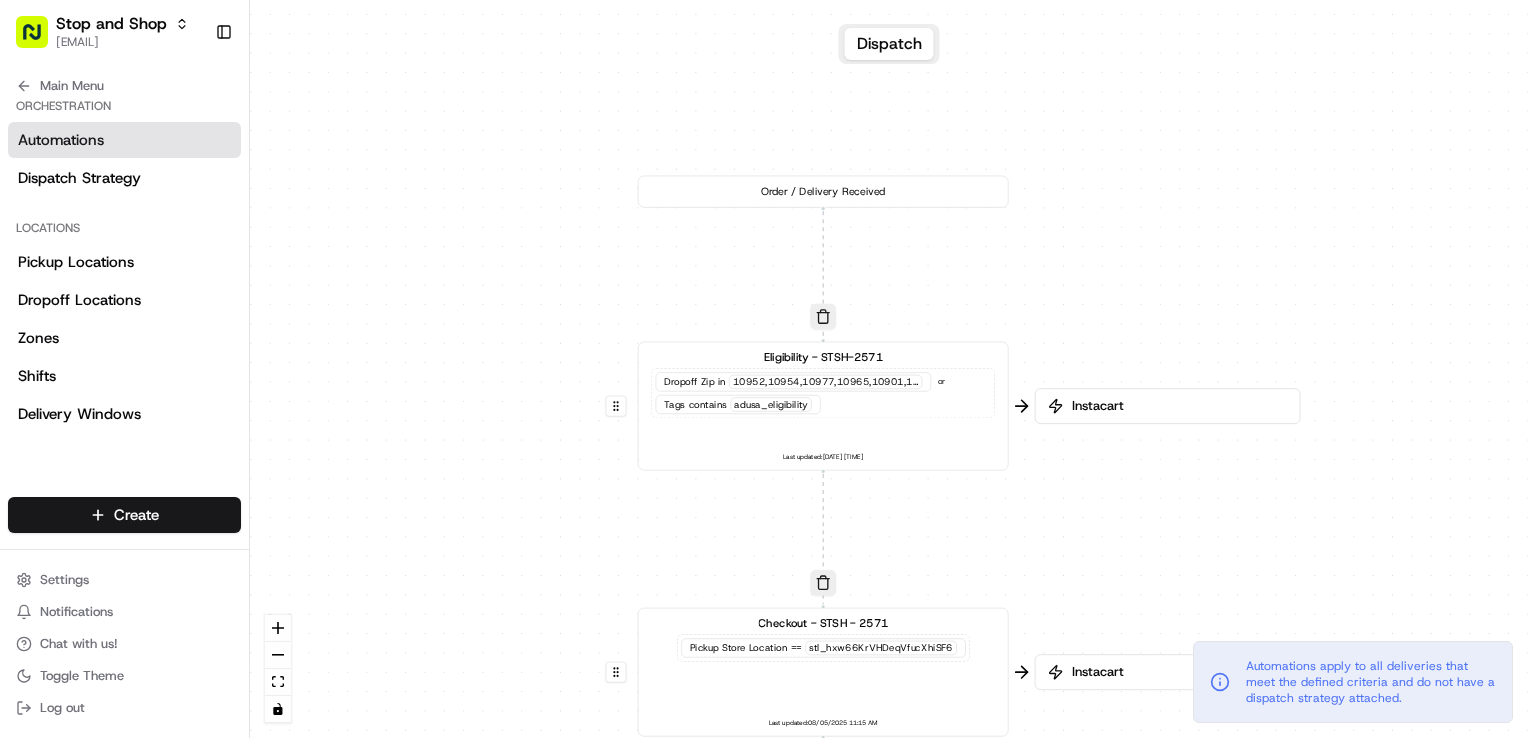 click on "0 0 0 Order / Delivery Received Eligibility - STSH-2571 Dropoff Zip in 10952,10954,10977,10965,10901,10931,10974 or Tags contains adusa_eligibility Last updated: 08/05/2025 11:18 AM Checkout - STSH - 2571 Pickup Store Location == stl_hxw66KrVHDeqVfucXhiSF6 Last updated: 08/05/2025 11:15 AM Create new Rule" at bounding box center (889, 369) 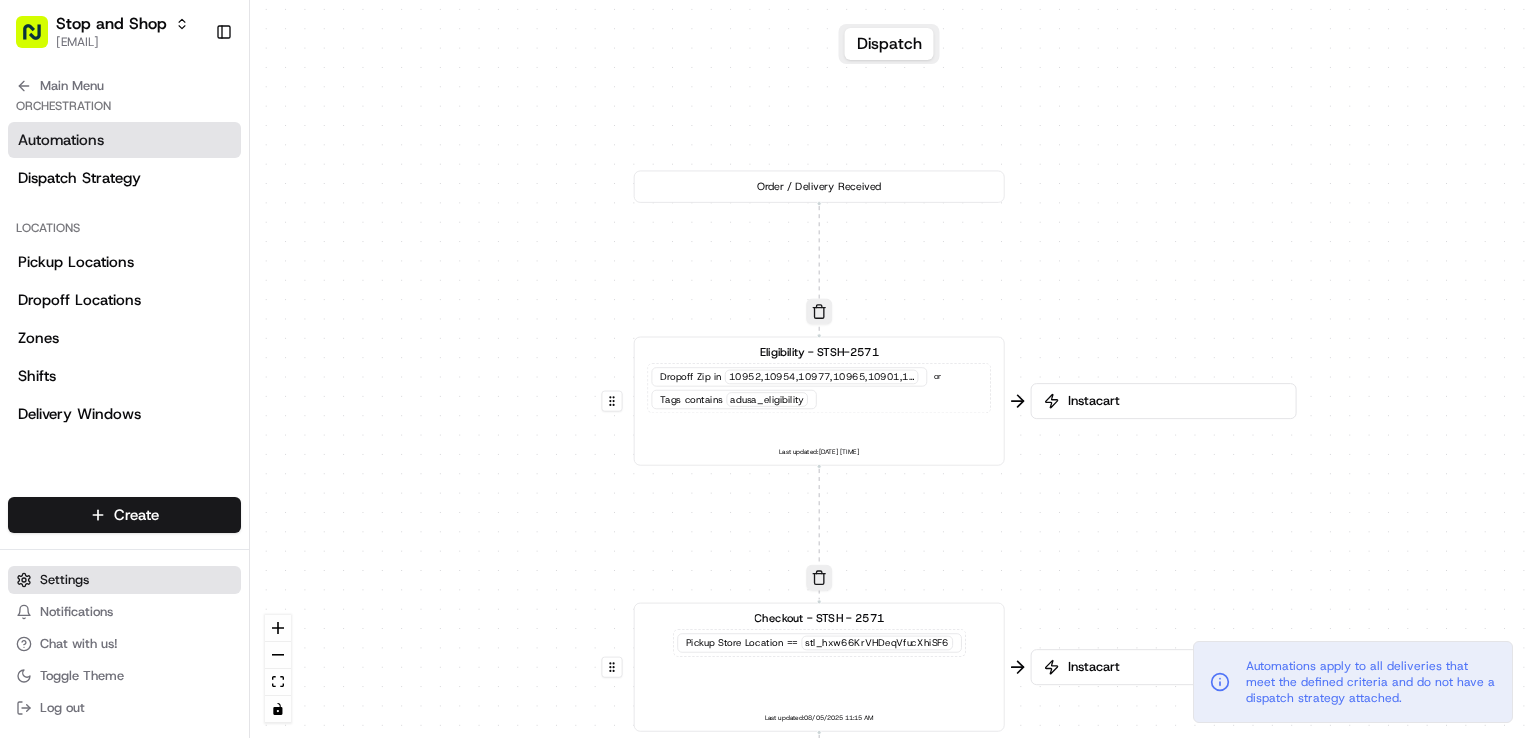 click on "Settings" at bounding box center [124, 580] 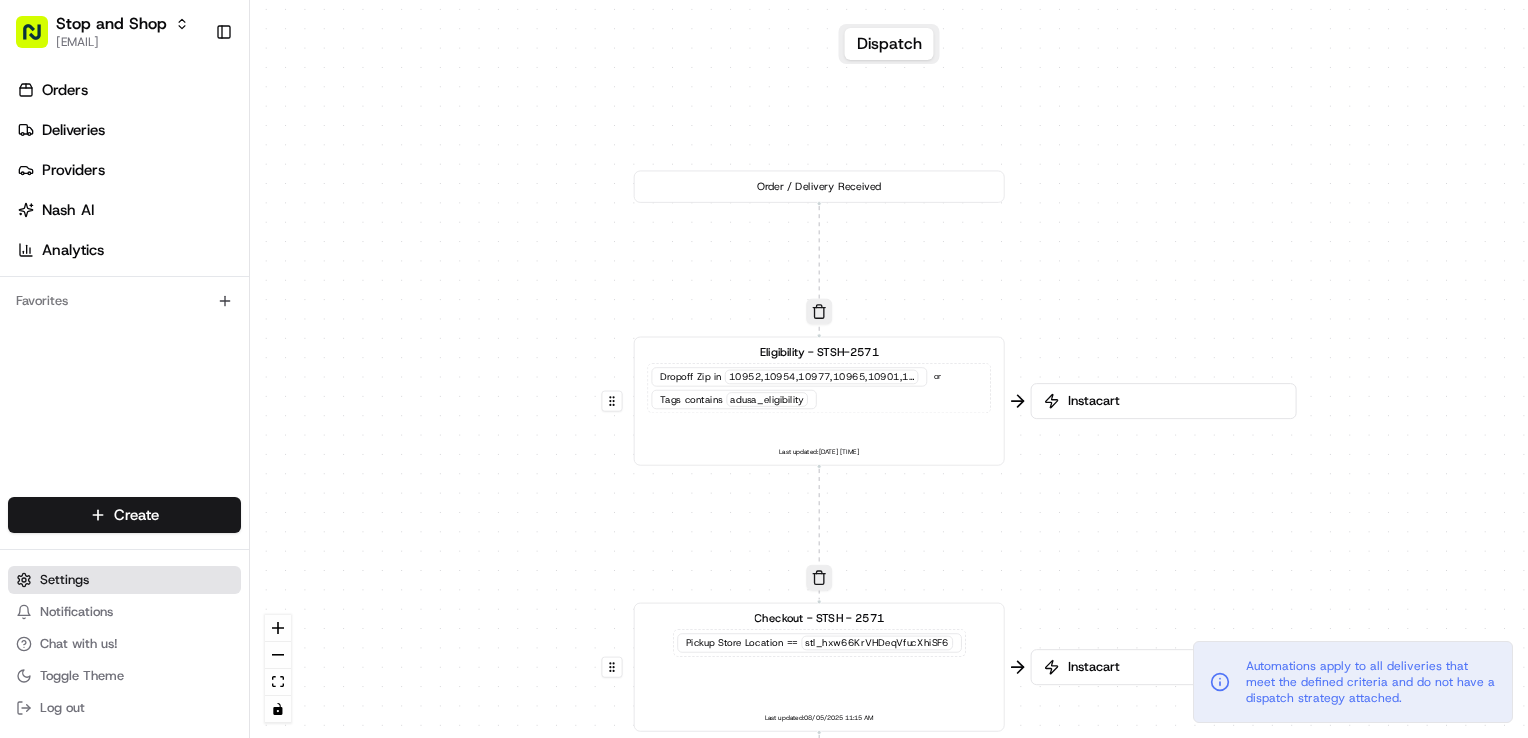 click on "Settings" at bounding box center (124, 580) 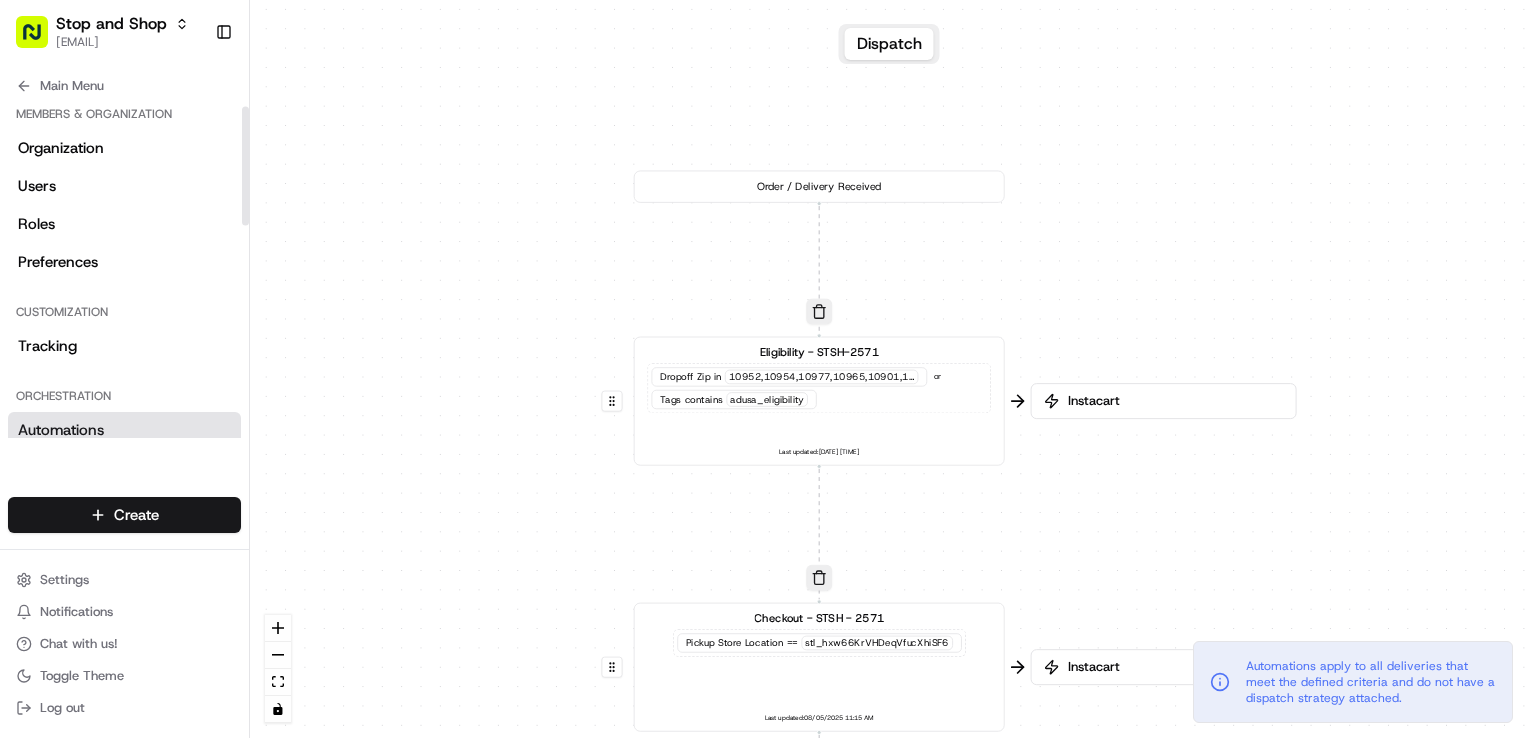scroll, scrollTop: 0, scrollLeft: 0, axis: both 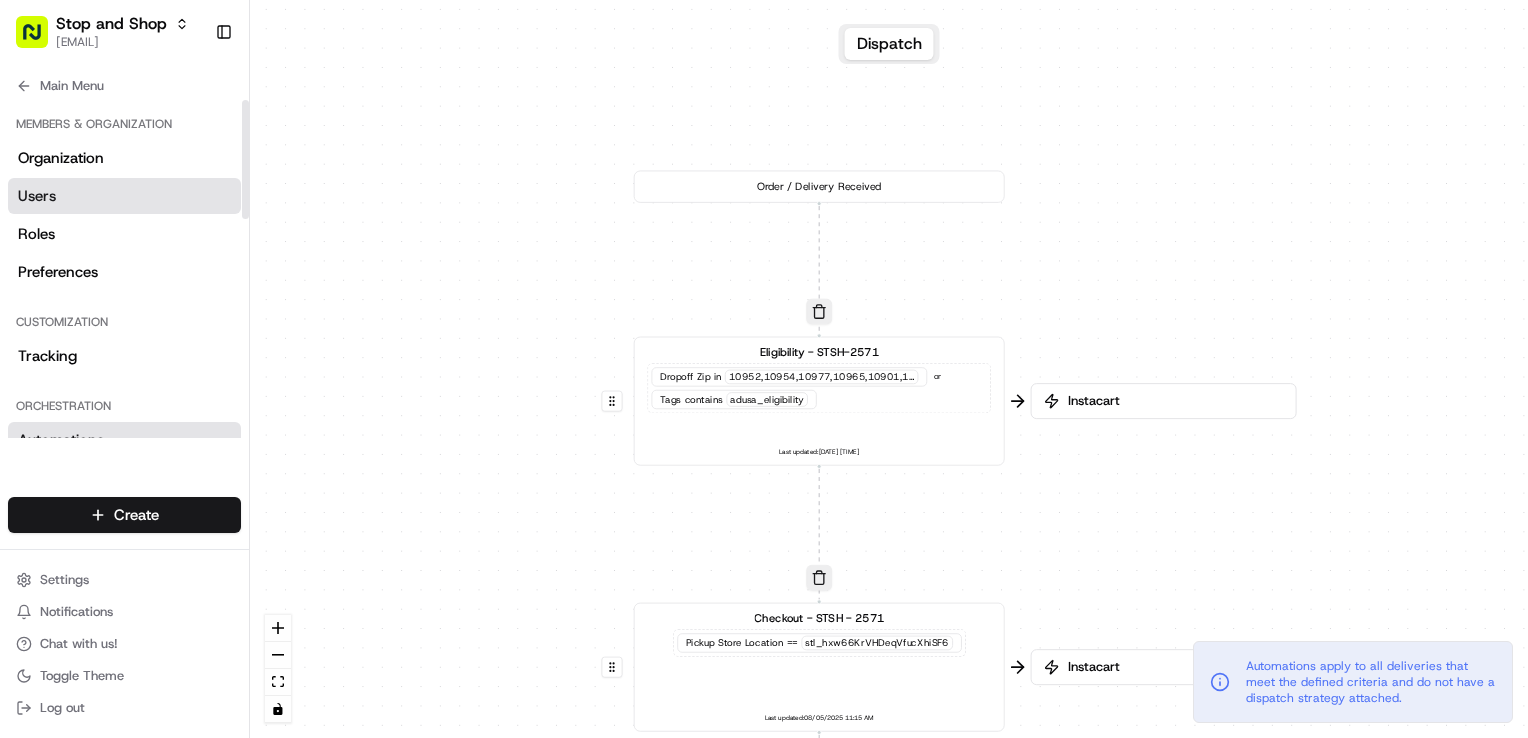click on "Users" at bounding box center [124, 196] 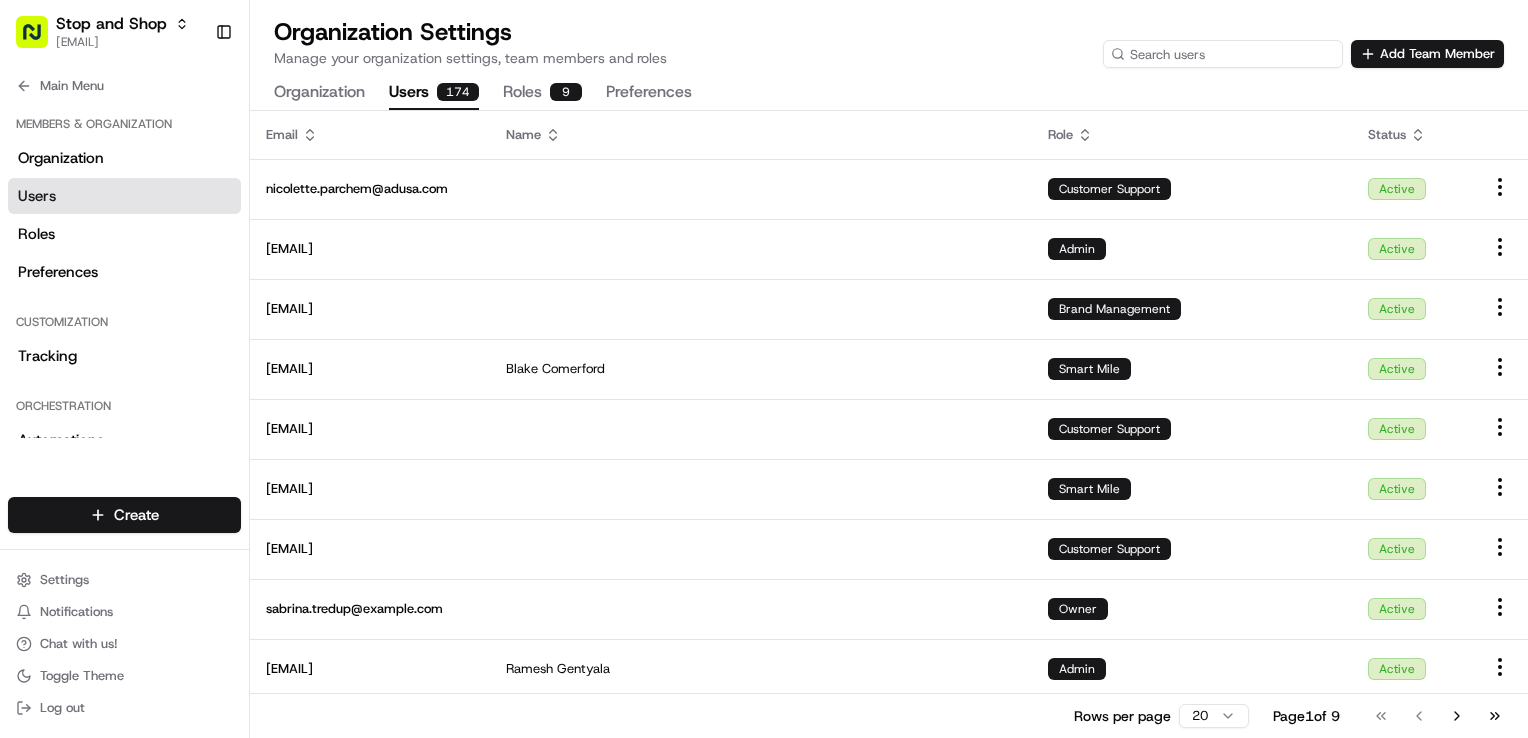 click at bounding box center (1223, 54) 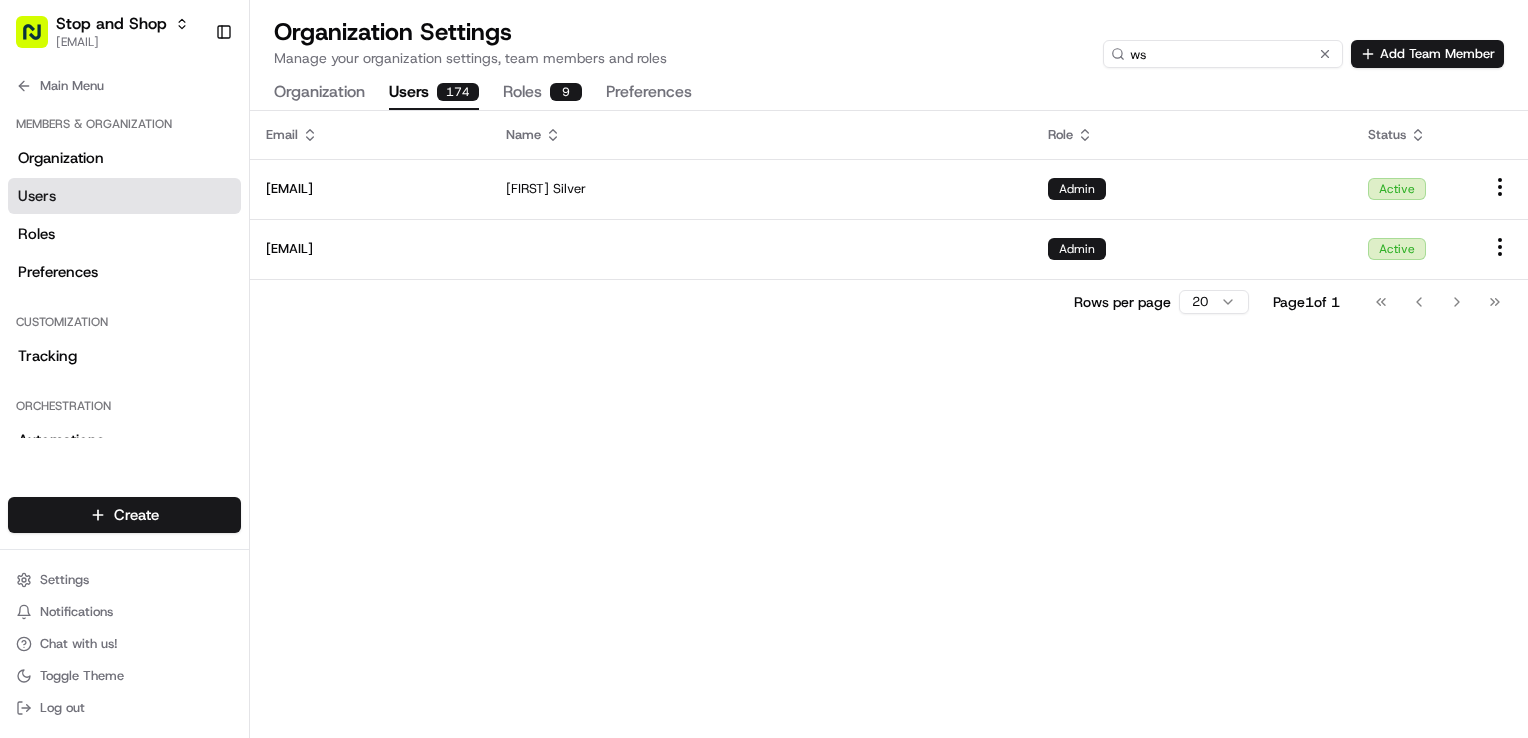 type on "w" 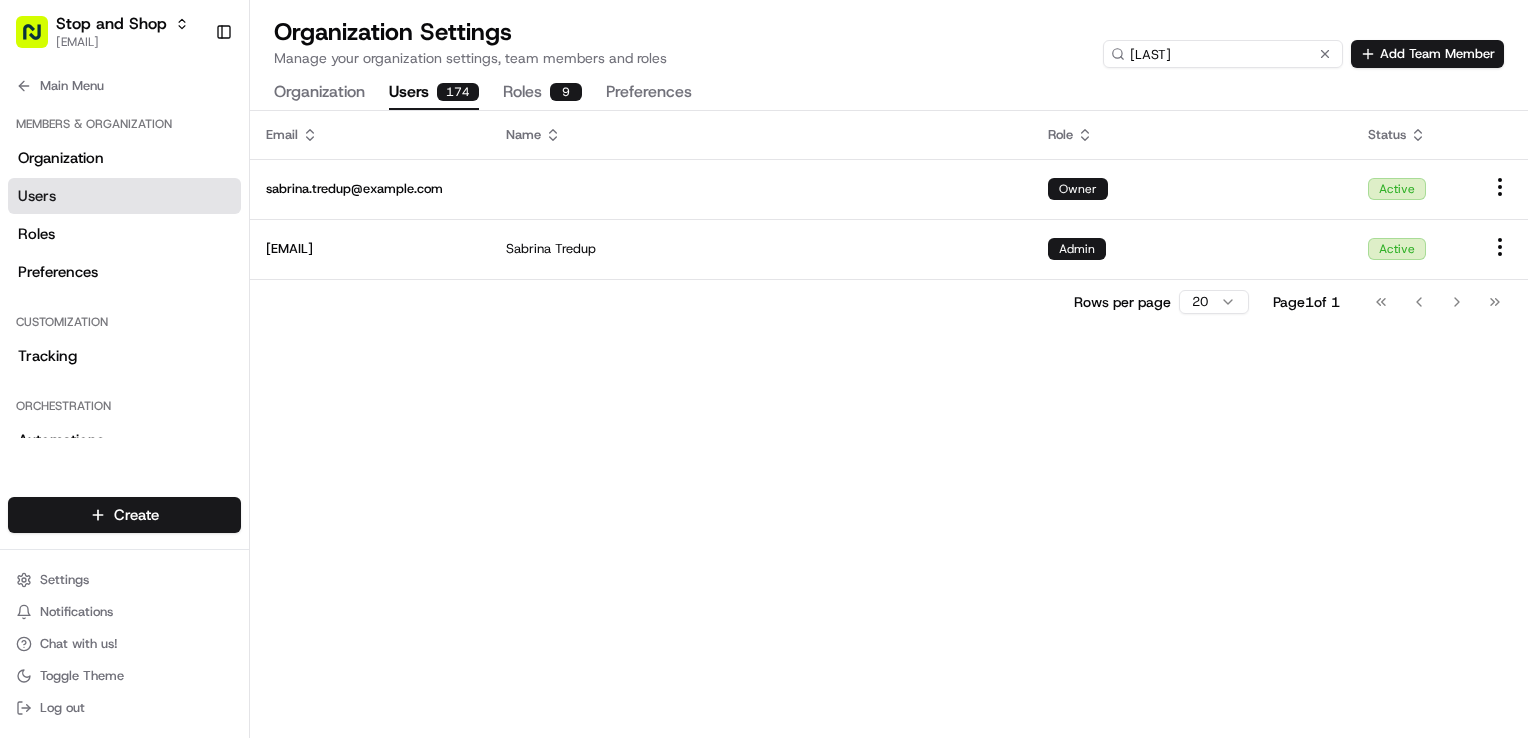 drag, startPoint x: 1189, startPoint y: 55, endPoint x: 962, endPoint y: 68, distance: 227.37195 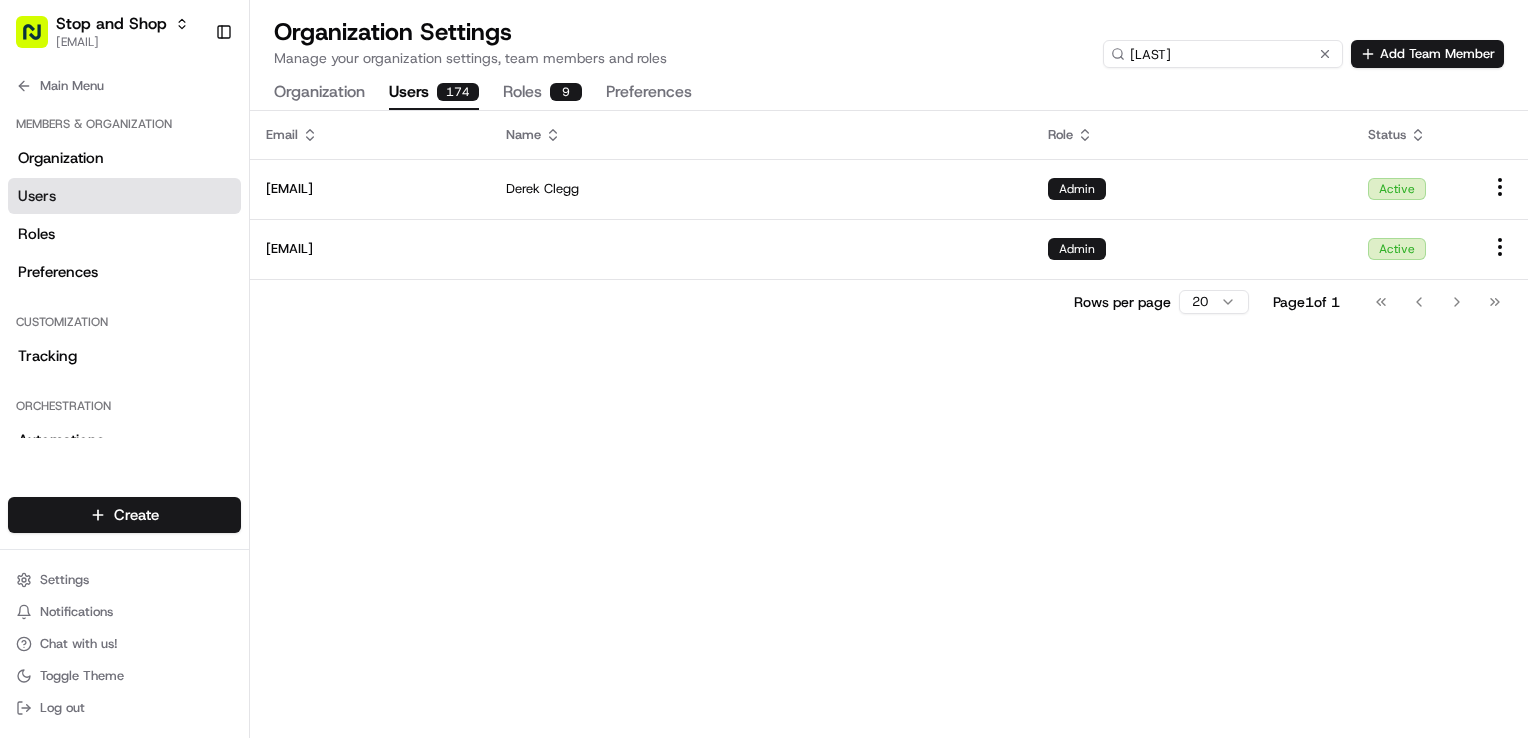 drag, startPoint x: 1196, startPoint y: 54, endPoint x: 964, endPoint y: 78, distance: 233.23808 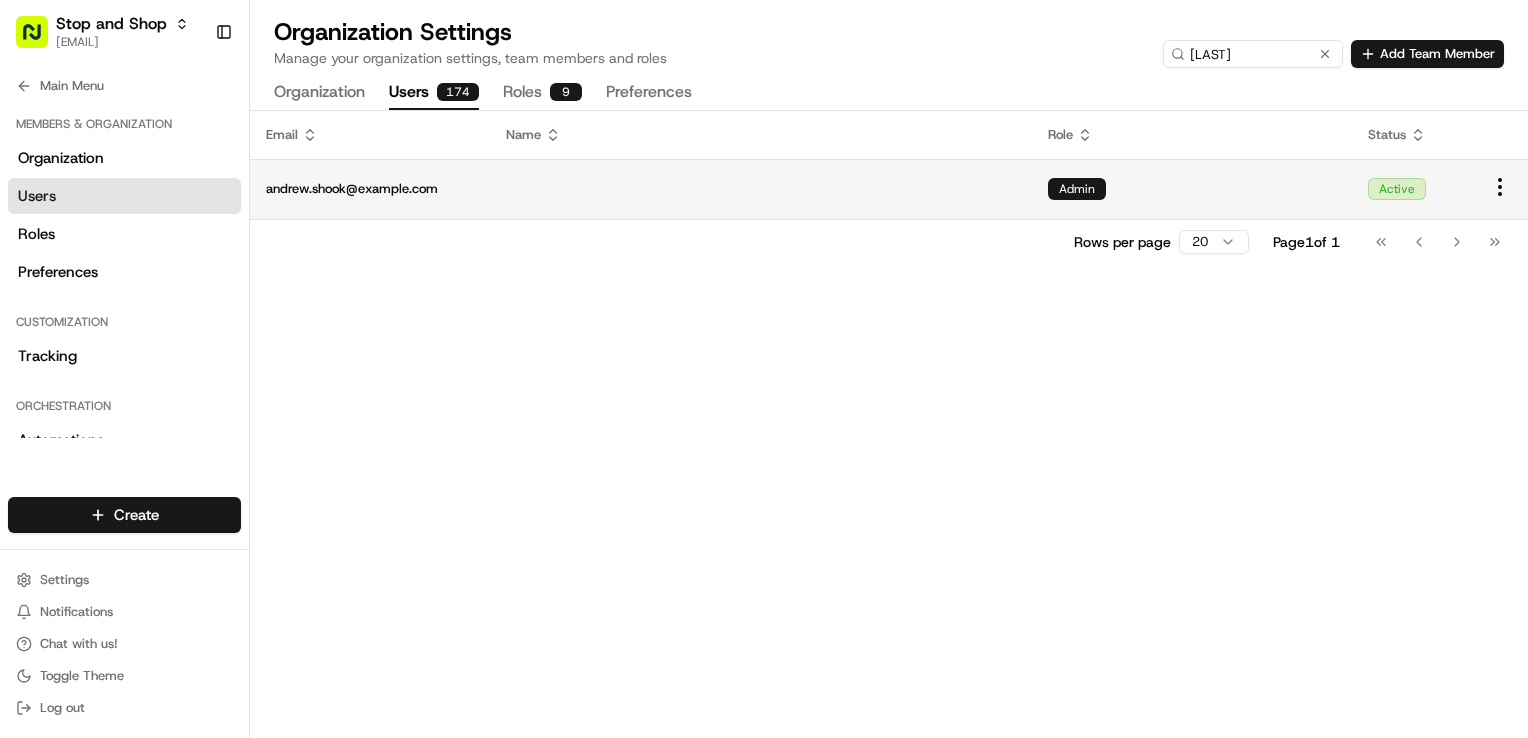 click at bounding box center [761, 189] 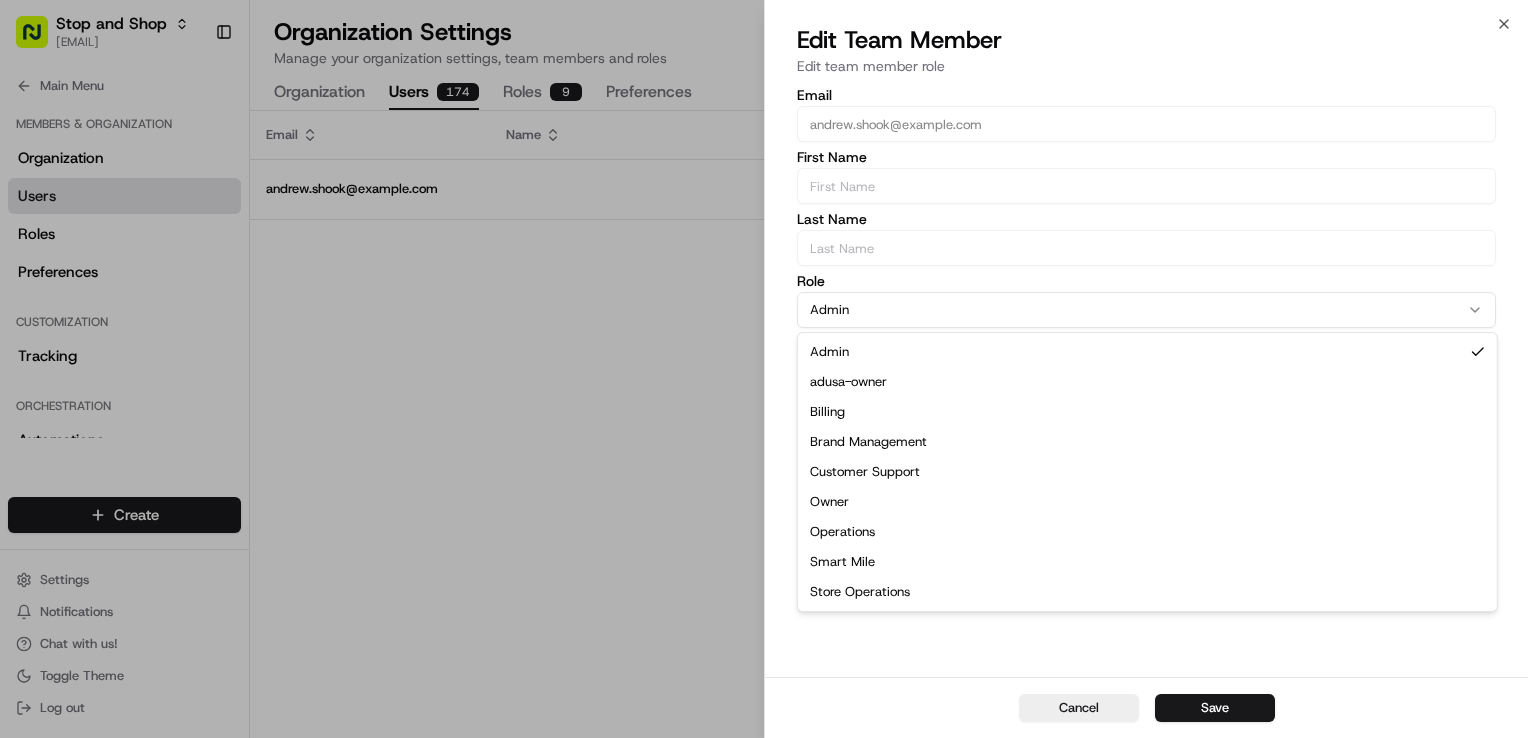 click on "Admin" at bounding box center (1146, 310) 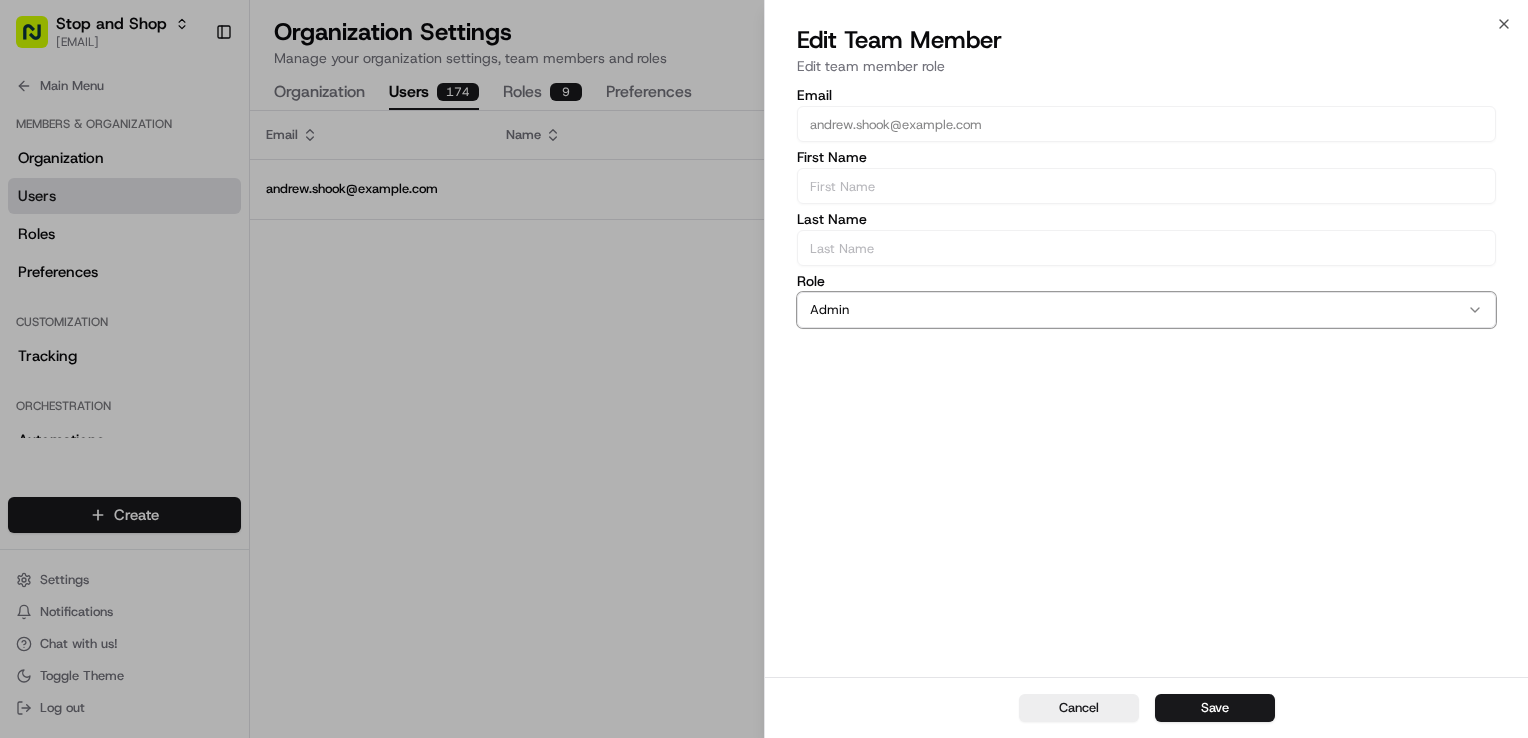 click on "Email [EMAIL] First Name Last Name Role Admin Admin adusa-owner Billing Brand Management Customer Support Owner Operations Smart Mile Store Operations" at bounding box center (1146, 380) 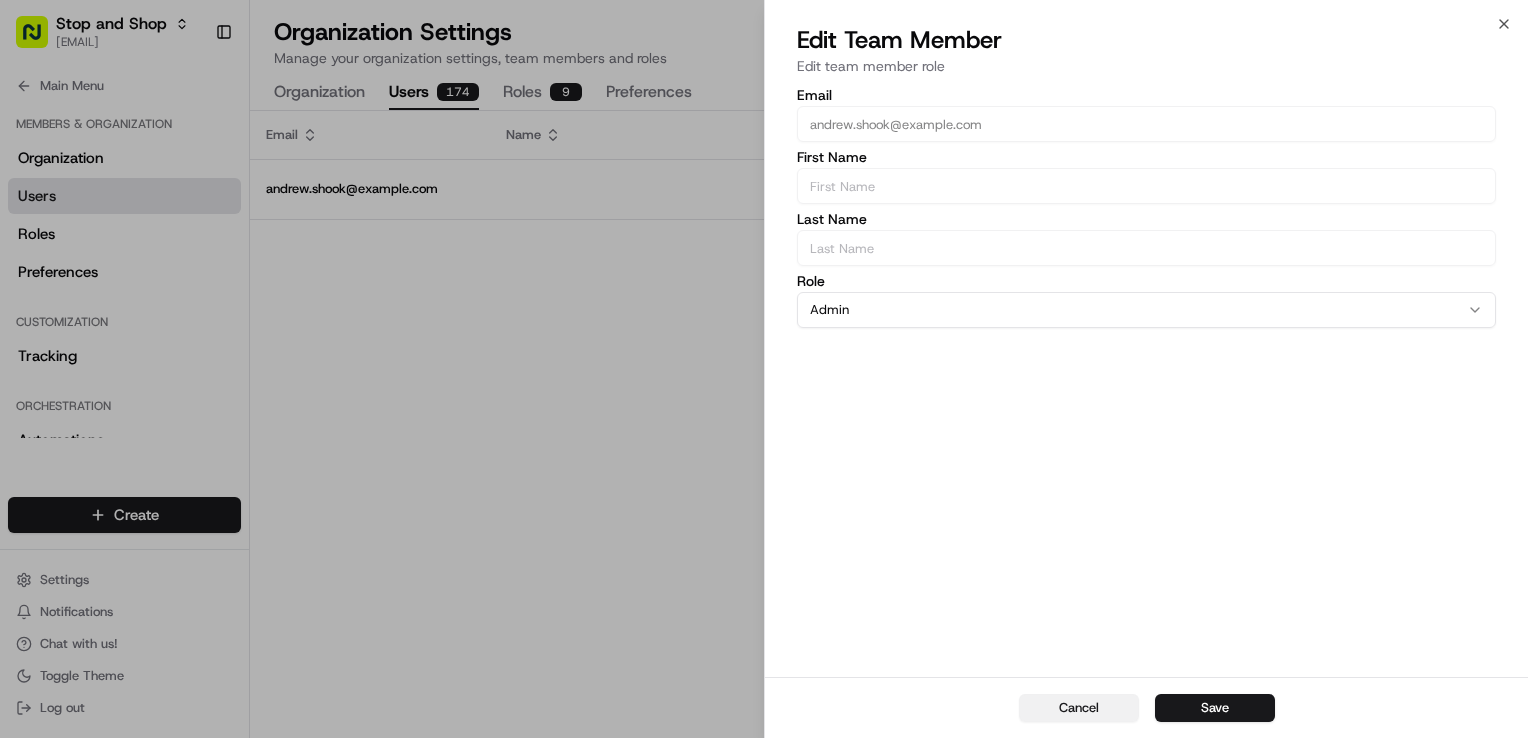 click on "Cancel" at bounding box center (1079, 708) 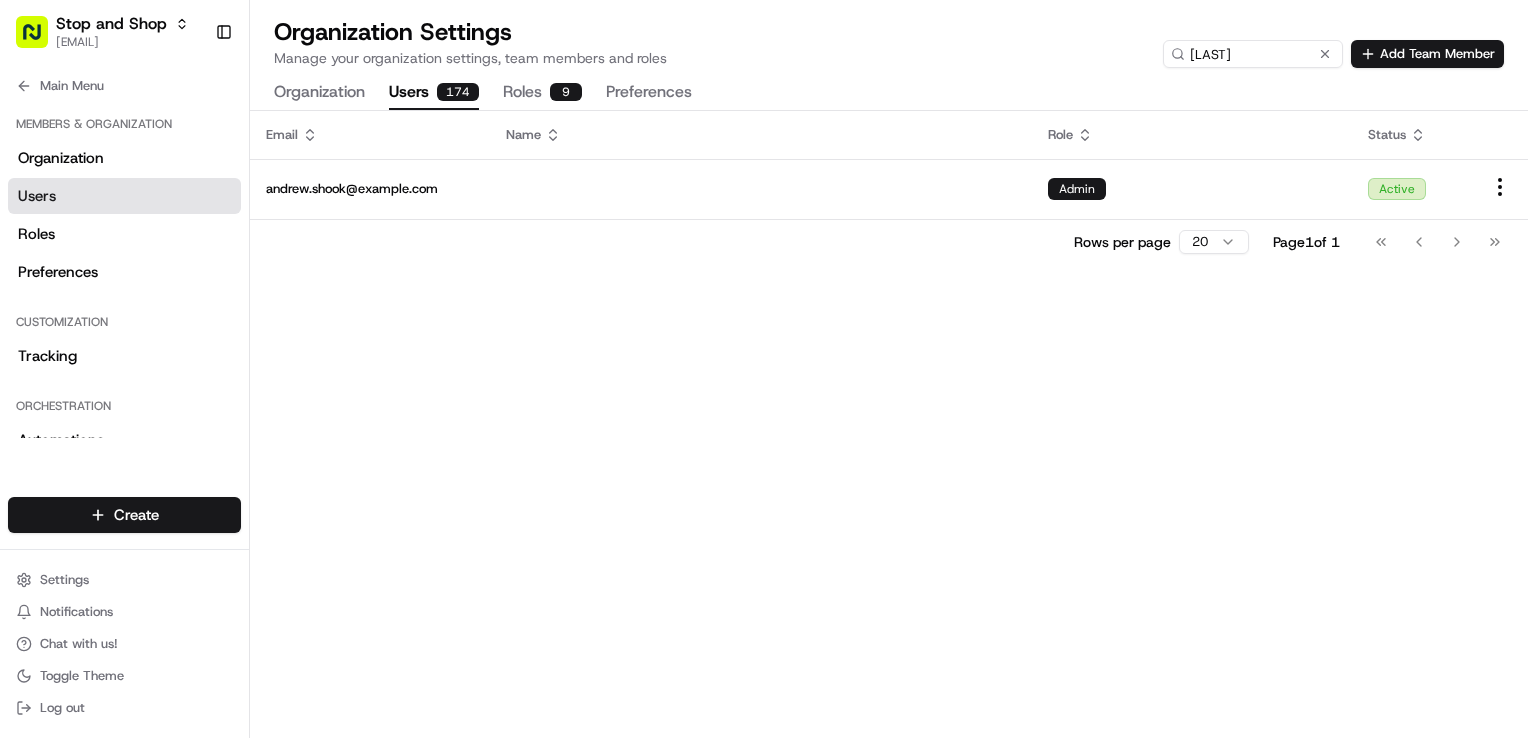 click on "Email andrew.shook@example.com Admin Active Rows per page 20 Page 1 of 1 Go to first page Go to previous page Go to next page Go to last page" at bounding box center (889, 424) 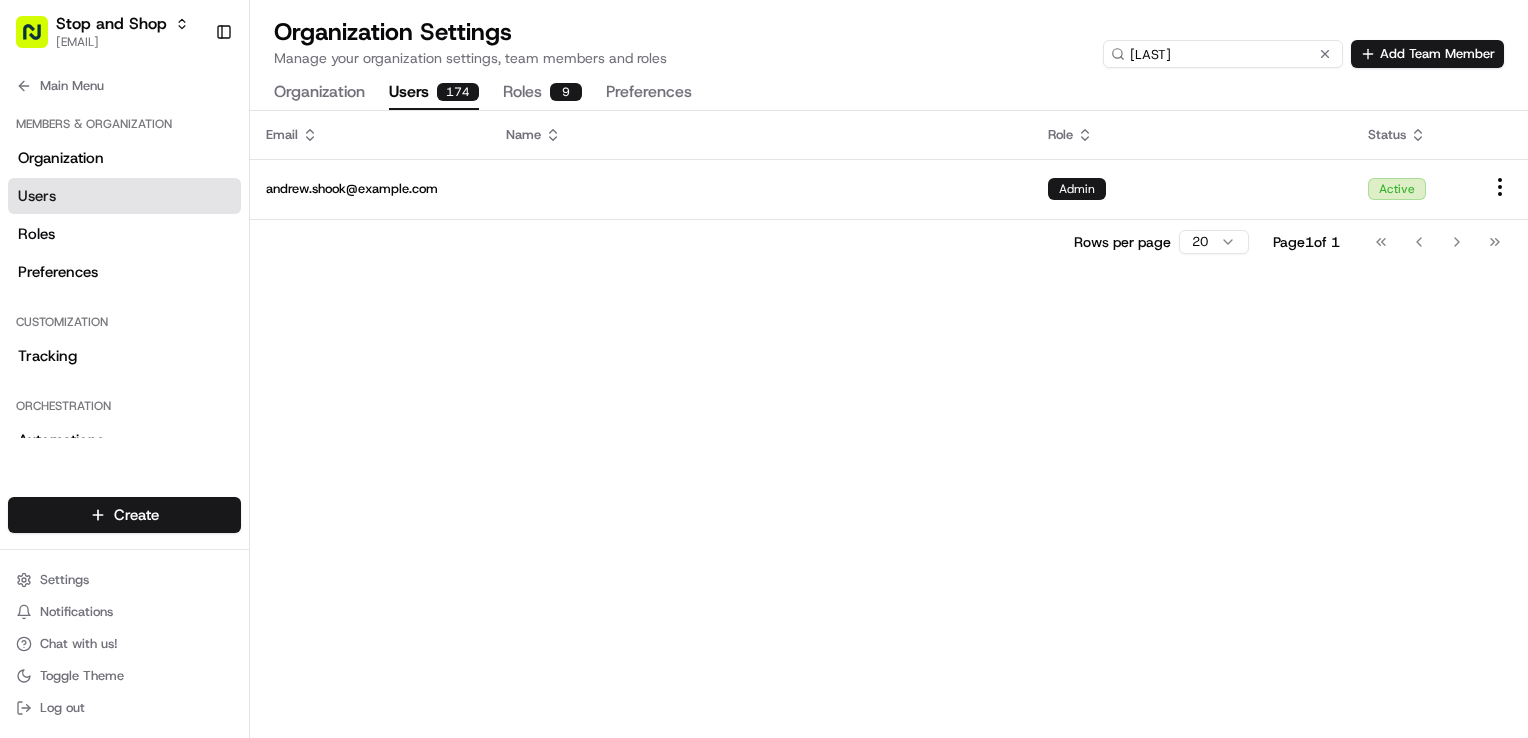 drag, startPoint x: 1230, startPoint y: 54, endPoint x: 1125, endPoint y: 53, distance: 105.00476 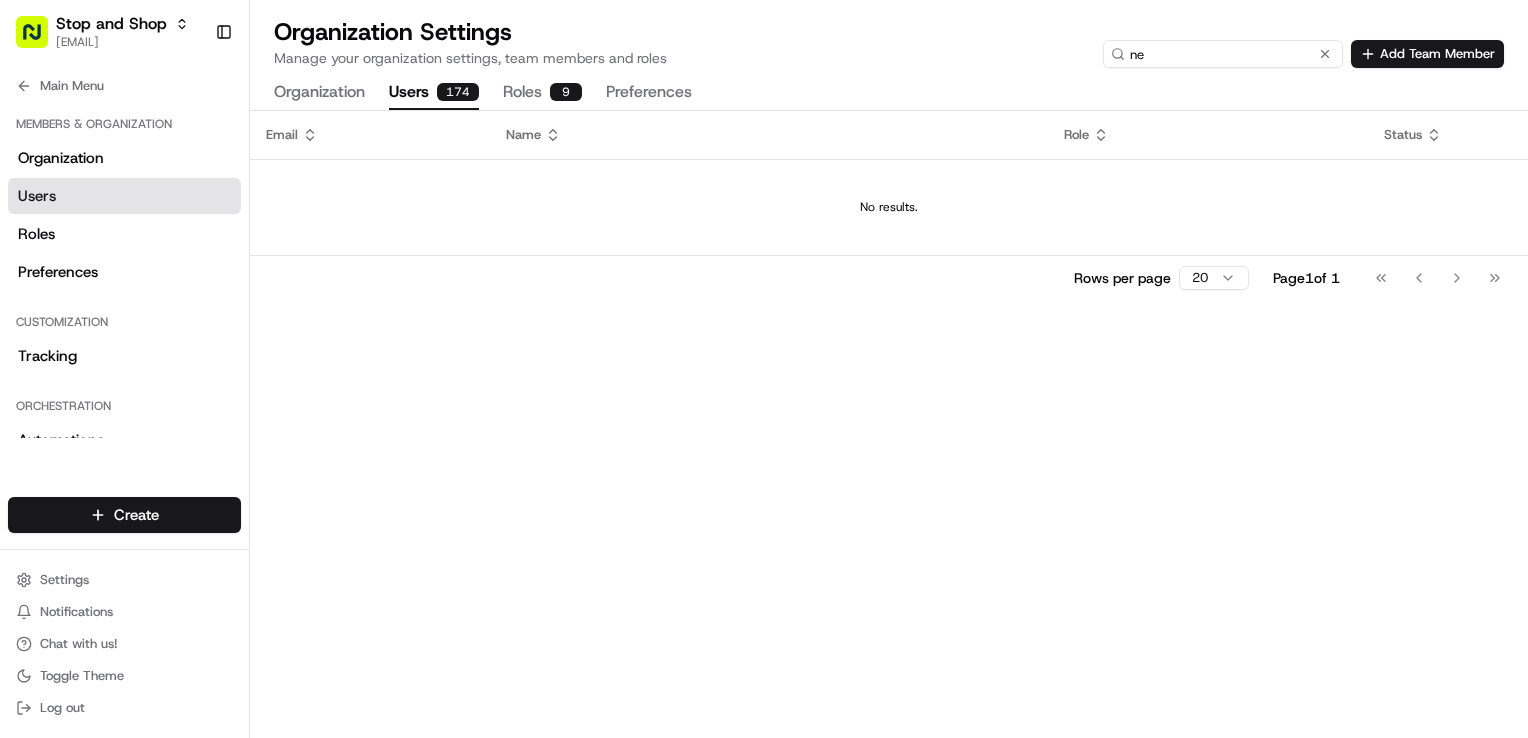 type on "n" 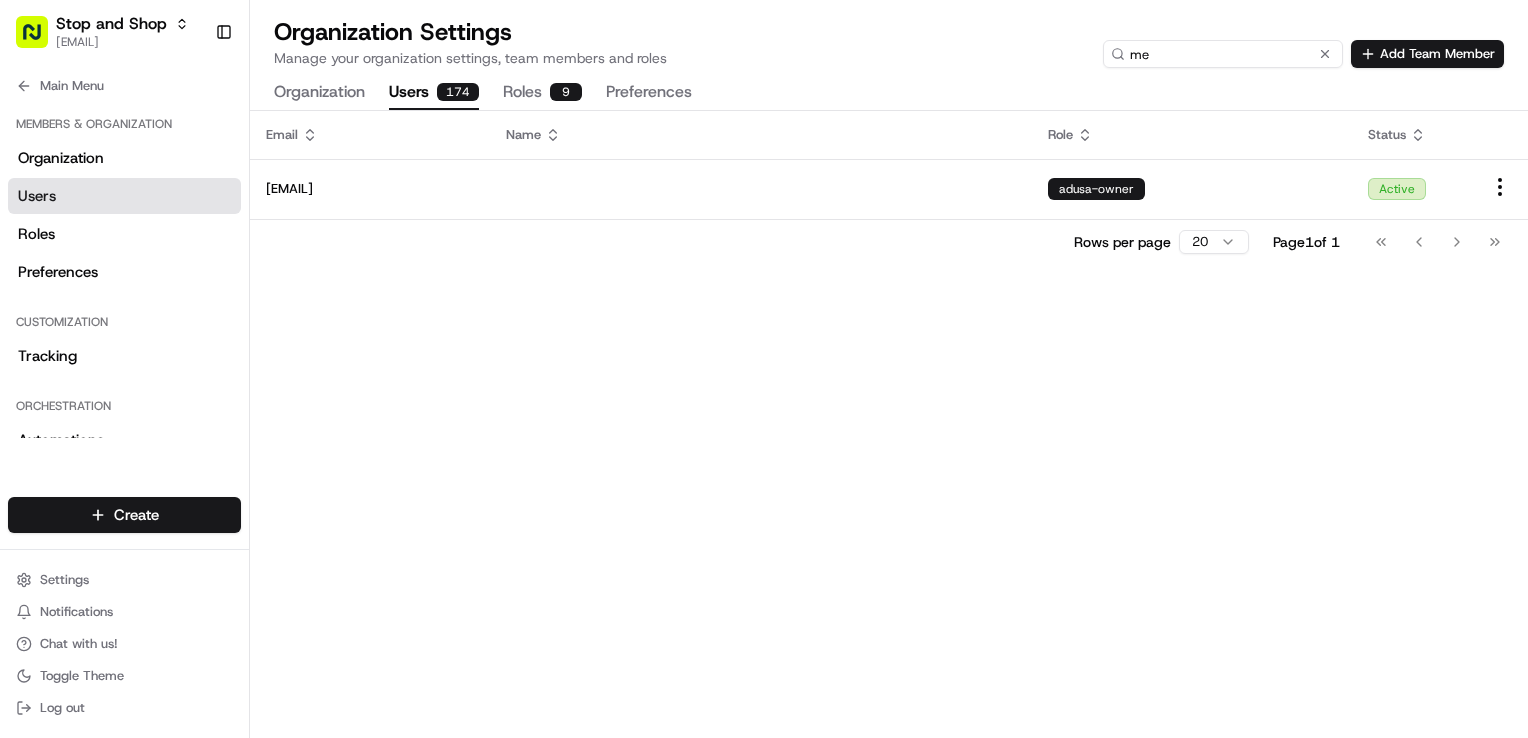 type on "m" 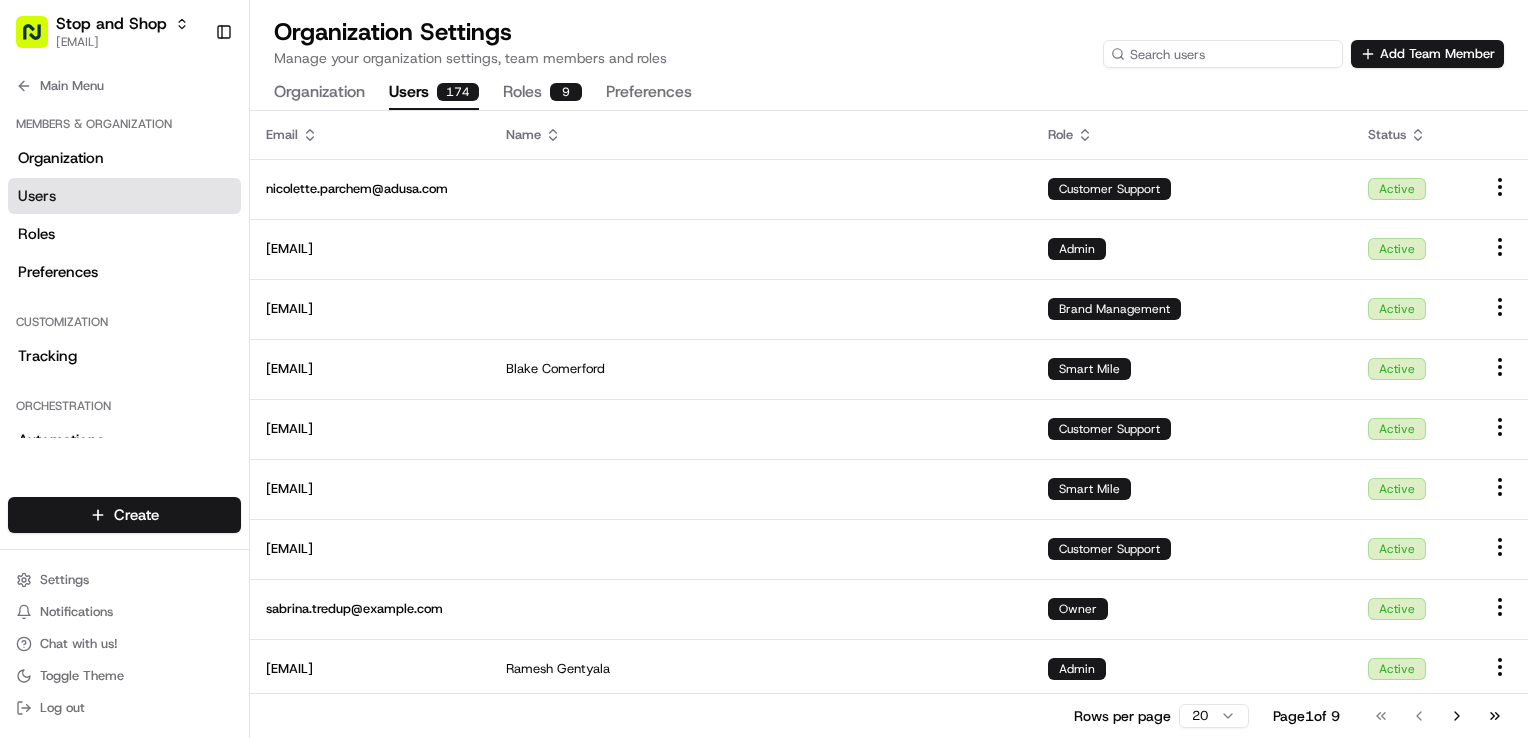 type on "n" 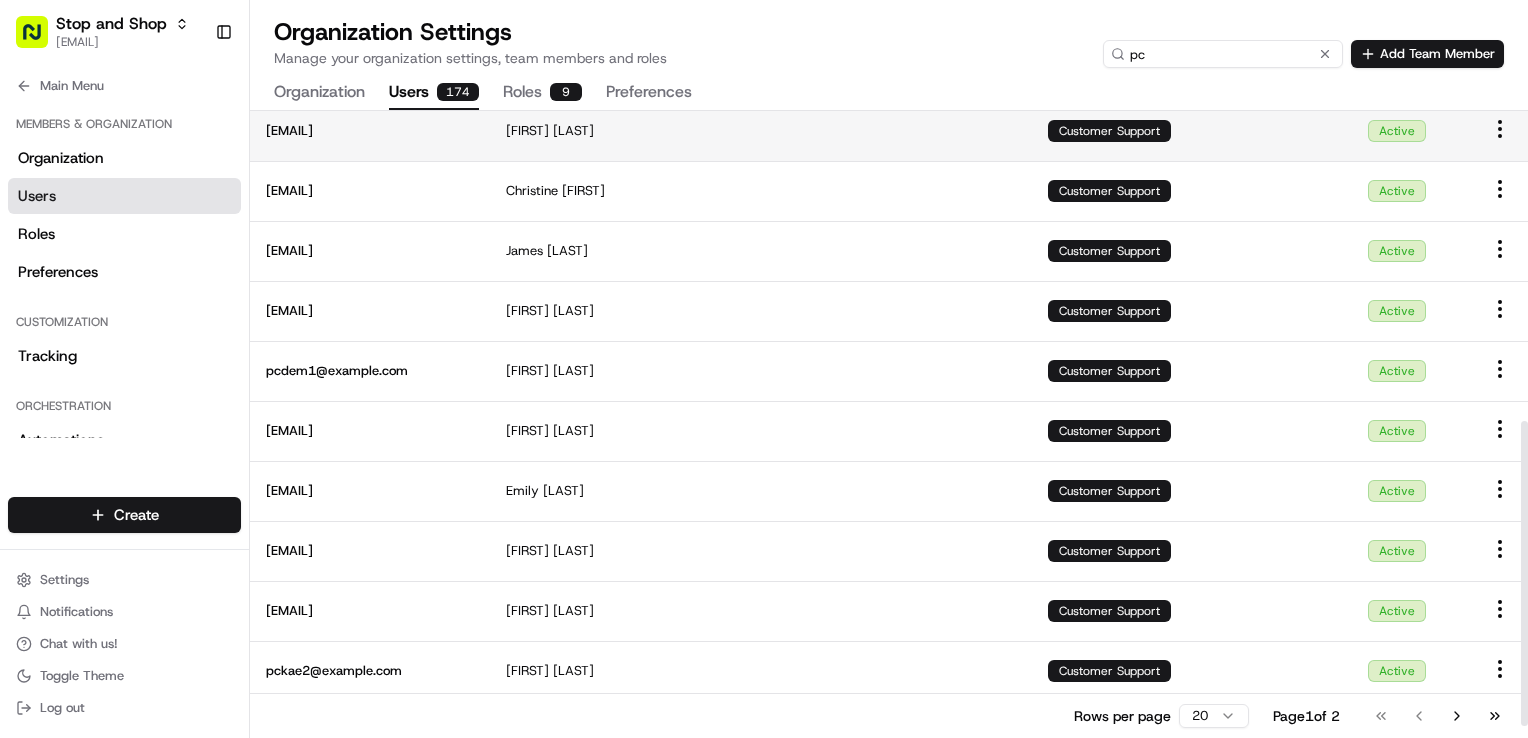 scroll, scrollTop: 664, scrollLeft: 0, axis: vertical 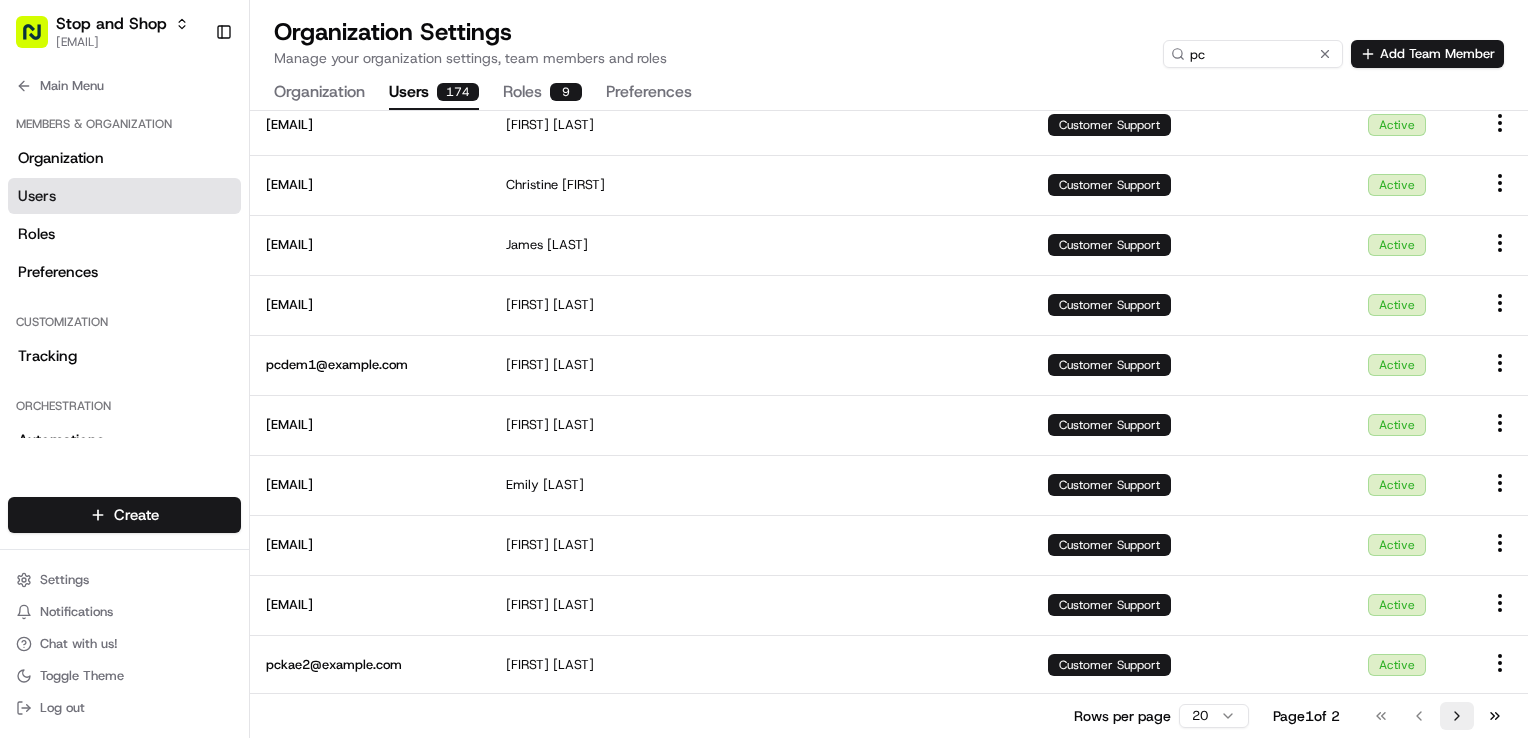 click on "Go to next page" at bounding box center (1457, 716) 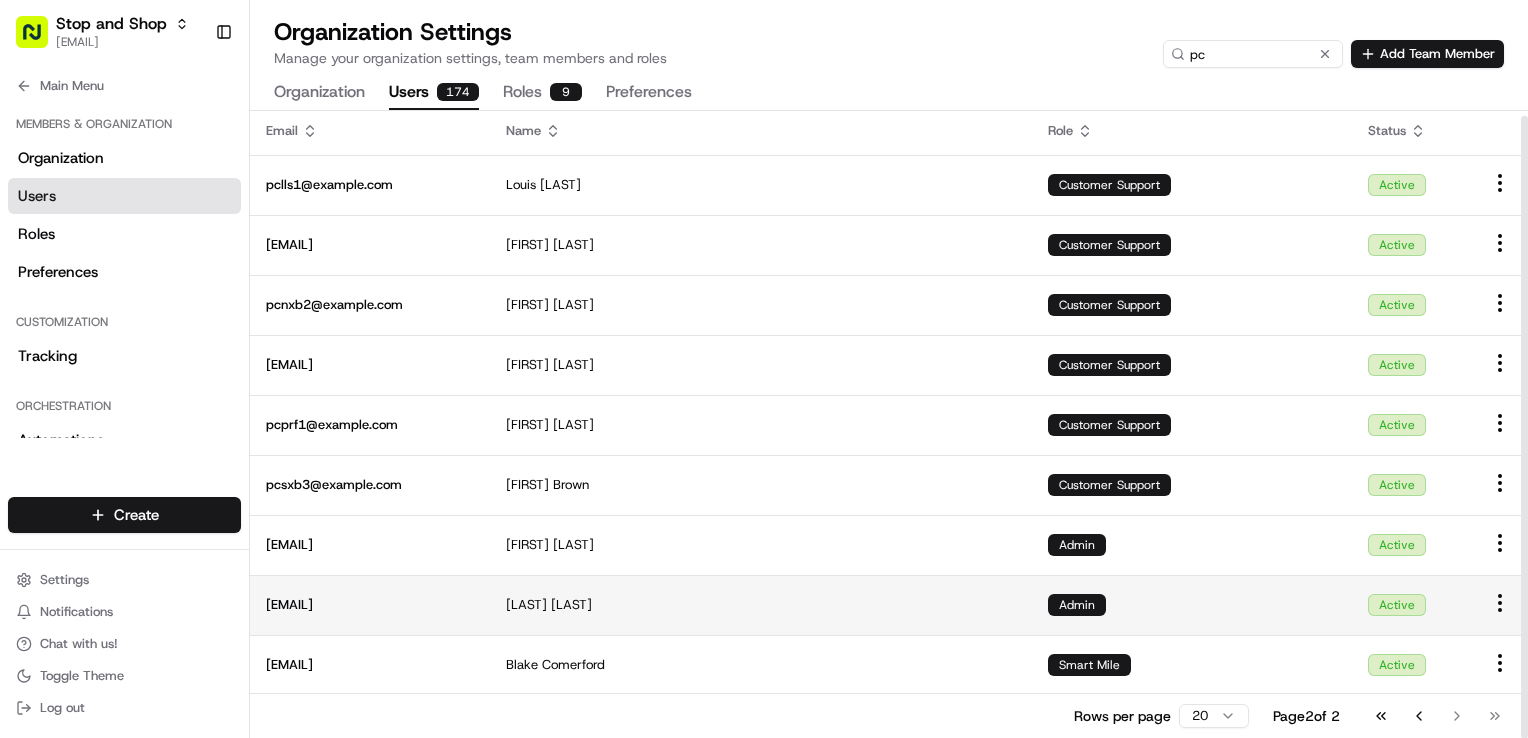 scroll, scrollTop: 4, scrollLeft: 0, axis: vertical 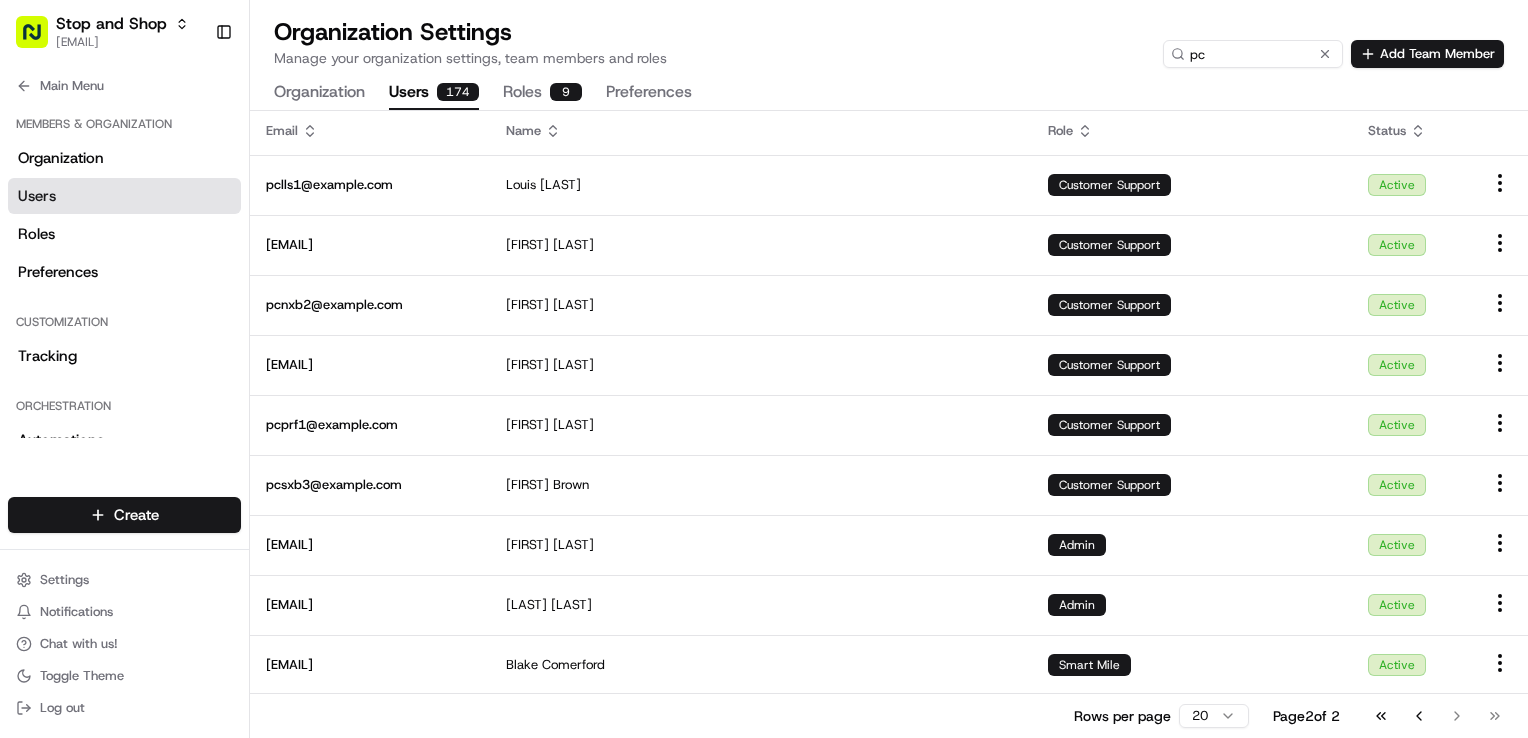 click on "Go to previous page" at bounding box center [1419, 716] 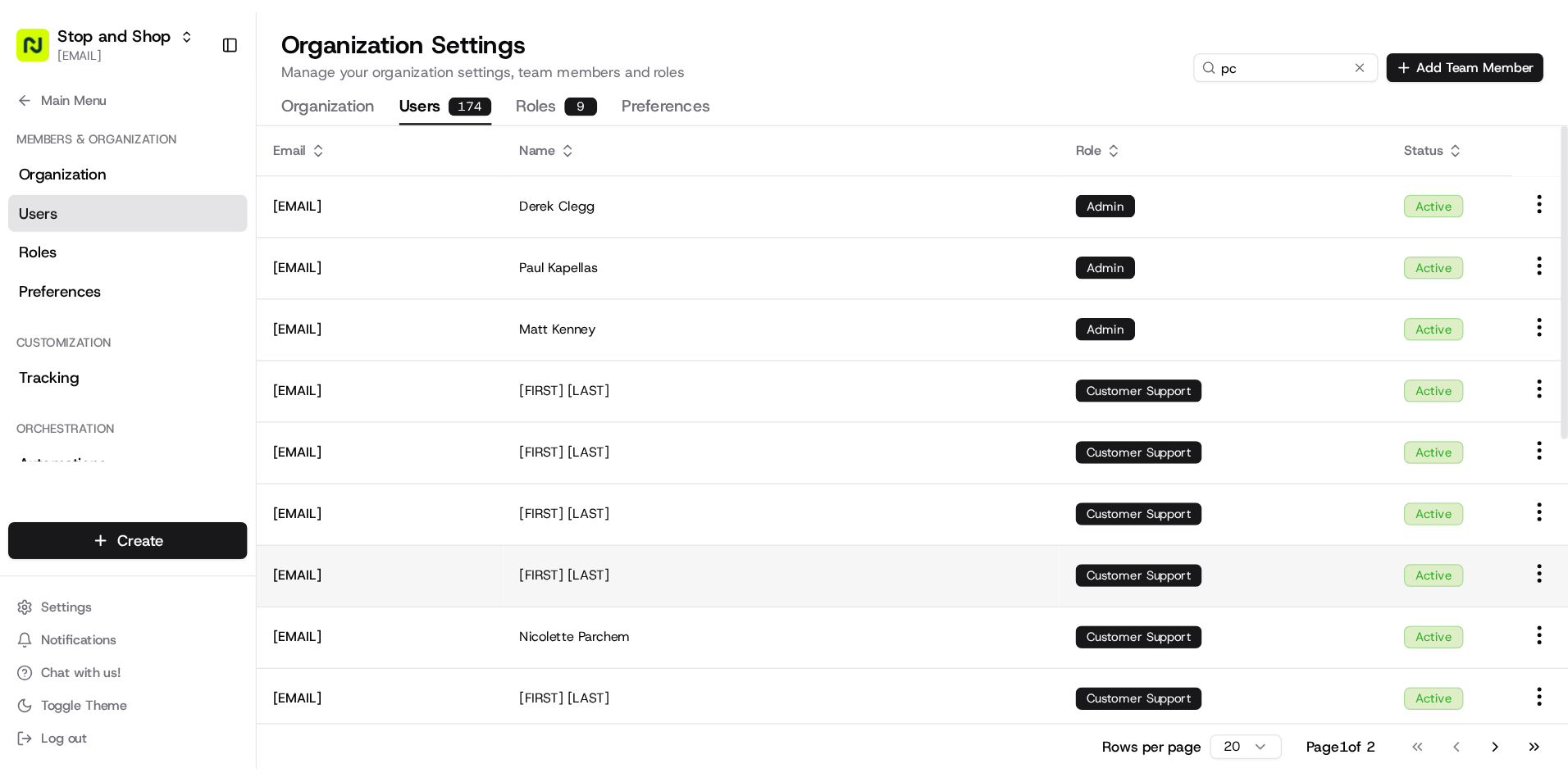 scroll, scrollTop: 0, scrollLeft: 0, axis: both 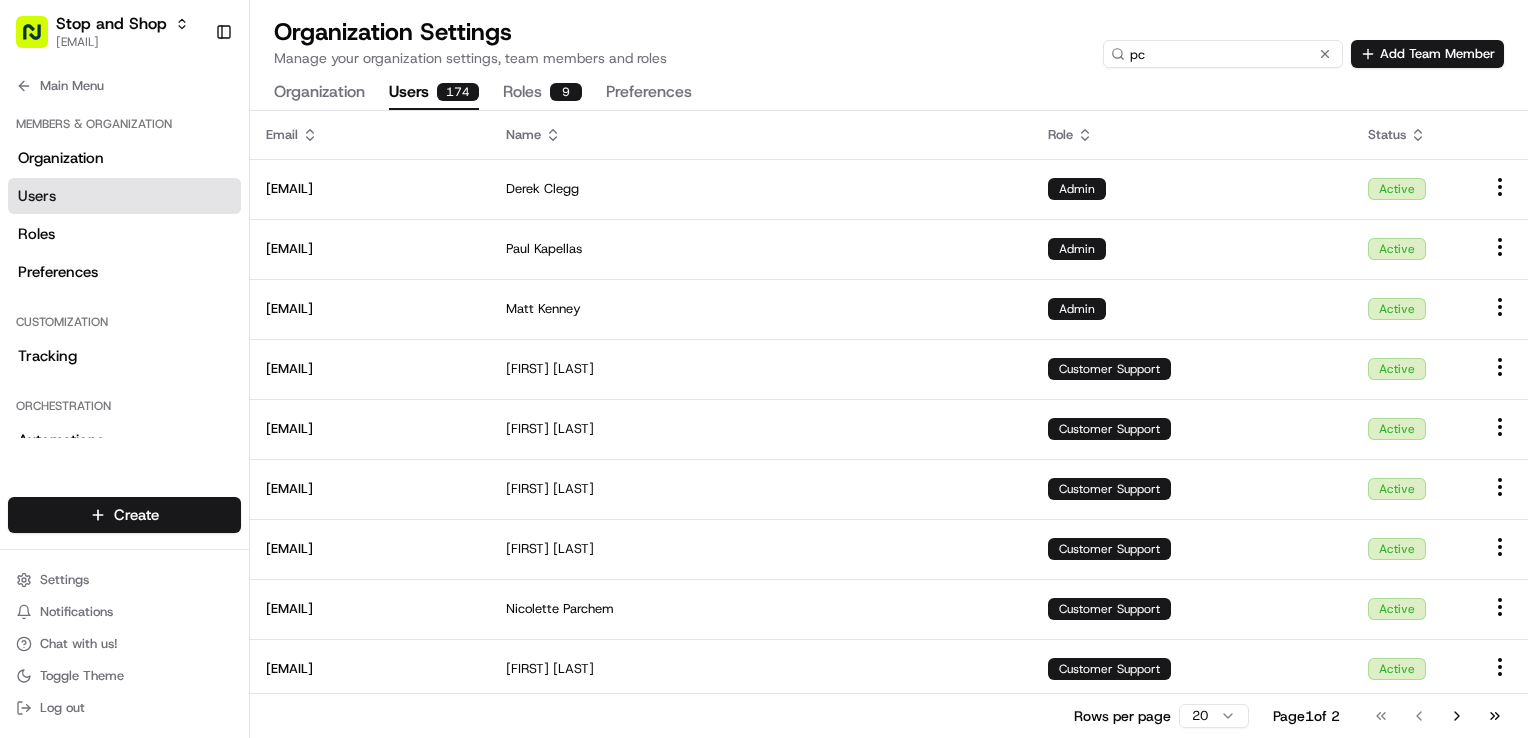 drag, startPoint x: 1230, startPoint y: 58, endPoint x: 1049, endPoint y: 46, distance: 181.39735 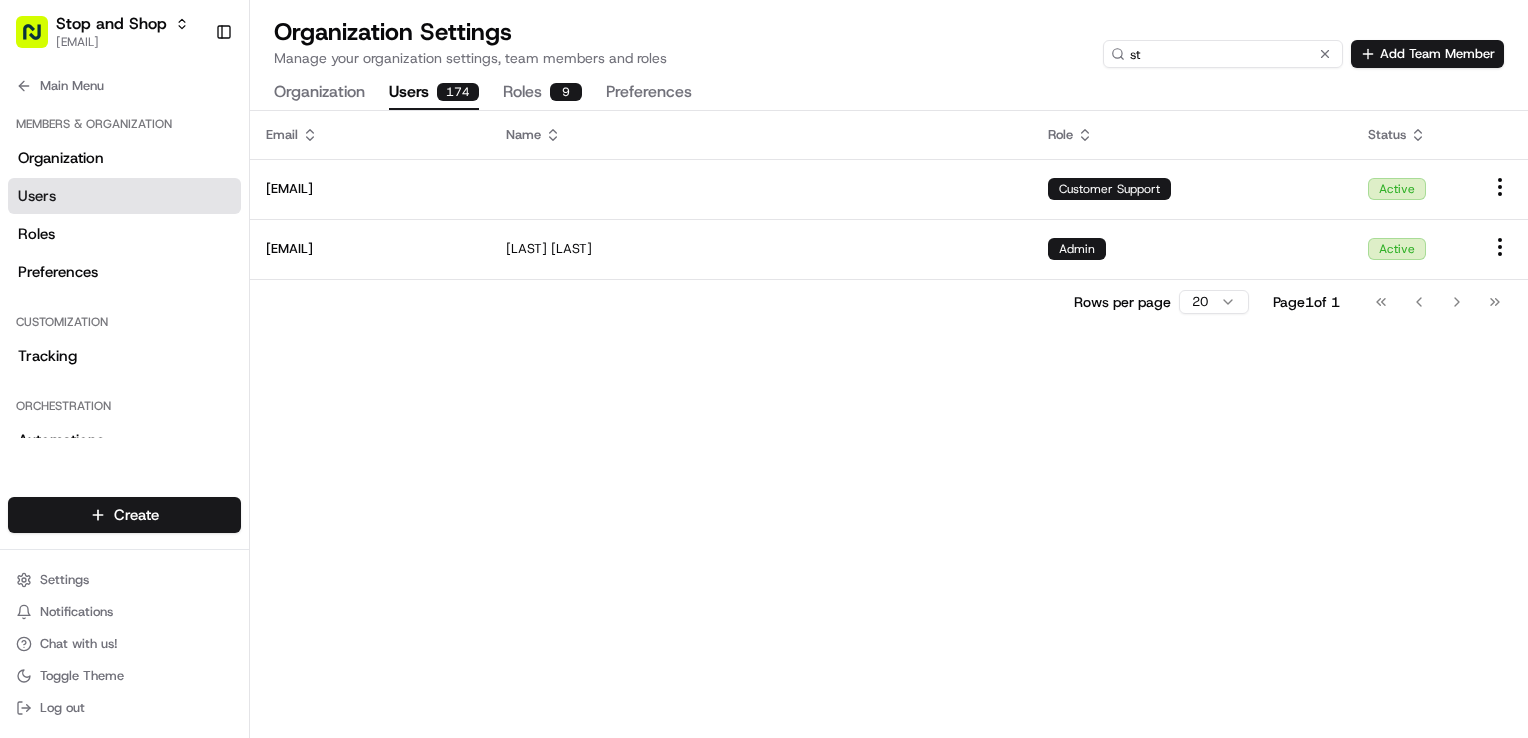 type on "s" 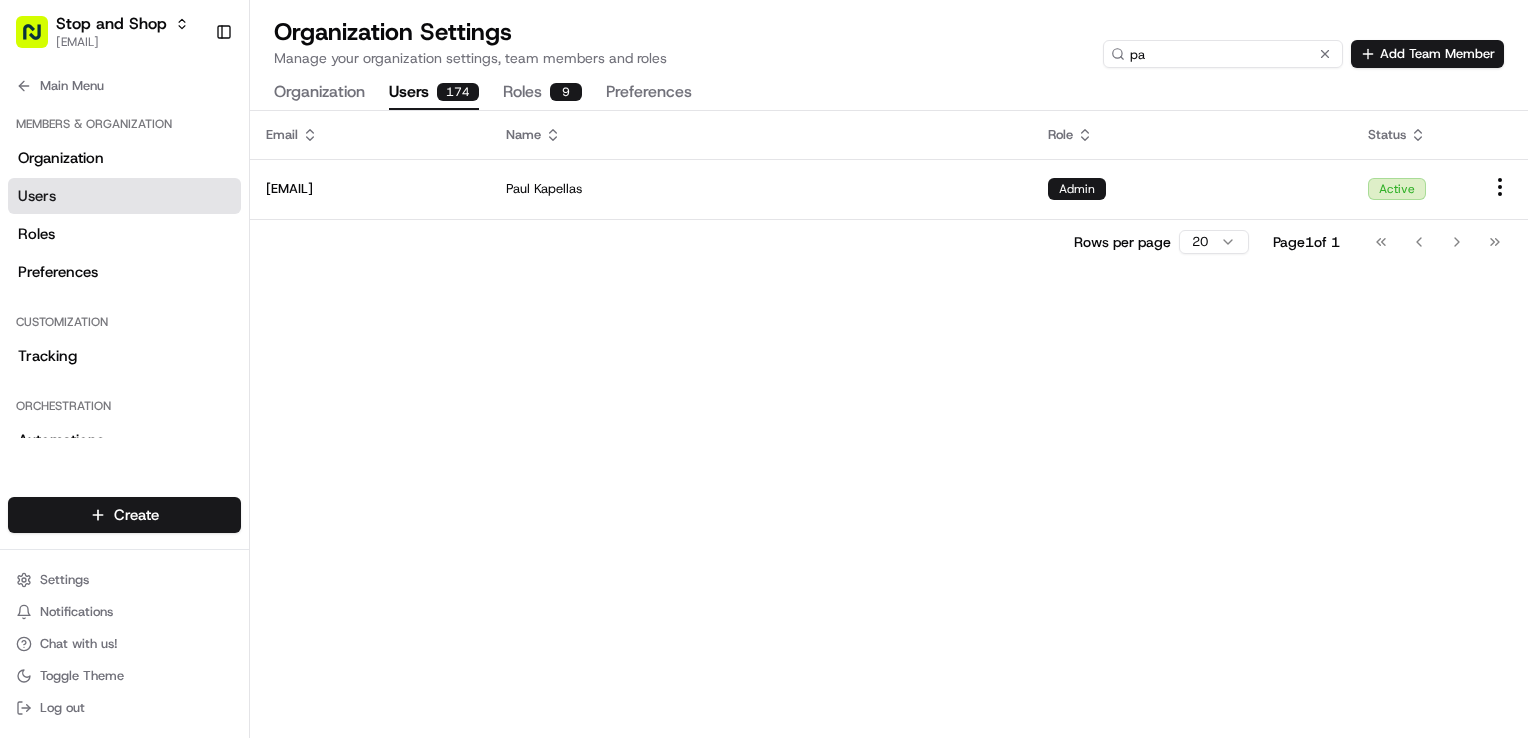 type on "p" 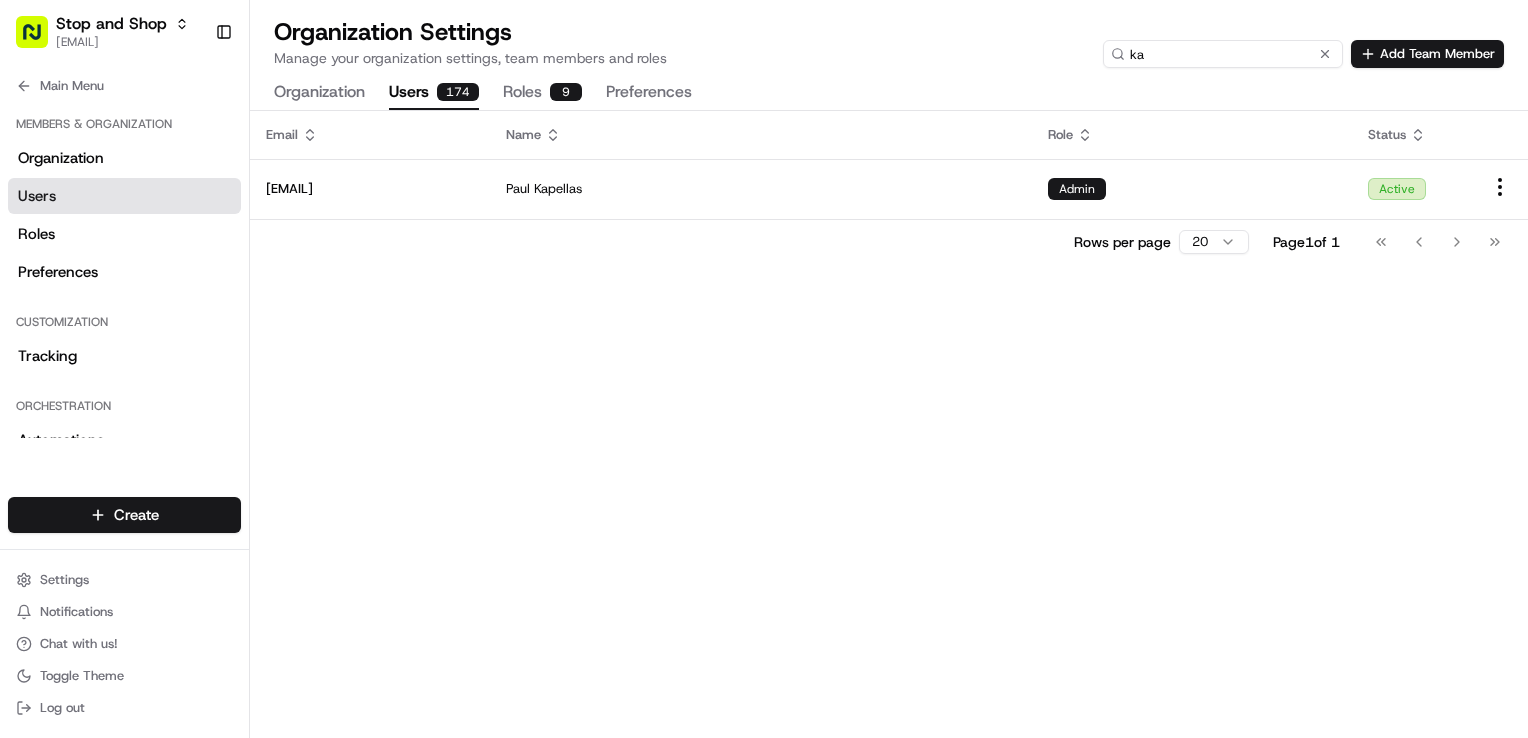 type on "k" 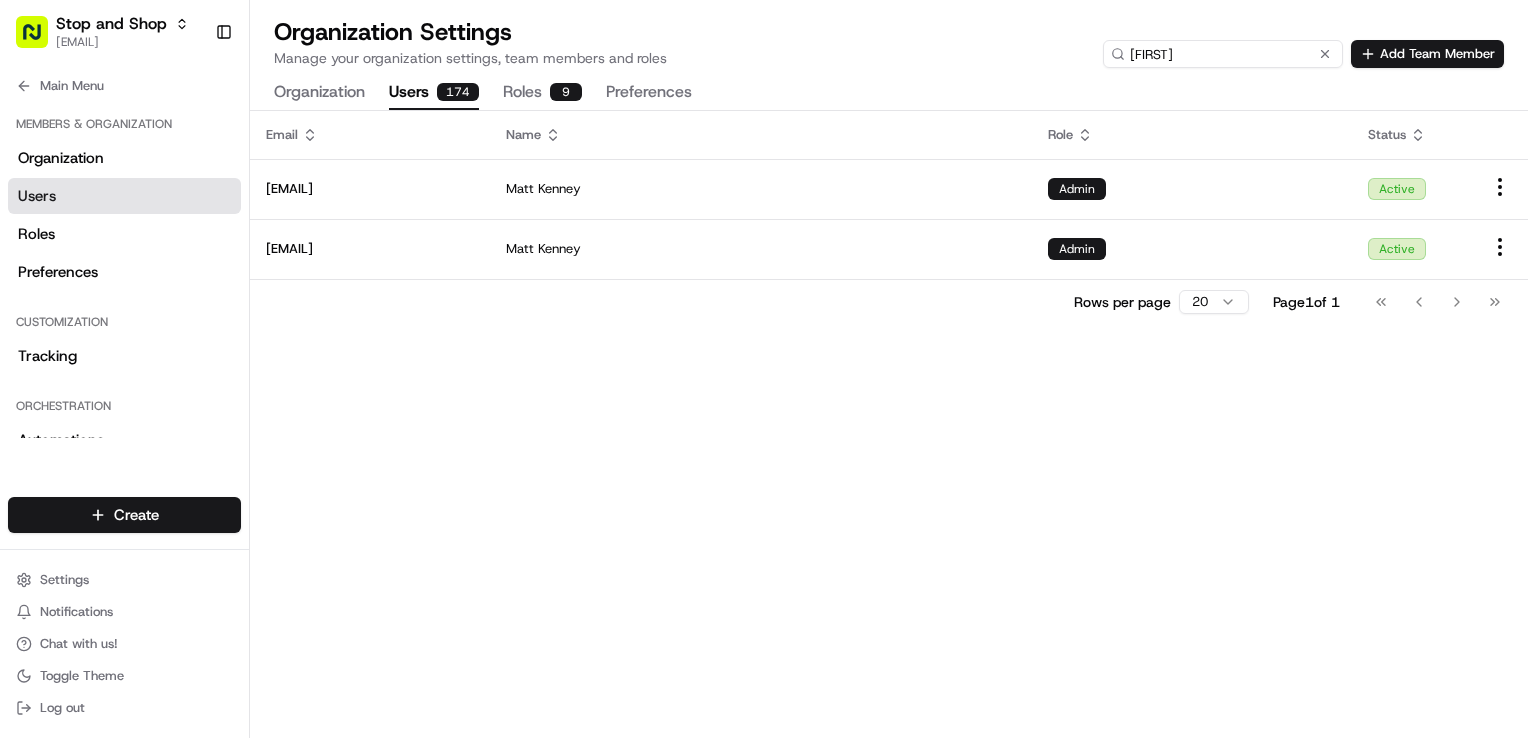 type on "[FIRST]" 